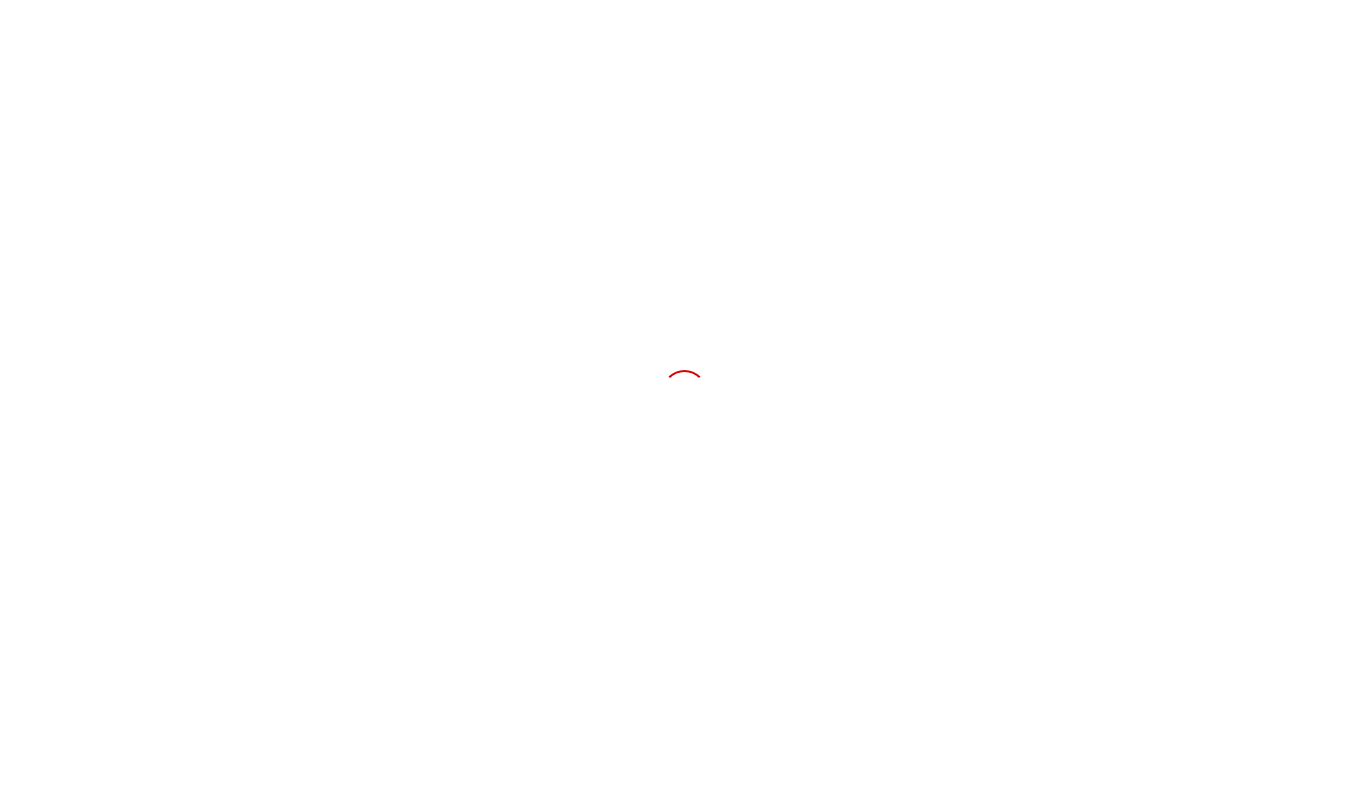 scroll, scrollTop: 0, scrollLeft: 0, axis: both 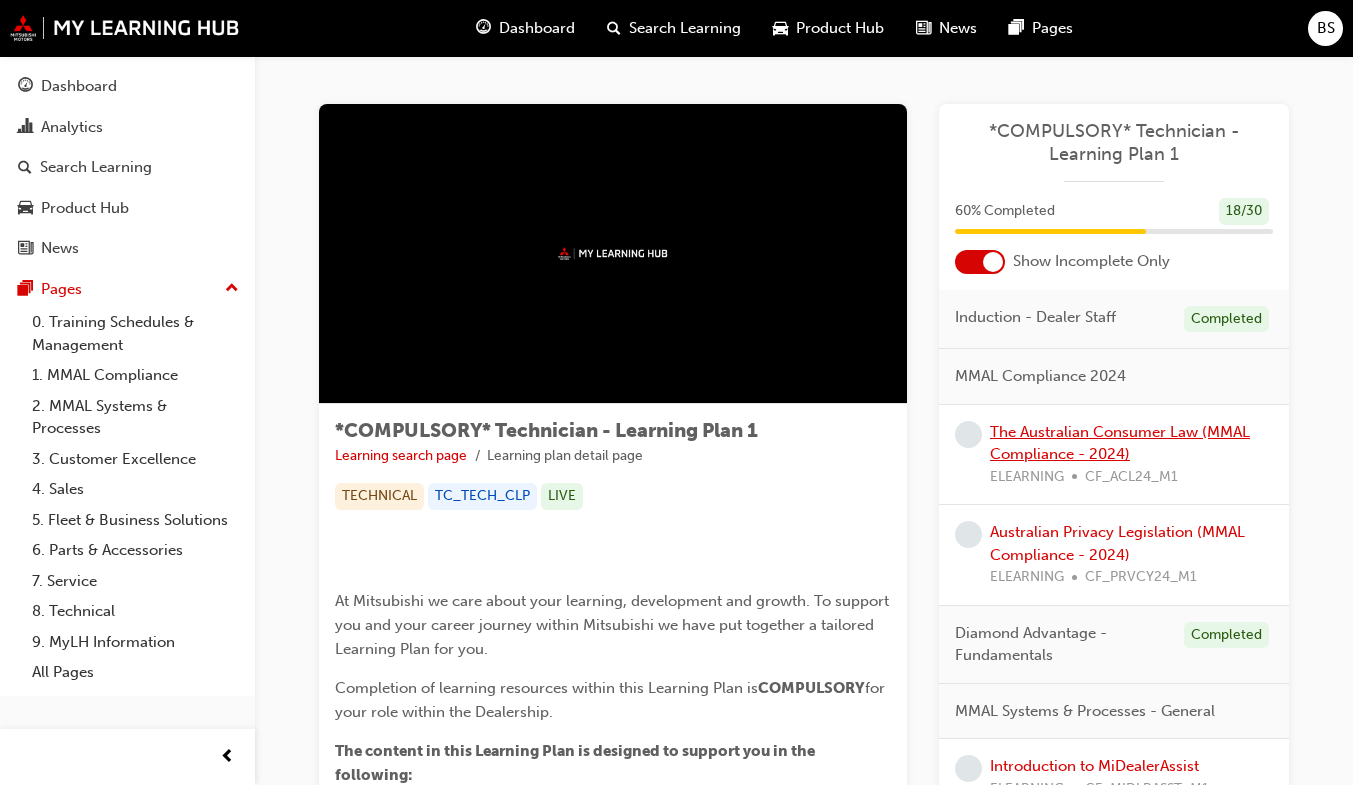 click on "The Australian Consumer Law (MMAL Compliance - 2024)" at bounding box center (1120, 443) 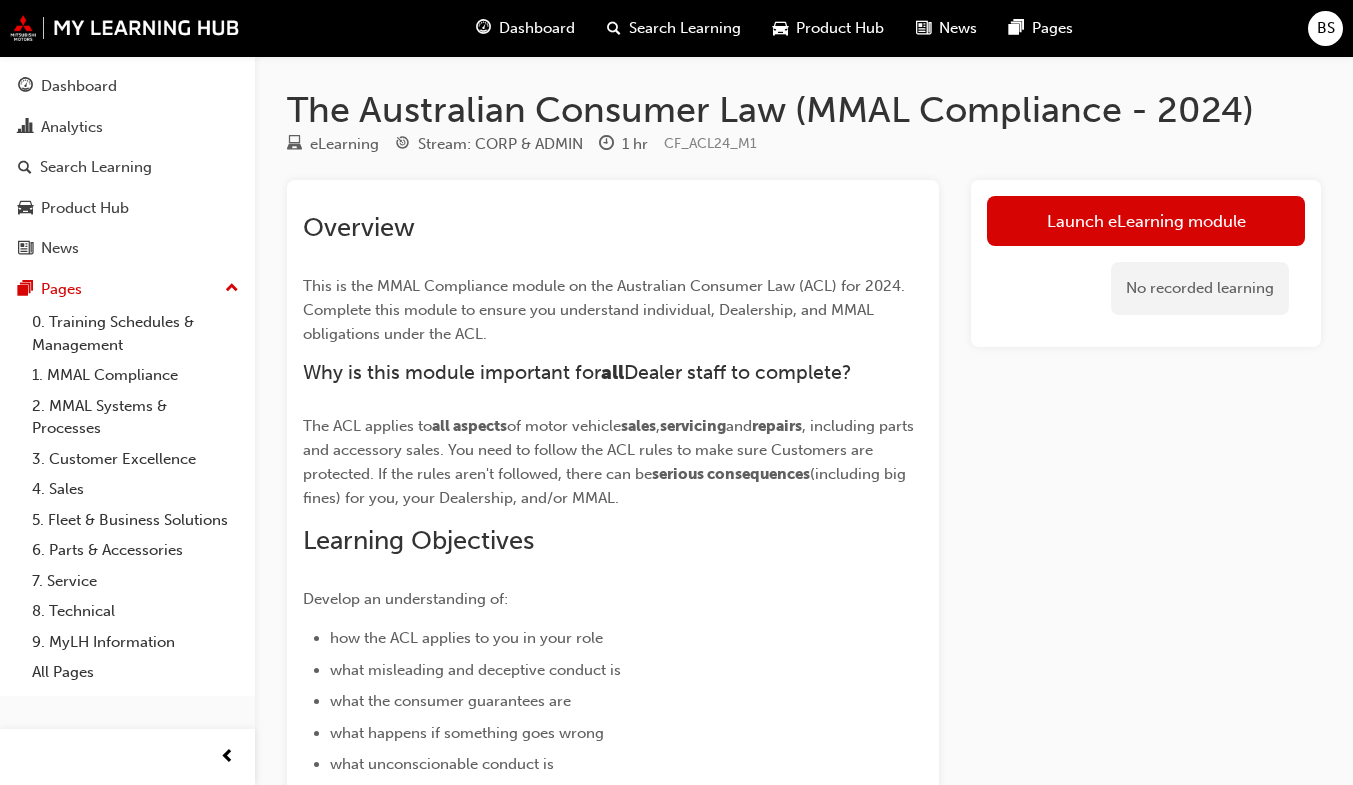 click on "Launch eLearning module" at bounding box center (1146, 221) 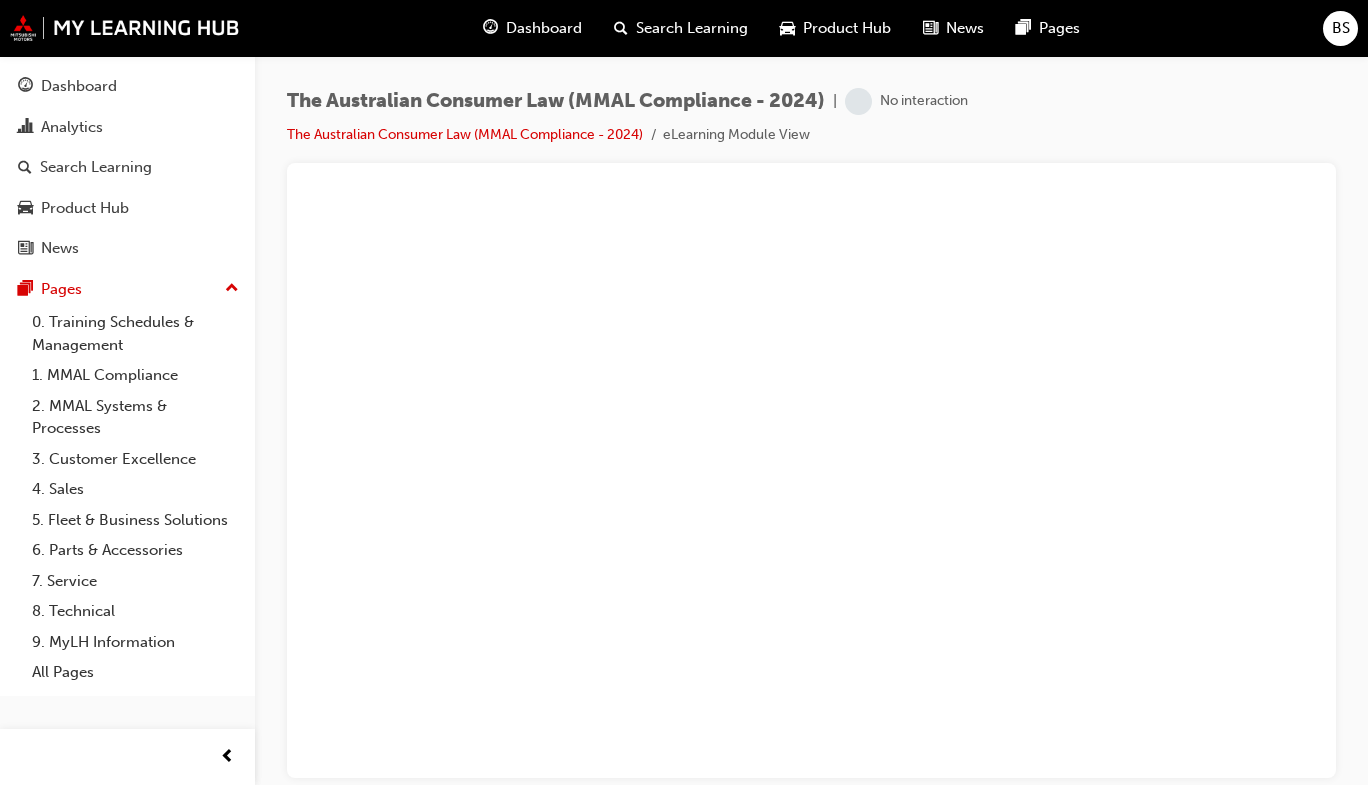 click at bounding box center [227, 757] 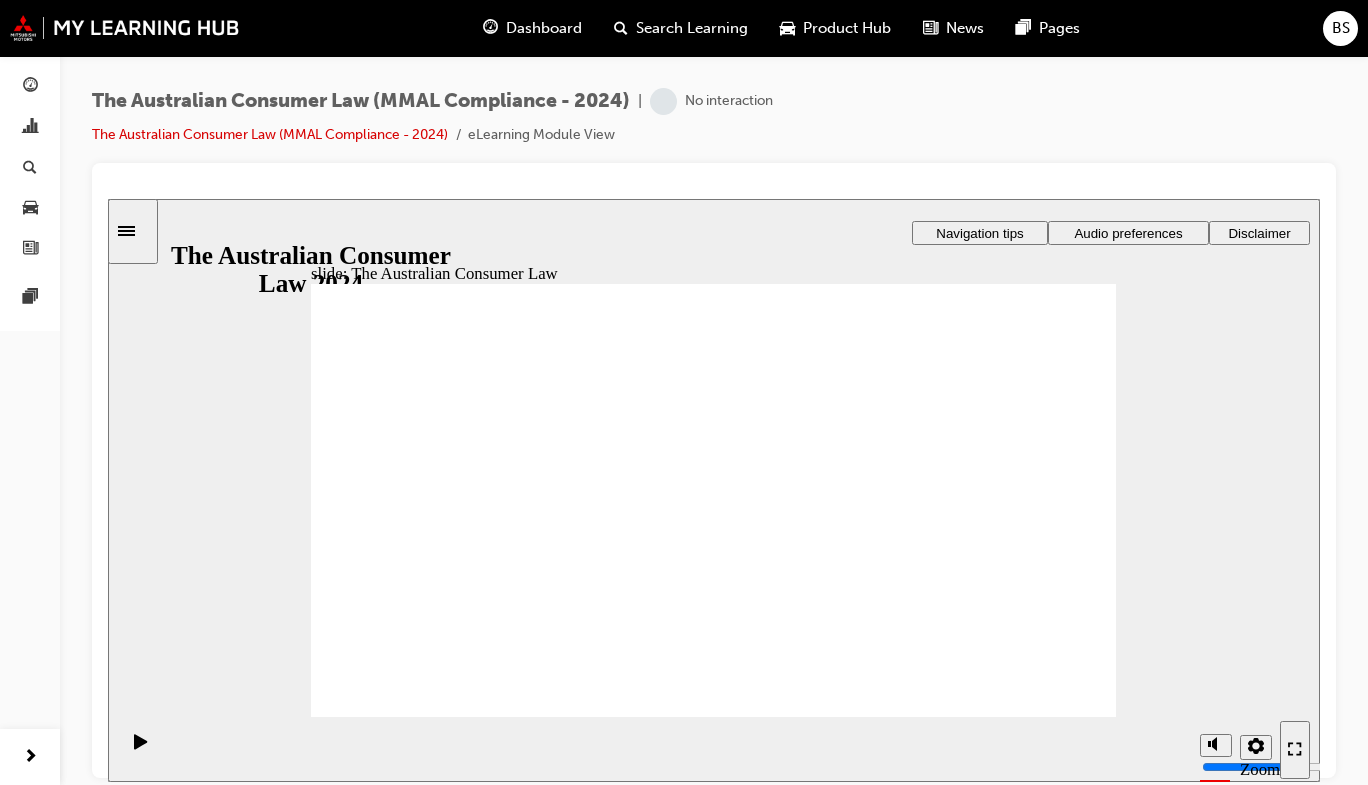 scroll, scrollTop: 0, scrollLeft: 0, axis: both 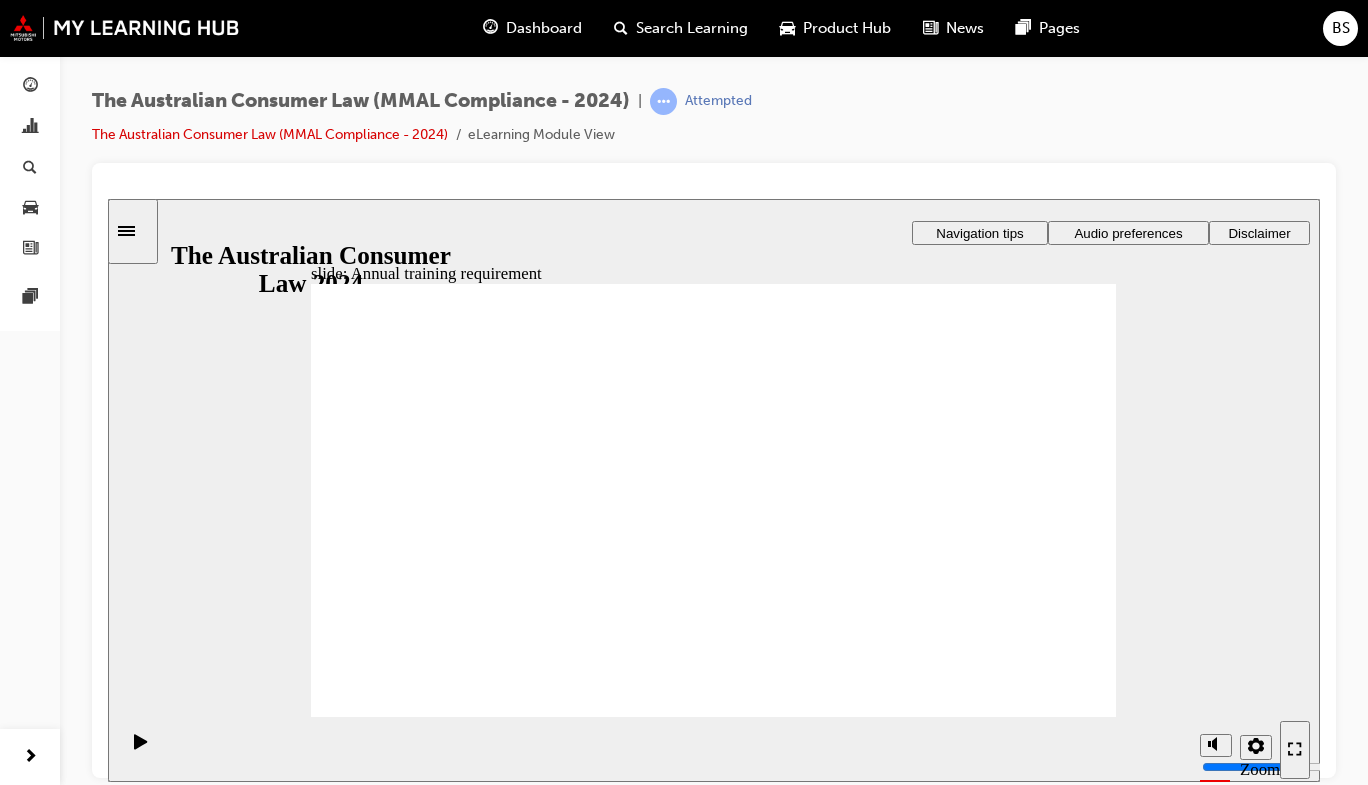 click at bounding box center [713, 962] 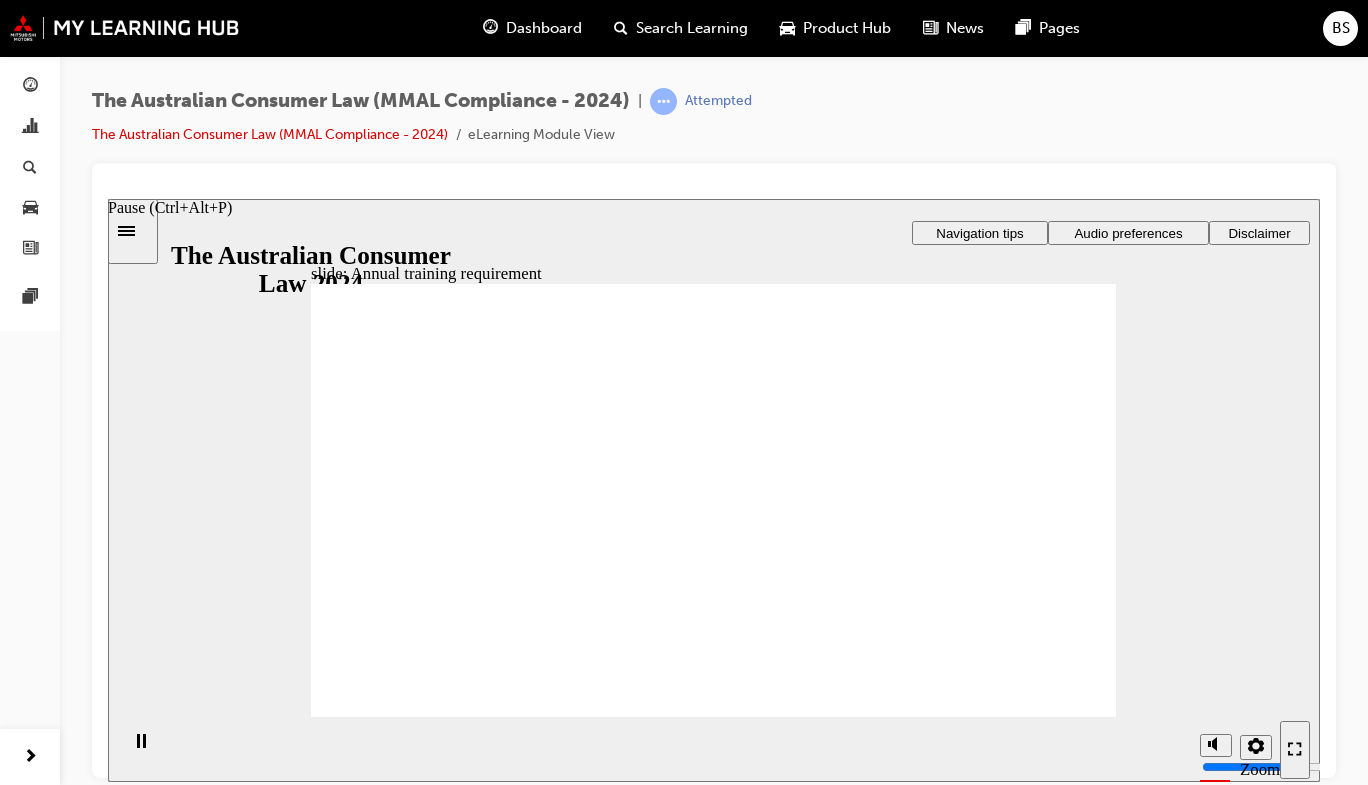 click 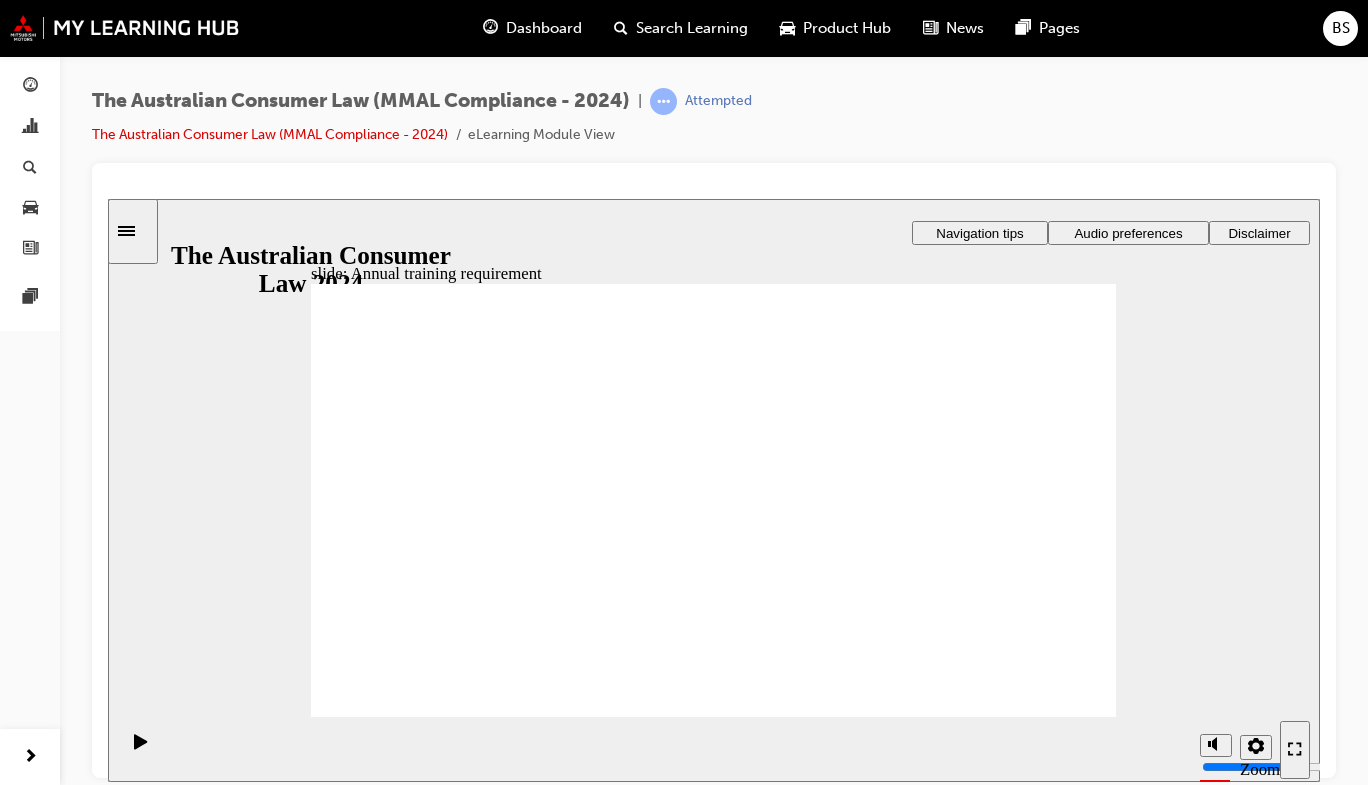 click at bounding box center (713, 962) 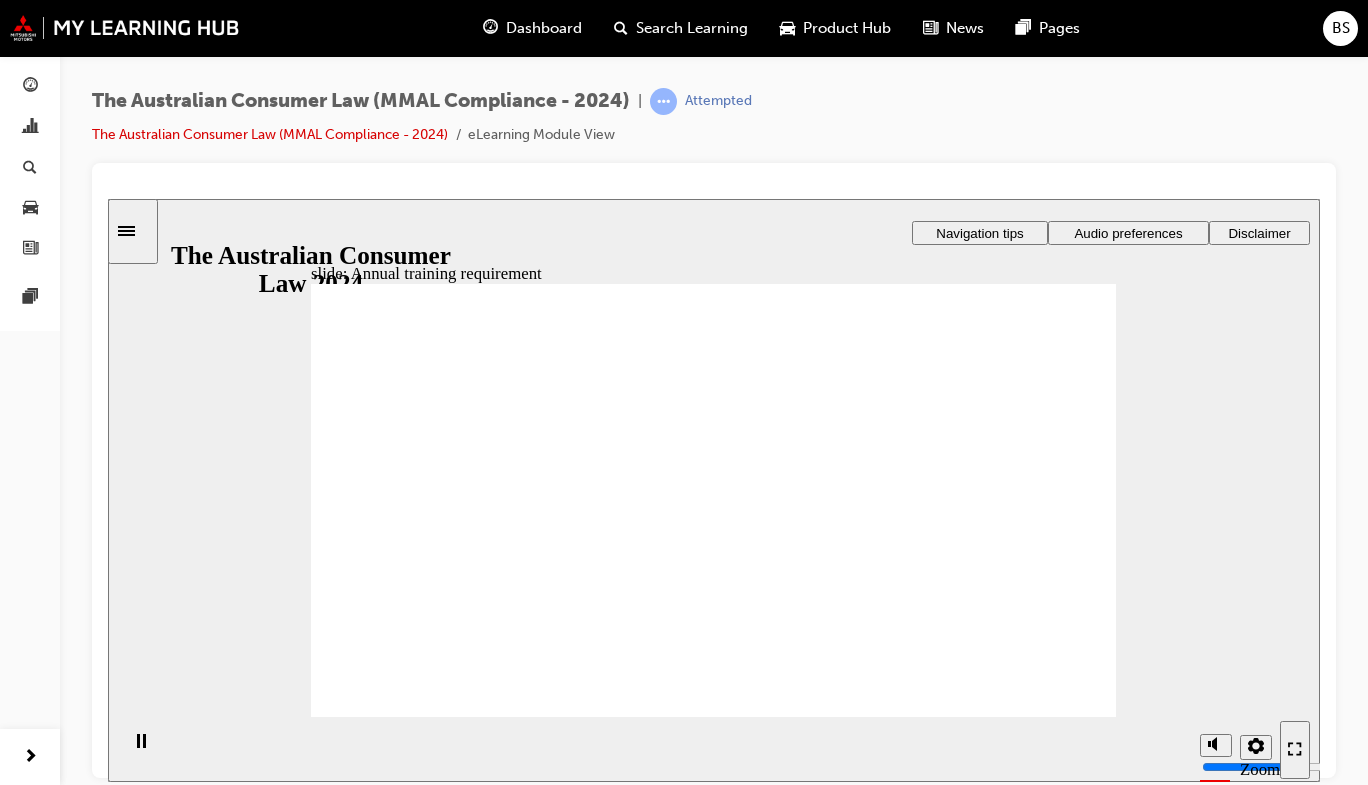 click 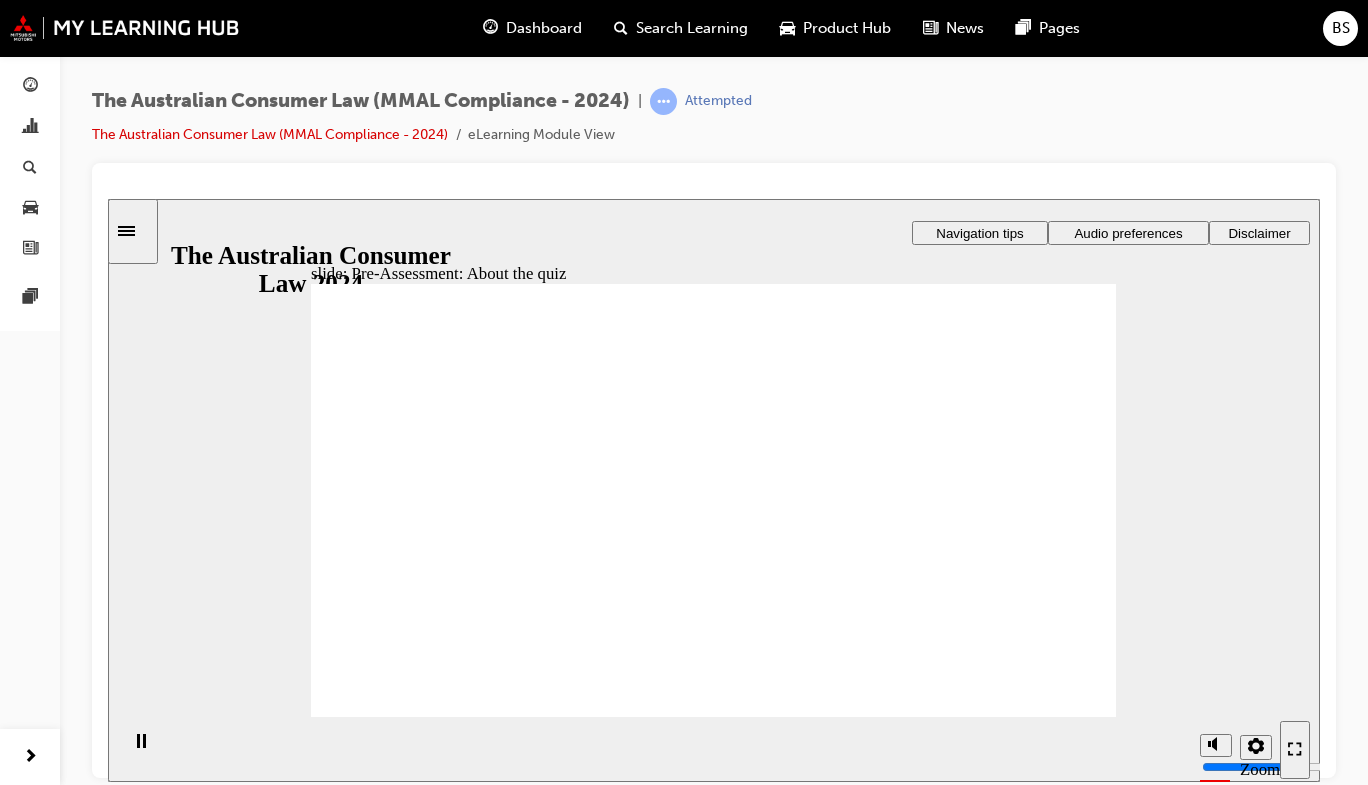 click 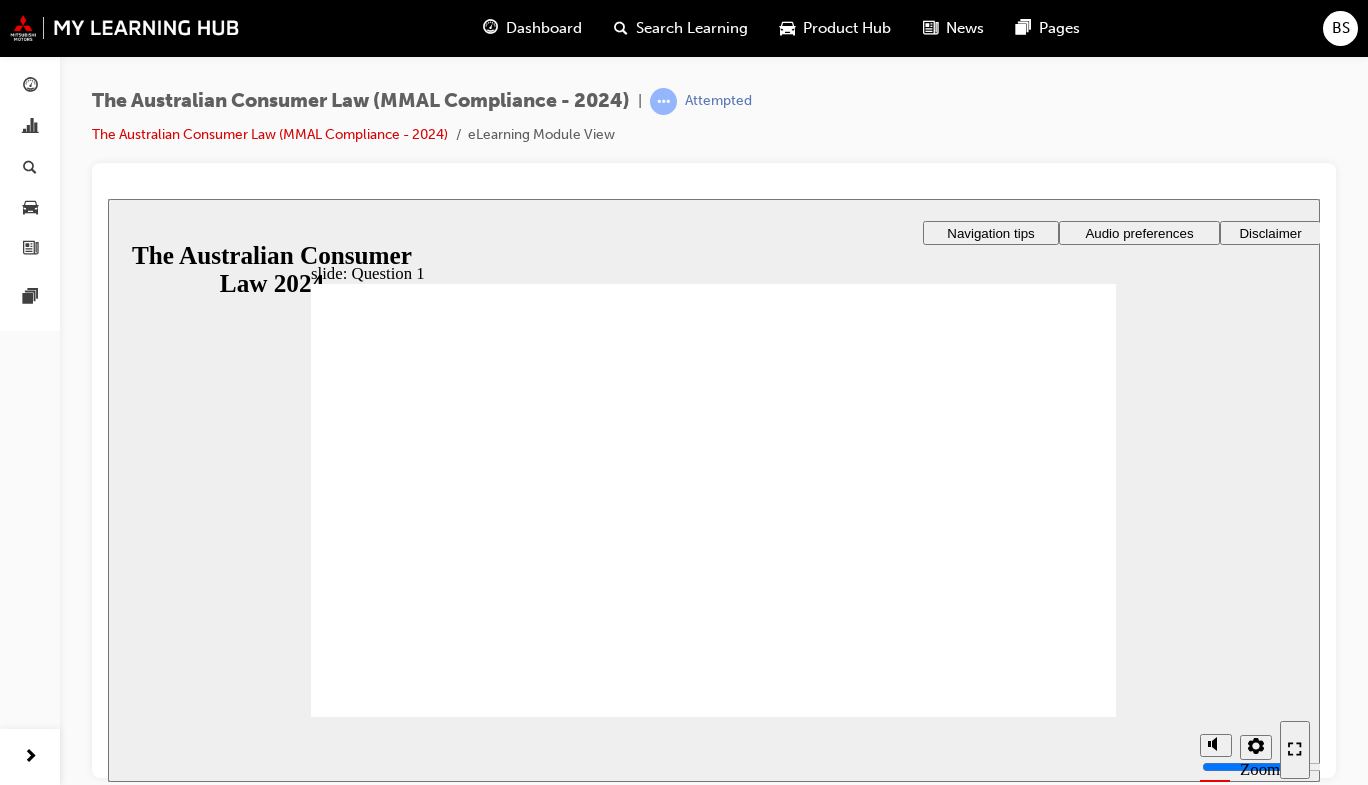 radio on "true" 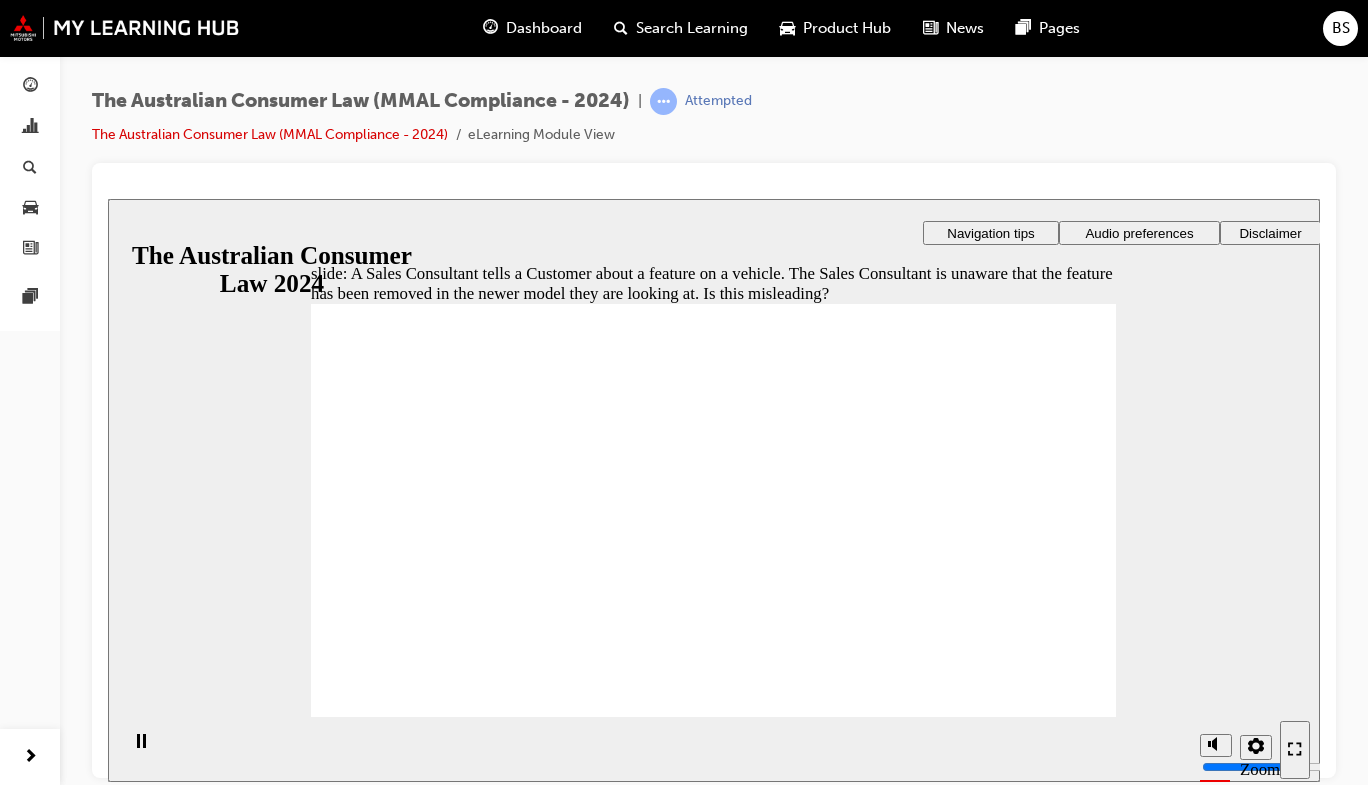 radio on "true" 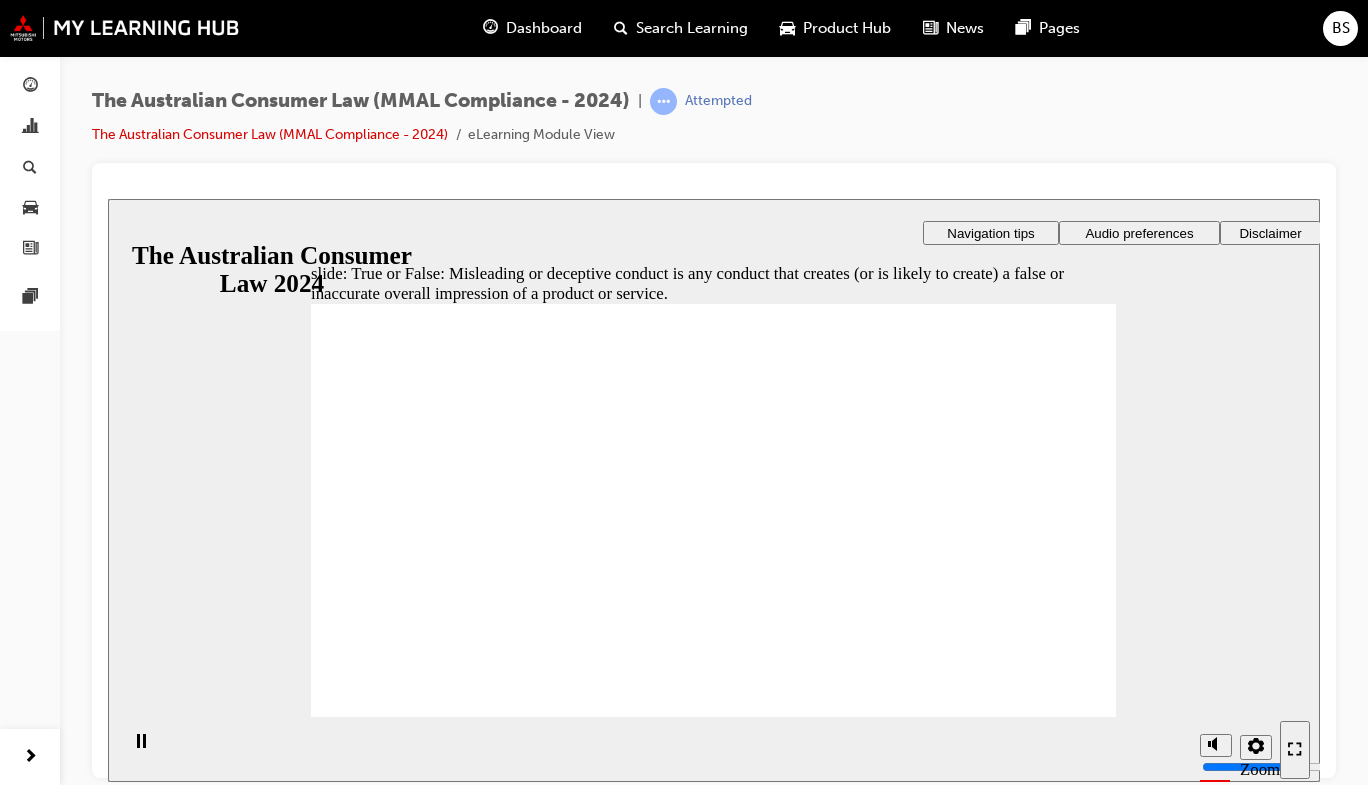 radio on "true" 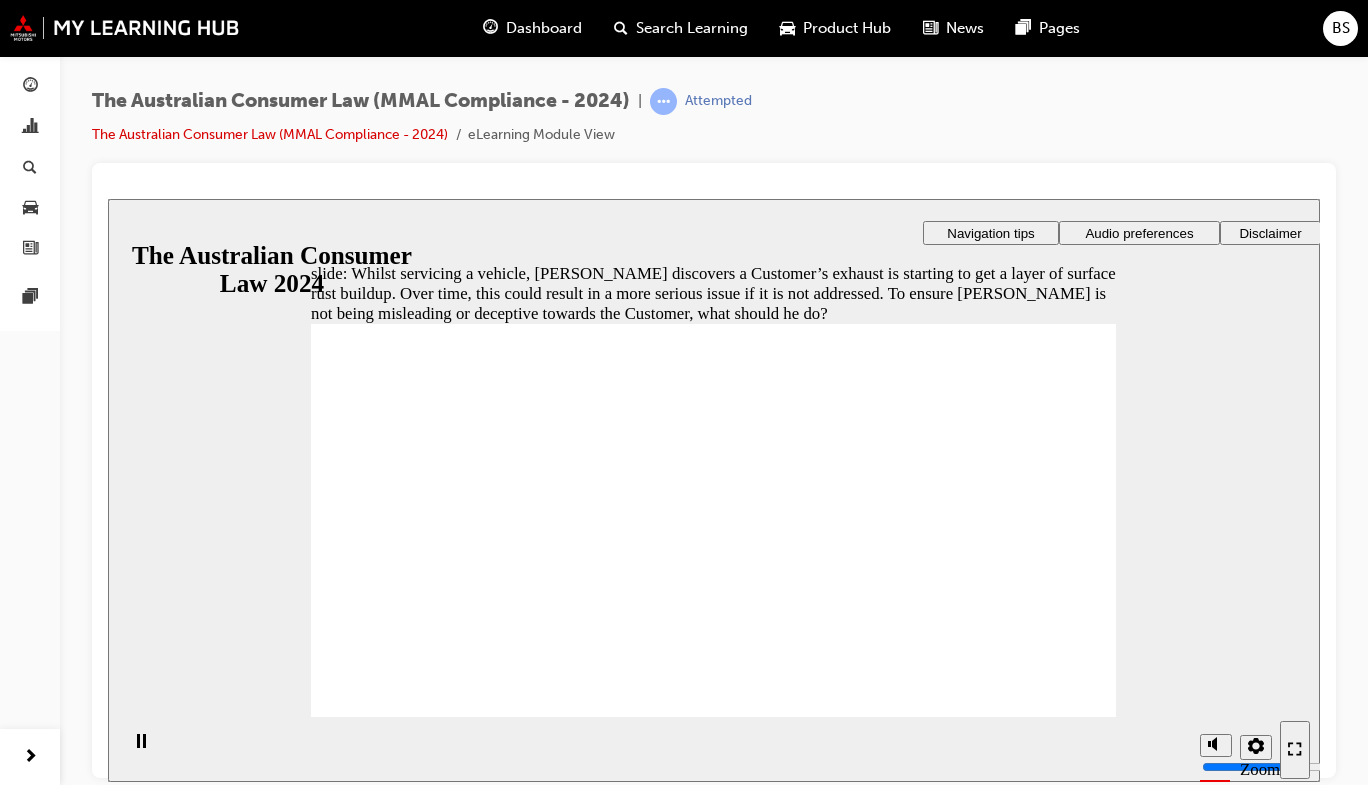 radio on "true" 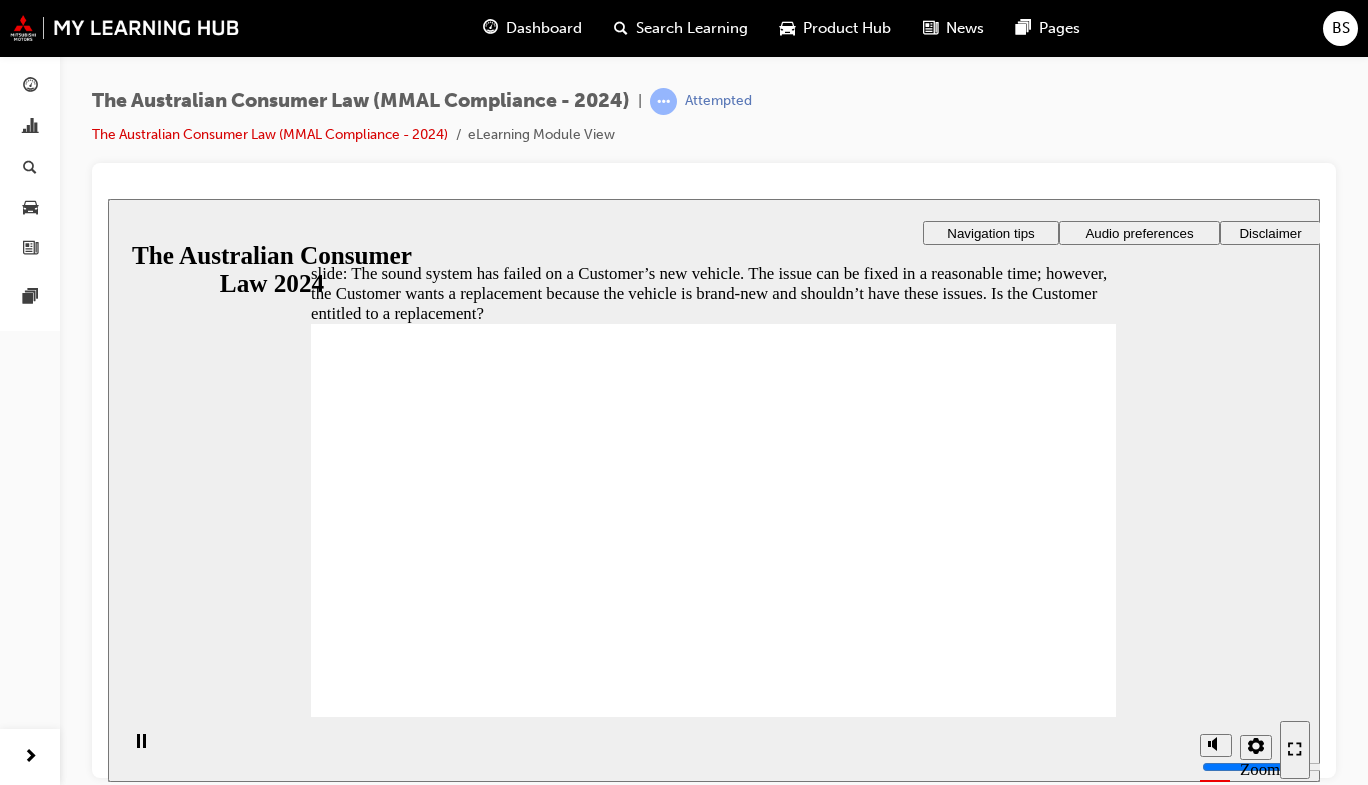 radio on "true" 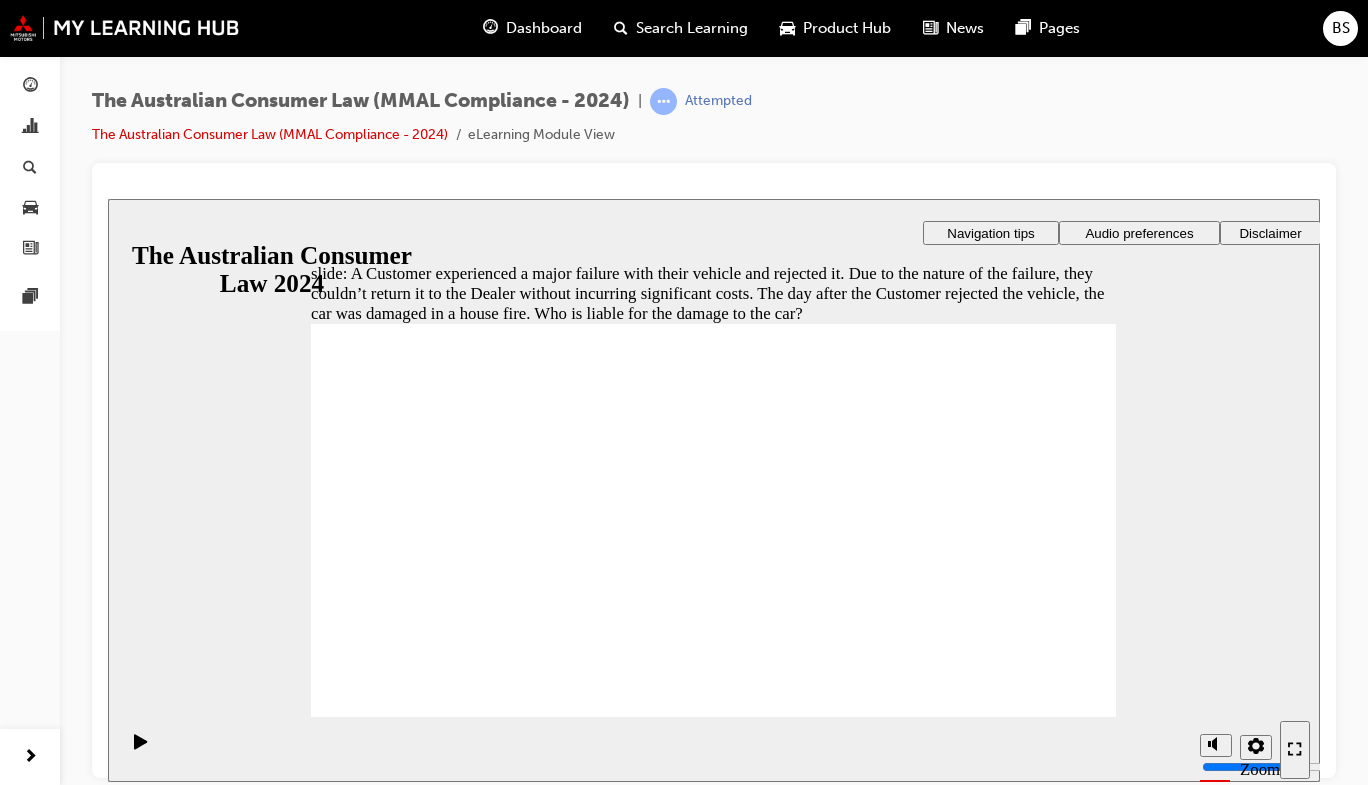 radio on "true" 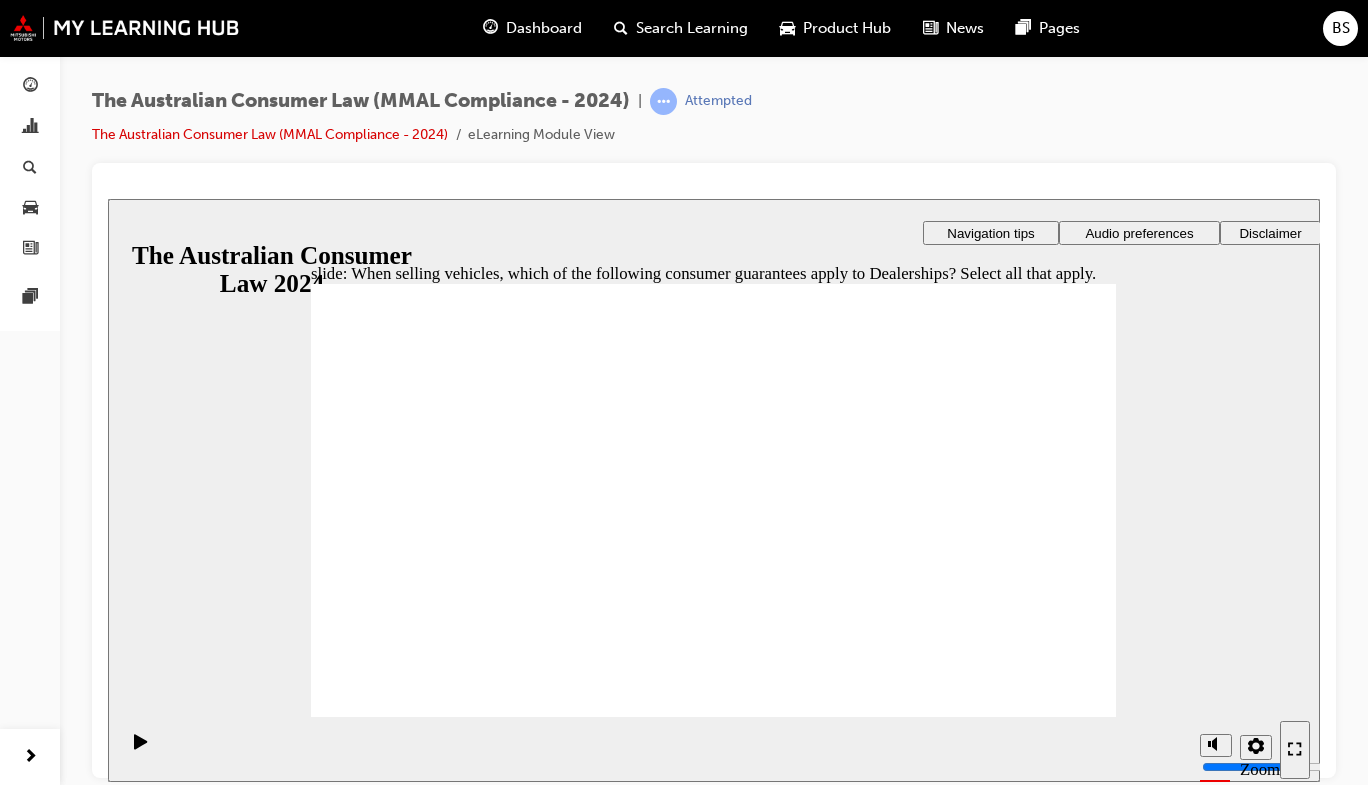 checkbox on "true" 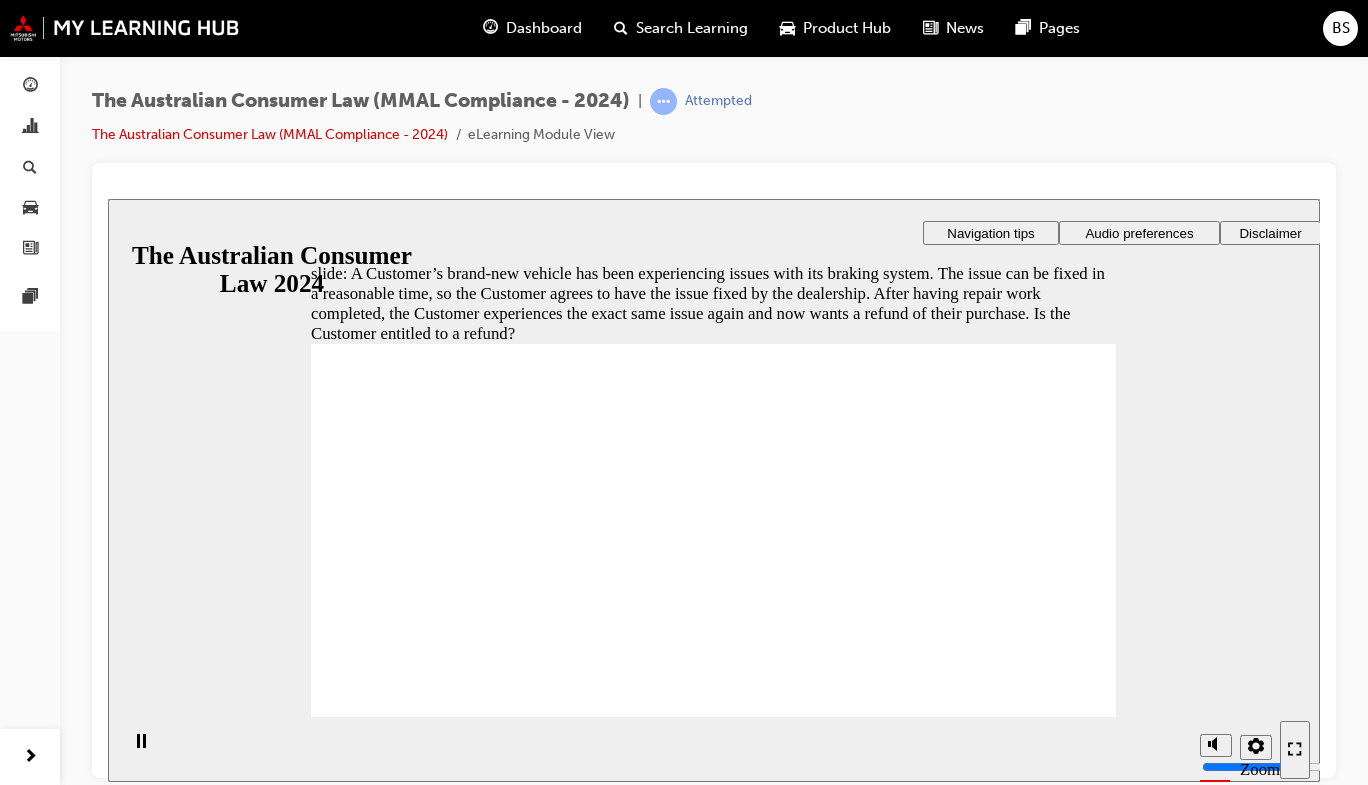 radio on "true" 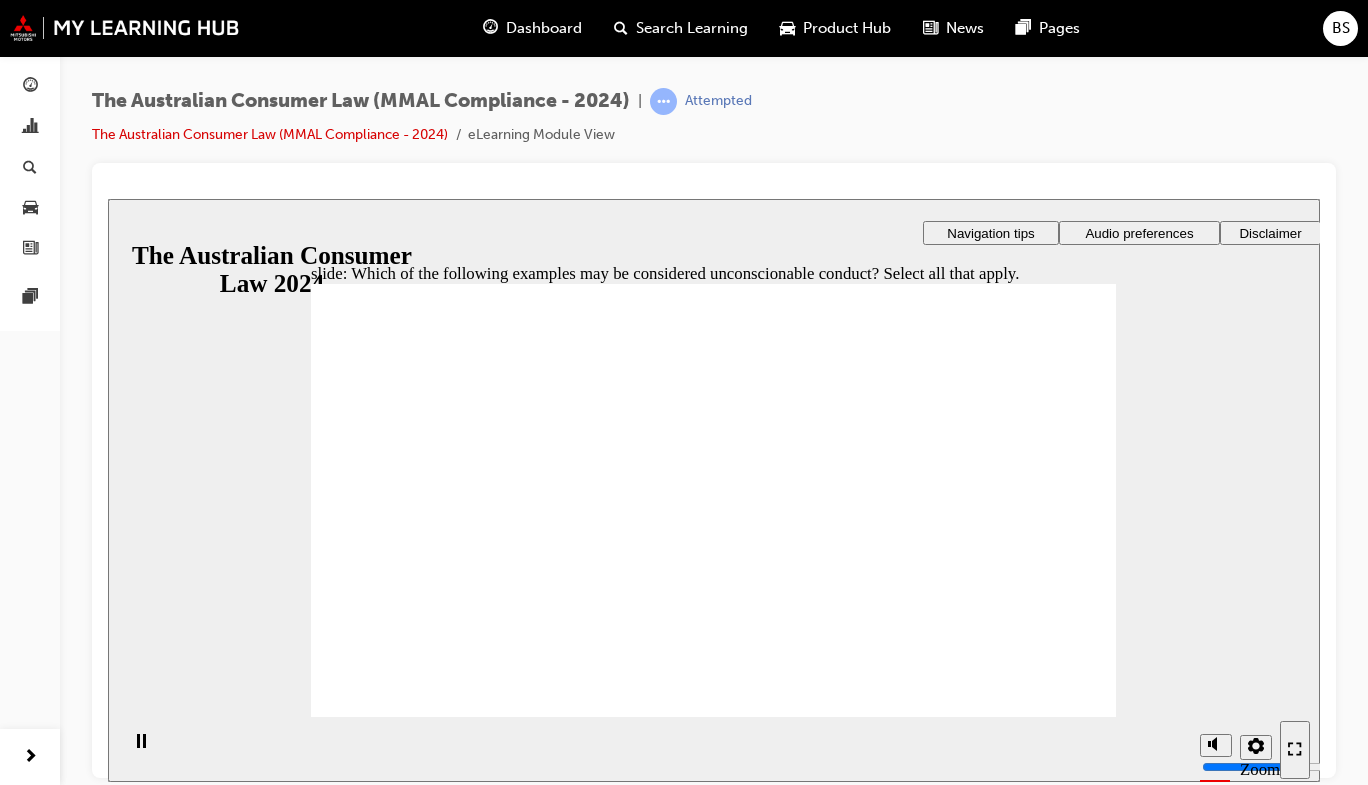 checkbox on "true" 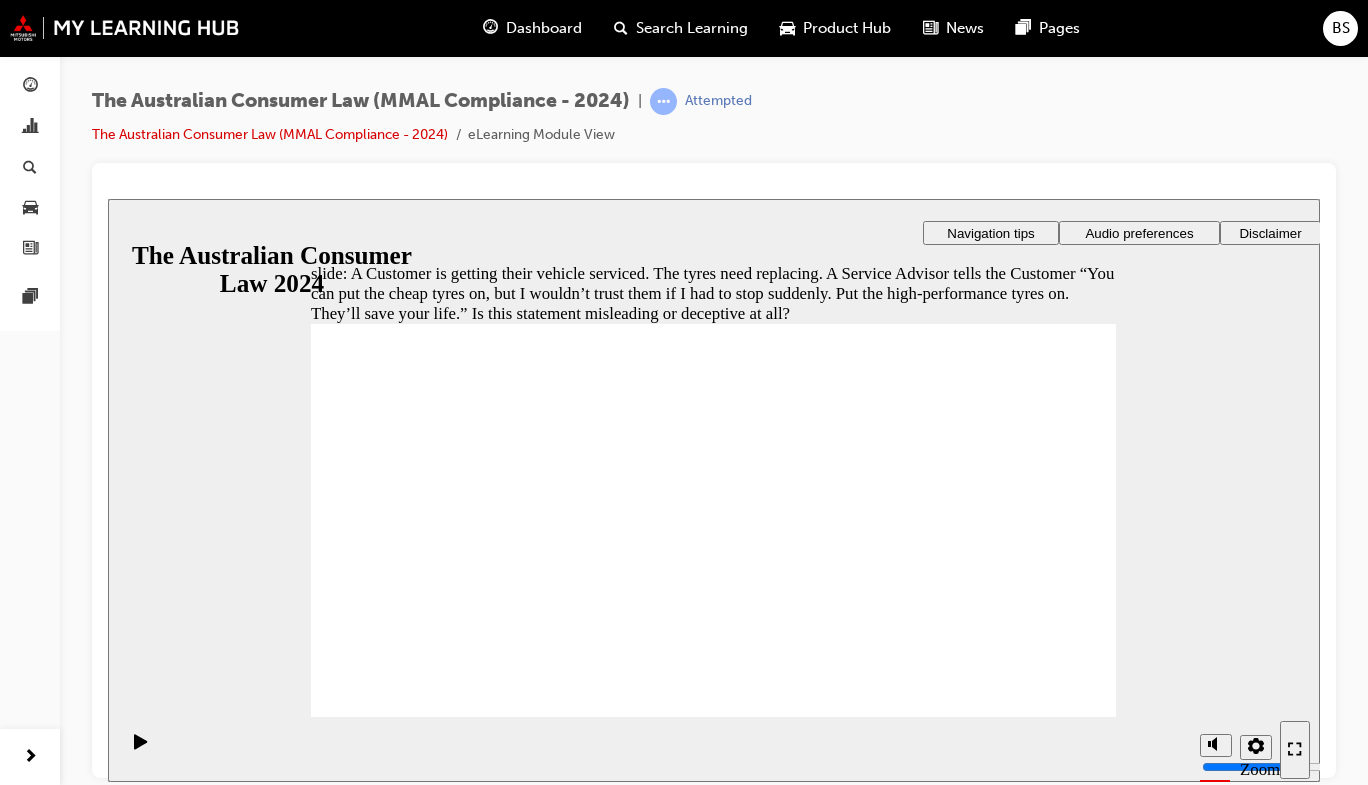 radio on "true" 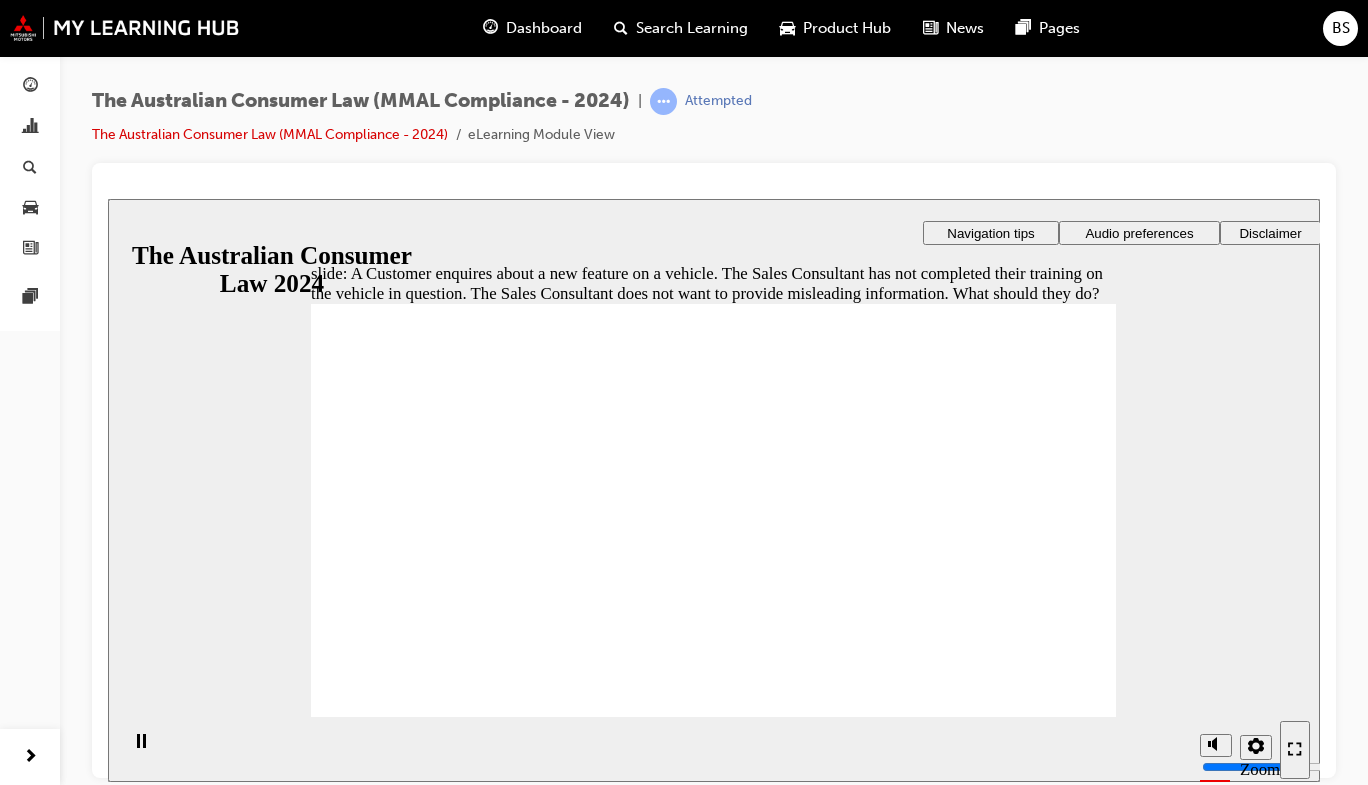 radio on "true" 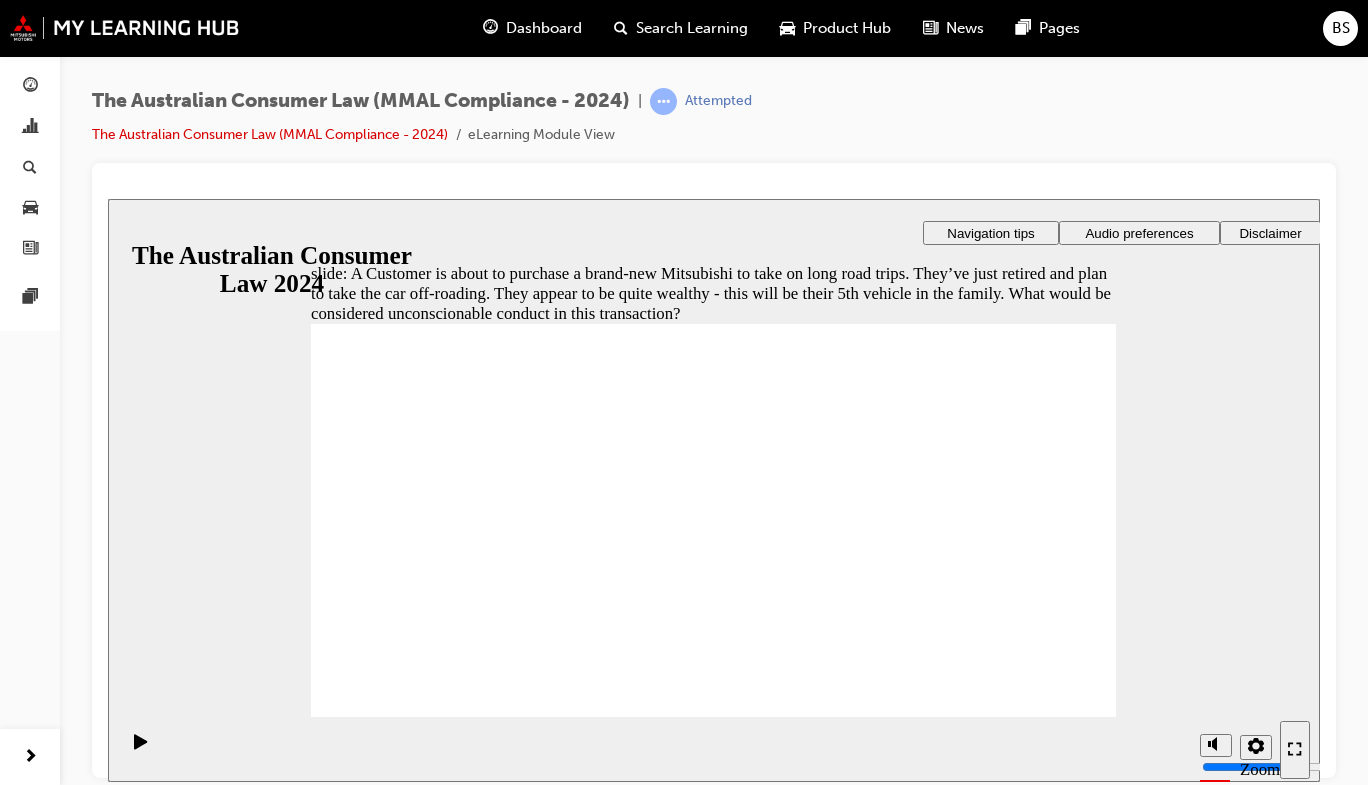 checkbox on "true" 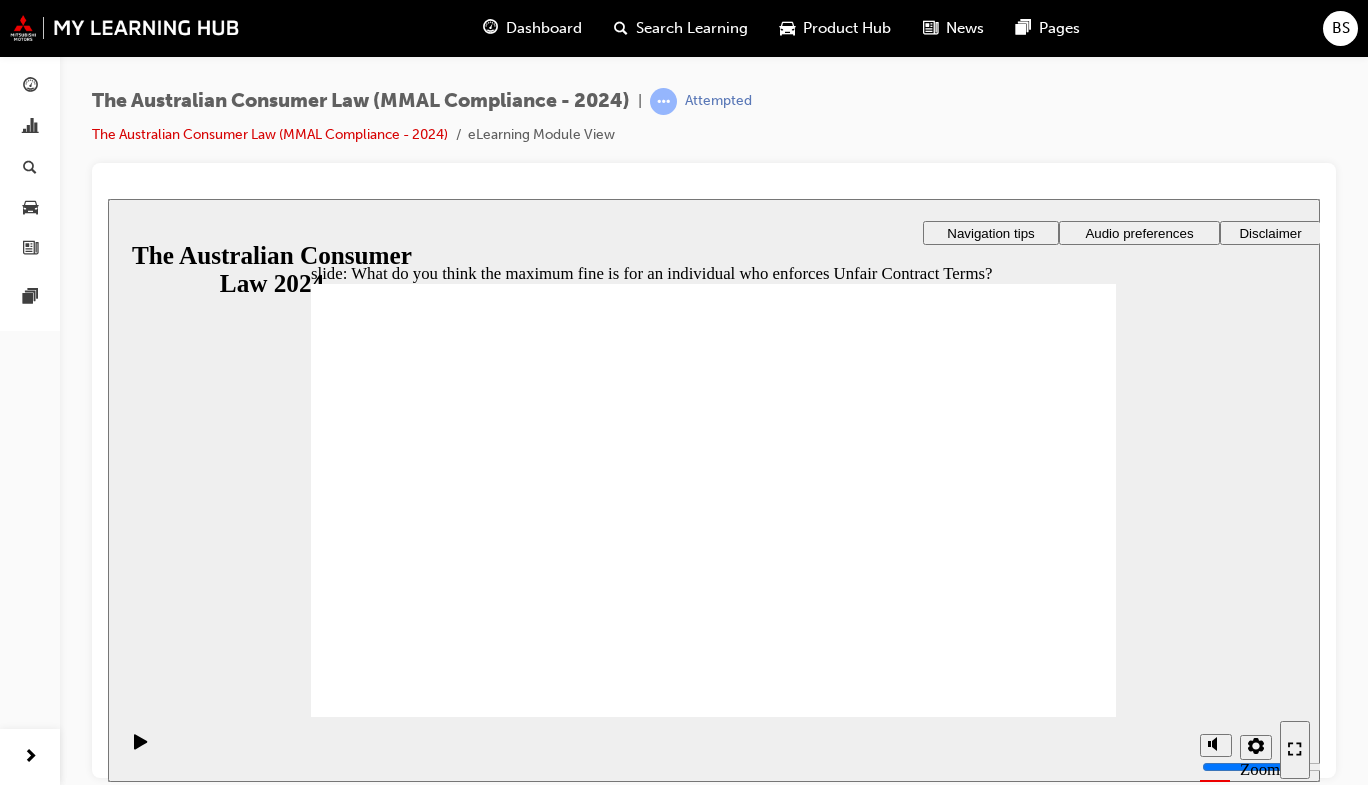 radio on "true" 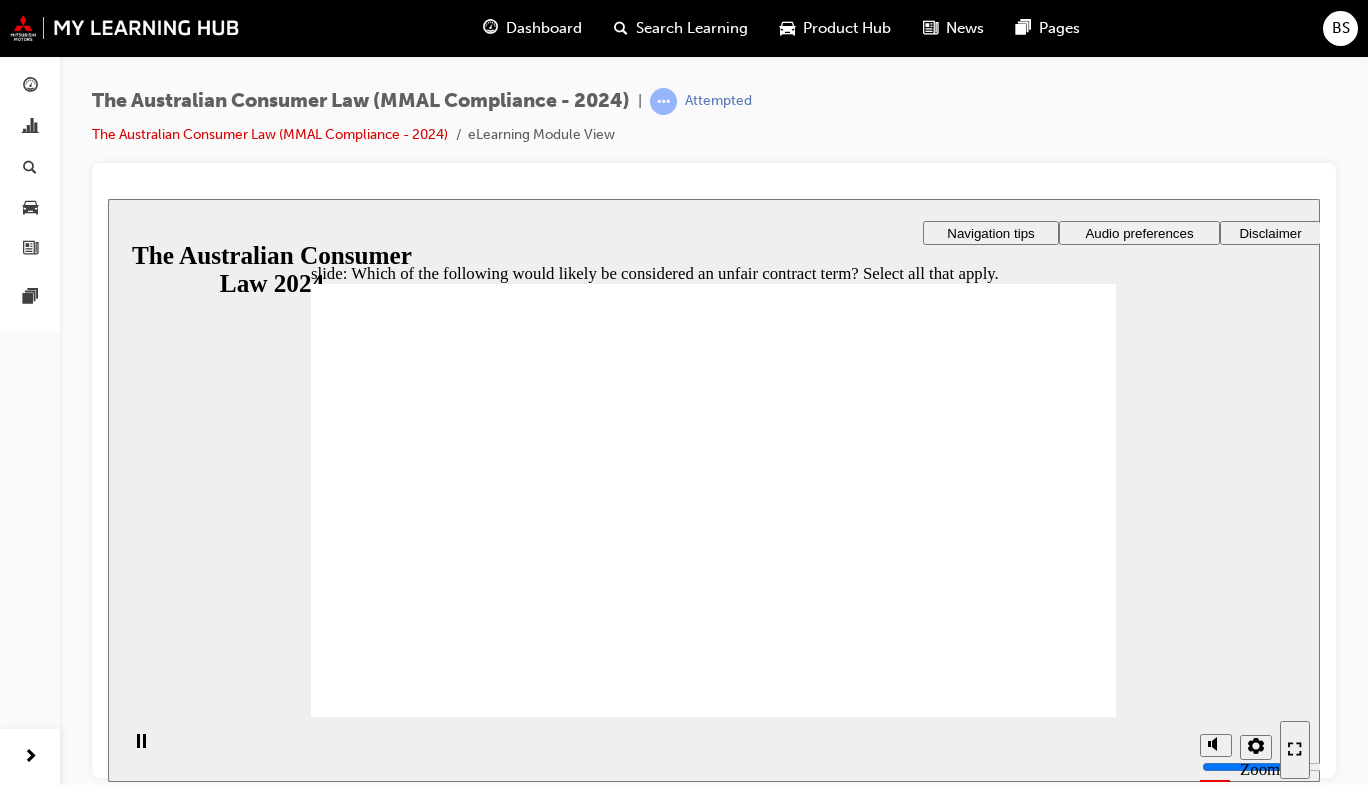 checkbox on "true" 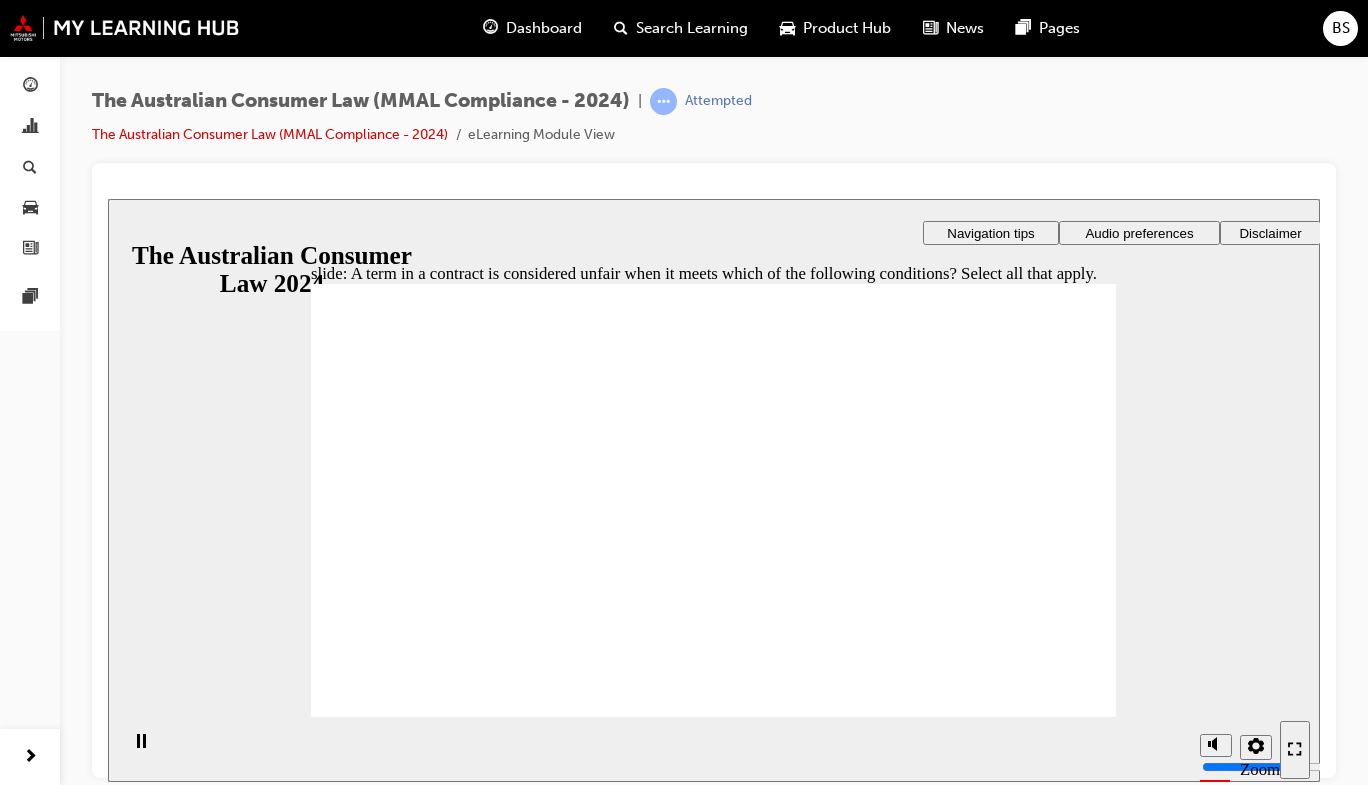 checkbox on "true" 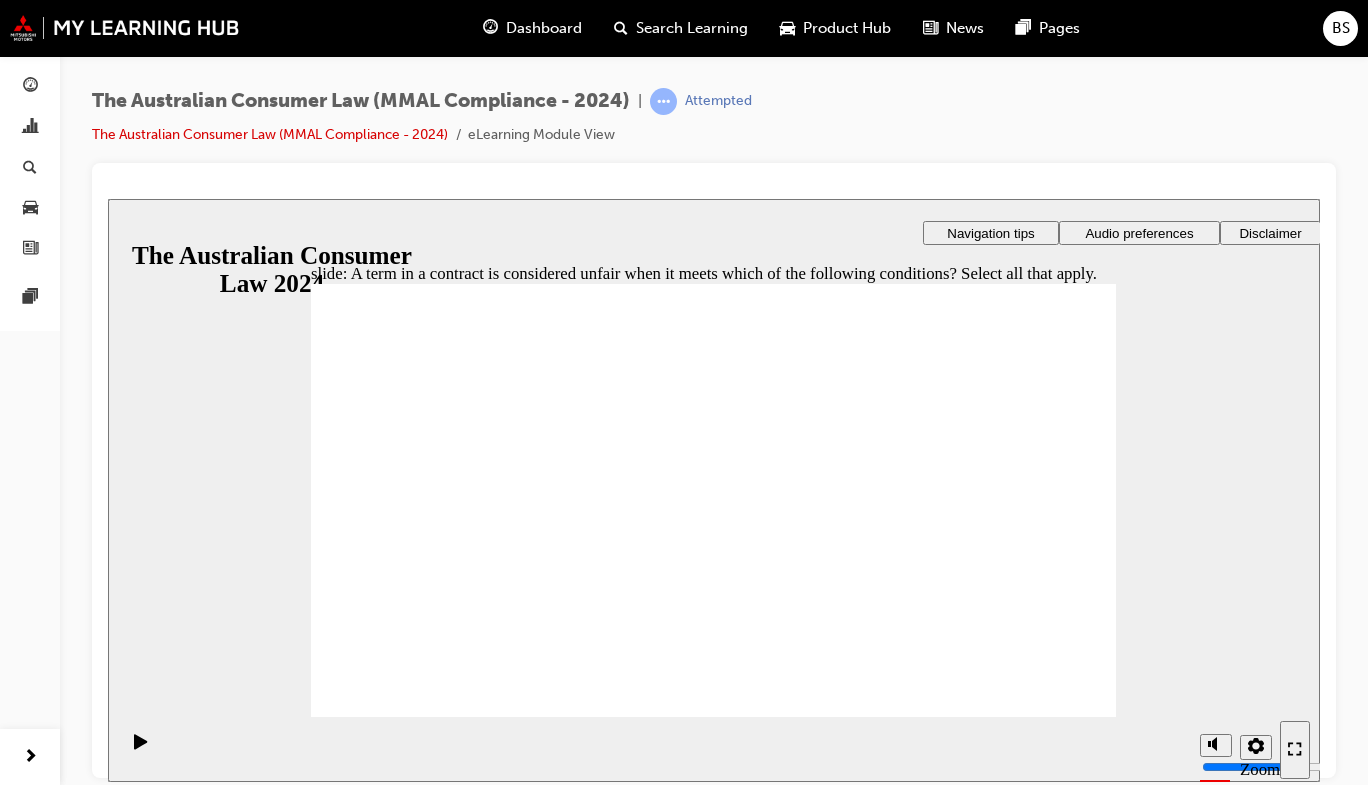 checkbox on "true" 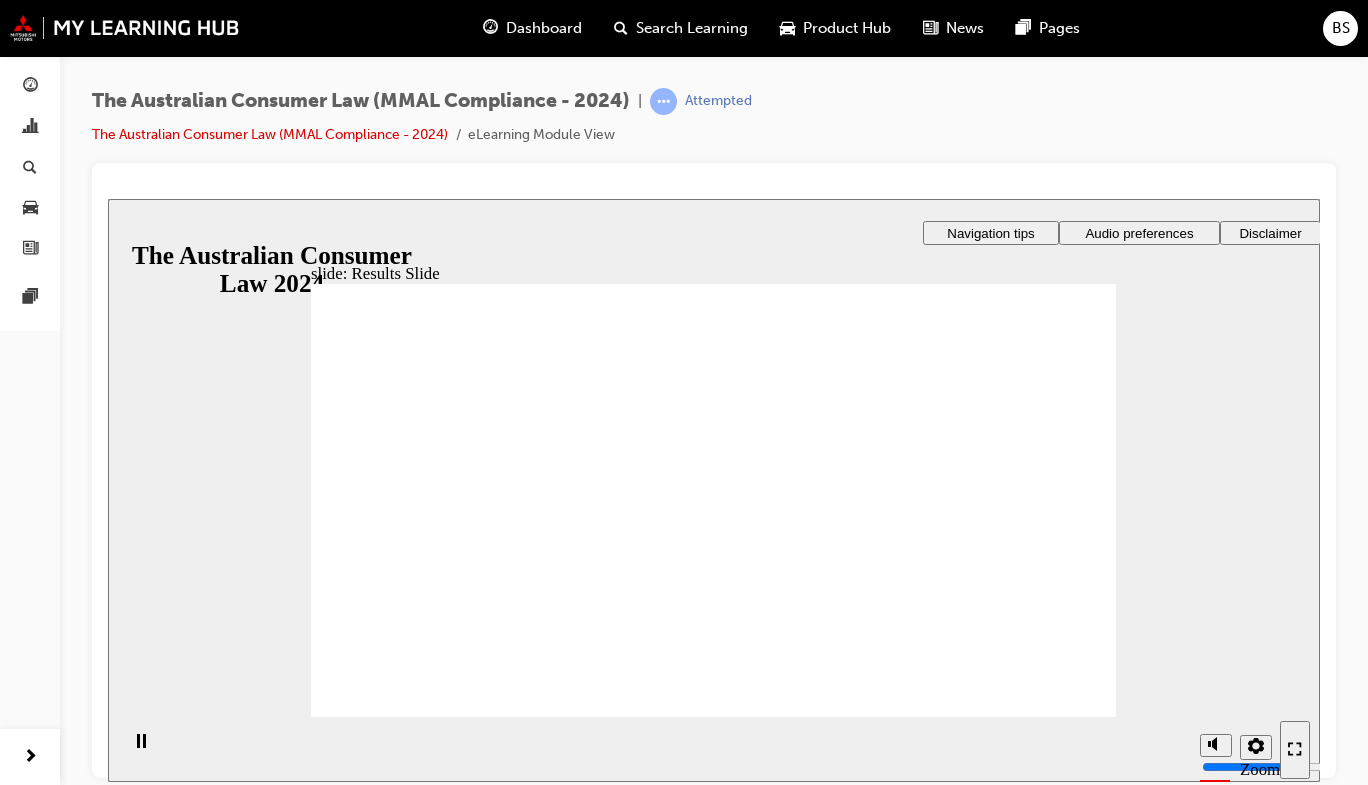 click 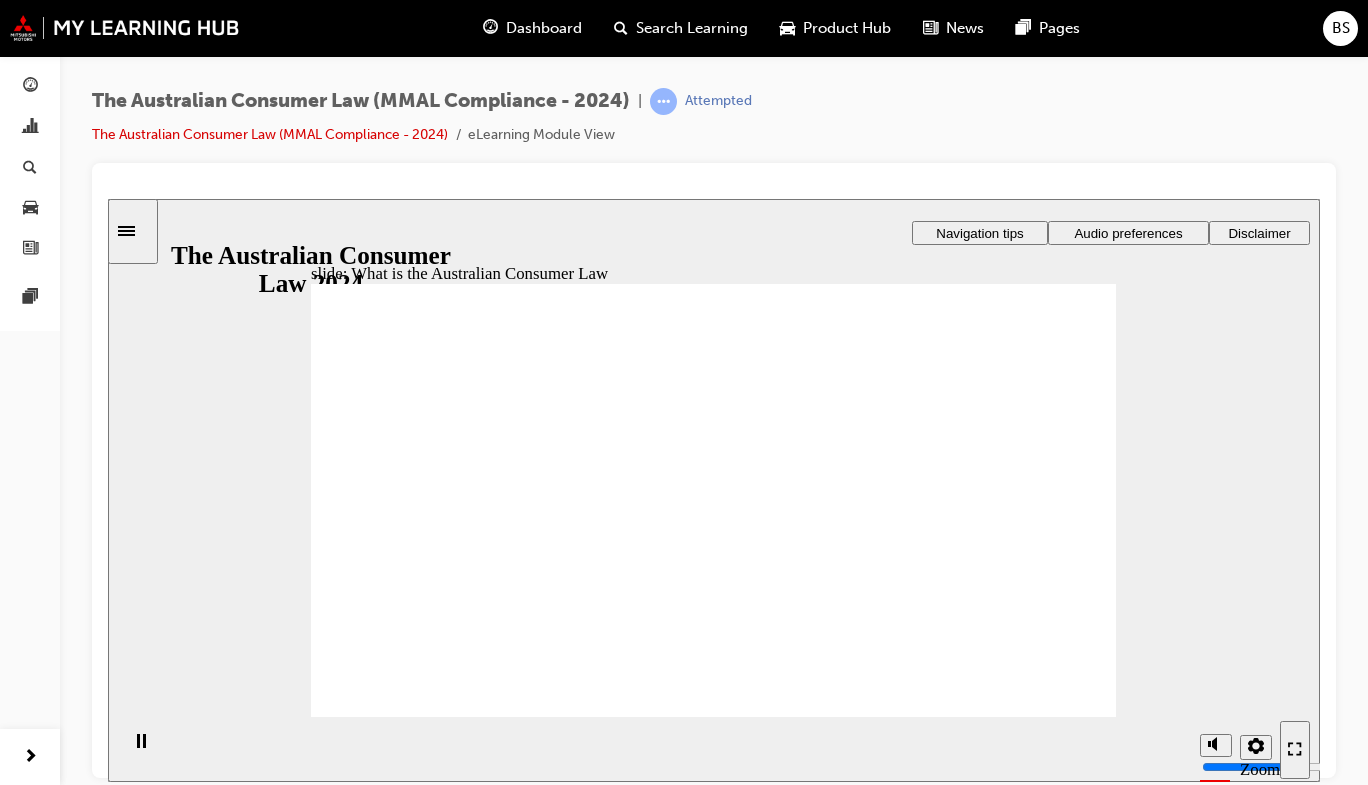 click 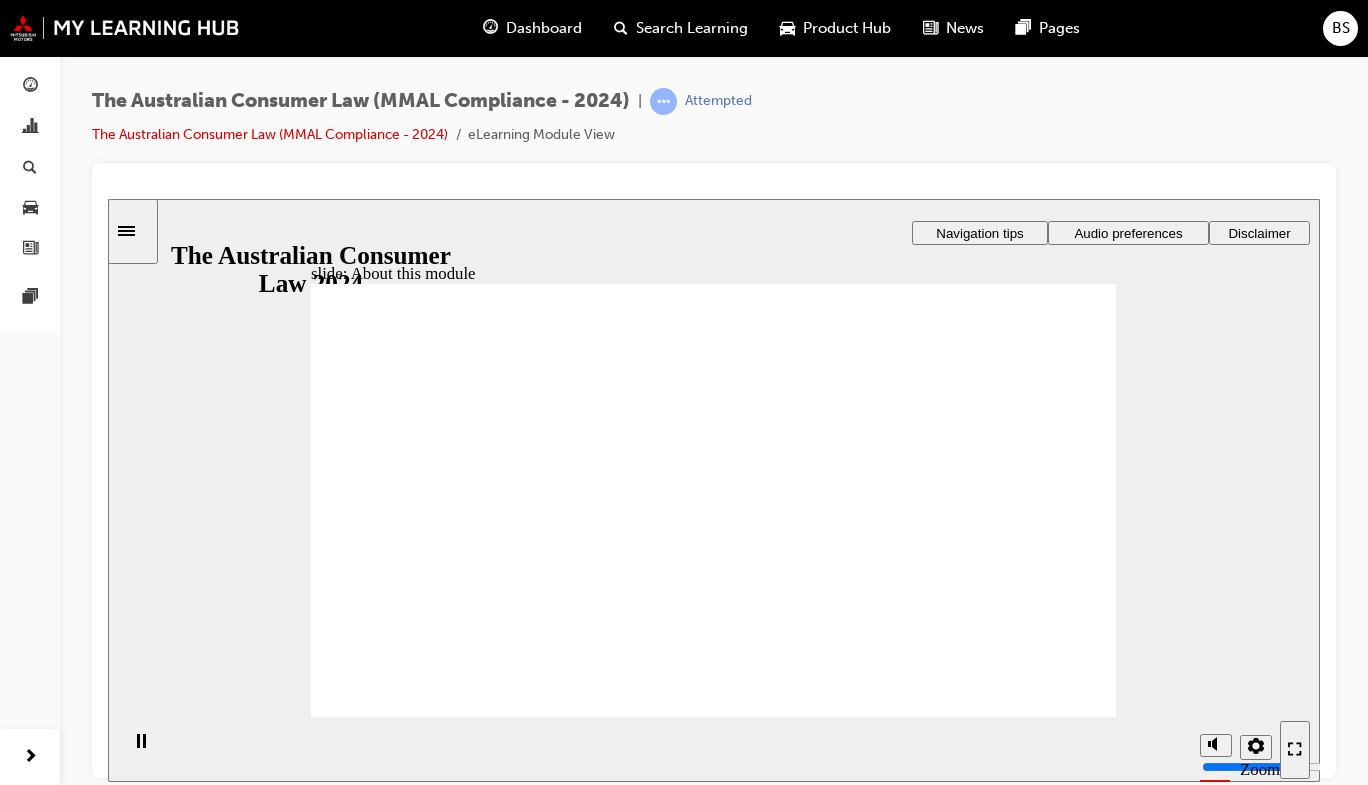 click on "Next Next Next" at bounding box center (1053, 2933) 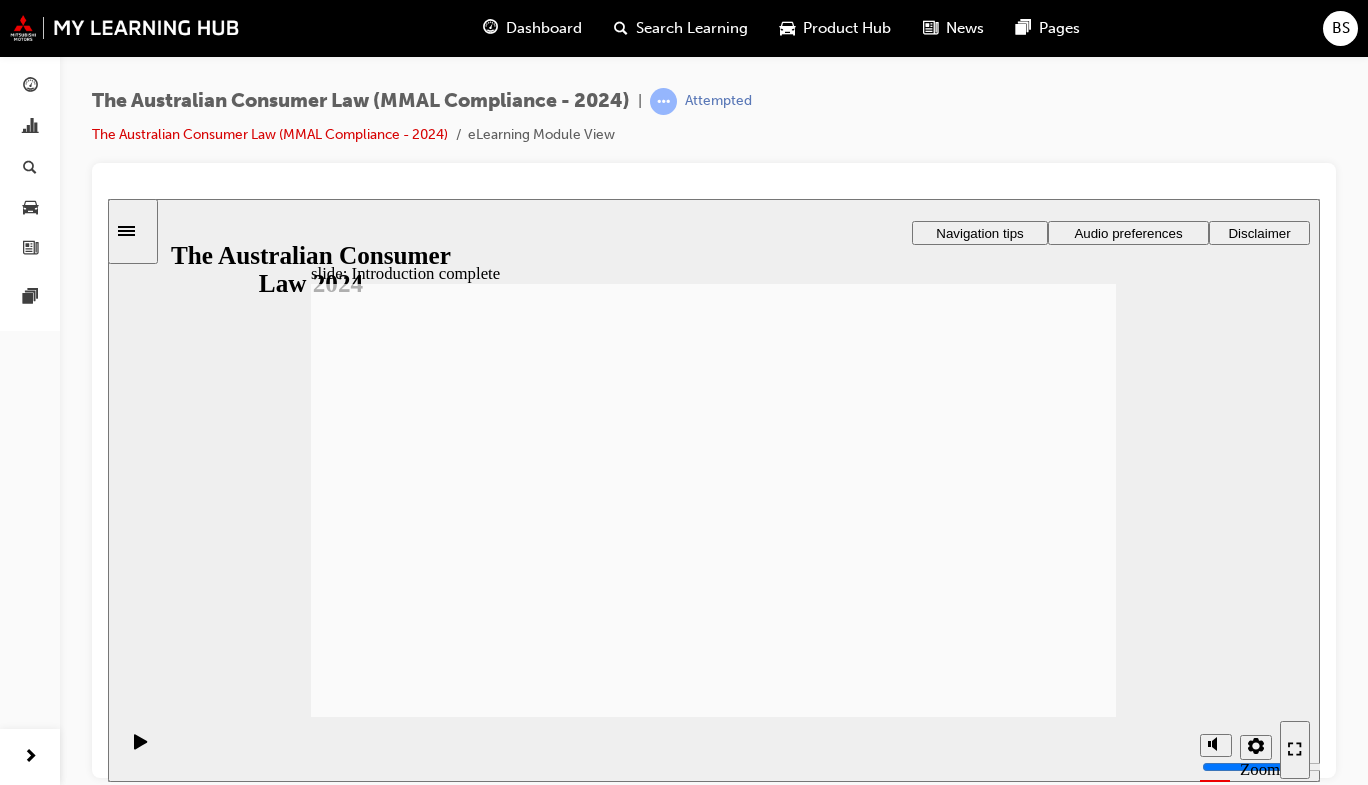 click at bounding box center (713, 962) 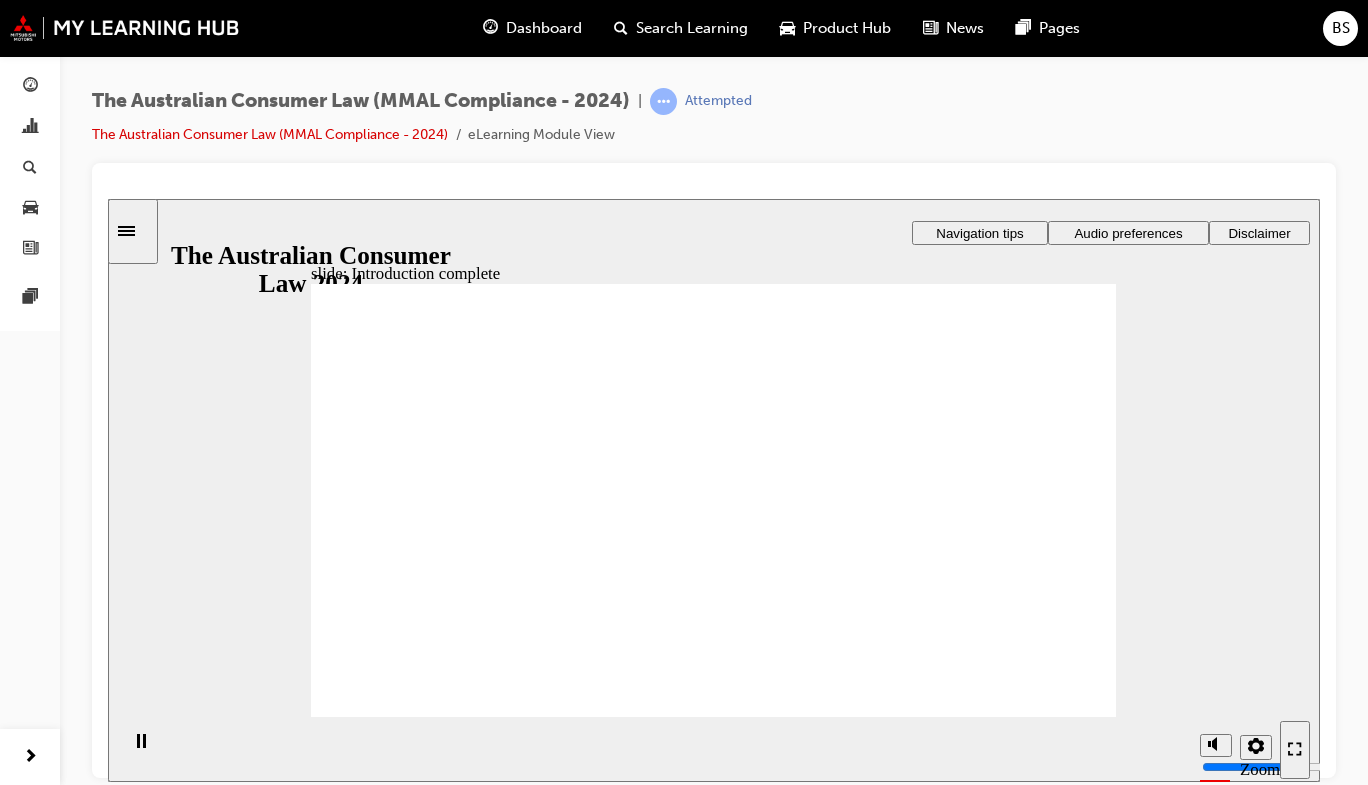 click 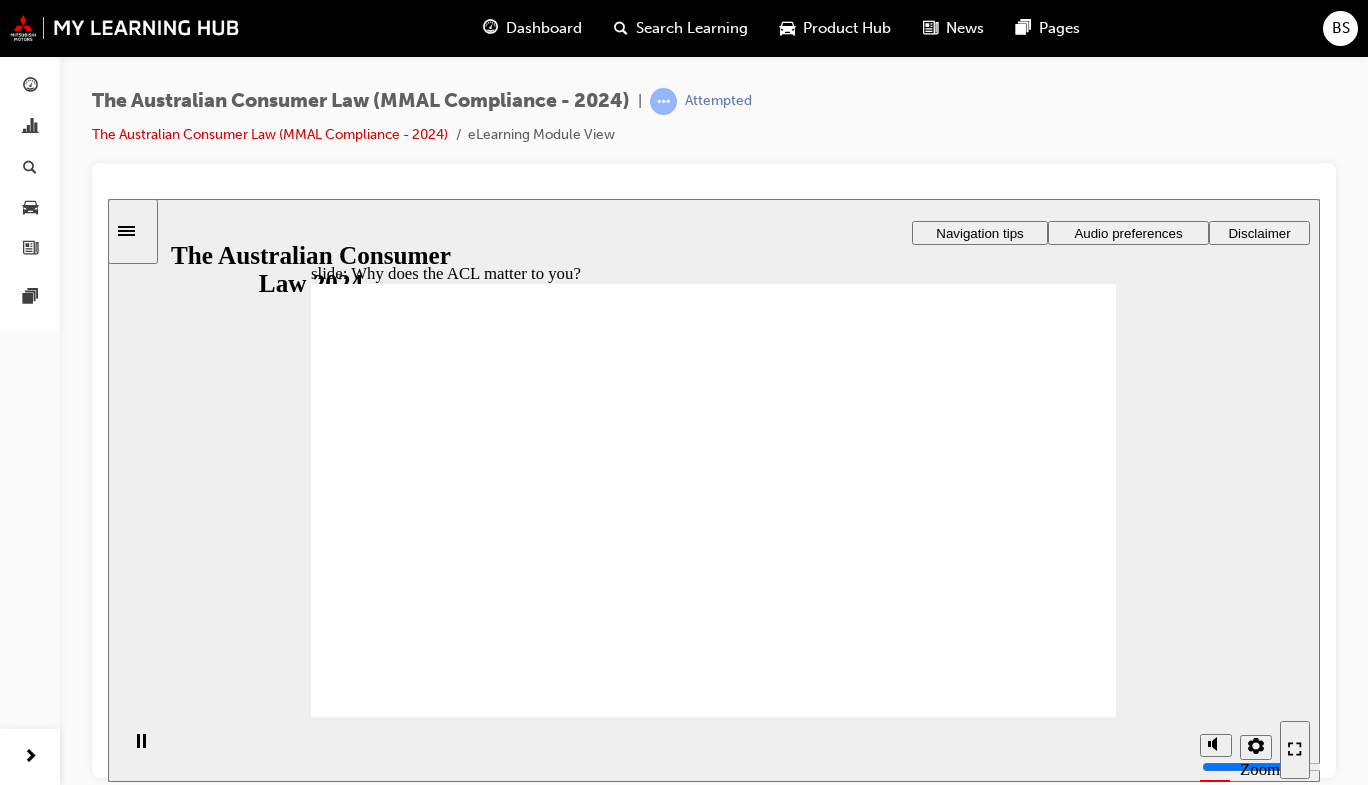 click 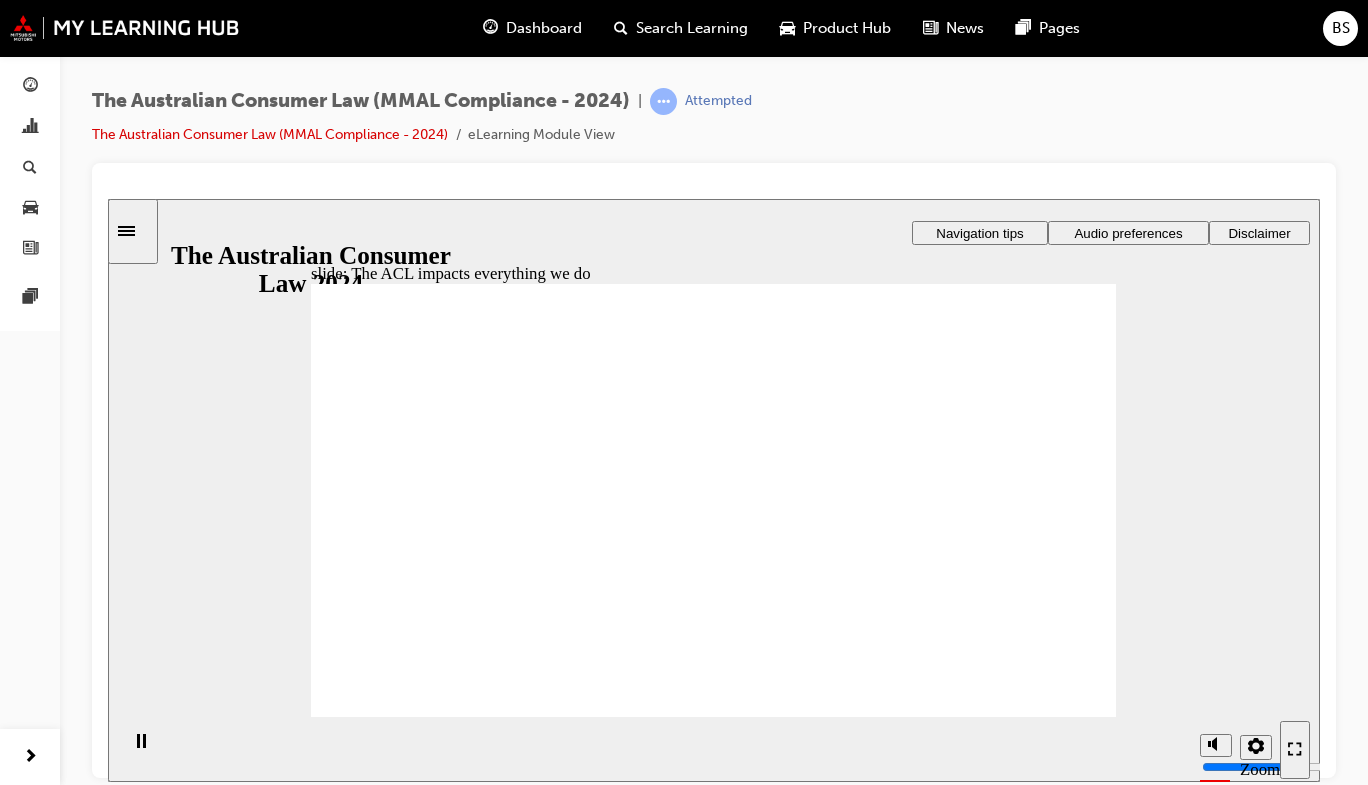 click 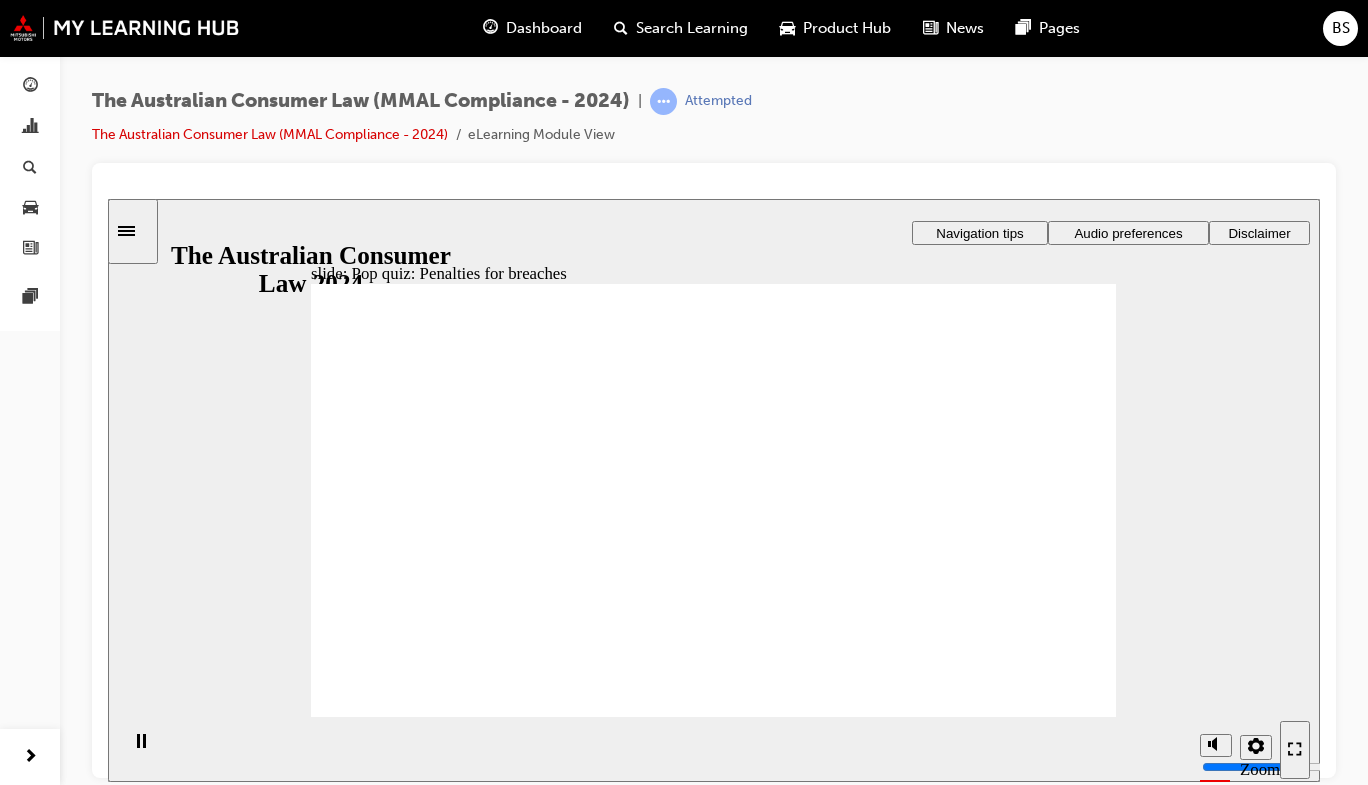 radio on "true" 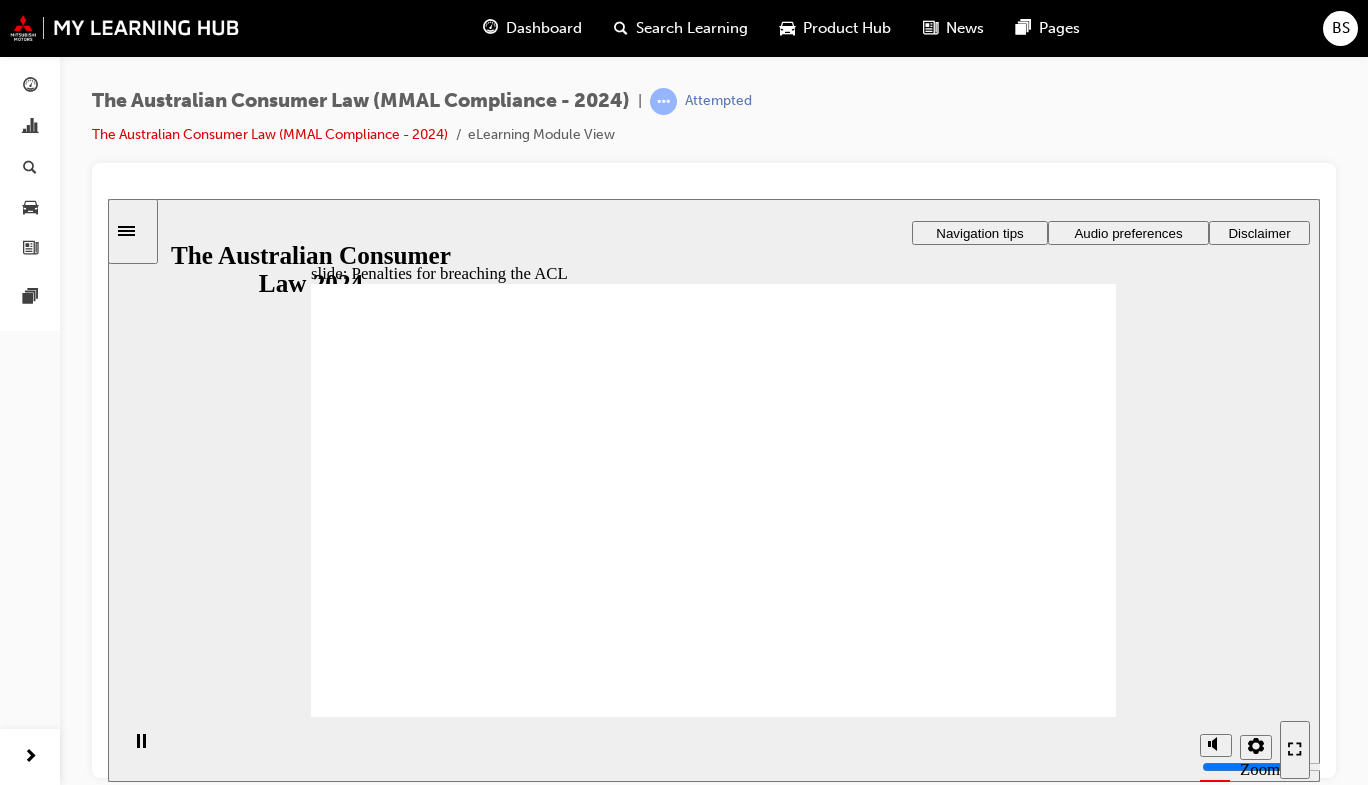 click 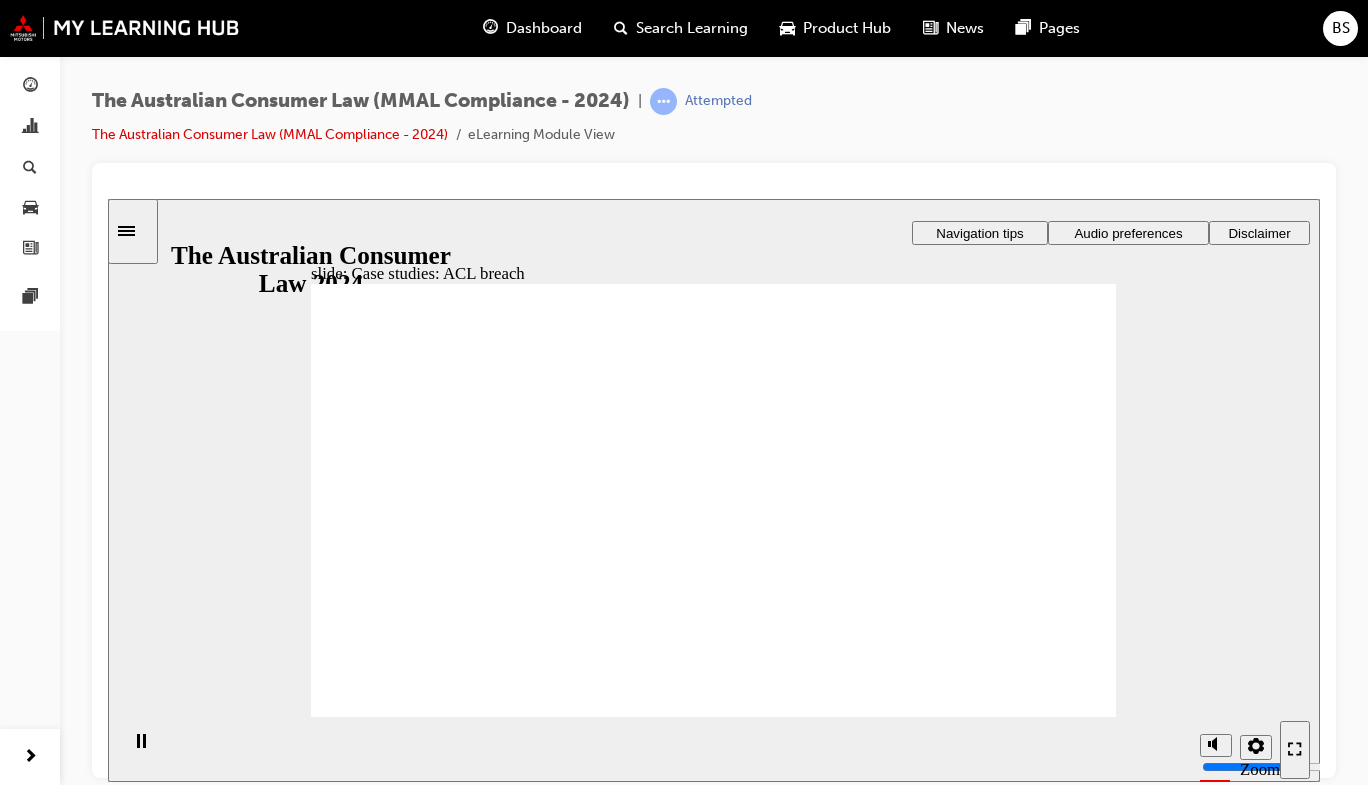 click 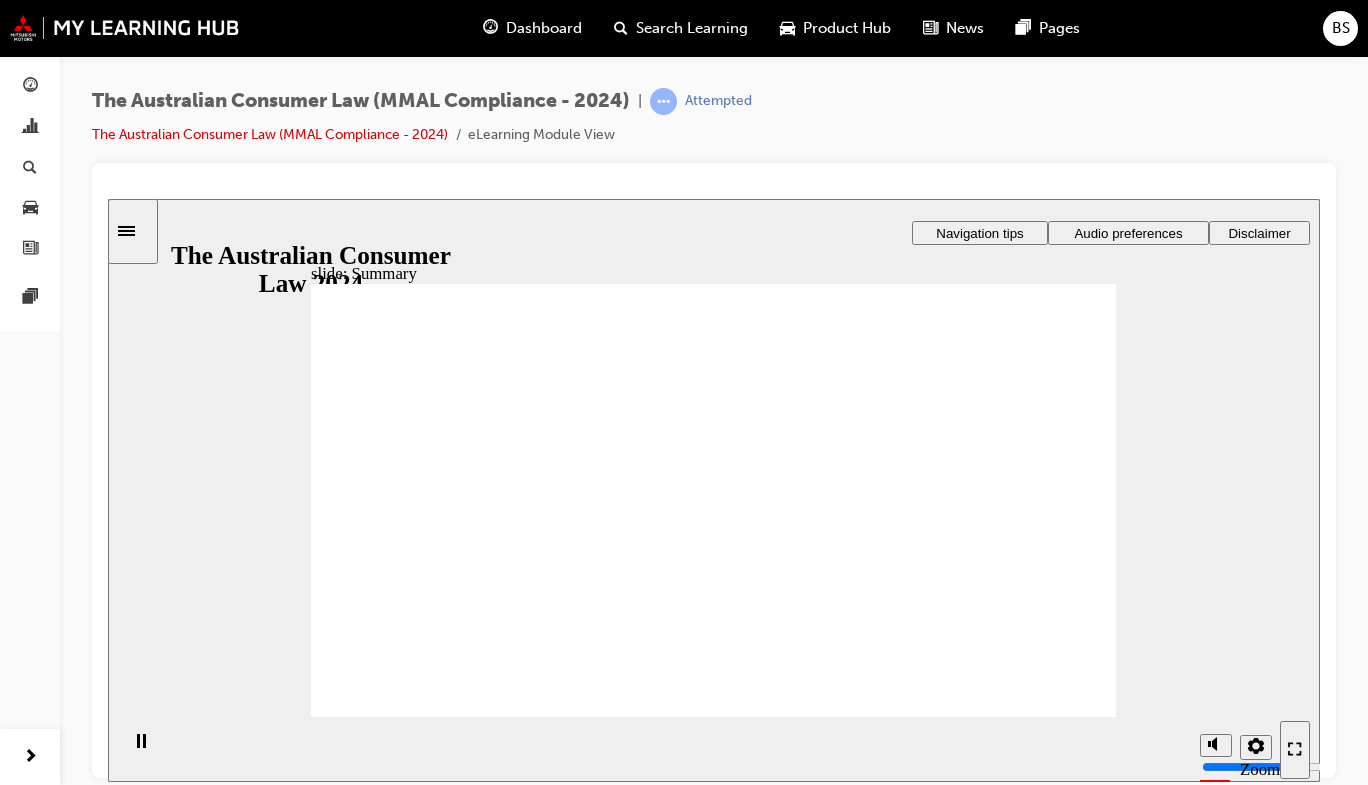 click 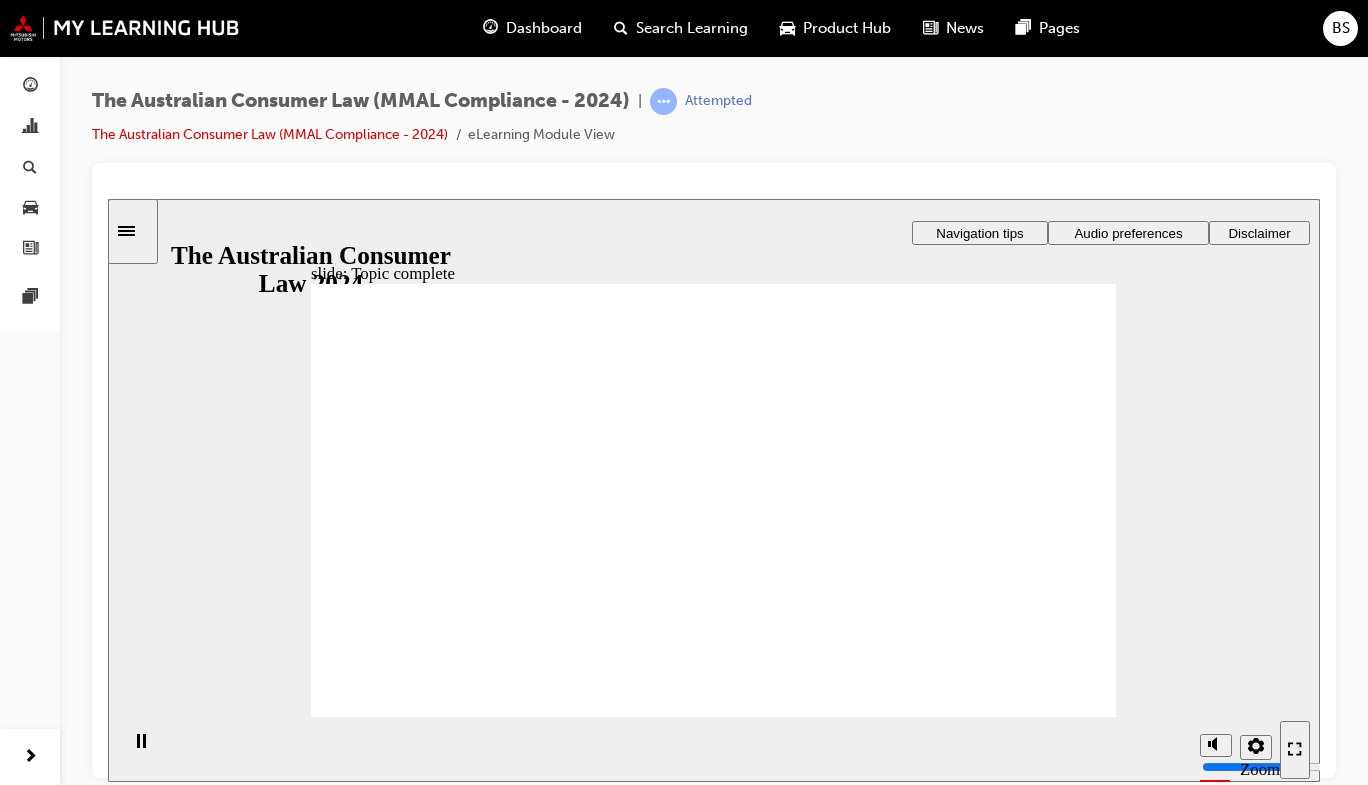 click 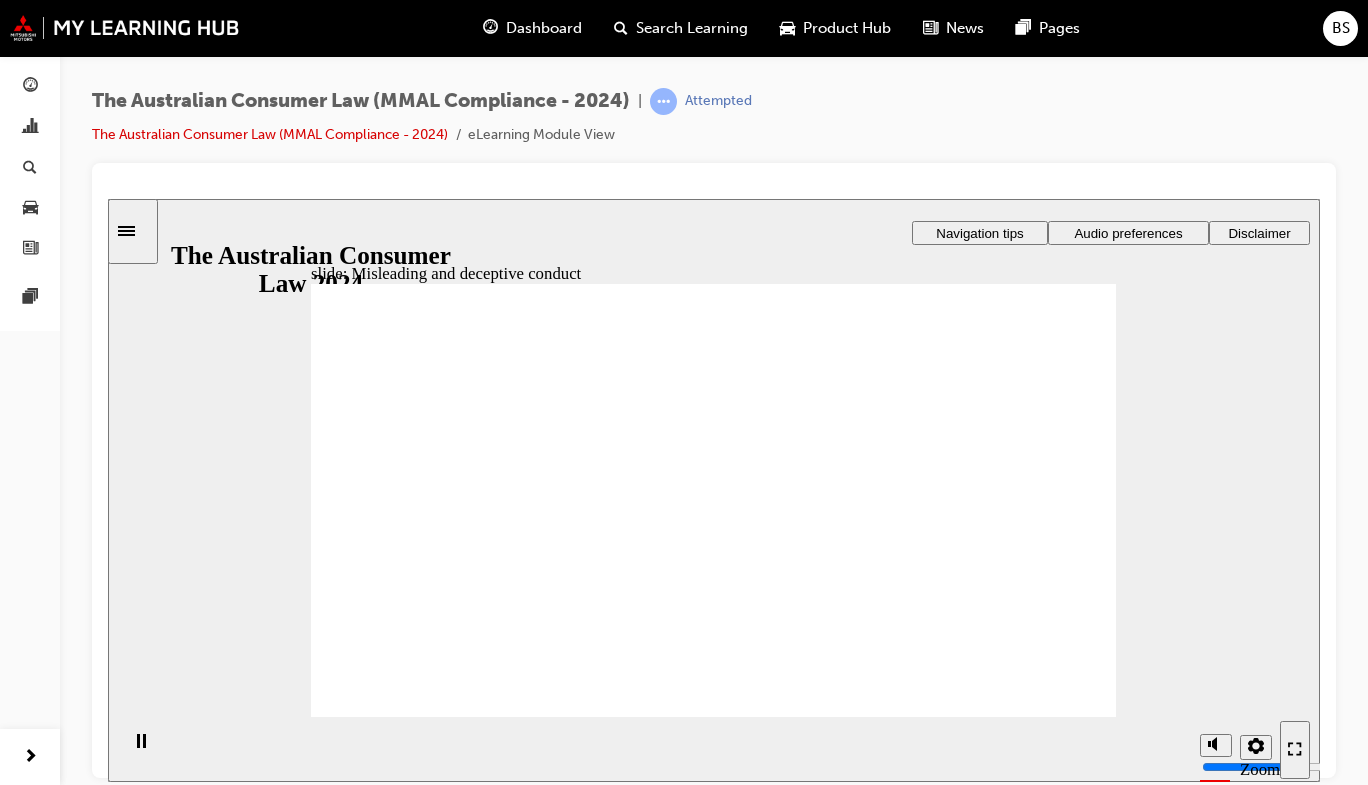 click 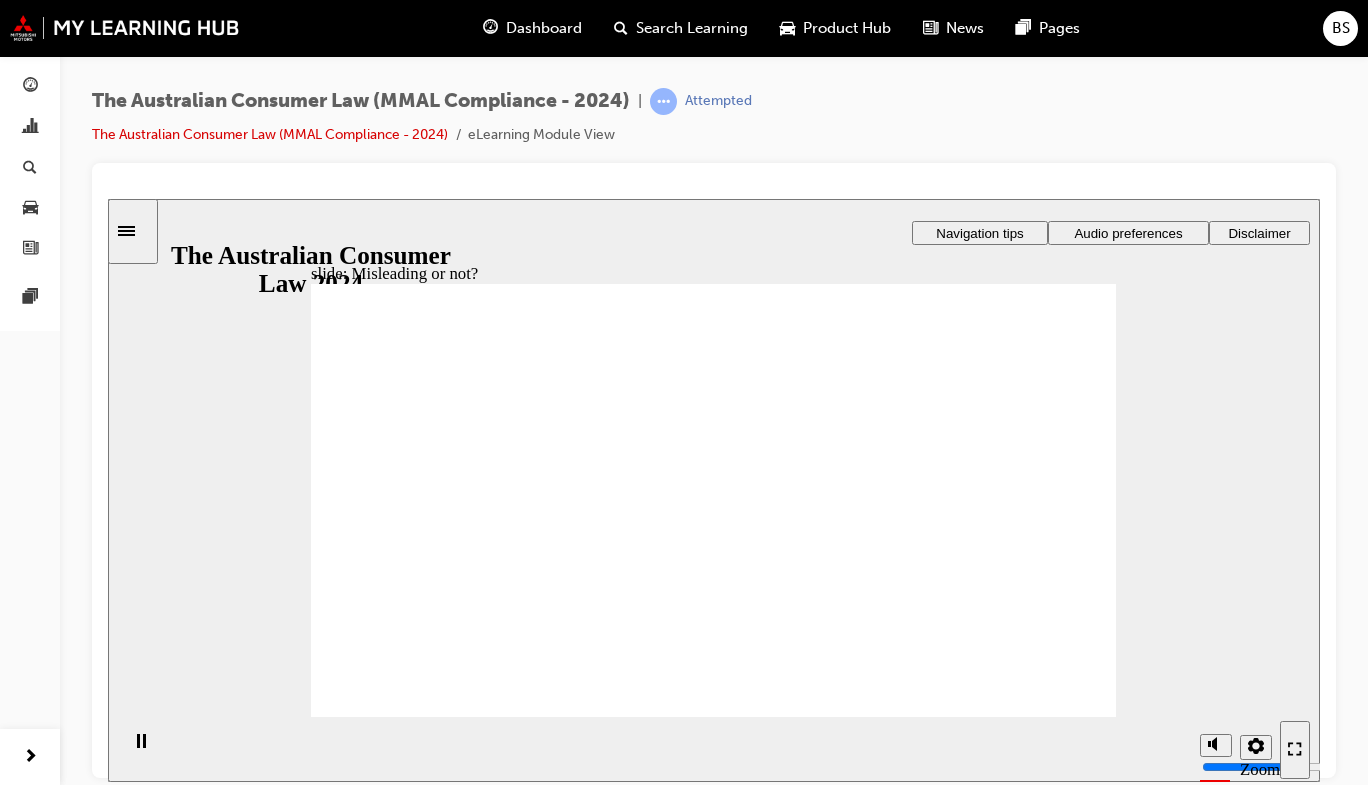 click 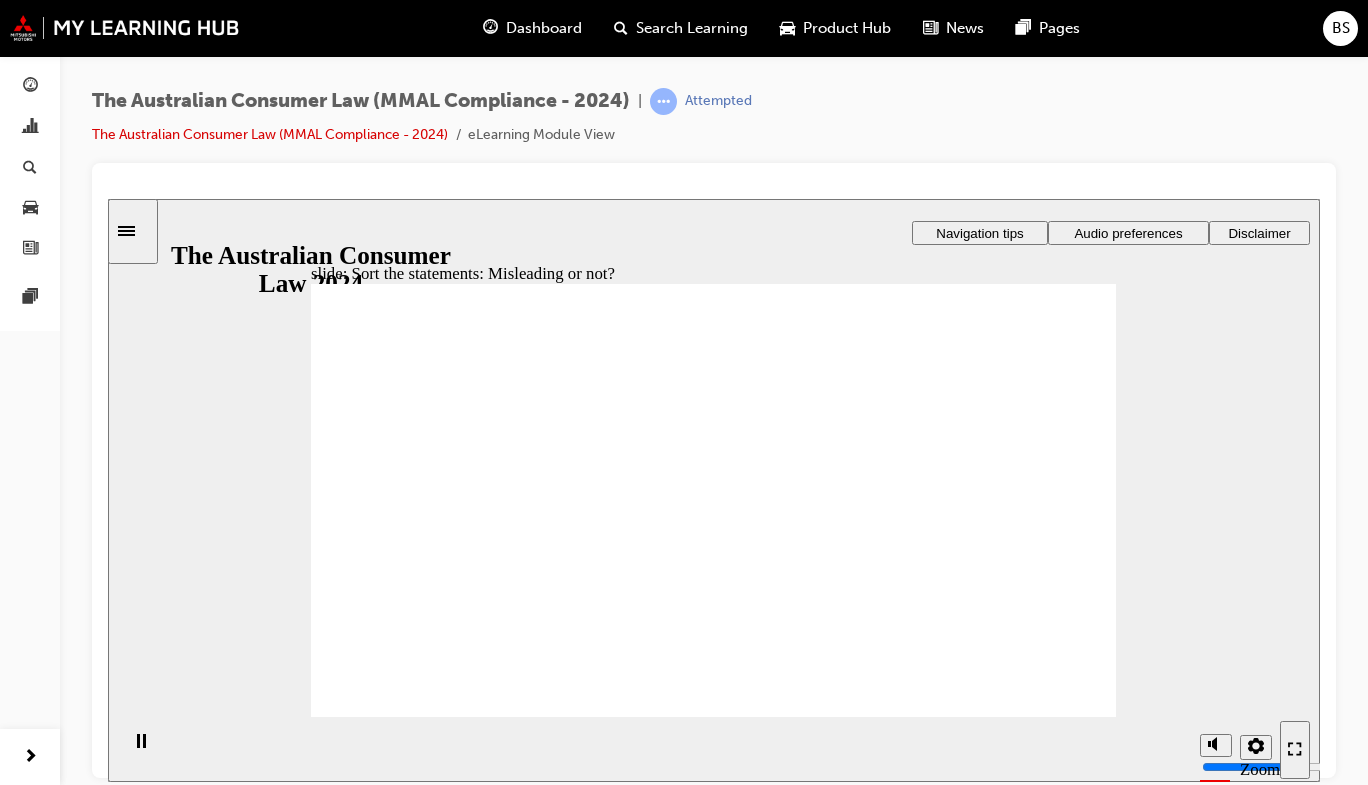 drag, startPoint x: 758, startPoint y: 432, endPoint x: 896, endPoint y: 573, distance: 197.29419 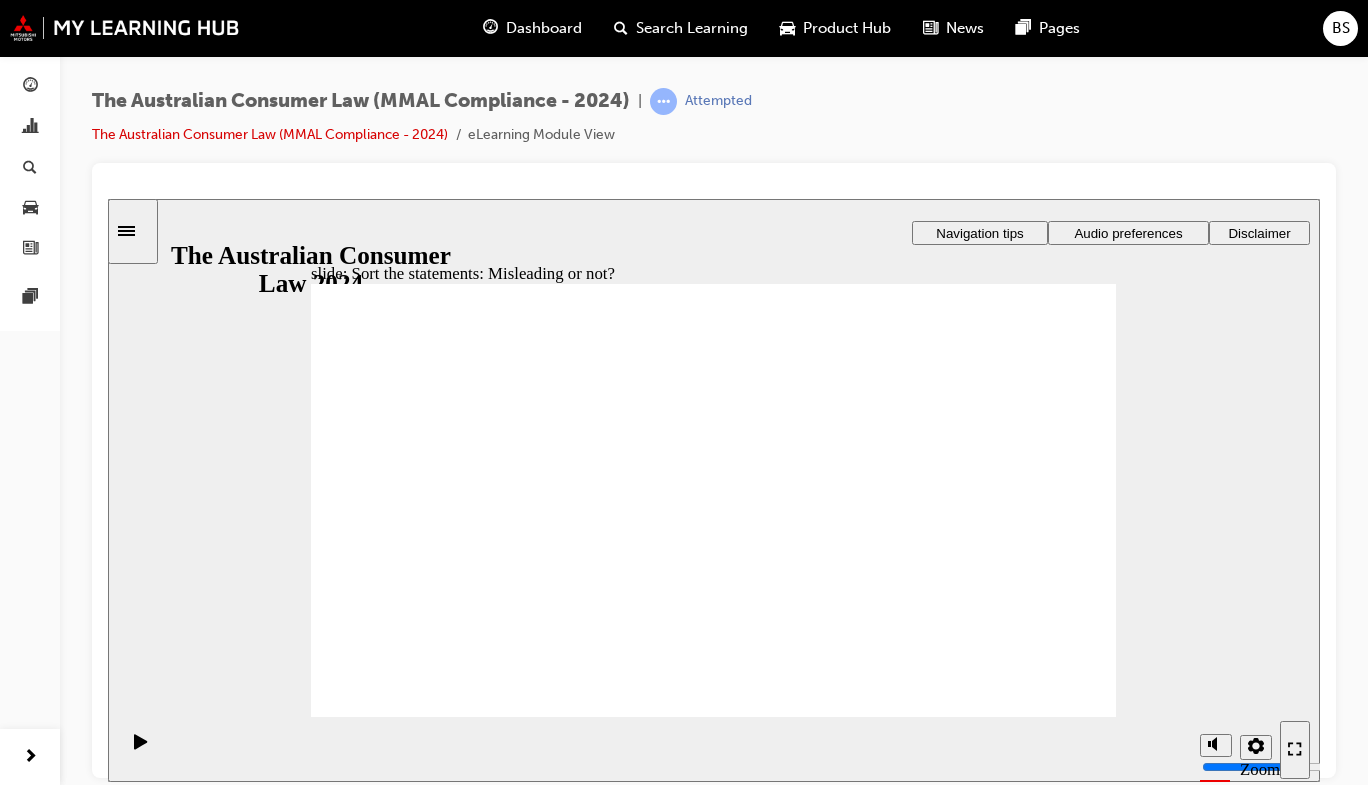 drag, startPoint x: 861, startPoint y: 565, endPoint x: 546, endPoint y: 565, distance: 315 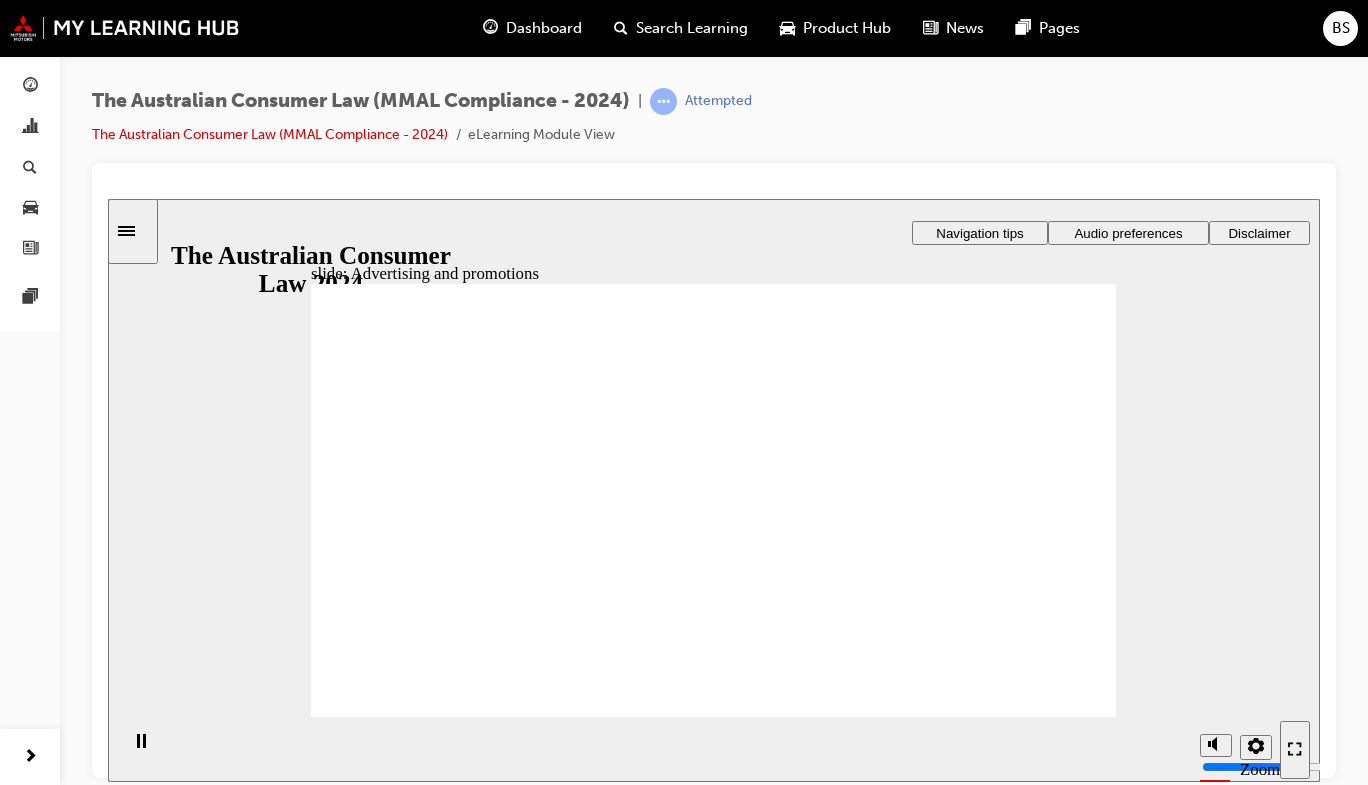 click 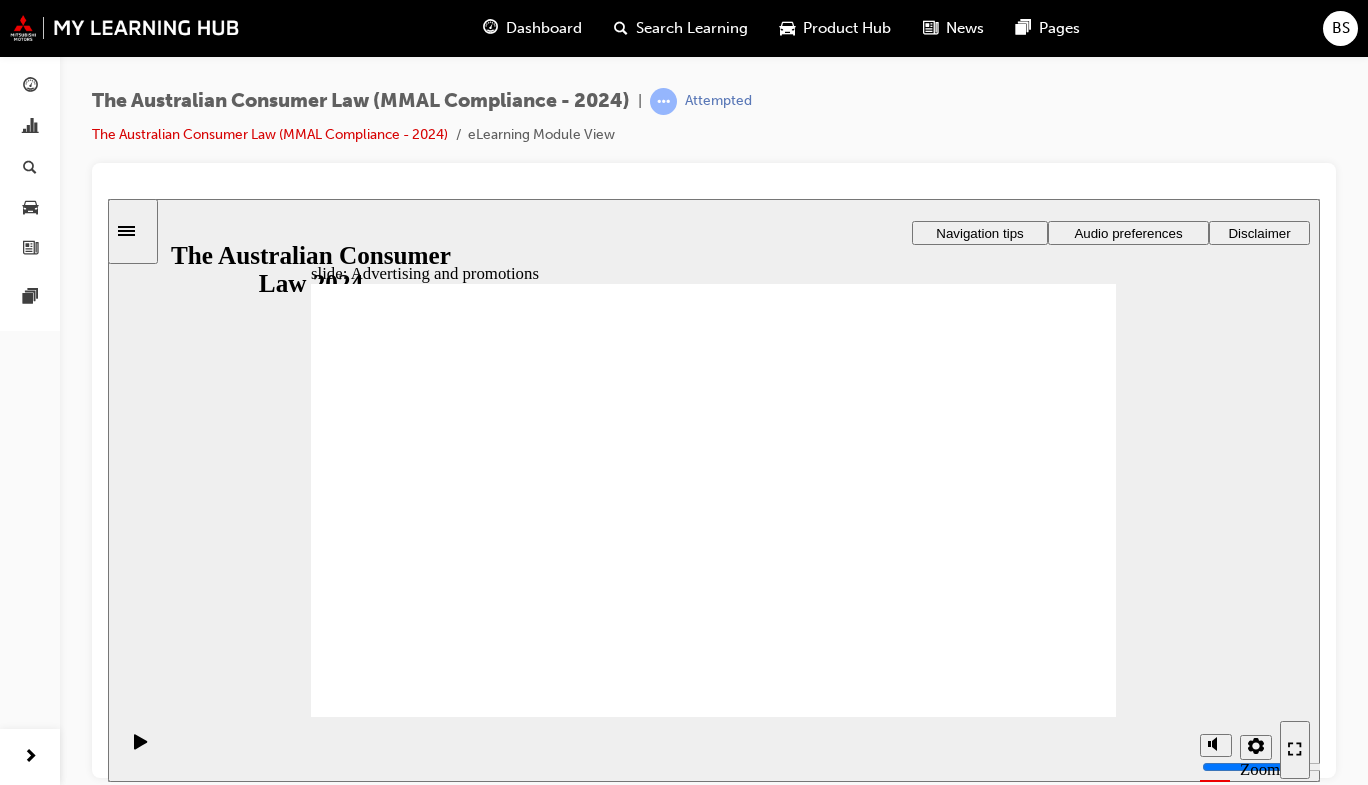 click 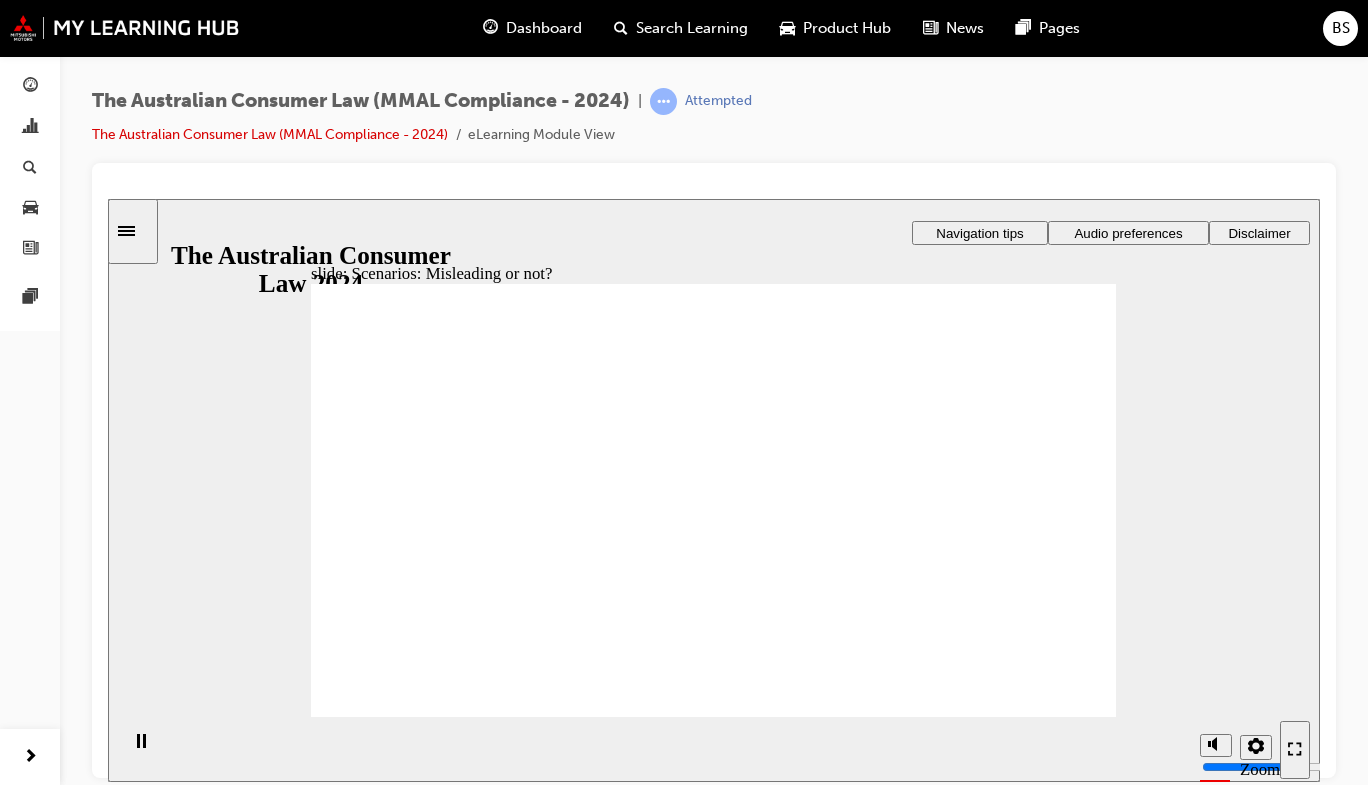 click 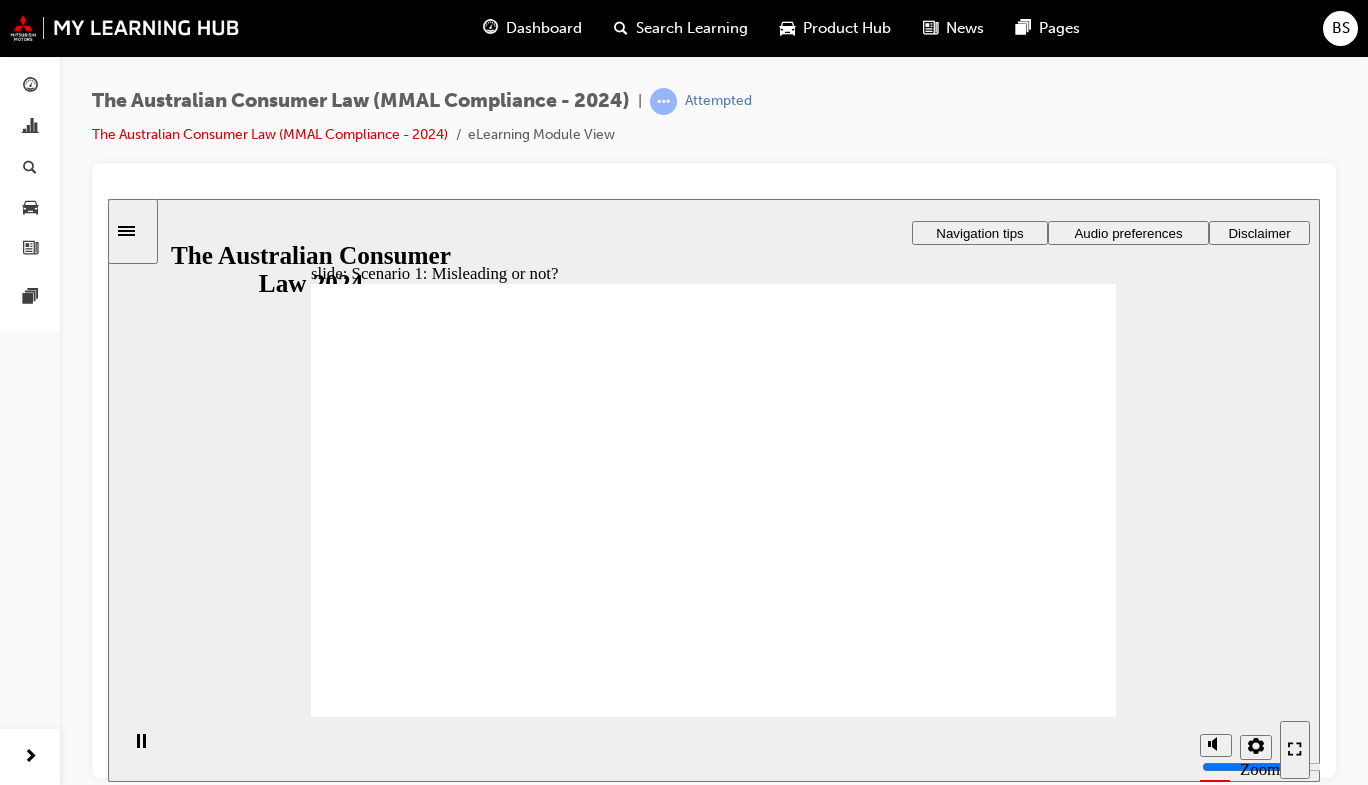 drag, startPoint x: 933, startPoint y: 504, endPoint x: 940, endPoint y: 473, distance: 31.780497 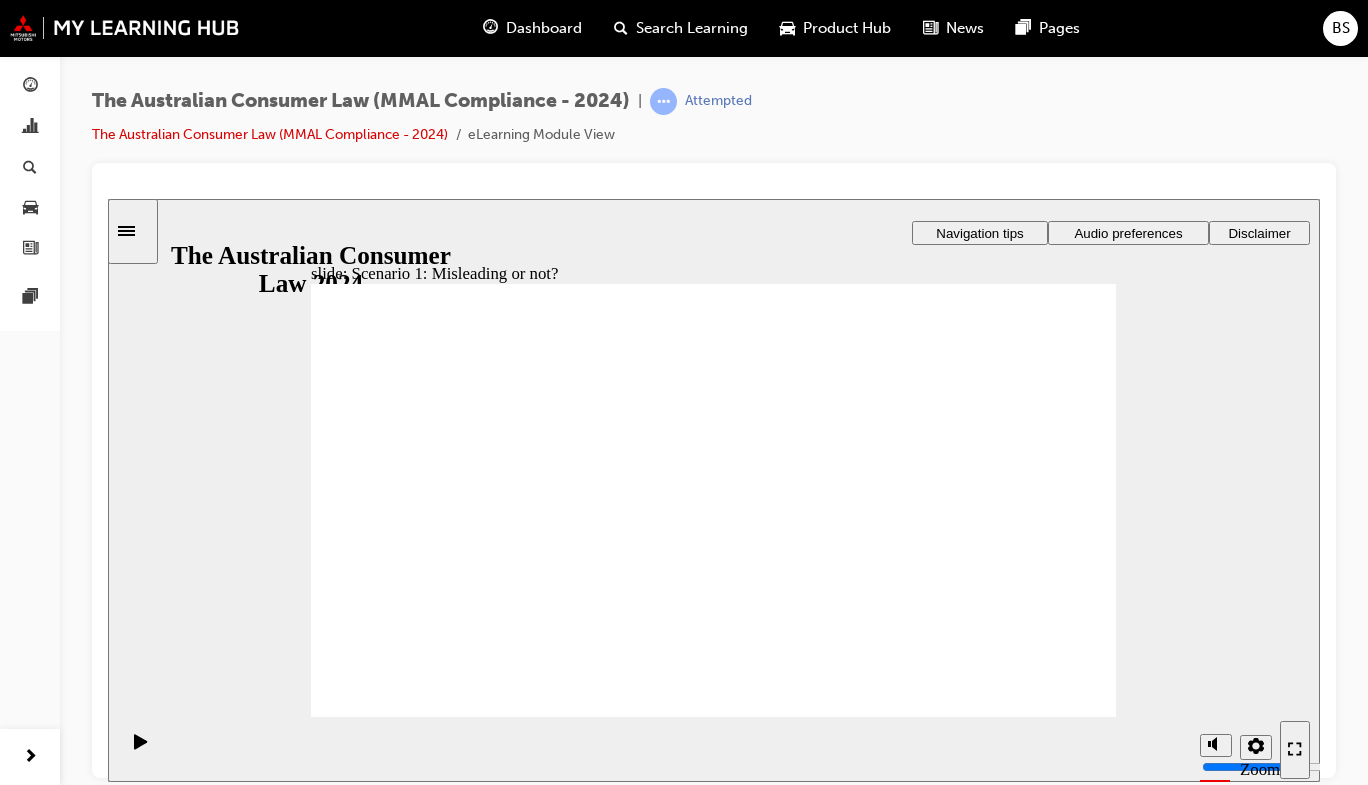 click 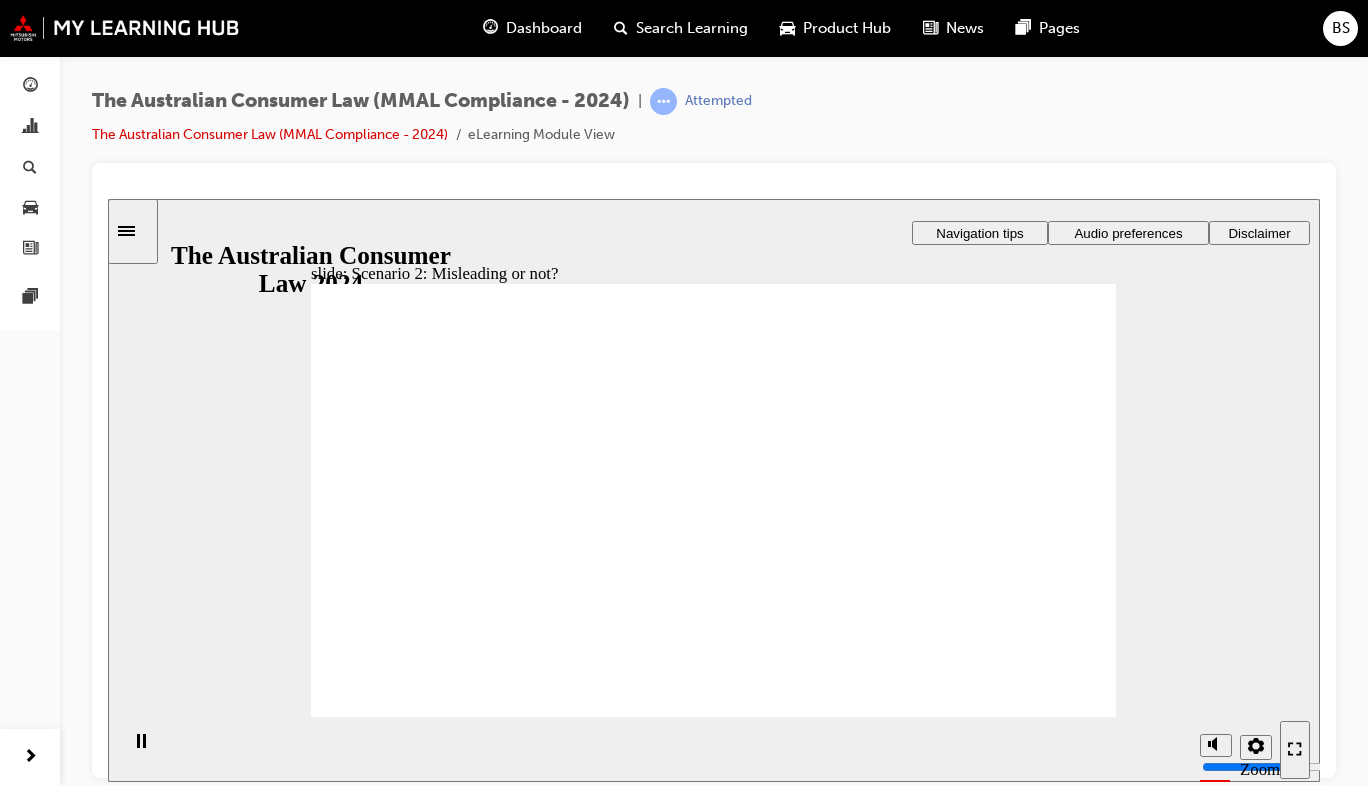 click 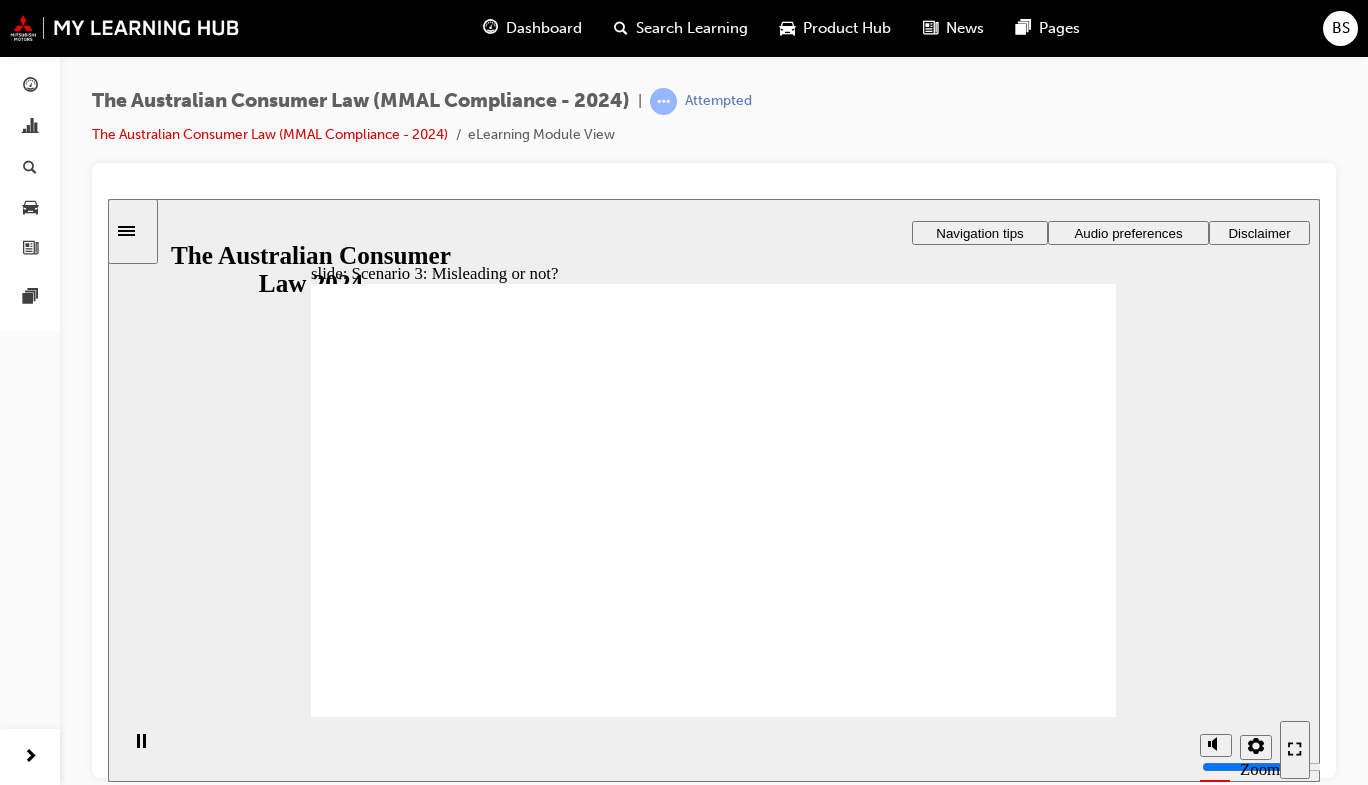 click 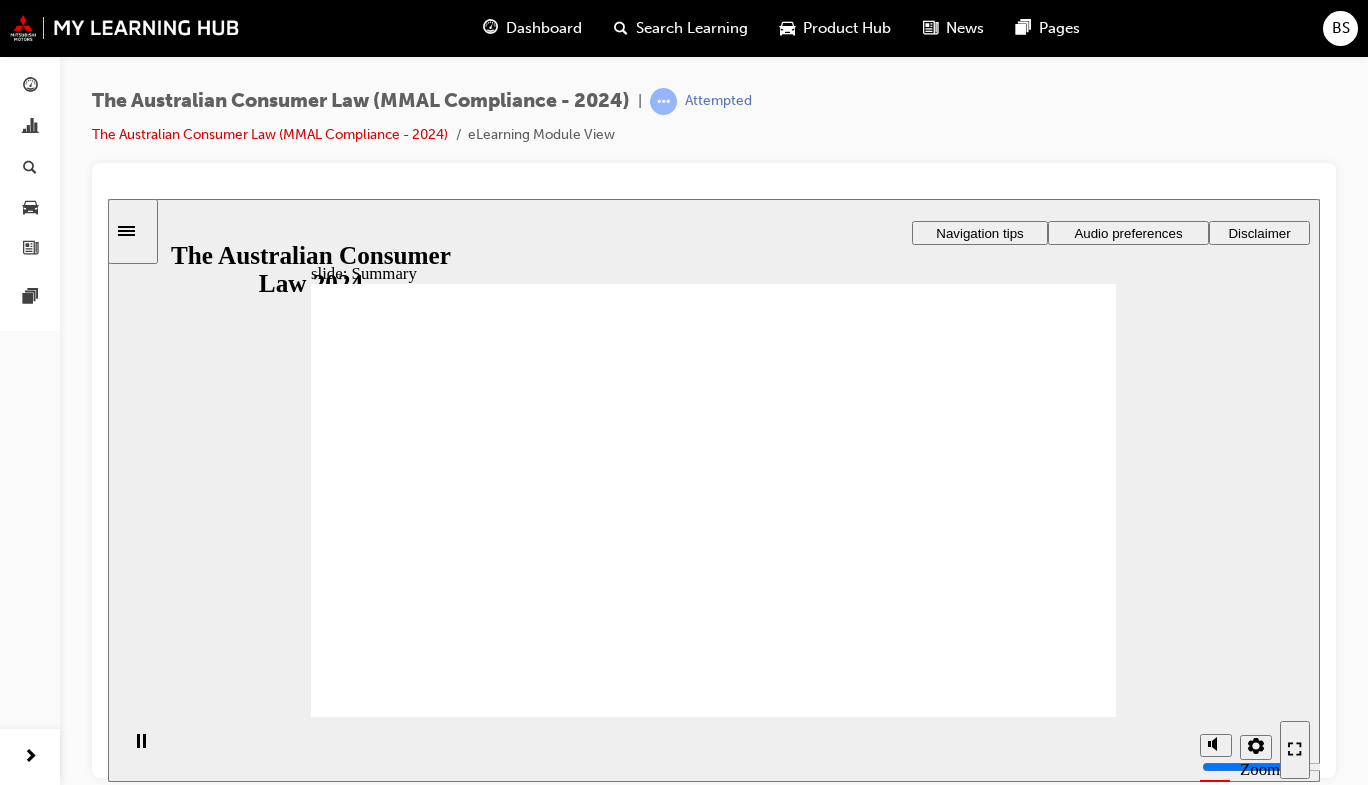 click 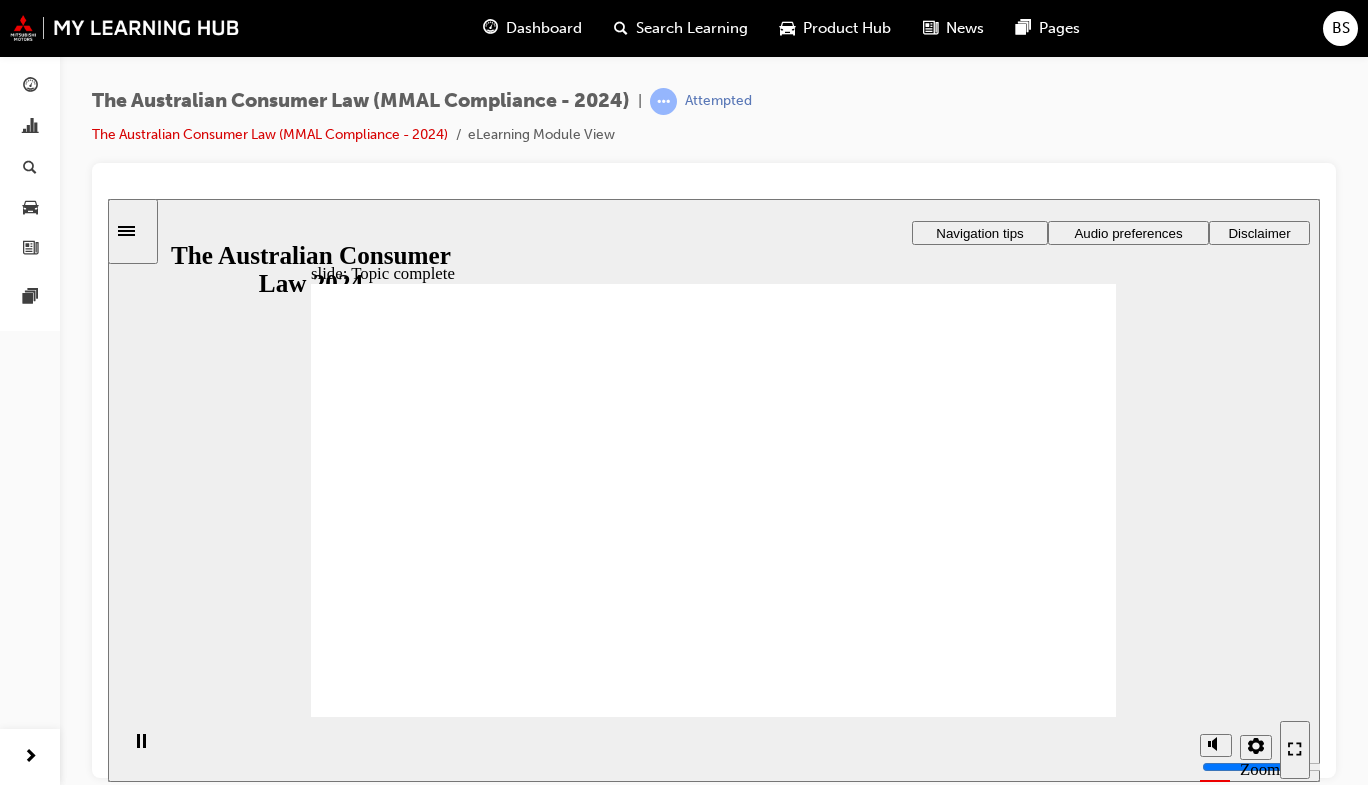 click 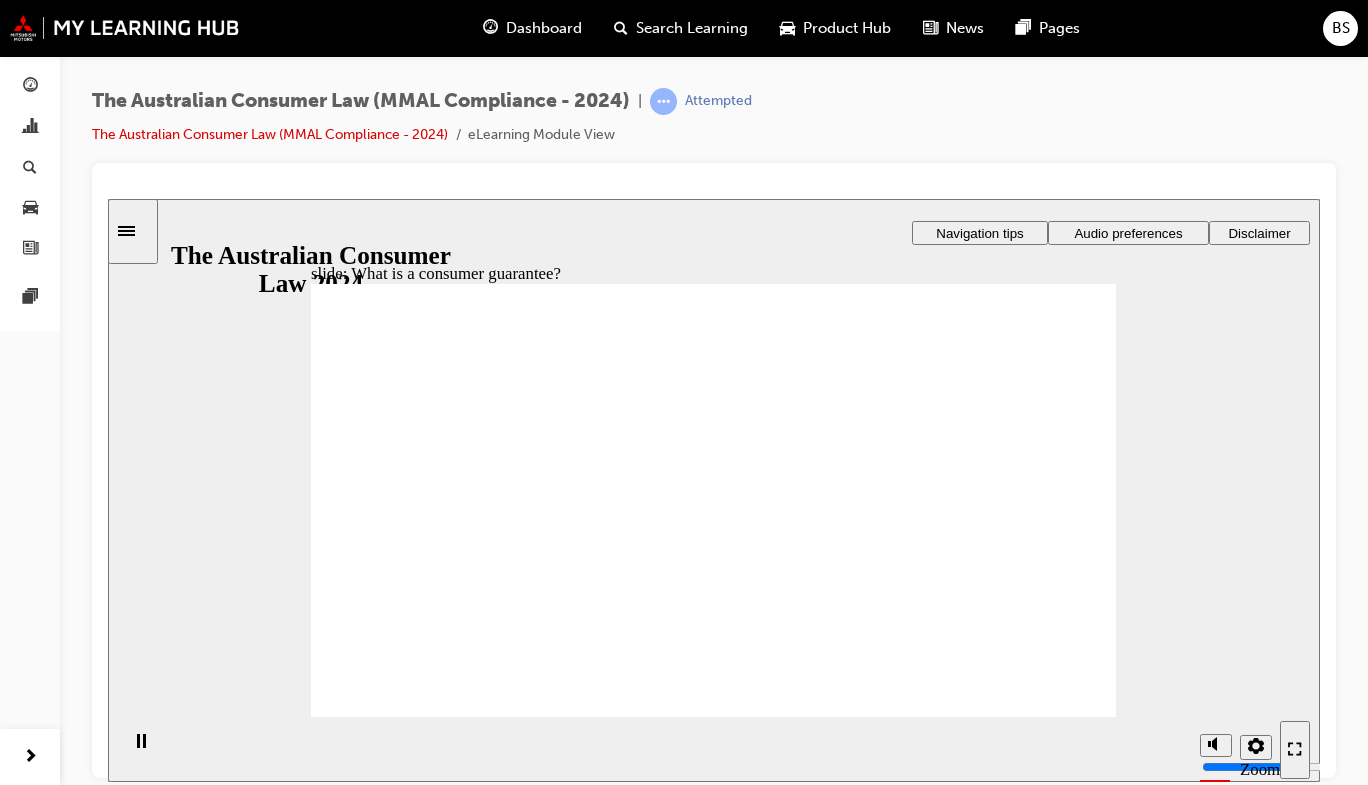 click 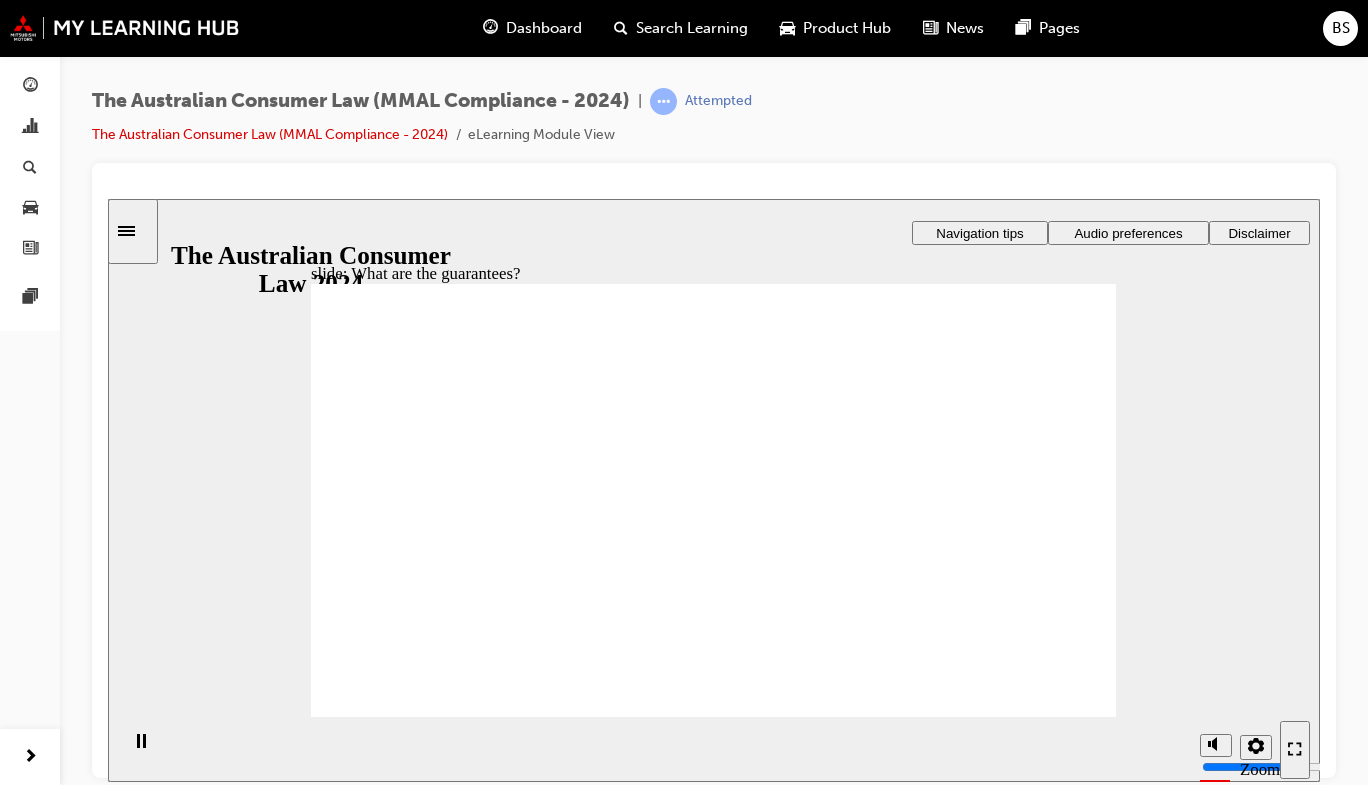 click 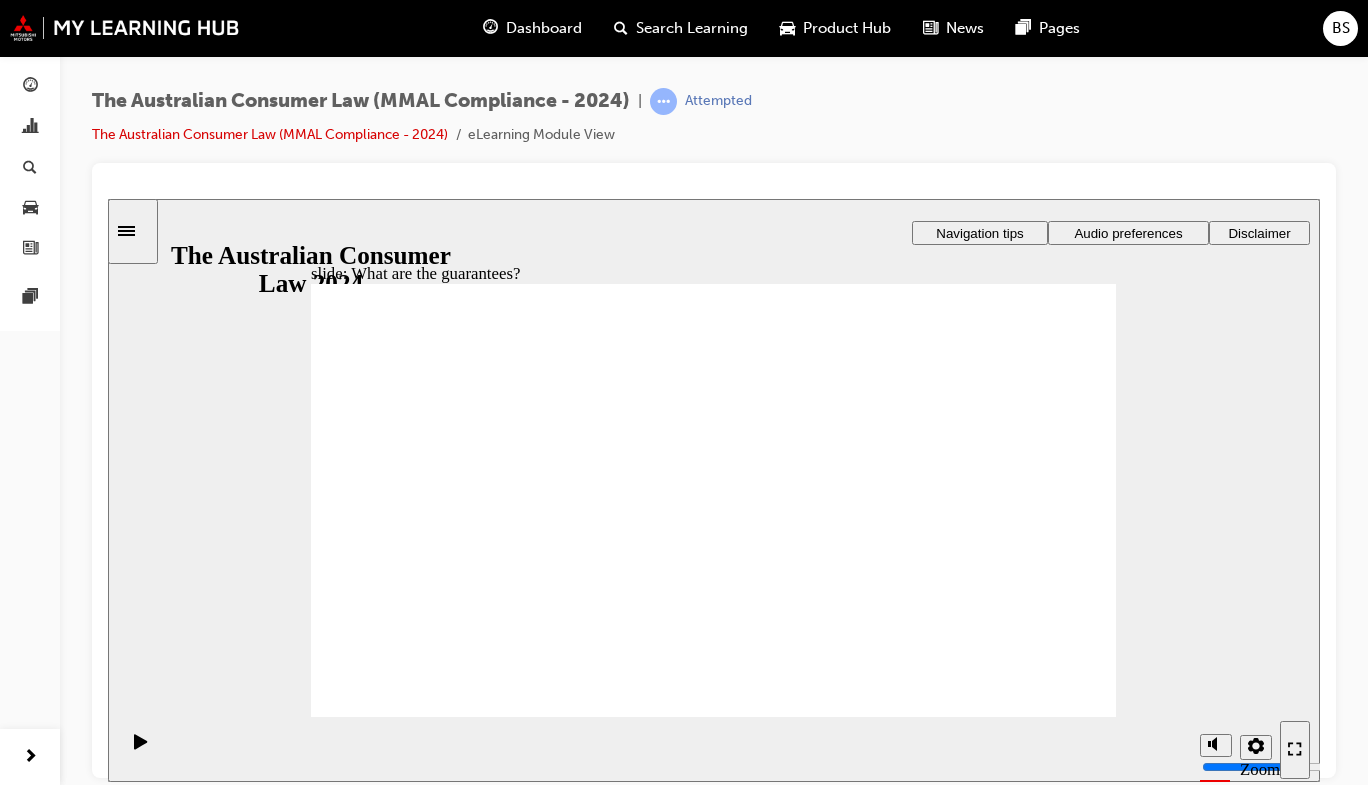 click 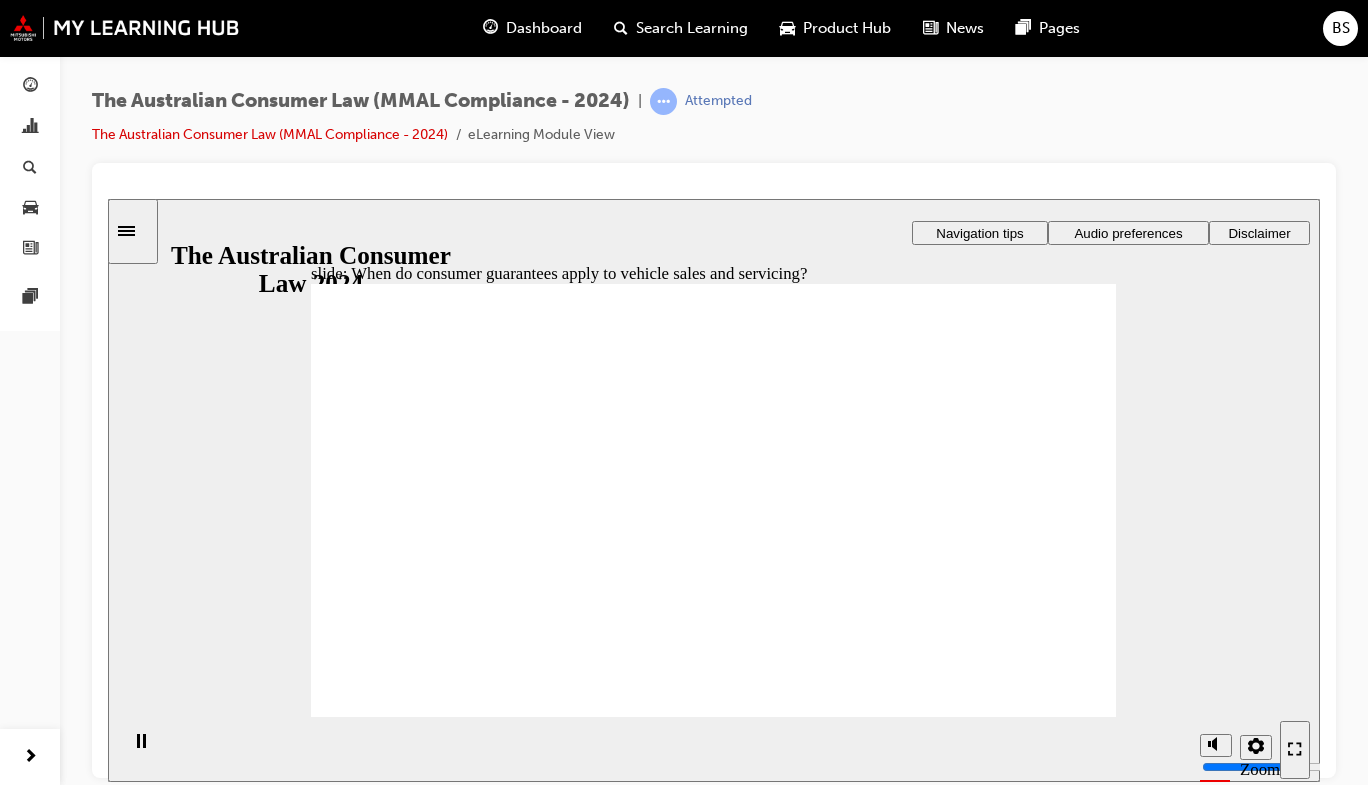 click on "Playback Speed
2
1.75
1.5
1.25 Normal" at bounding box center (714, 748) 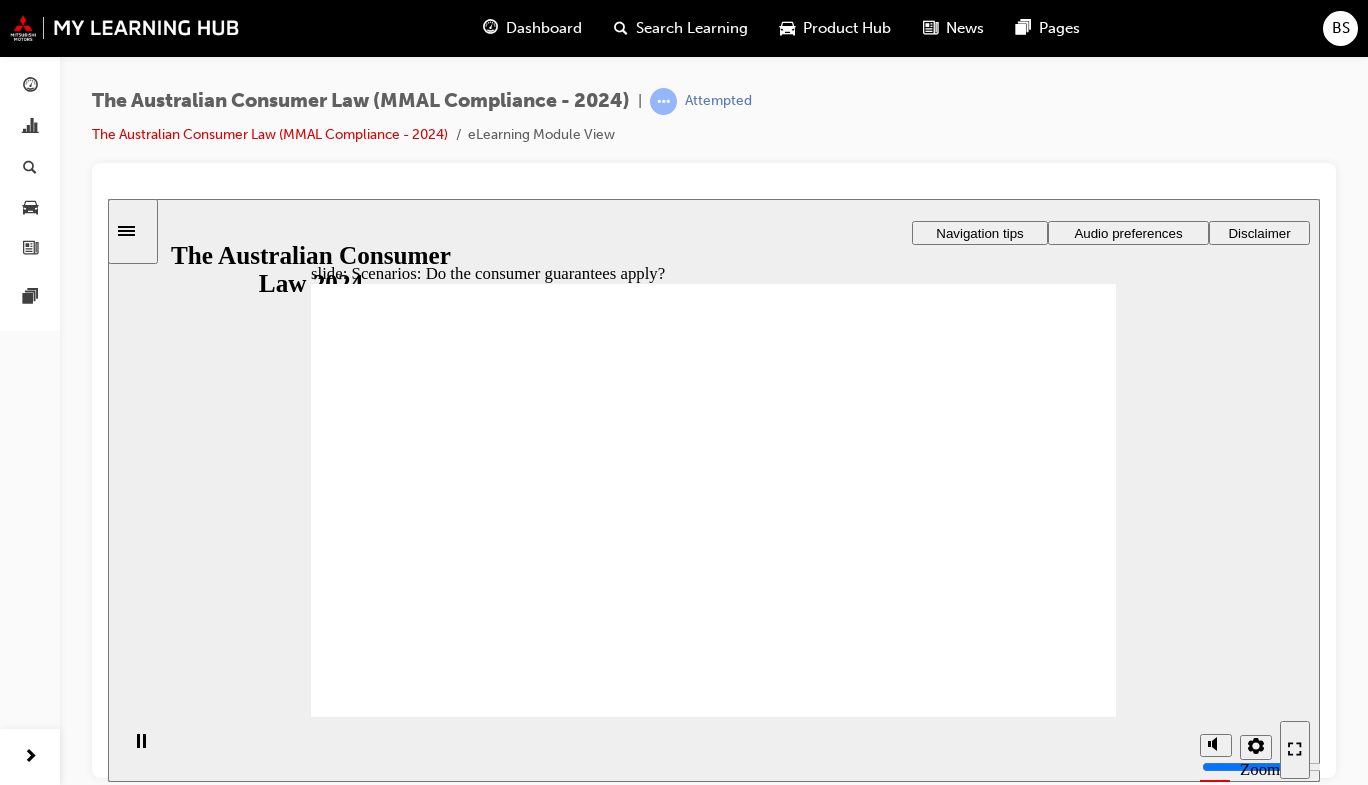 click 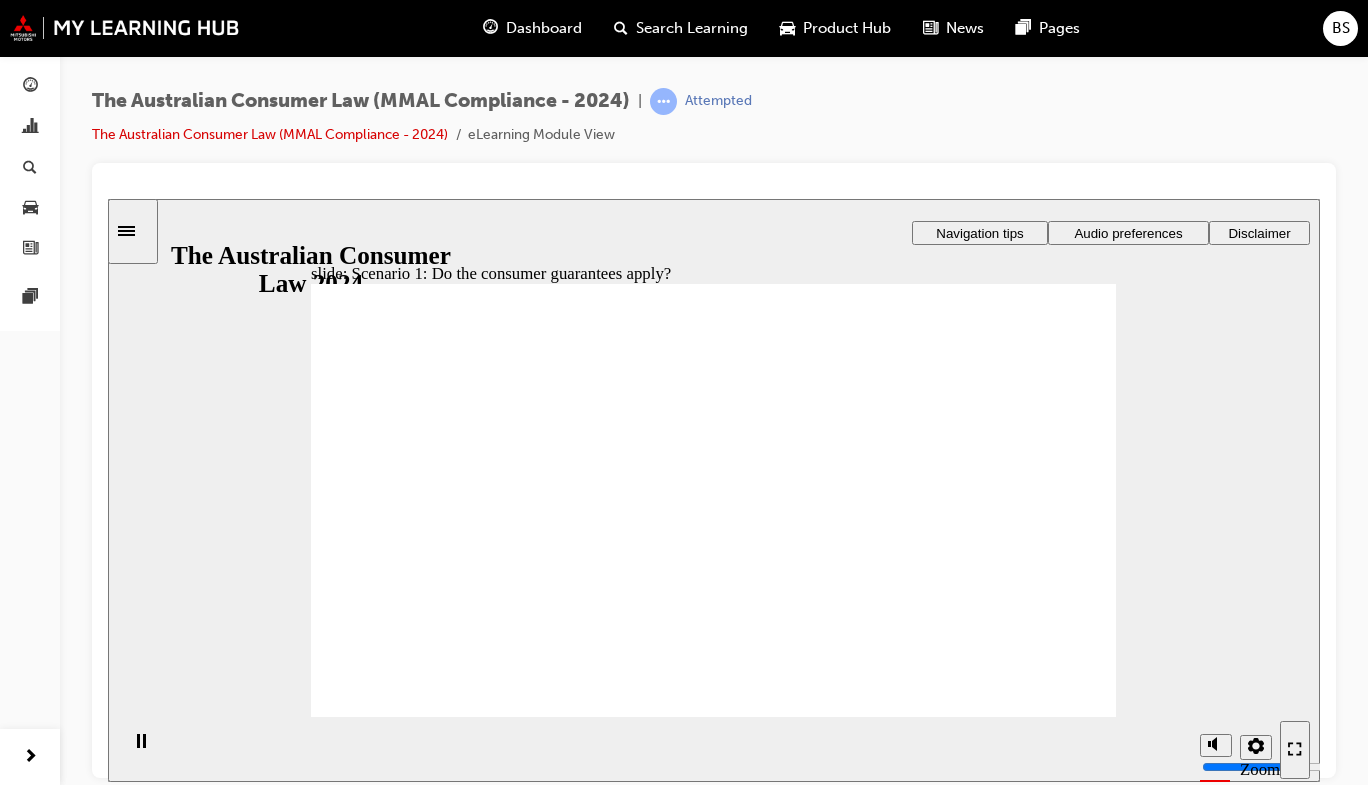 click at bounding box center (713, 1478) 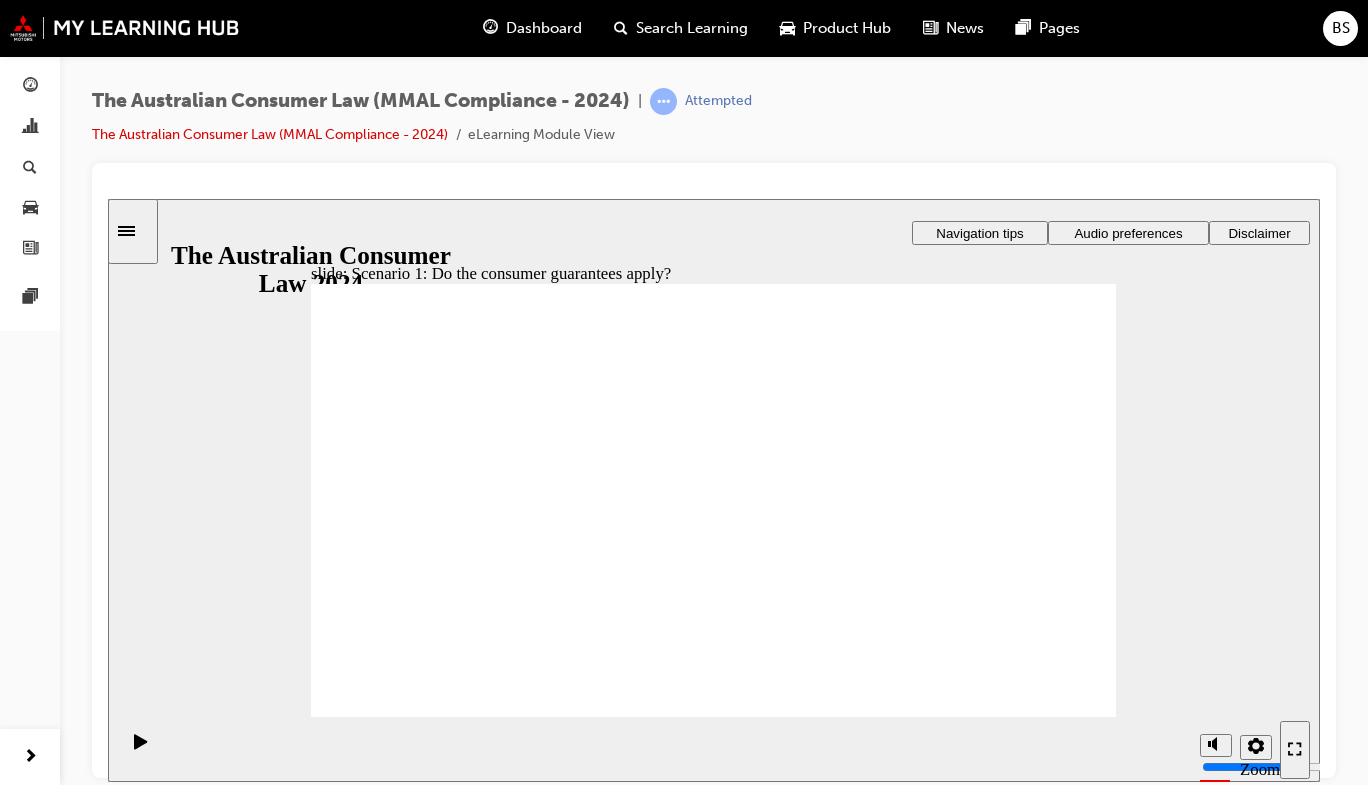 click 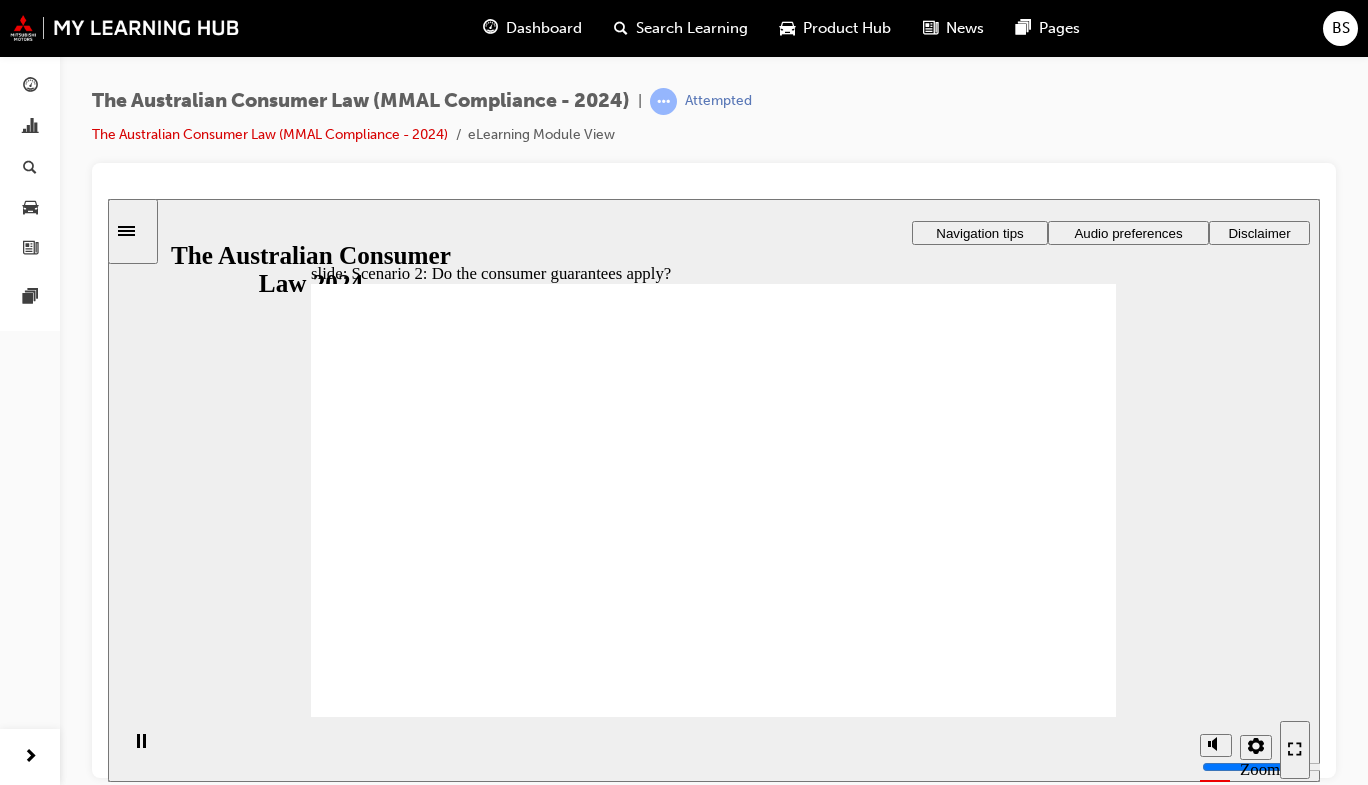 click 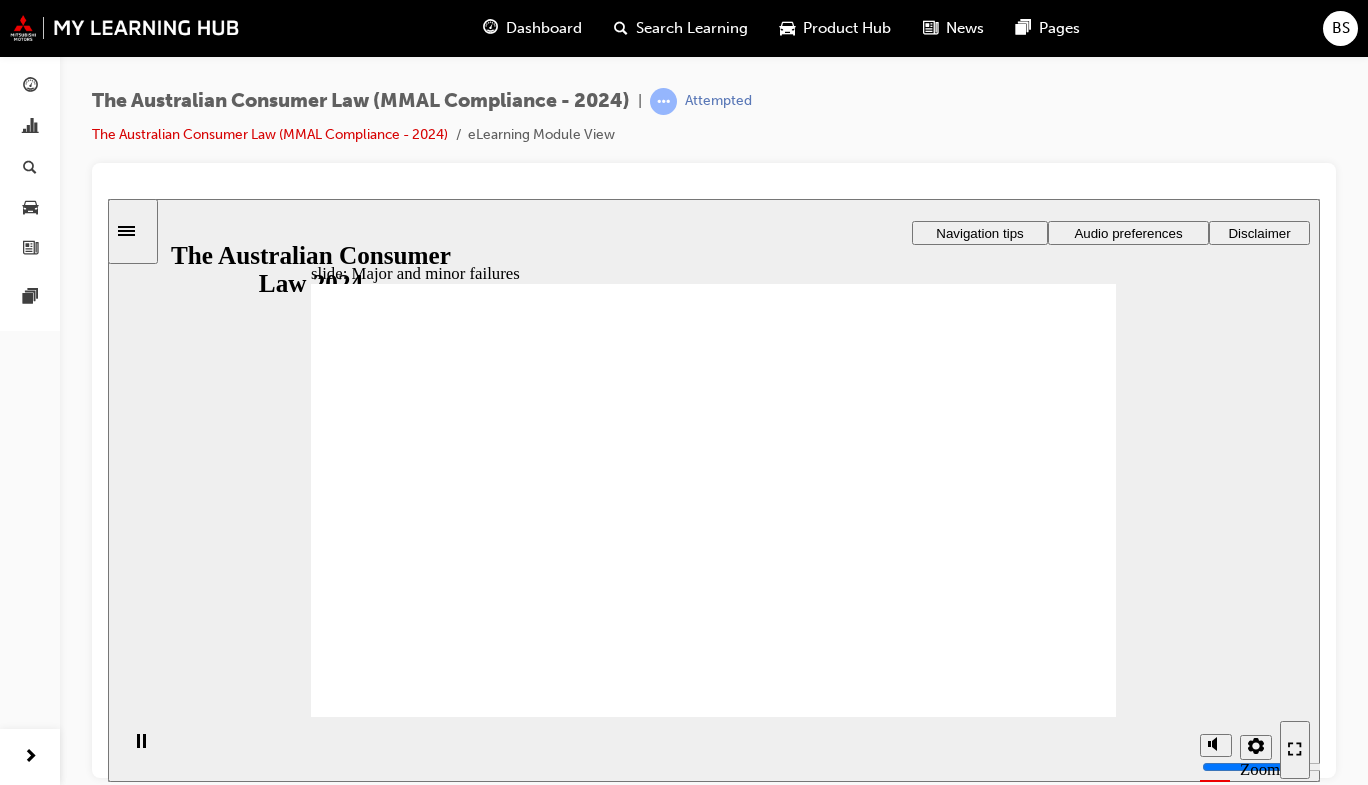 click 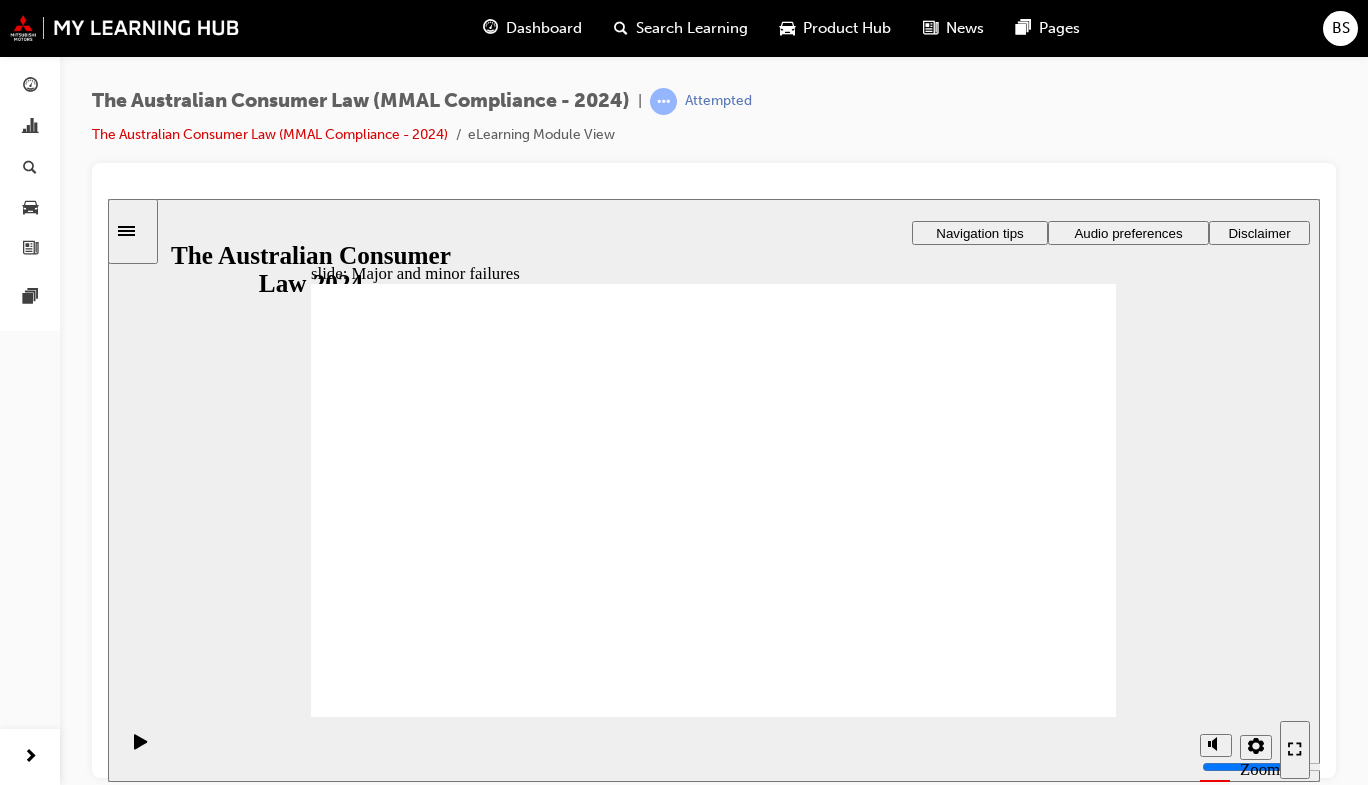 click 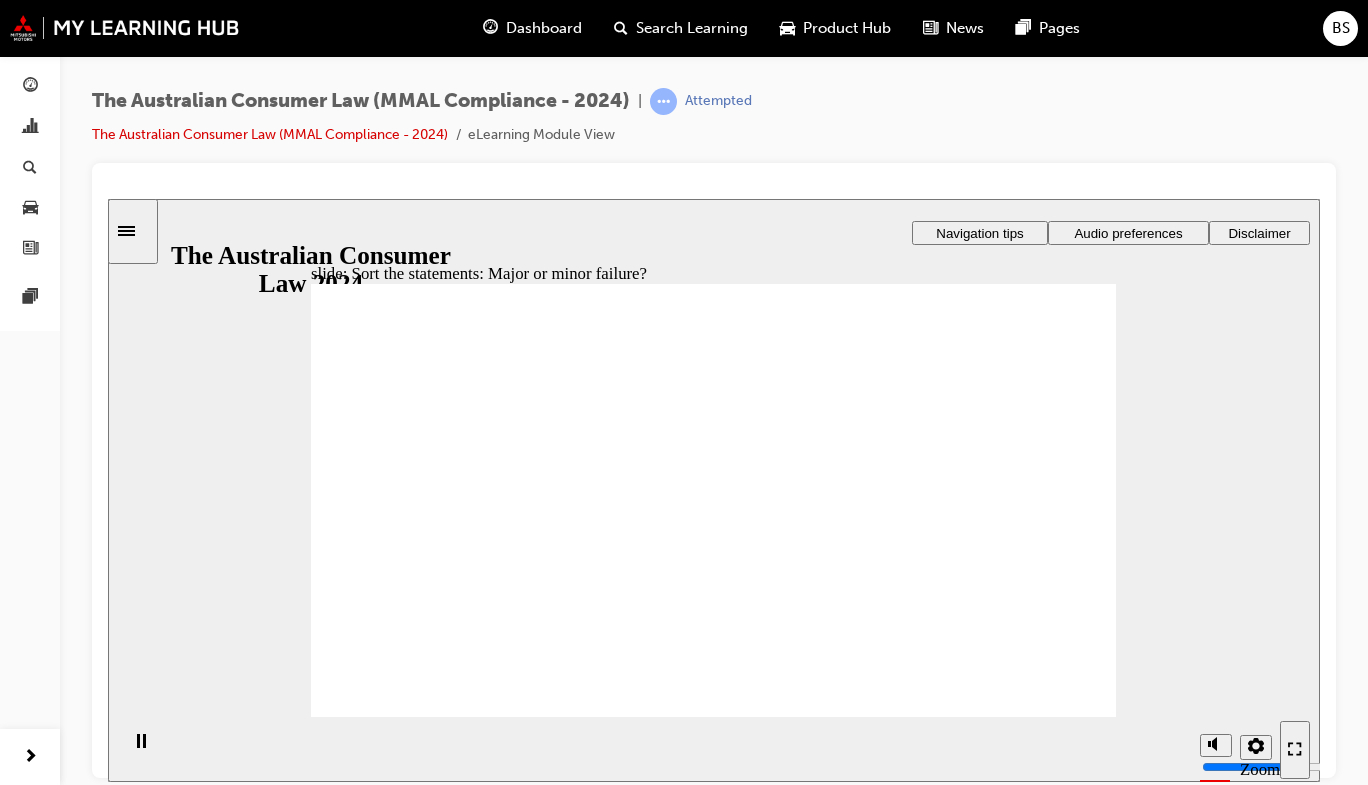 drag, startPoint x: 696, startPoint y: 441, endPoint x: 938, endPoint y: 577, distance: 277.59683 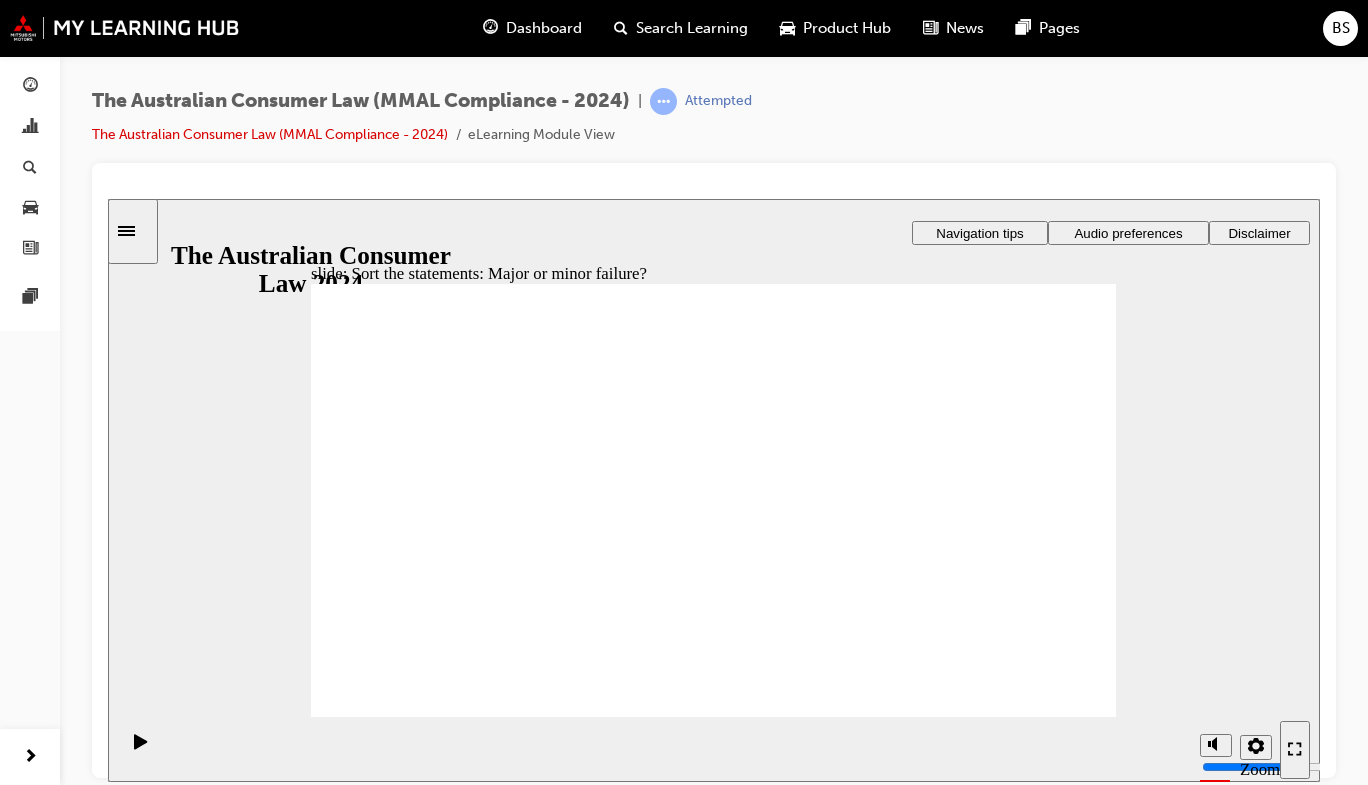 drag, startPoint x: 709, startPoint y: 461, endPoint x: 974, endPoint y: 587, distance: 293.42972 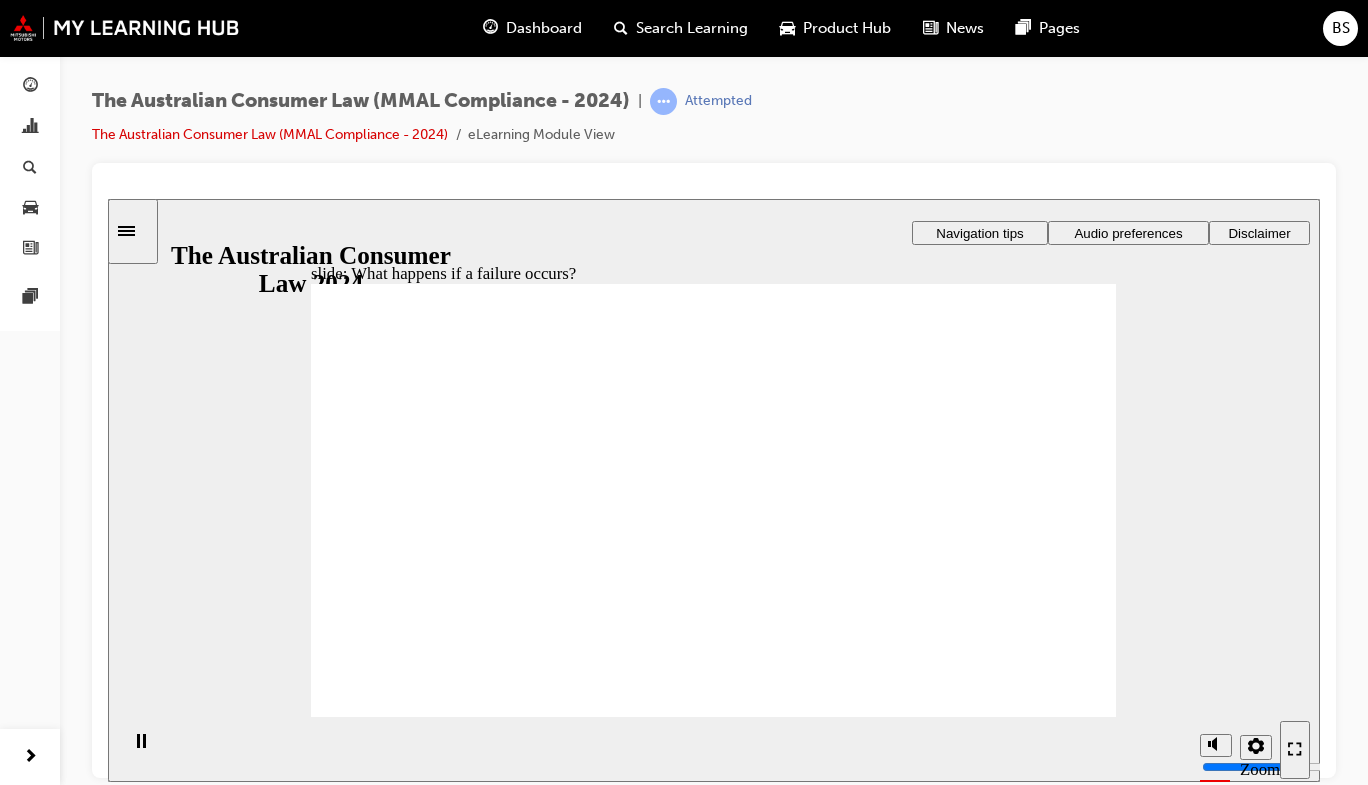 click 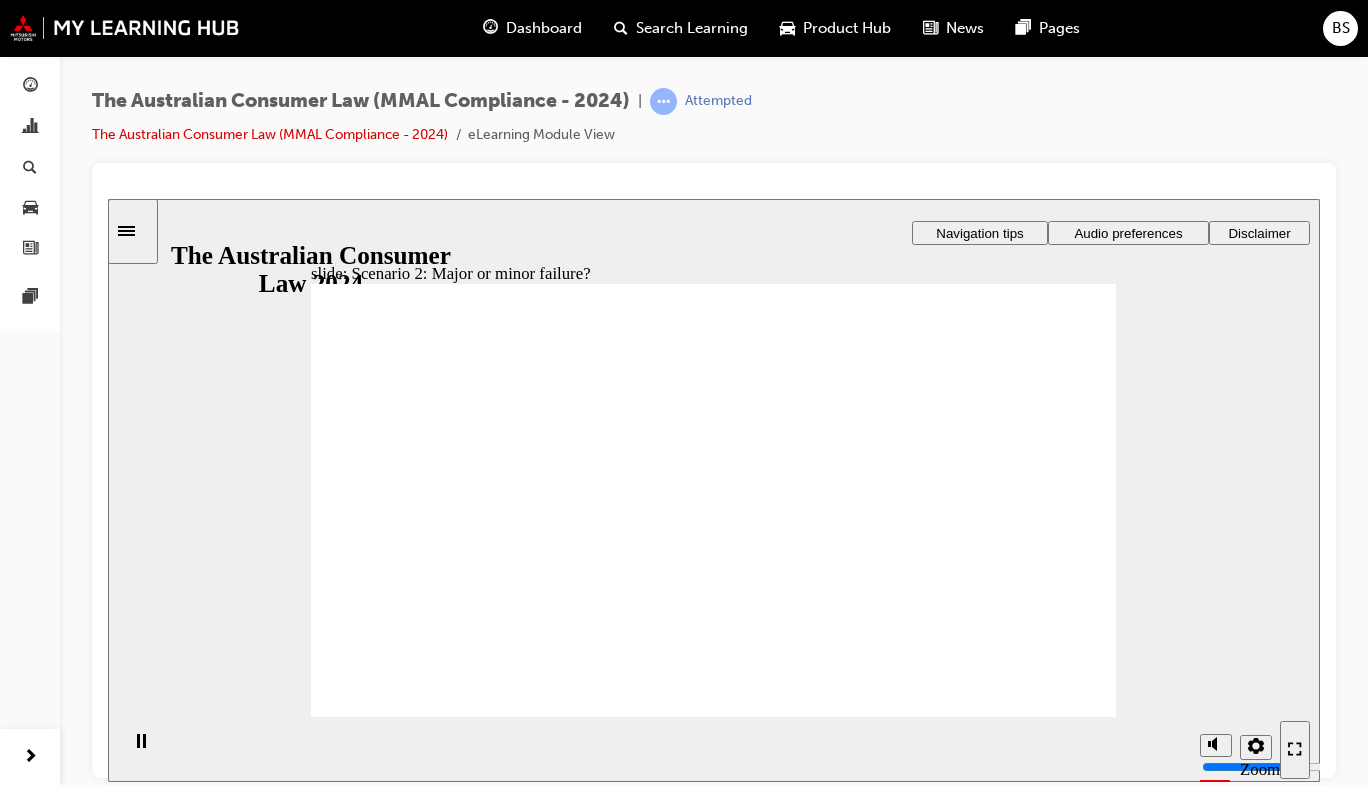 click 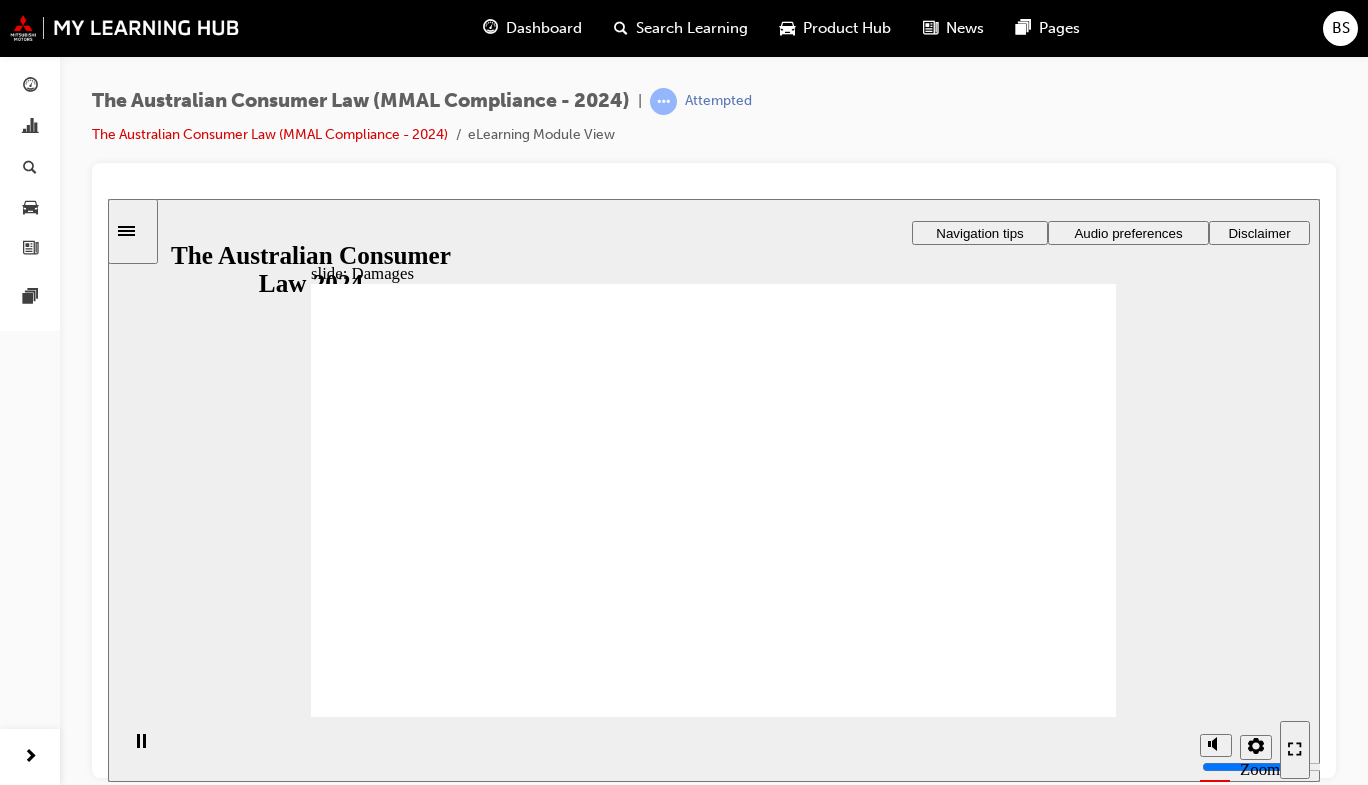 click 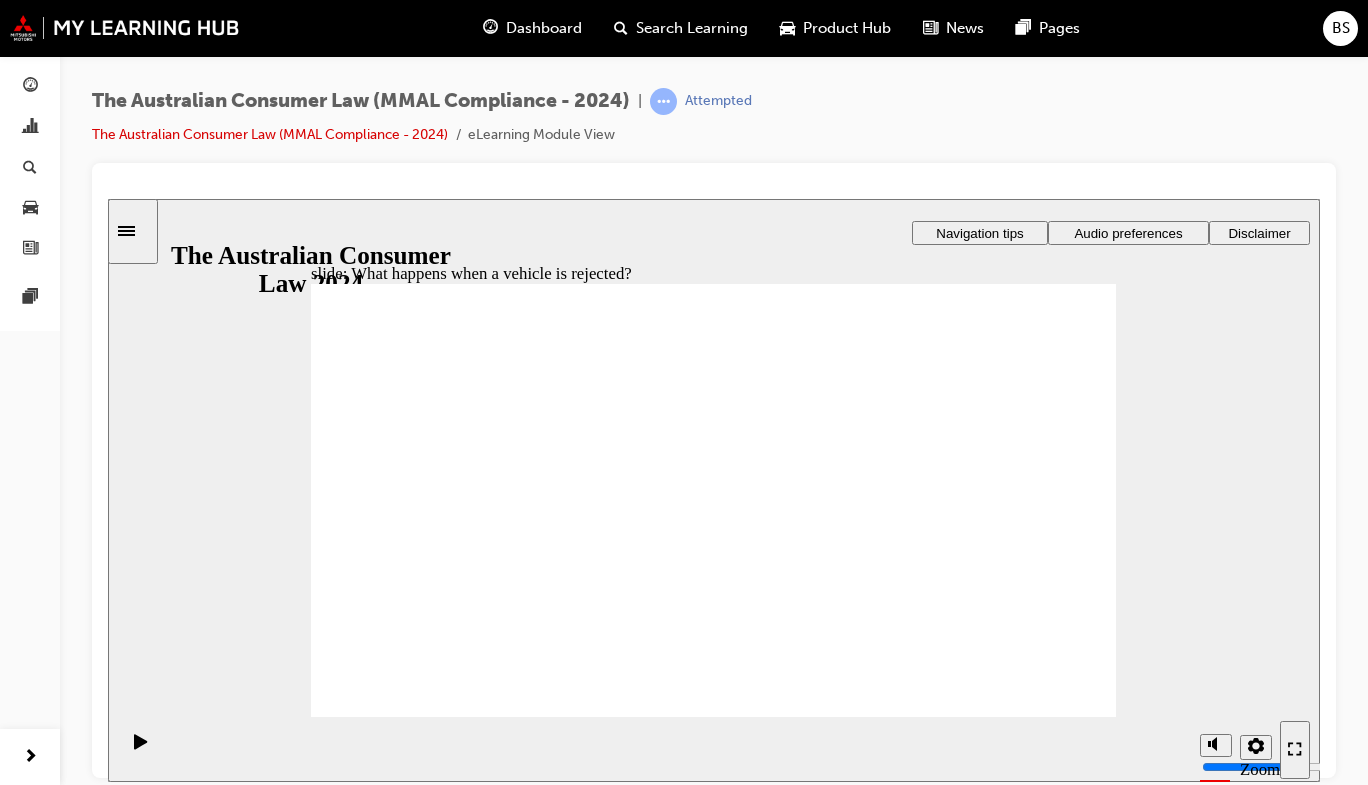 click 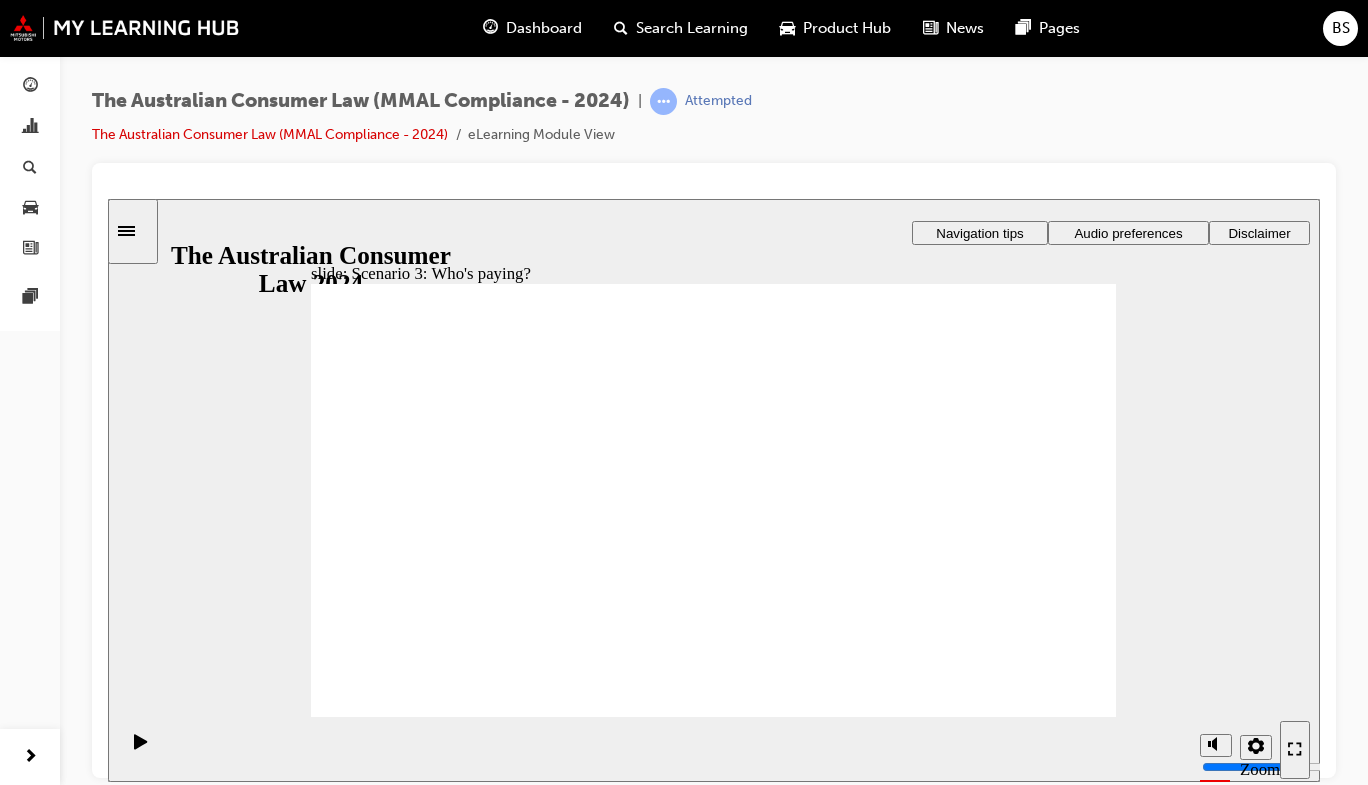 click 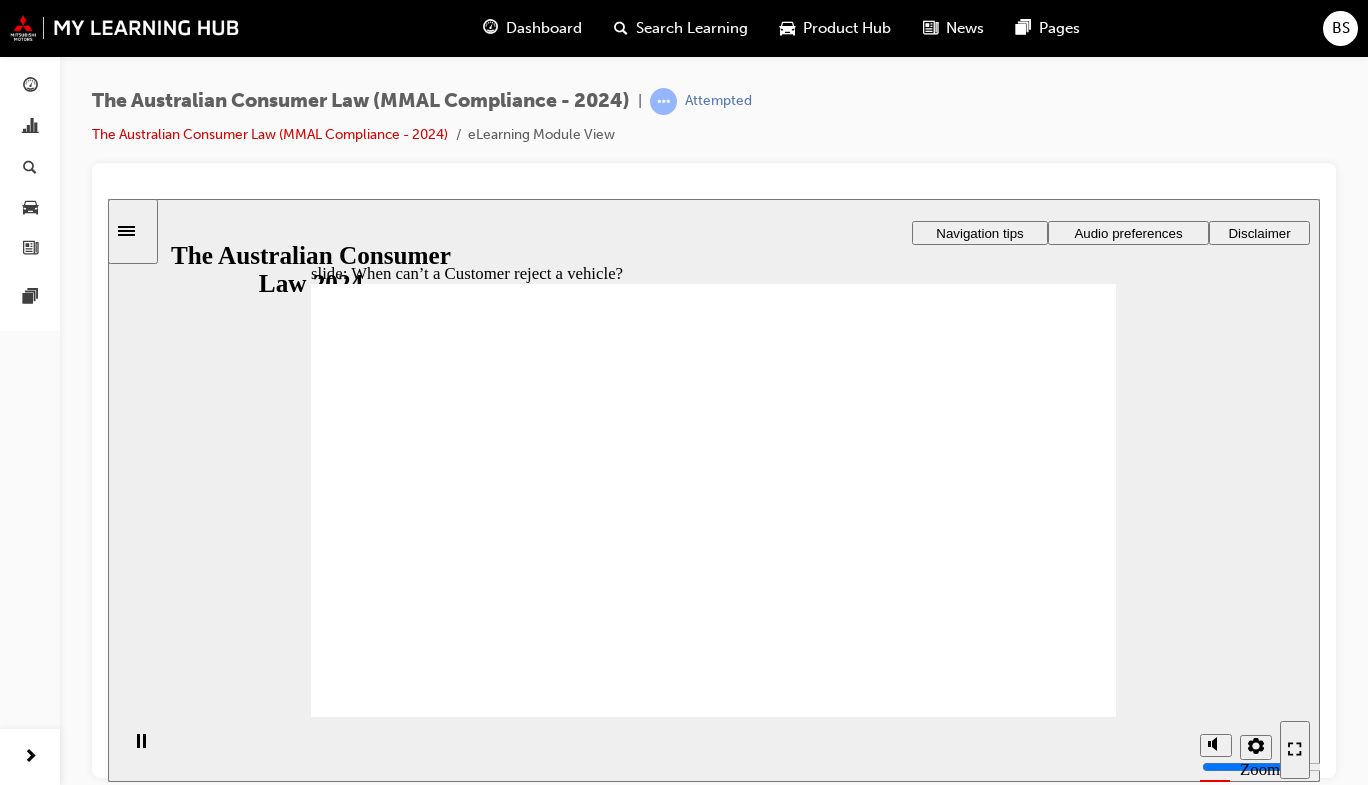 click 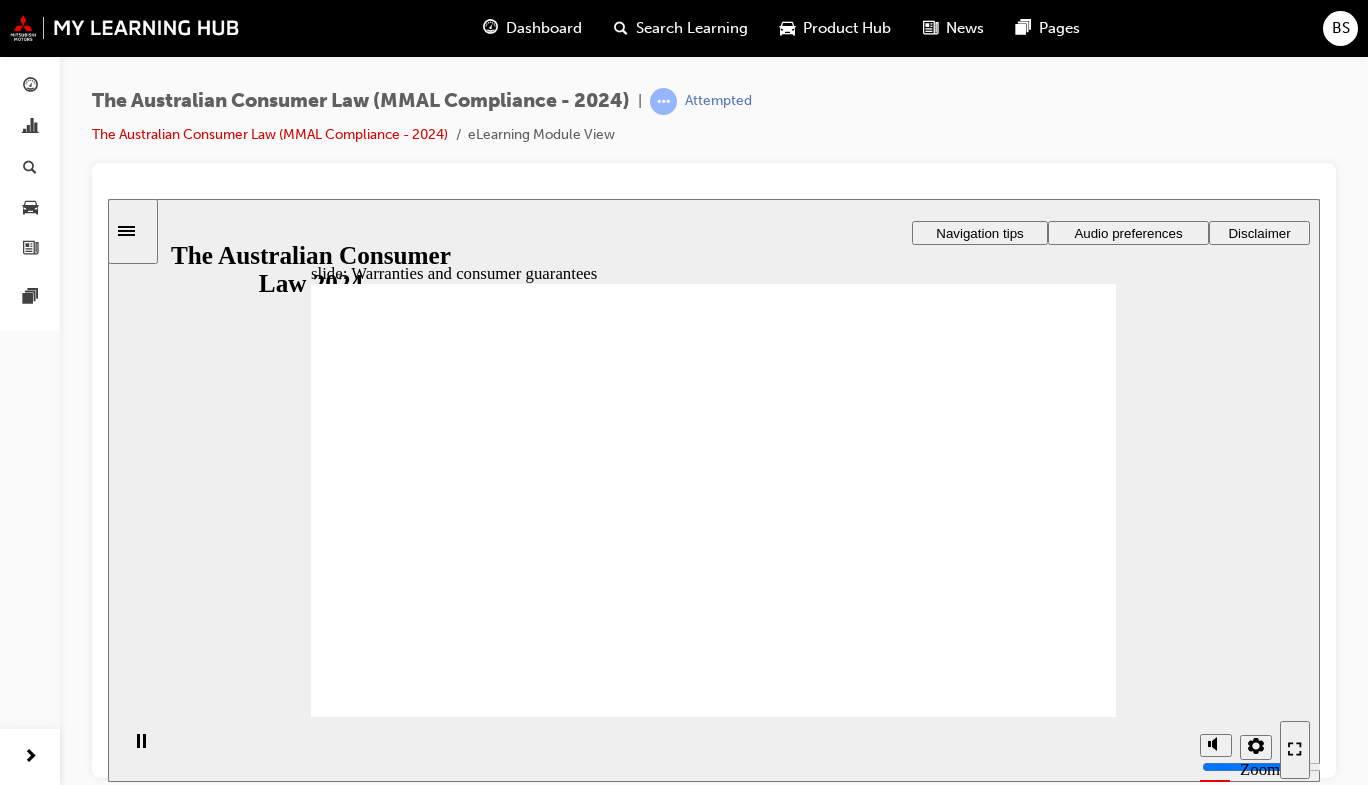 click 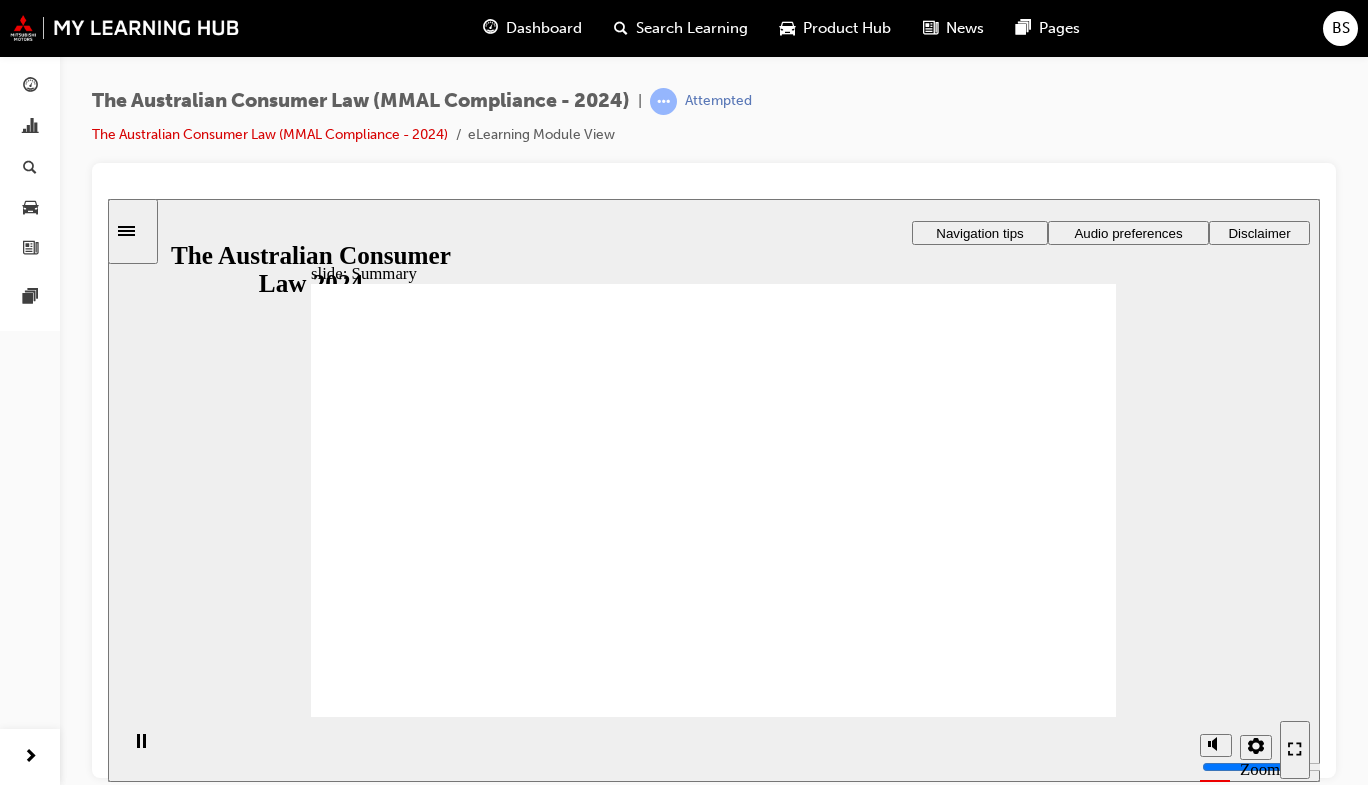 click 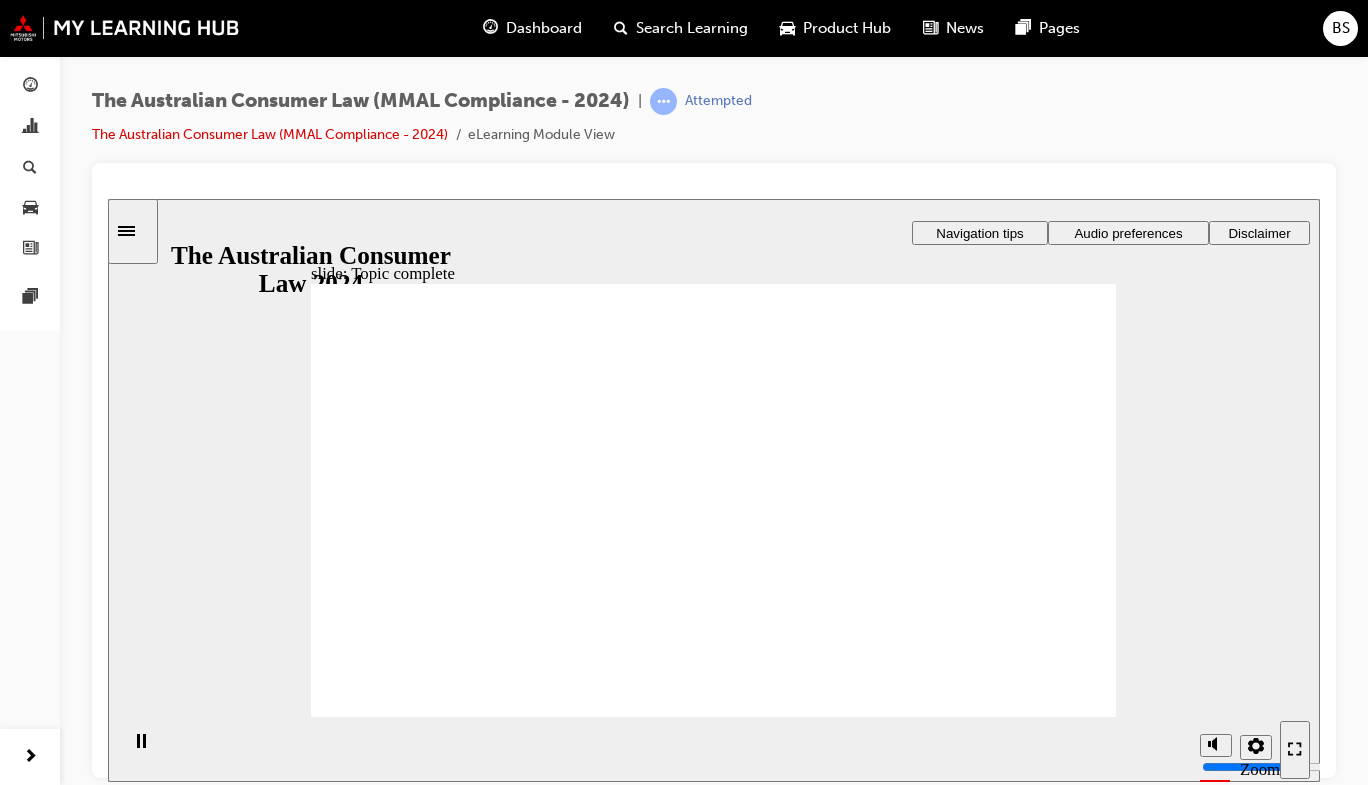 click 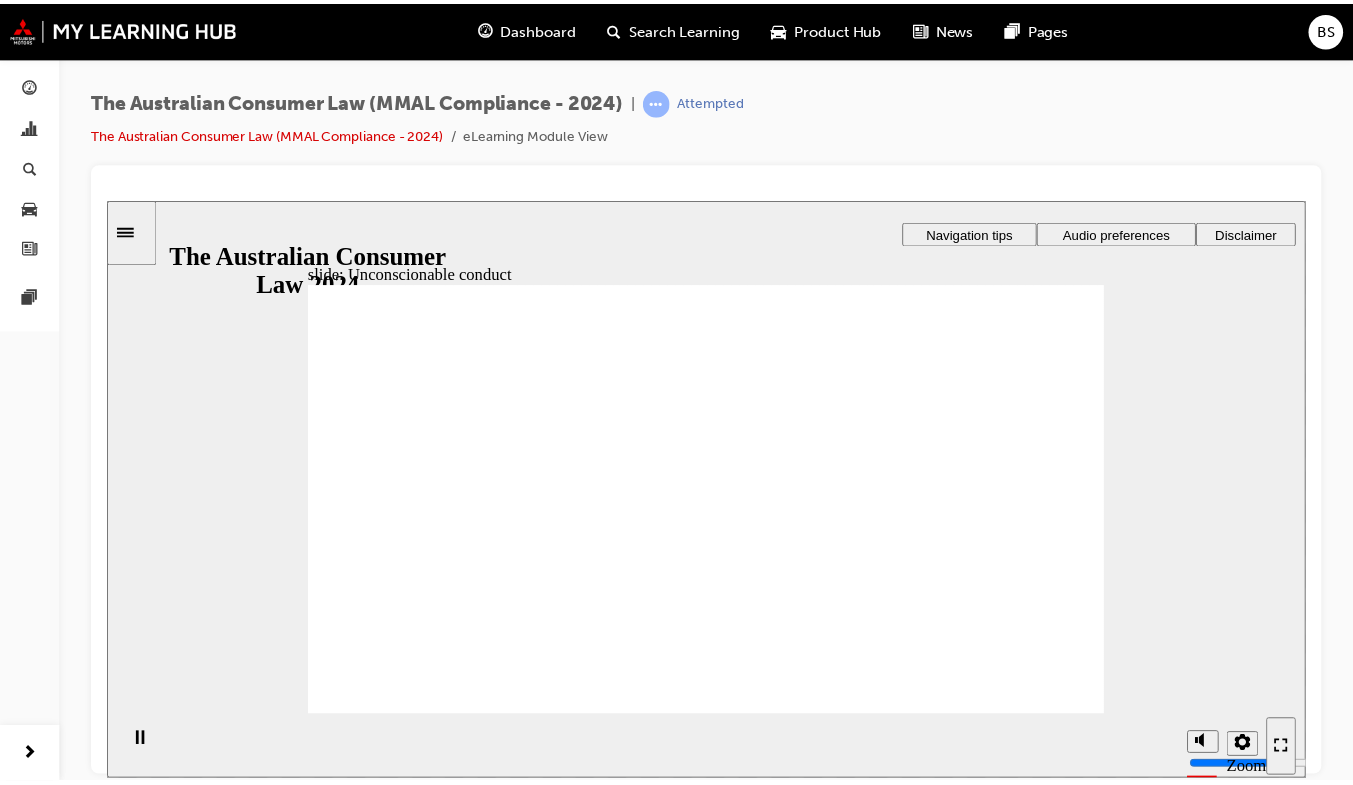 scroll, scrollTop: 0, scrollLeft: 0, axis: both 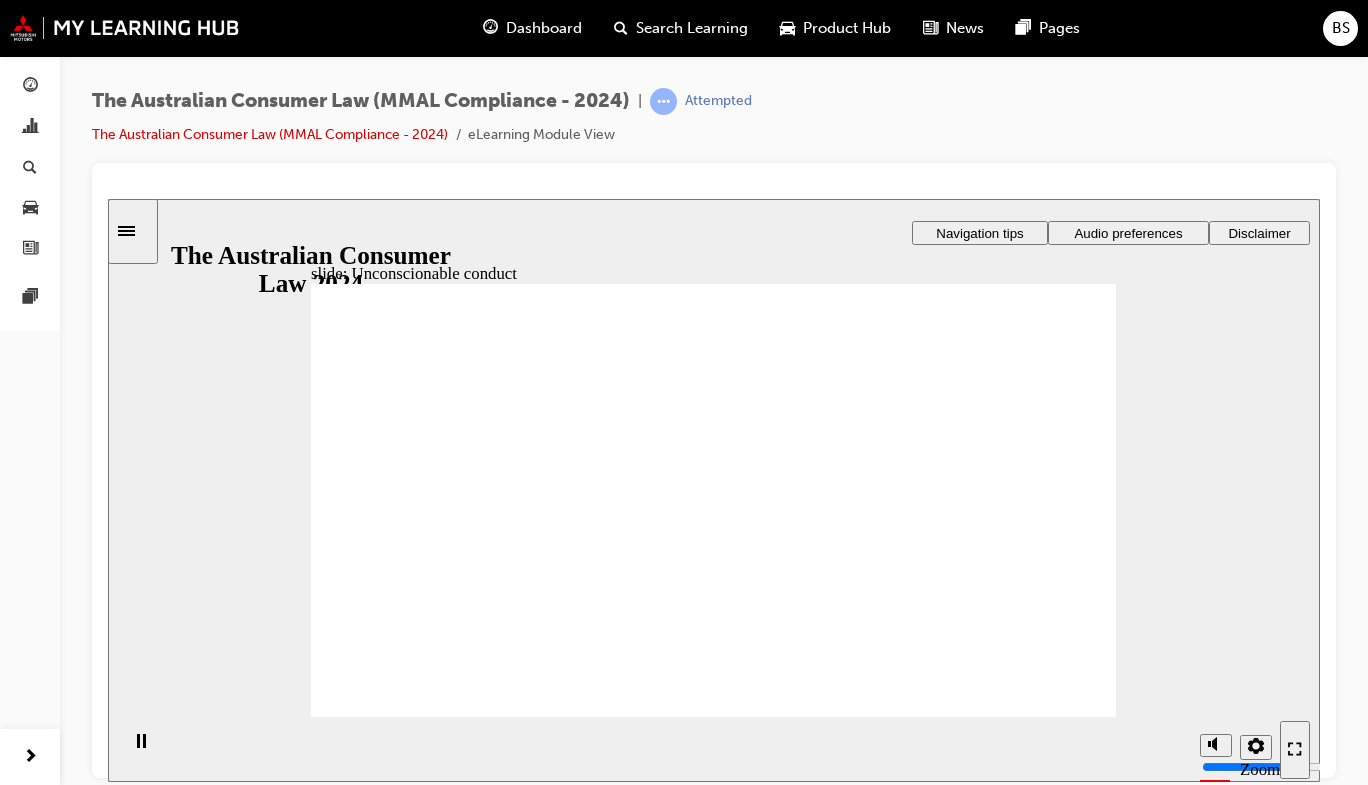 click 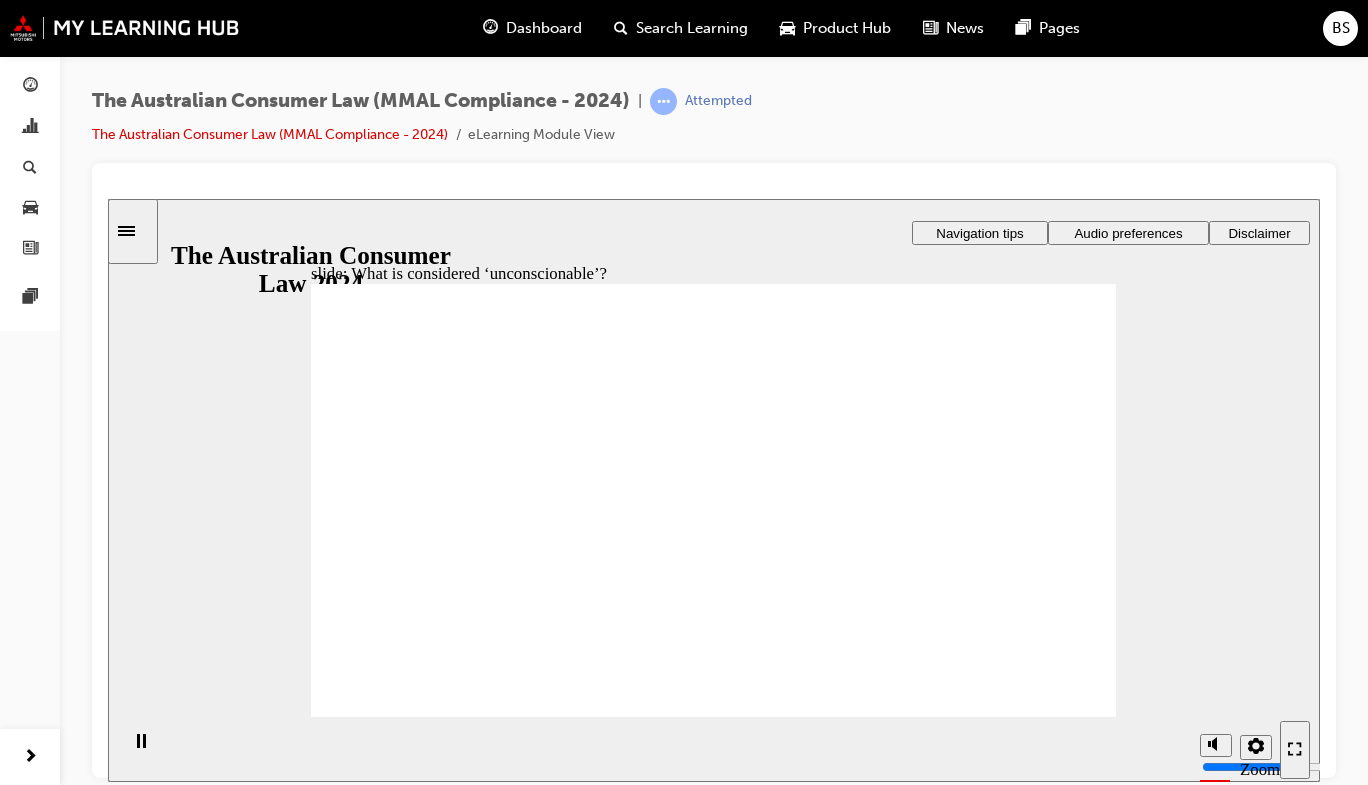 click 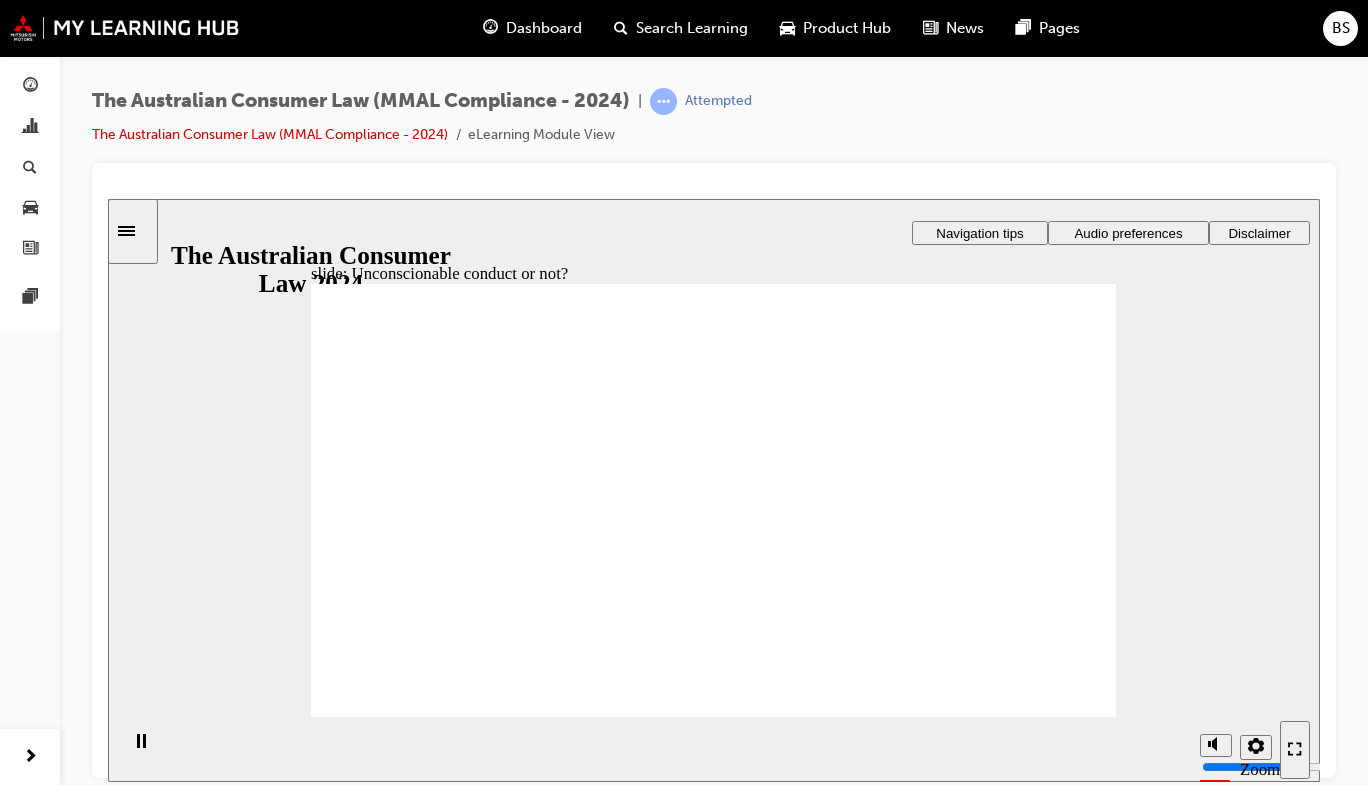 drag, startPoint x: 713, startPoint y: 433, endPoint x: 500, endPoint y: 543, distance: 239.72693 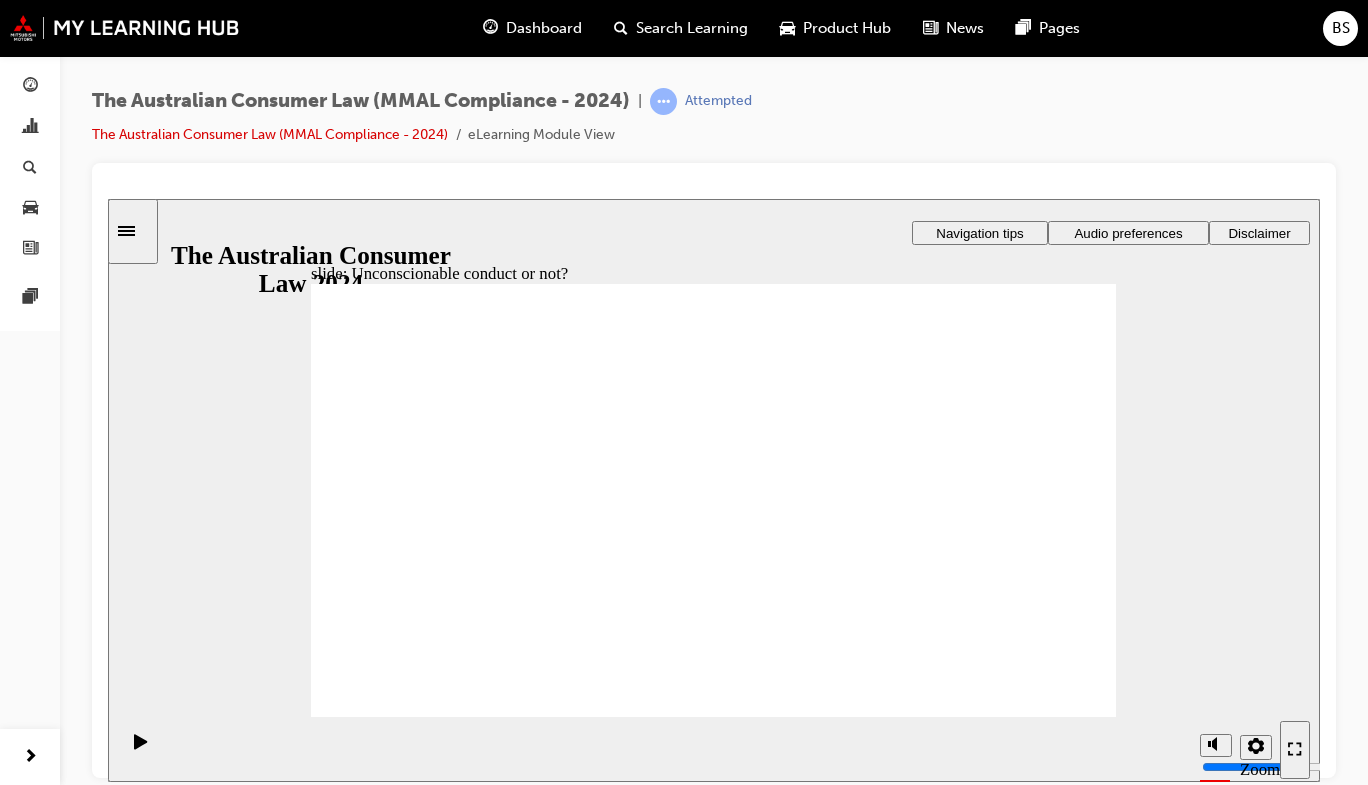 drag, startPoint x: 658, startPoint y: 490, endPoint x: 531, endPoint y: 590, distance: 161.64467 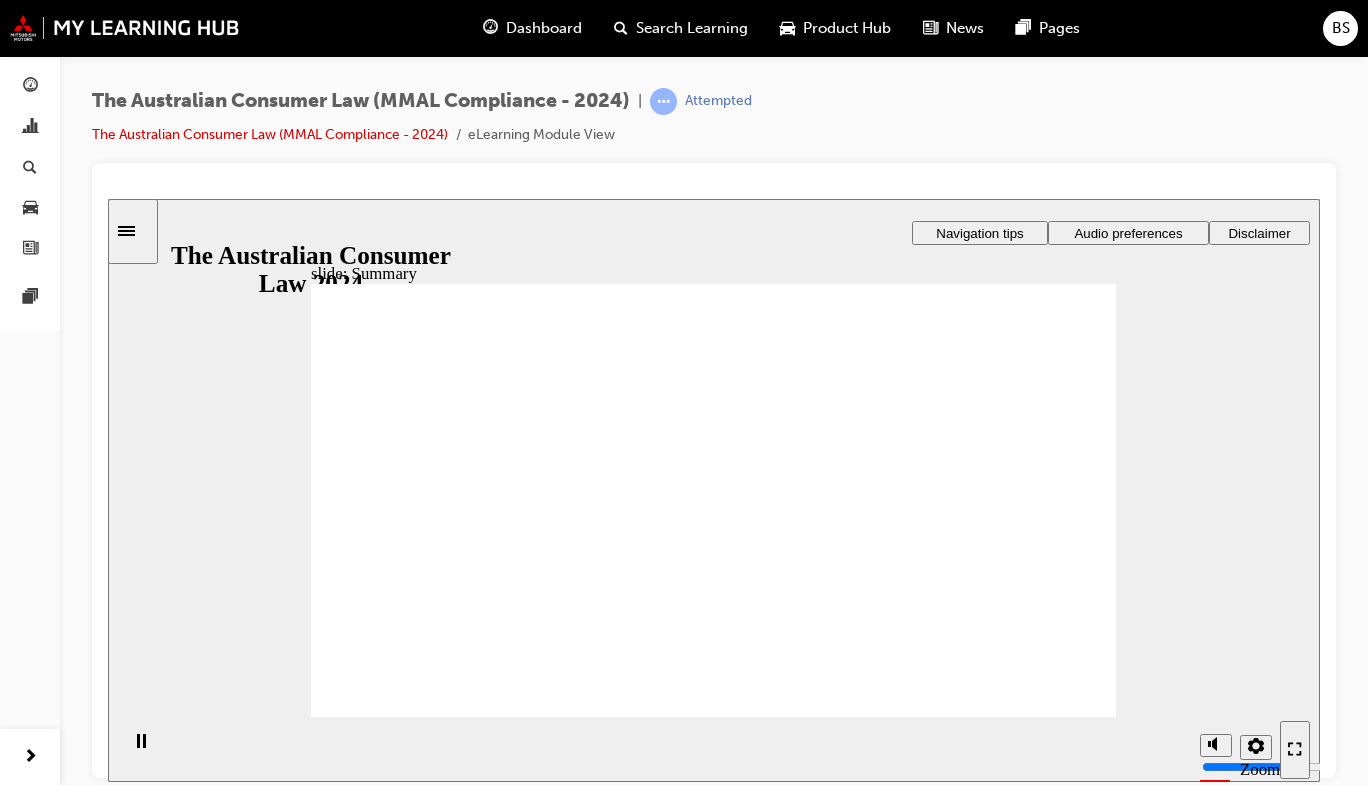 click 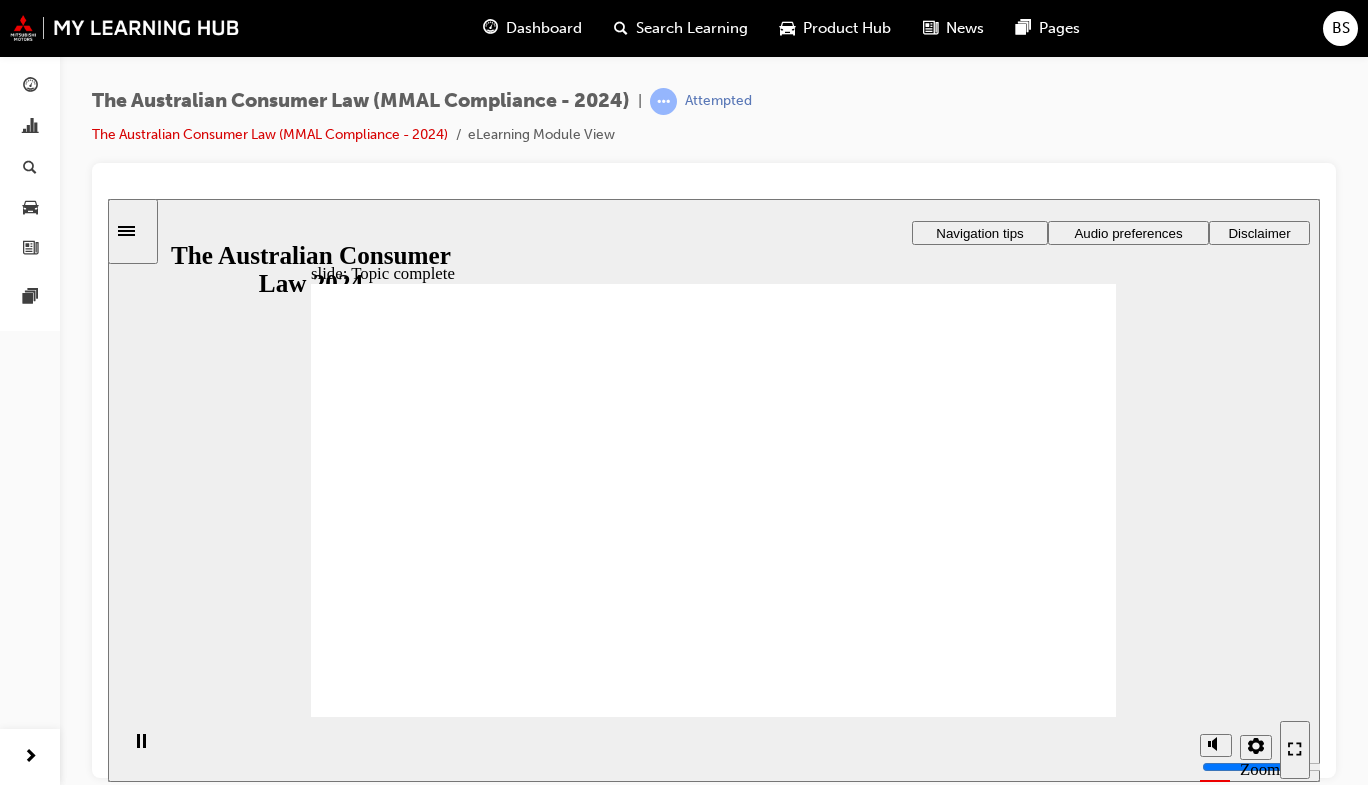click 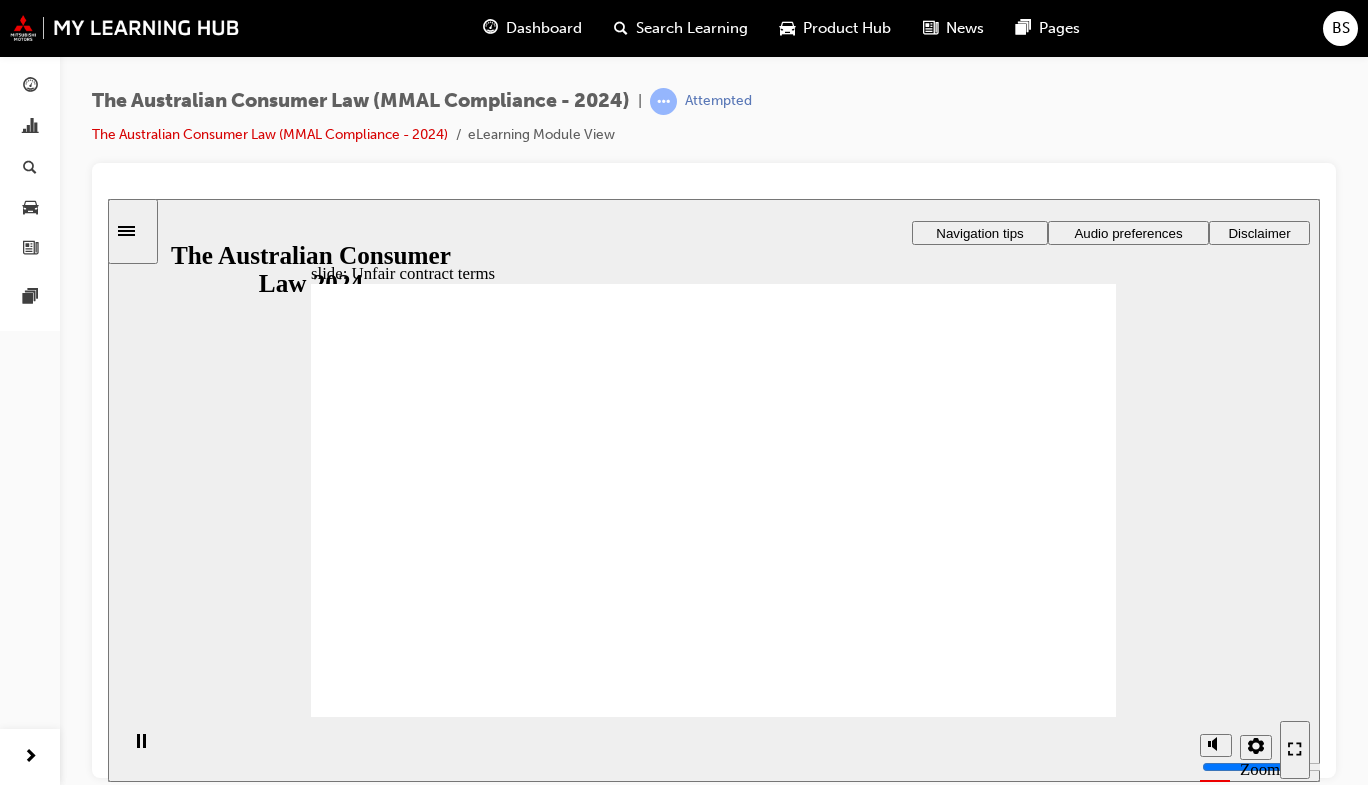click 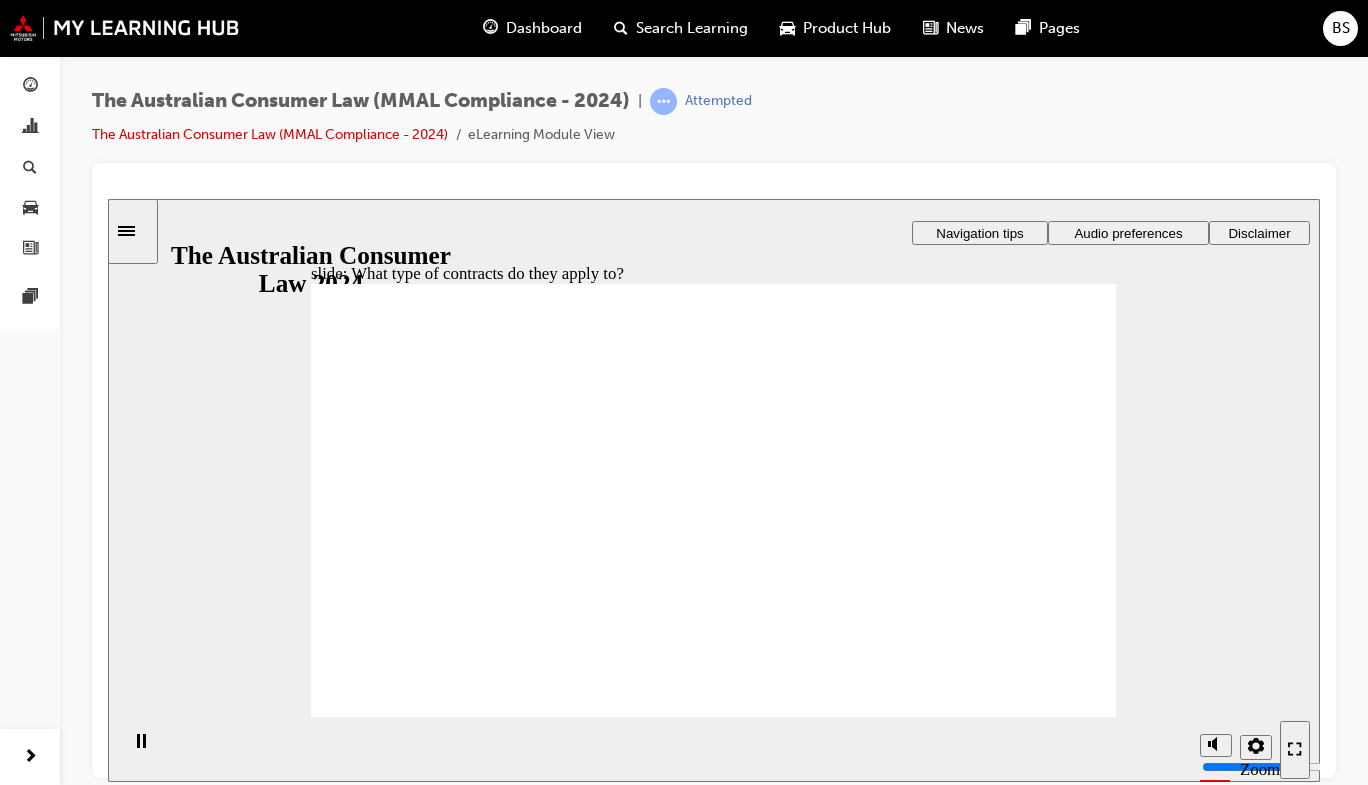 click 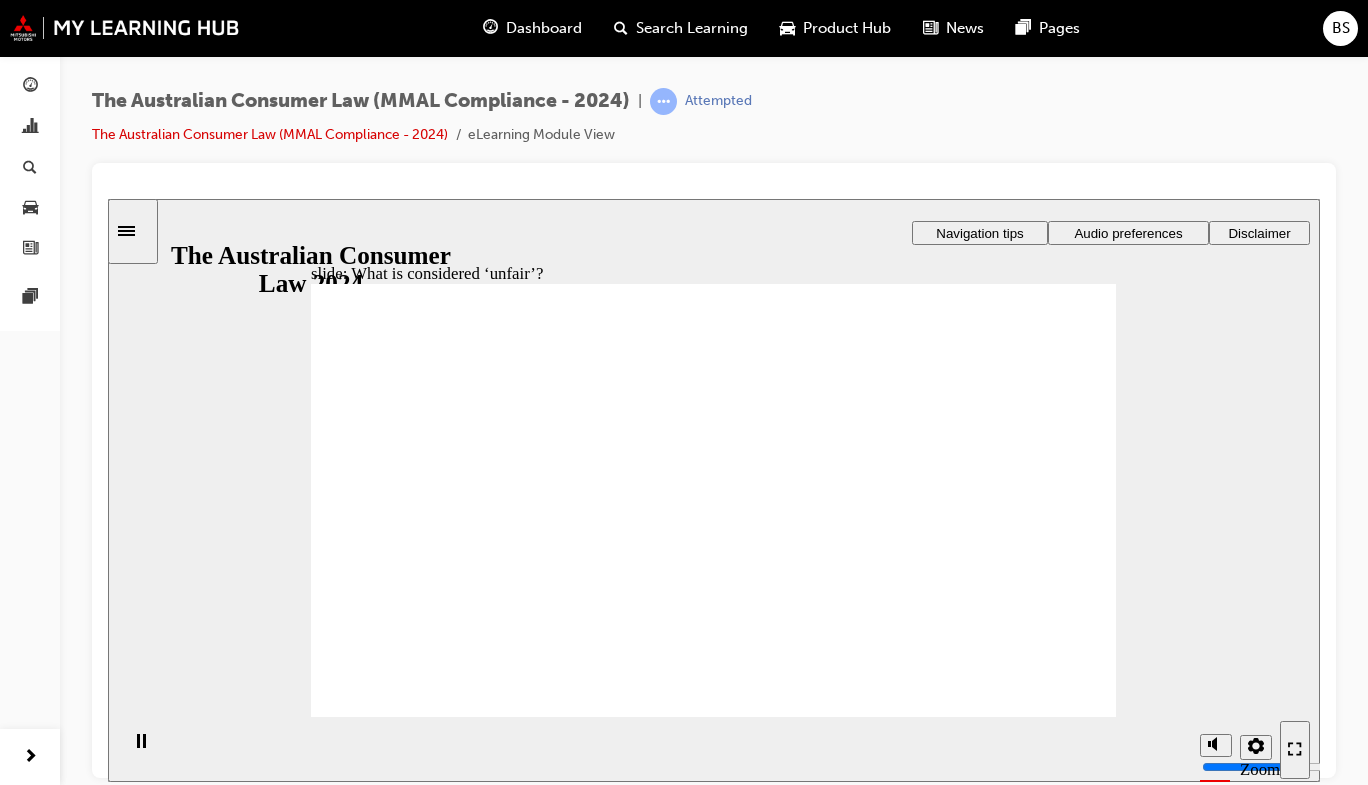 click 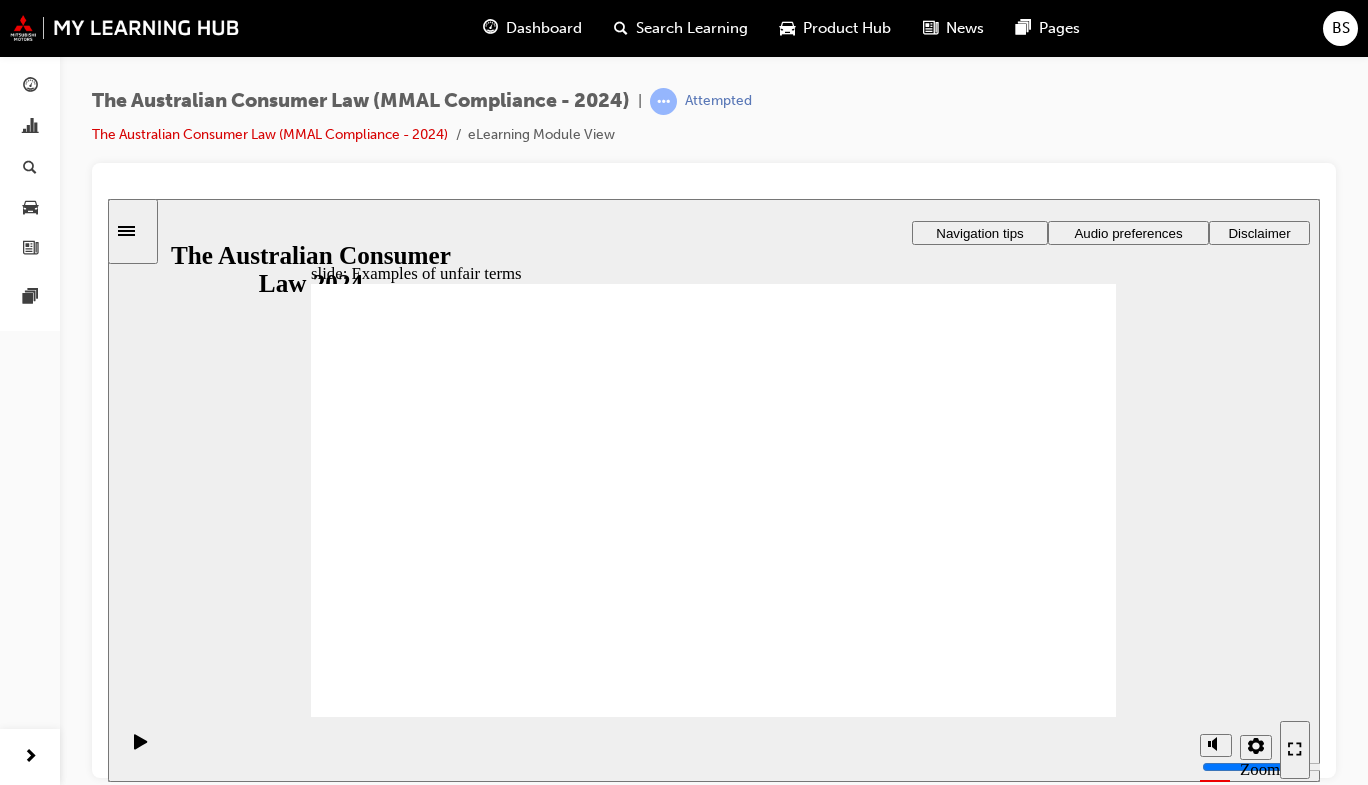 click 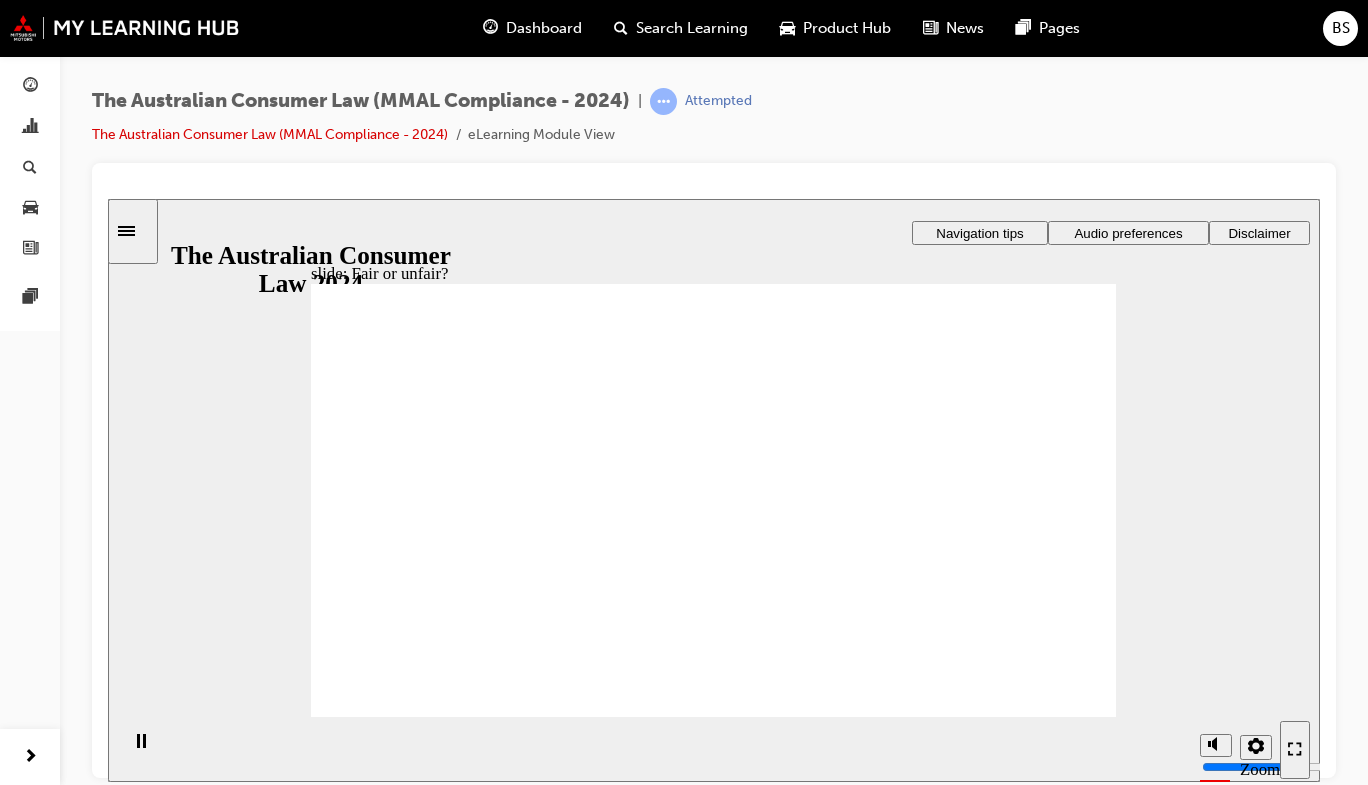 drag, startPoint x: 774, startPoint y: 440, endPoint x: 1014, endPoint y: 622, distance: 301.20425 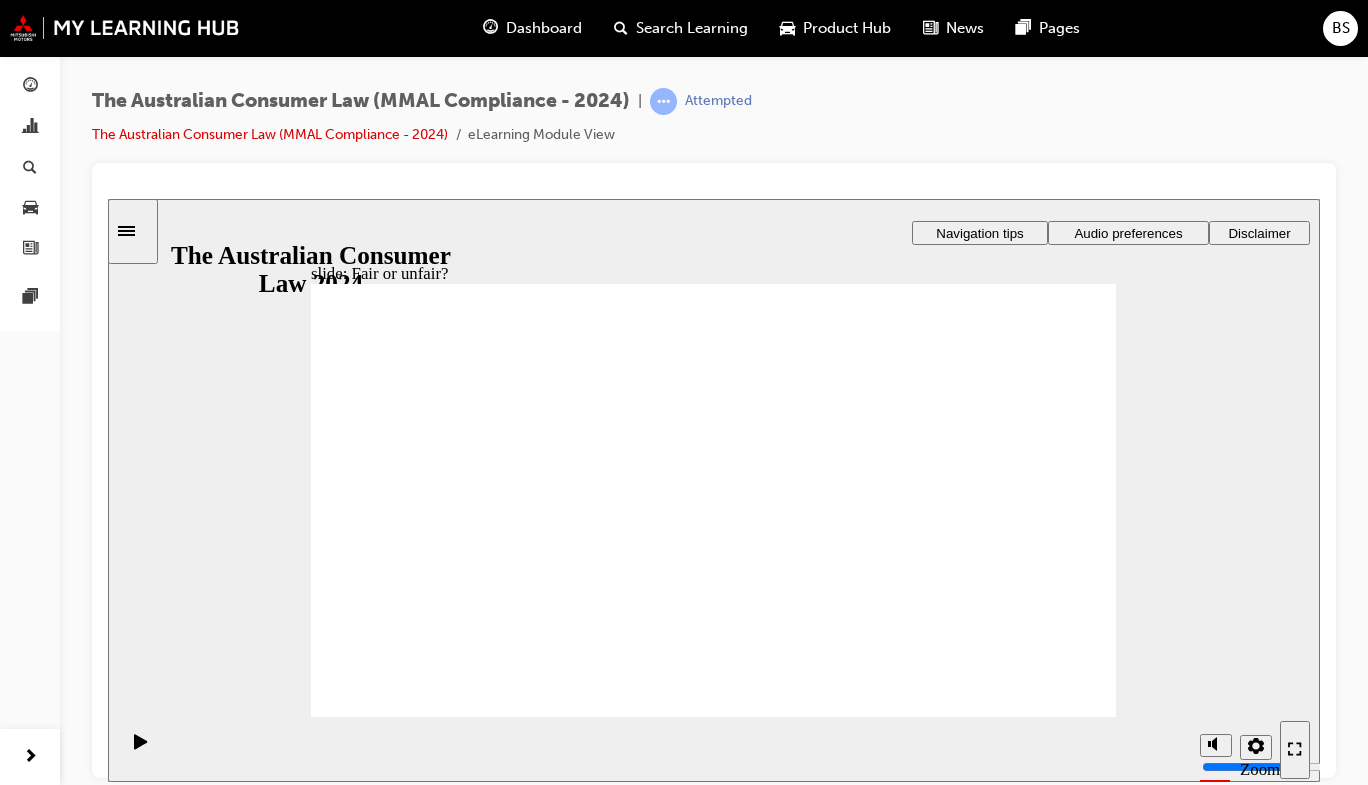 drag, startPoint x: 688, startPoint y: 428, endPoint x: 929, endPoint y: 595, distance: 293.20642 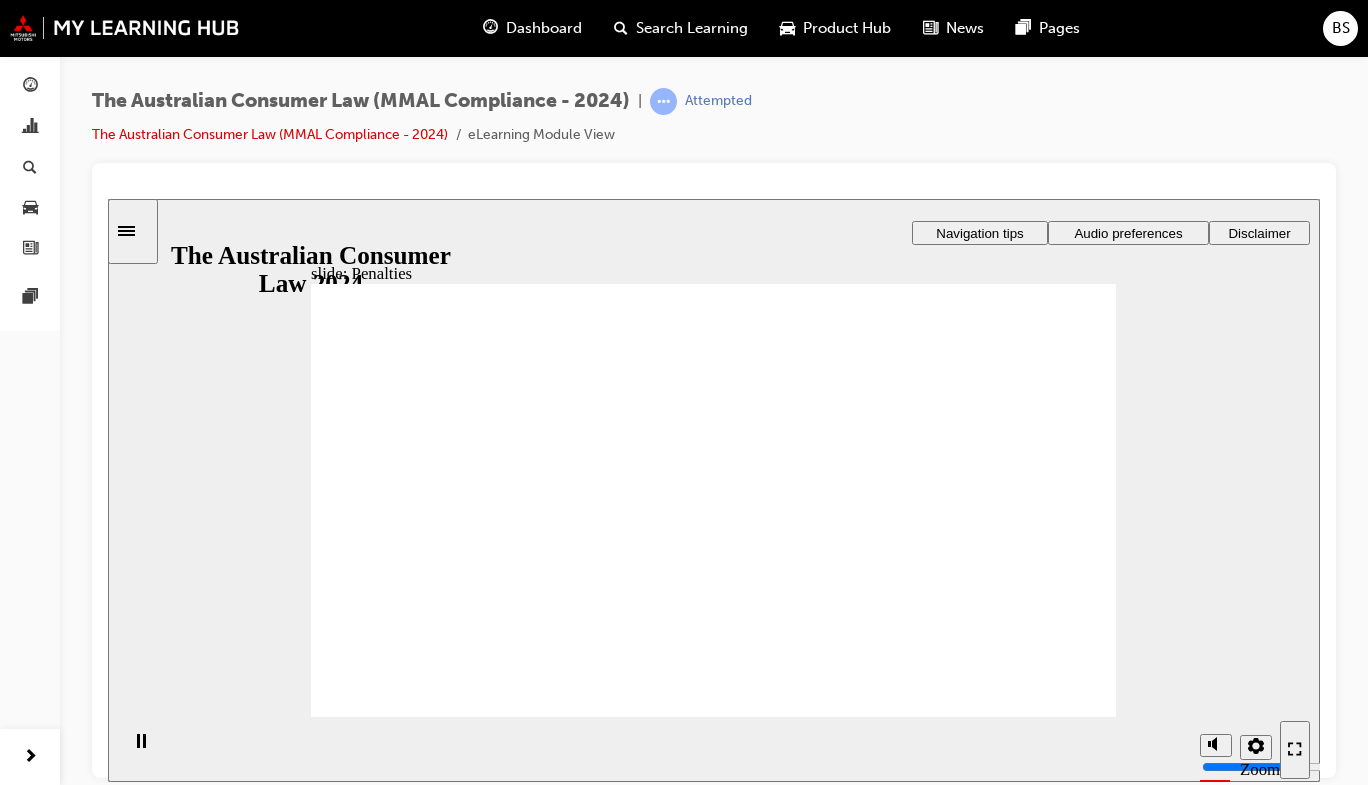 click 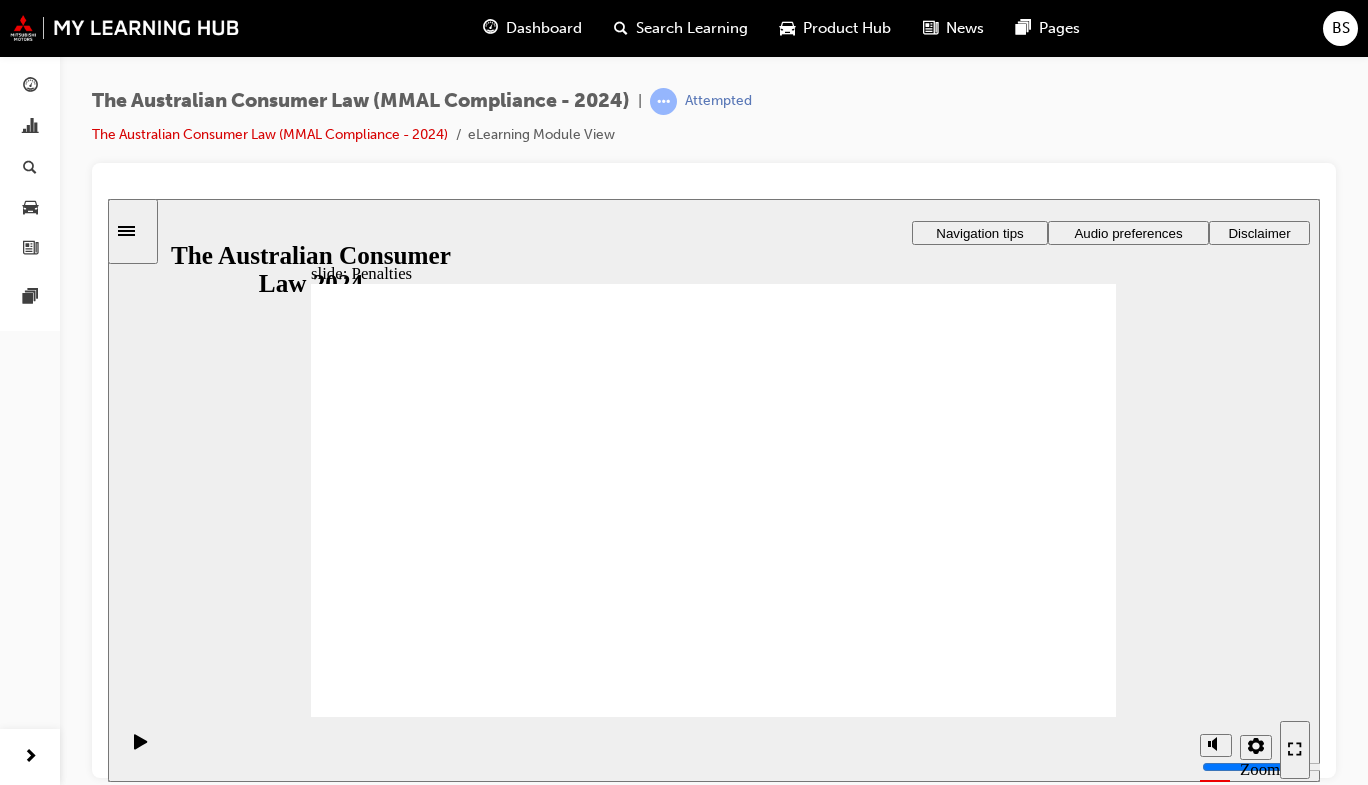 click 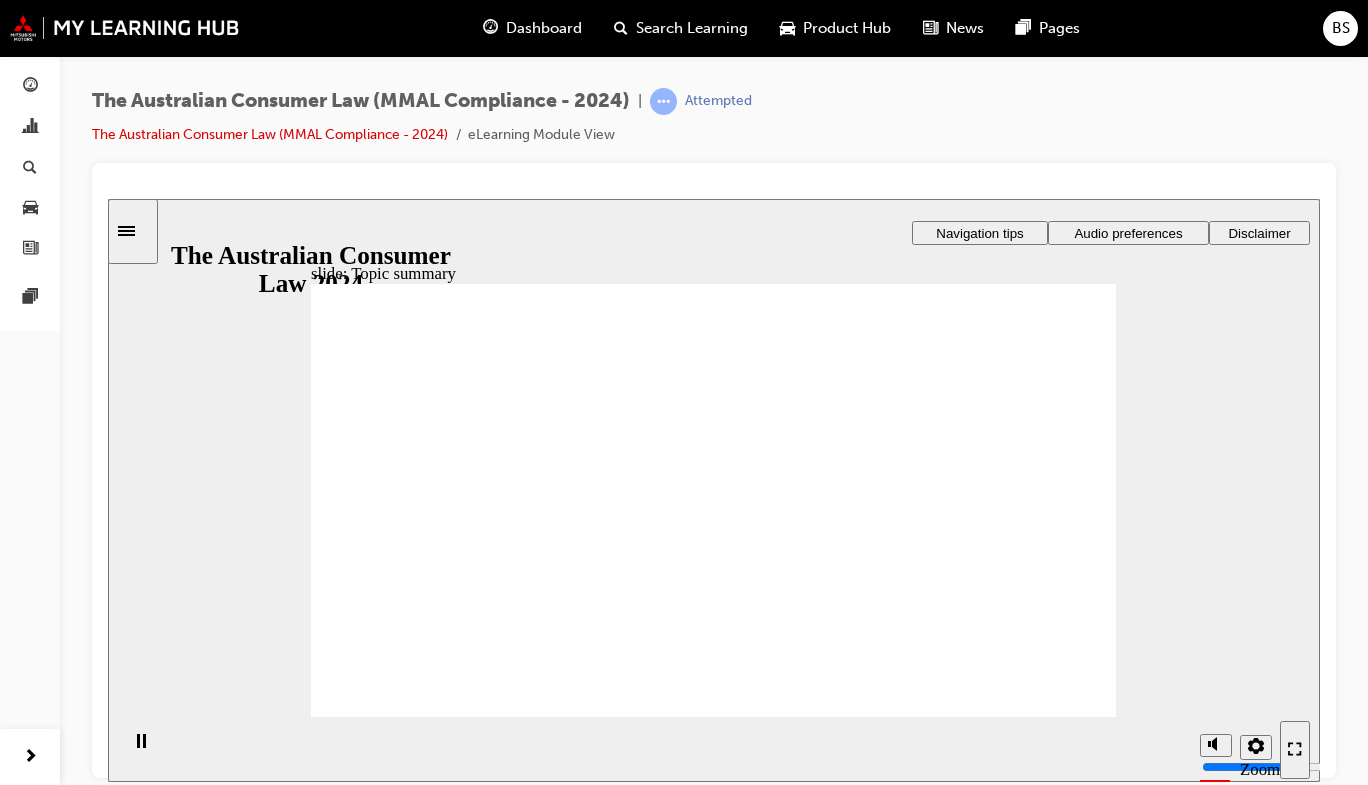 click 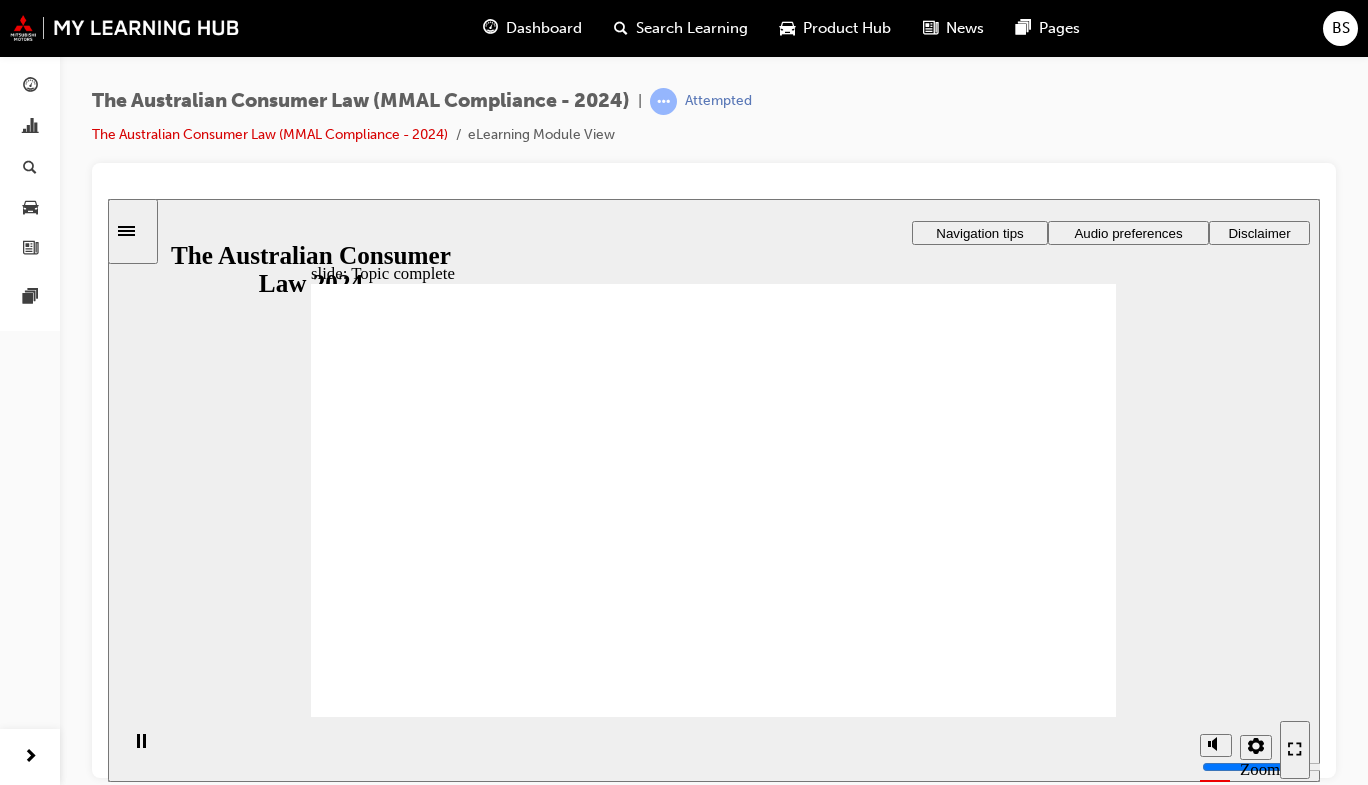 click 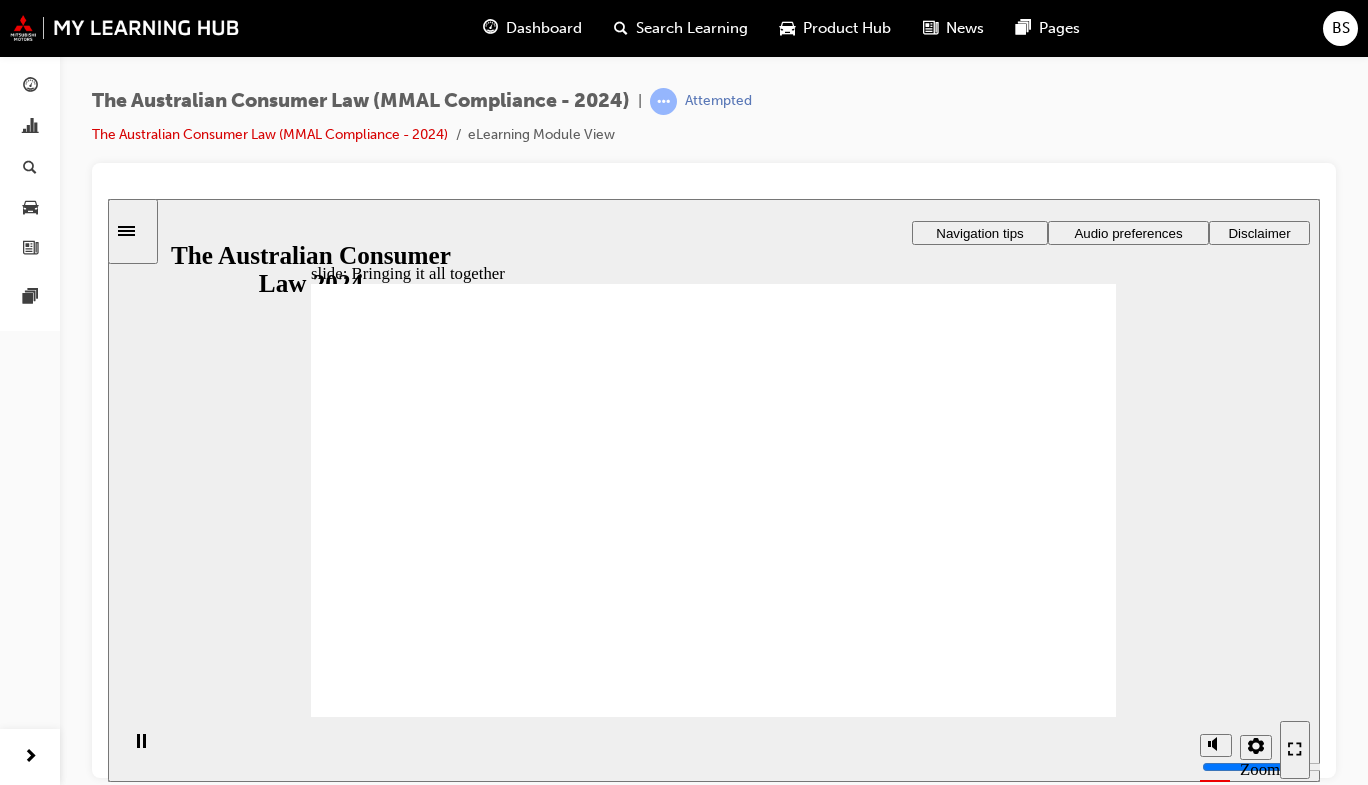 click 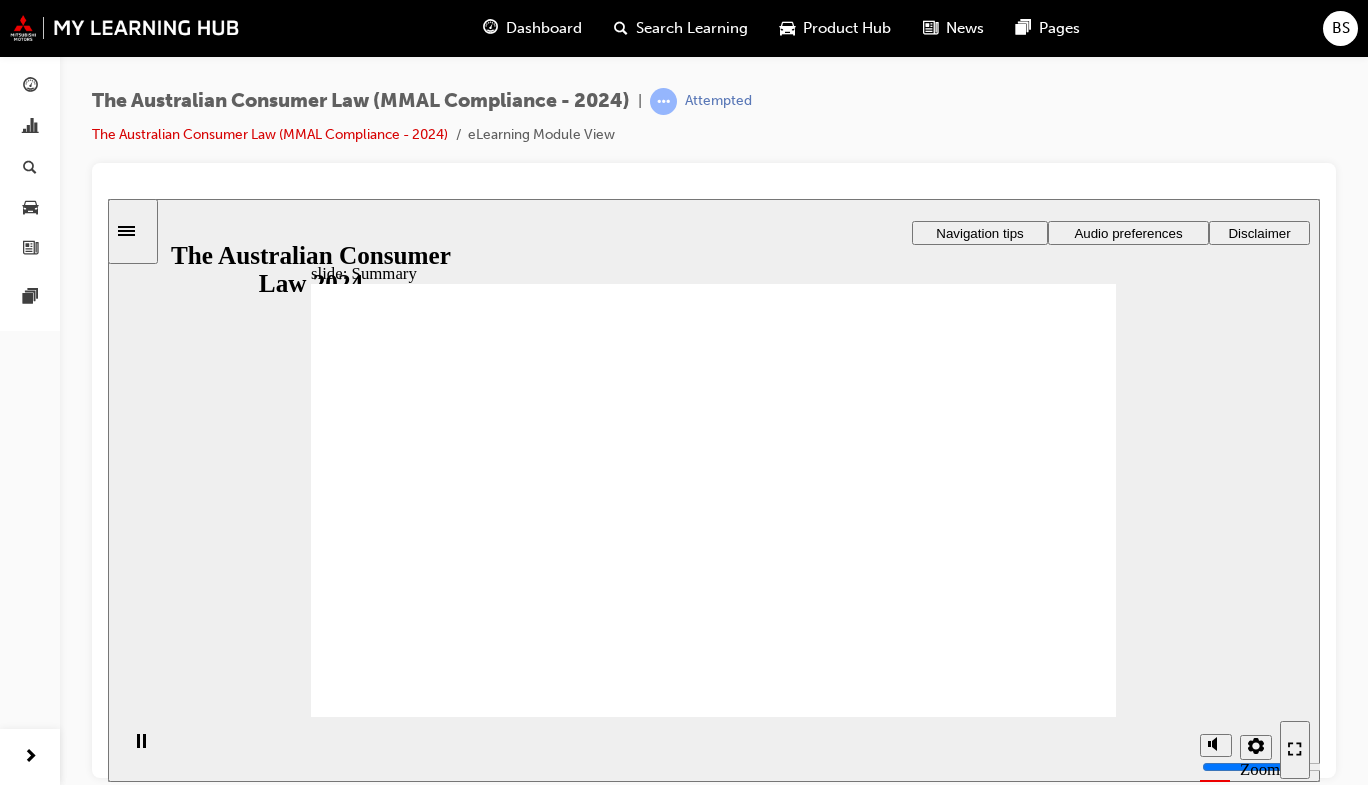 click 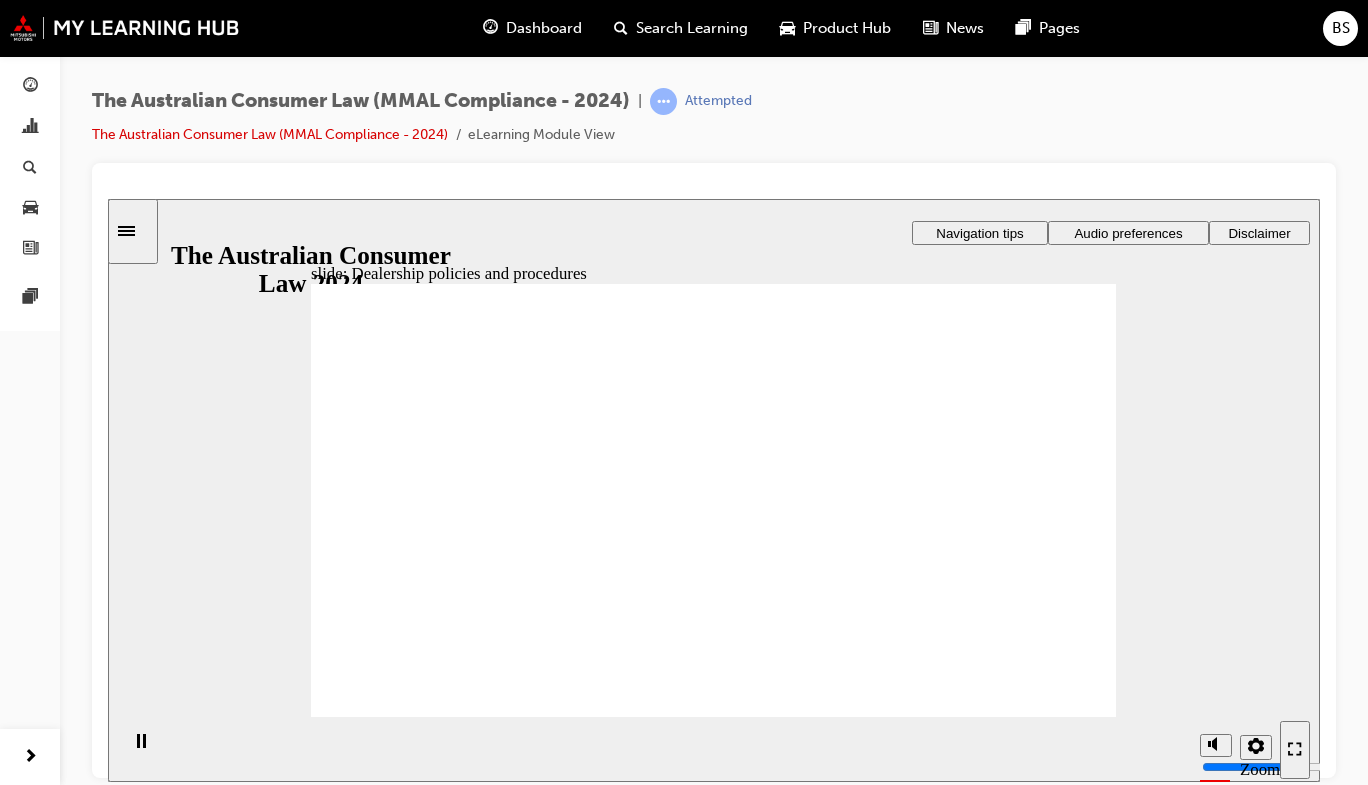 click 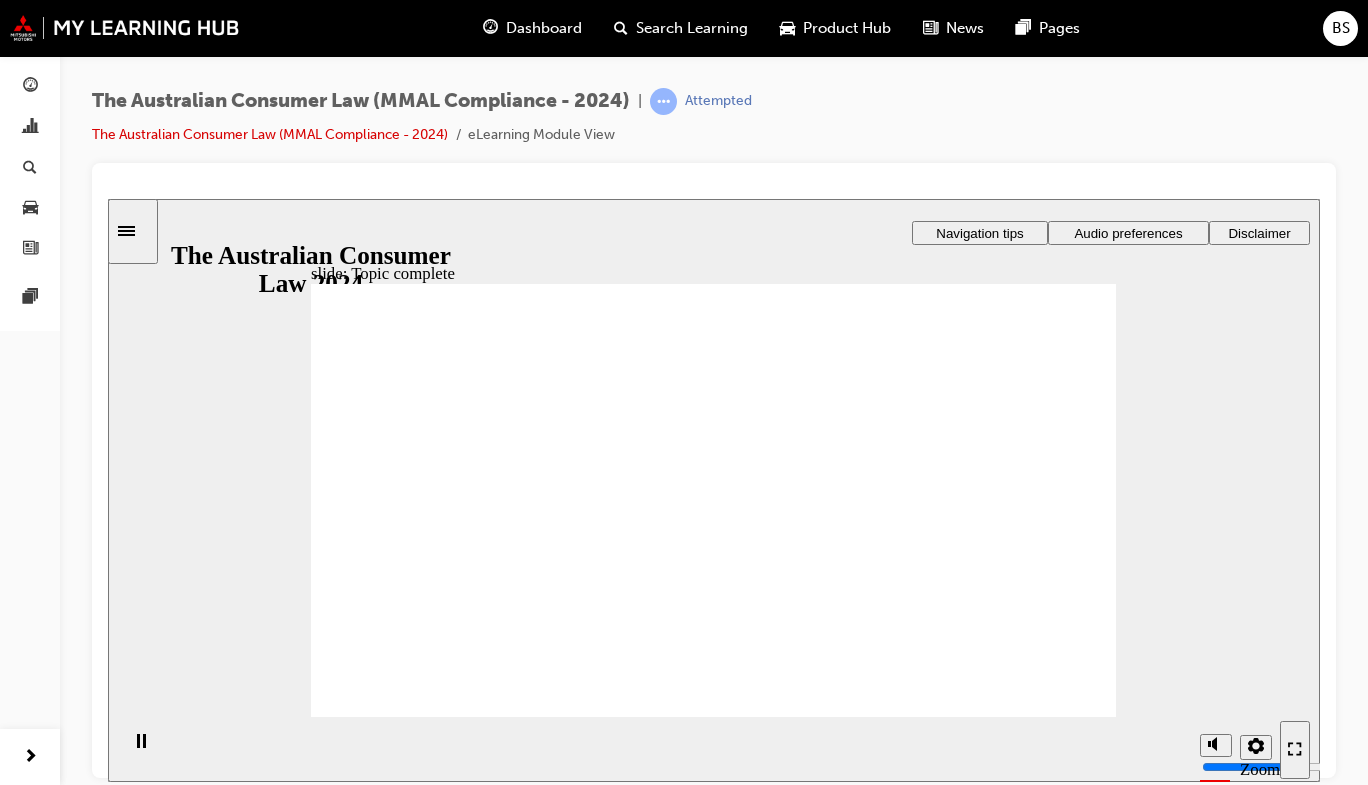 click 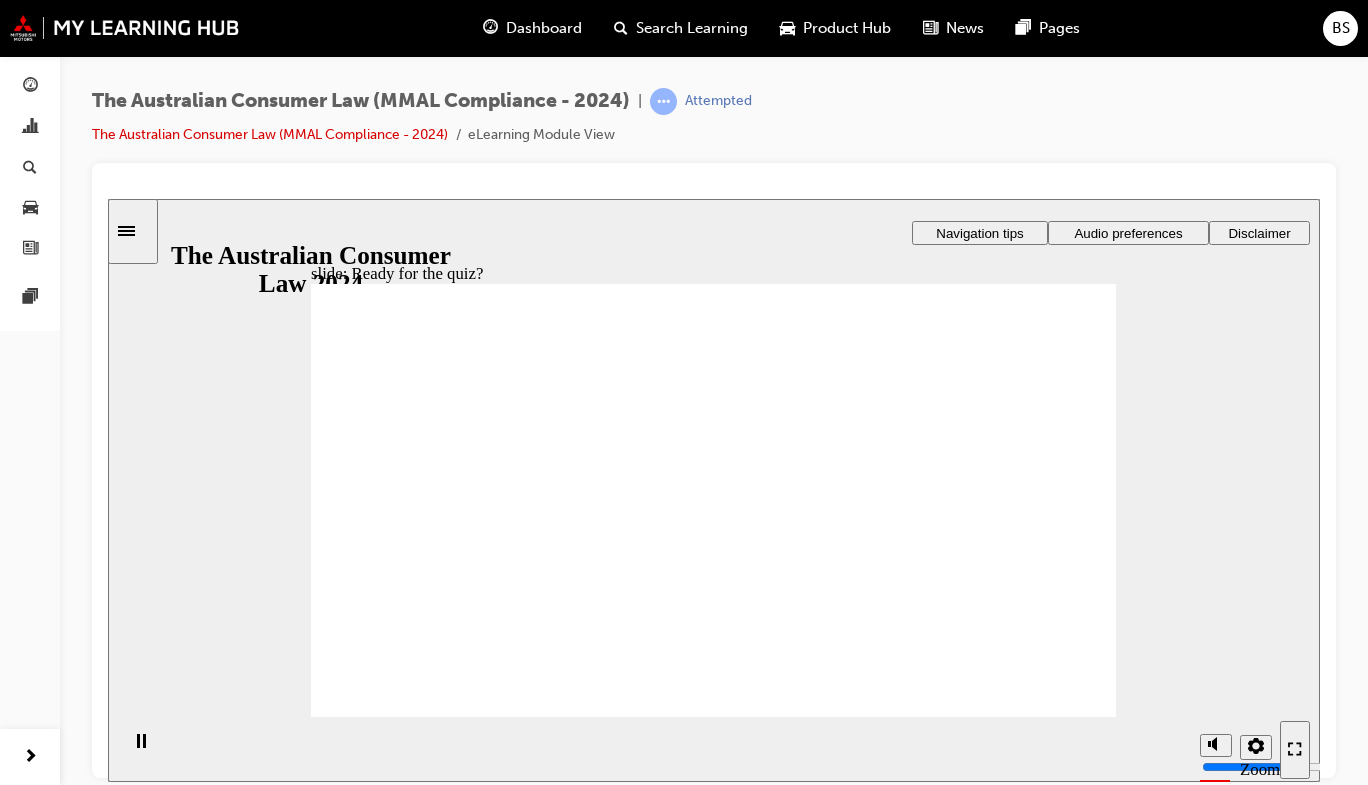 click 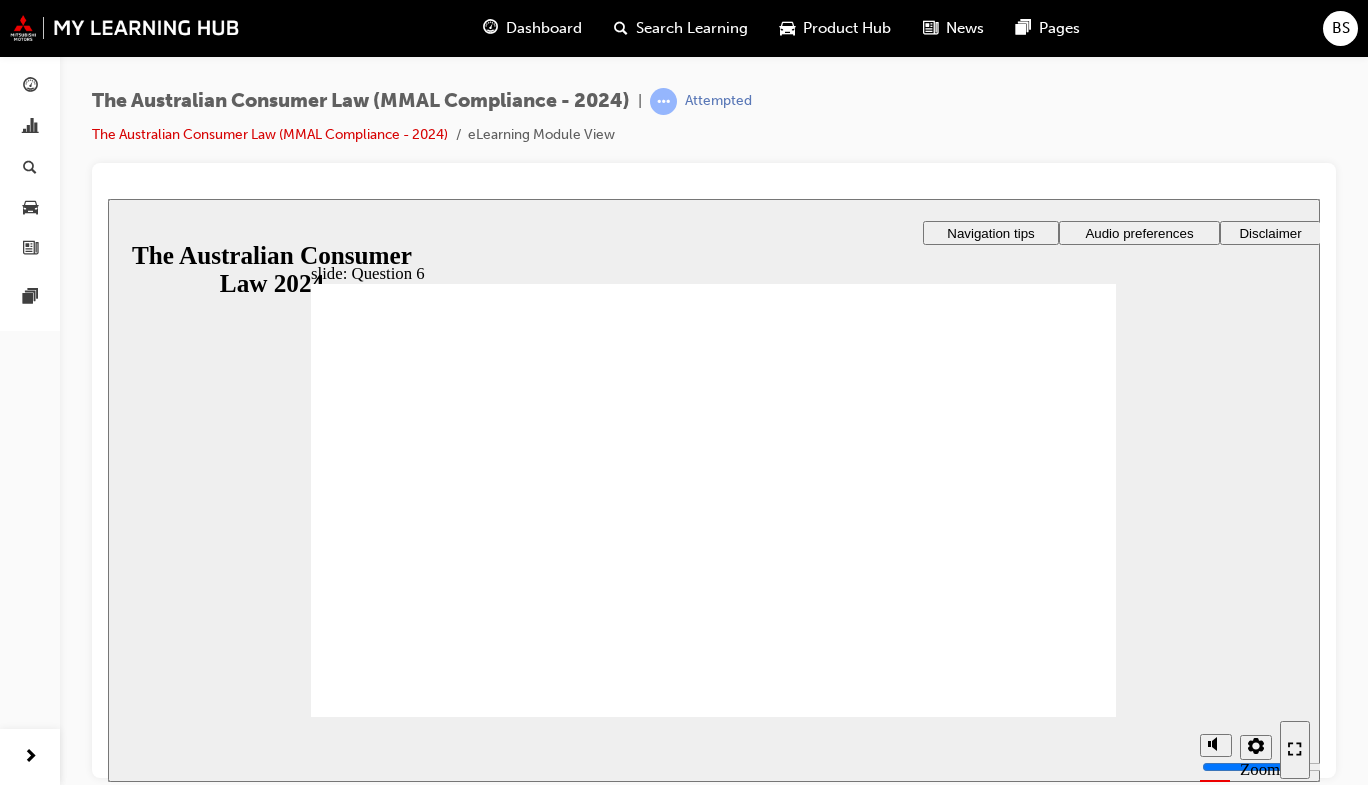 radio on "true" 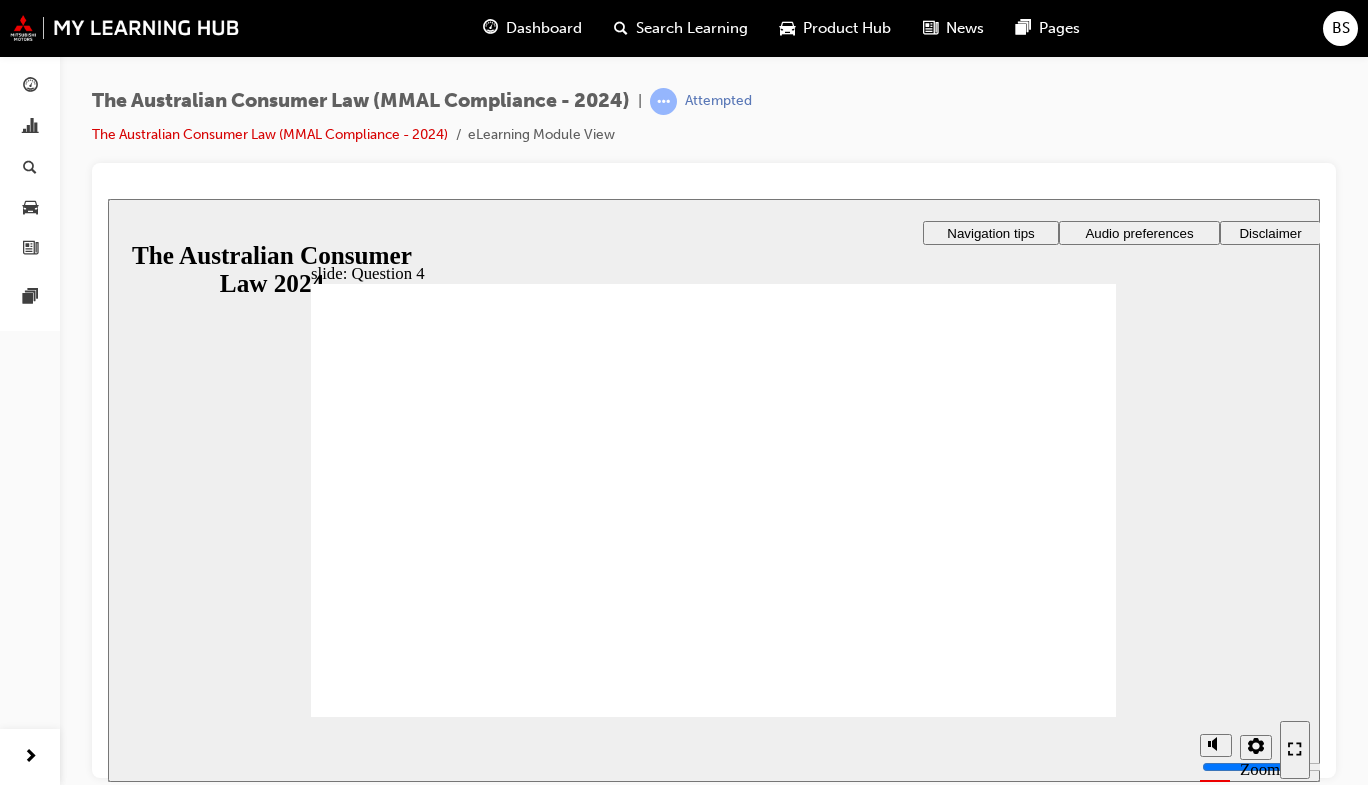 checkbox on "true" 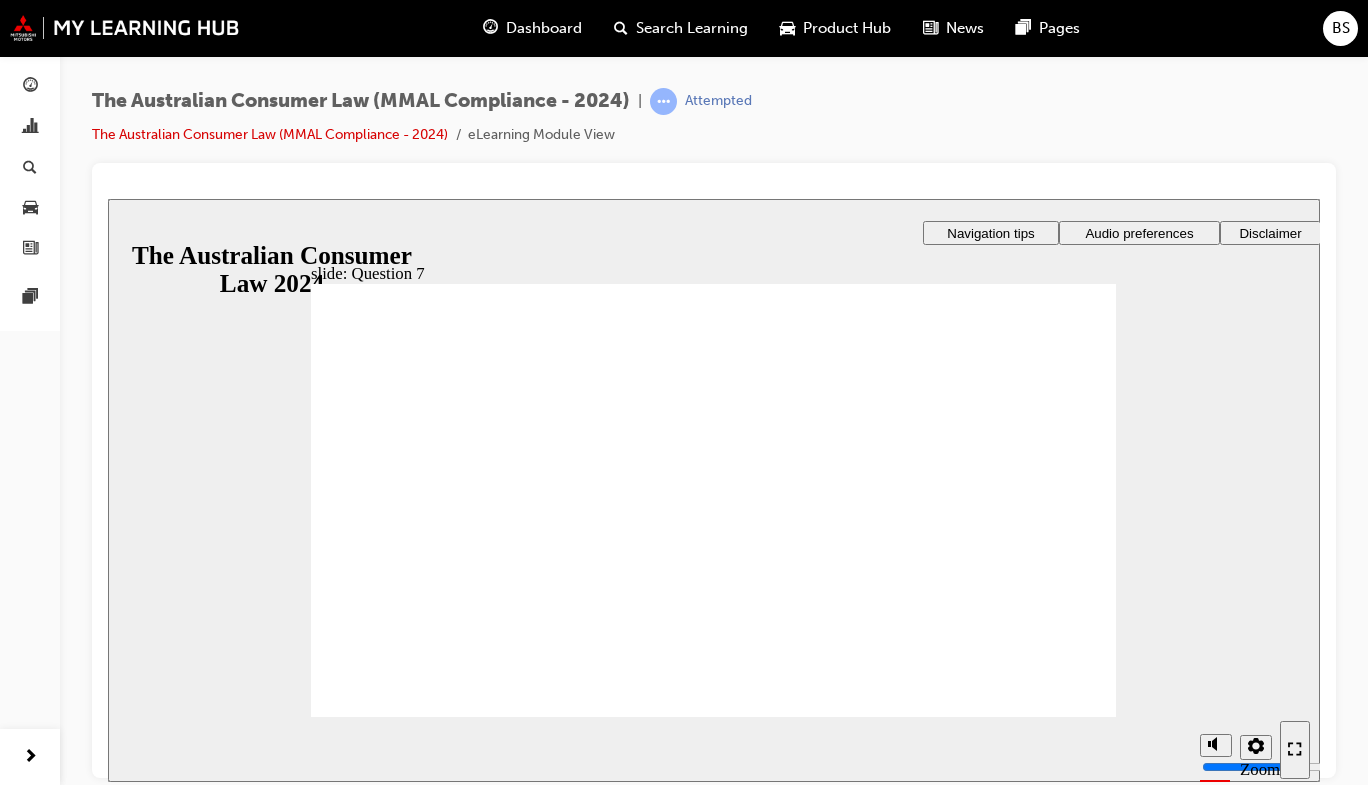 checkbox on "true" 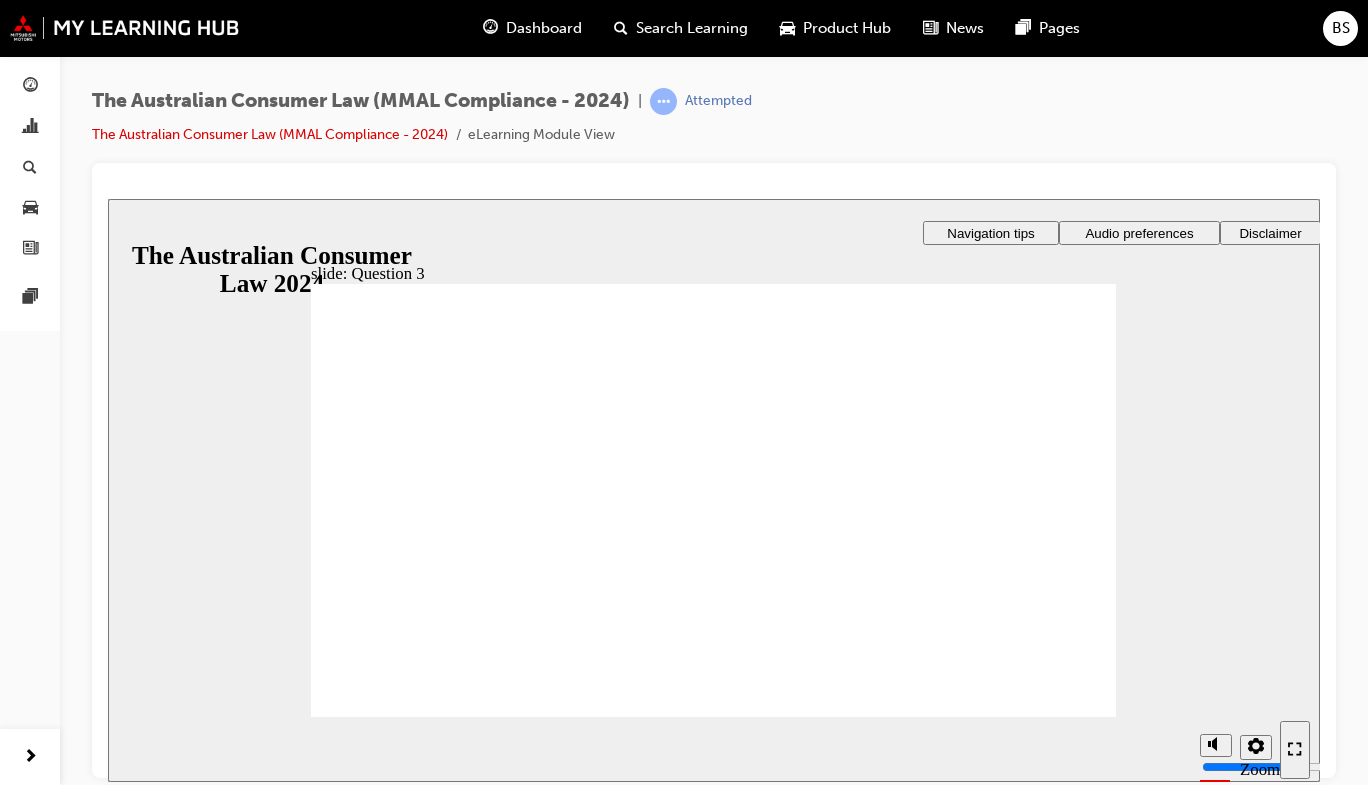 click 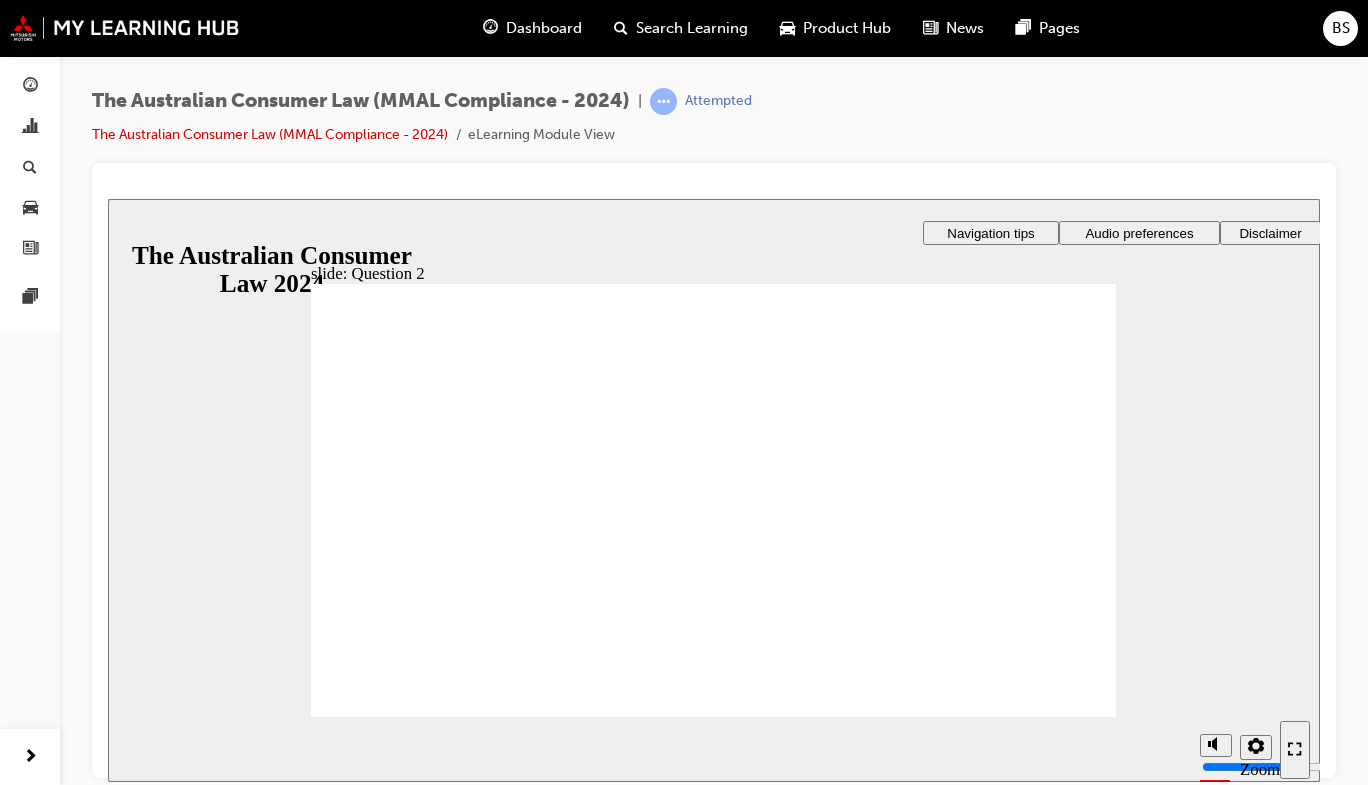 drag, startPoint x: 484, startPoint y: 519, endPoint x: 431, endPoint y: 573, distance: 75.66373 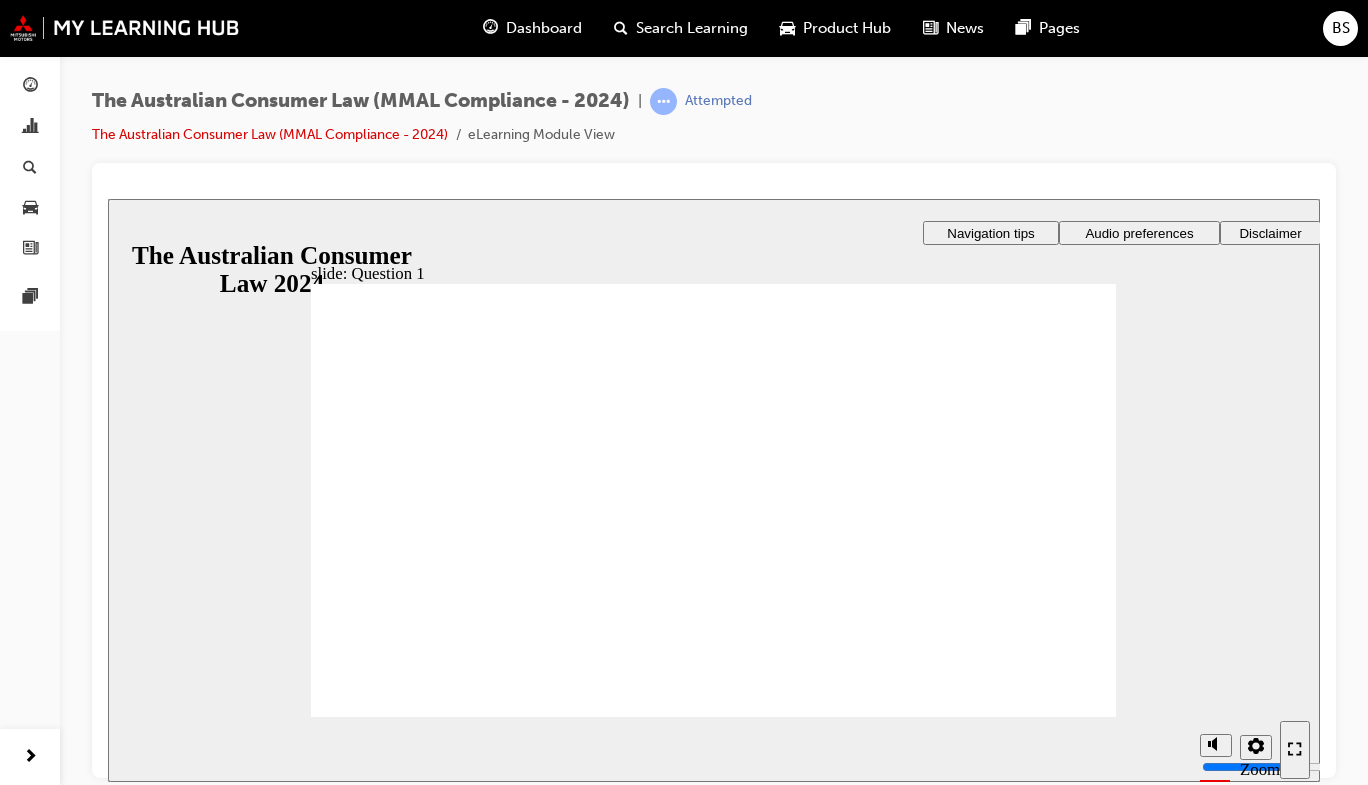 radio on "true" 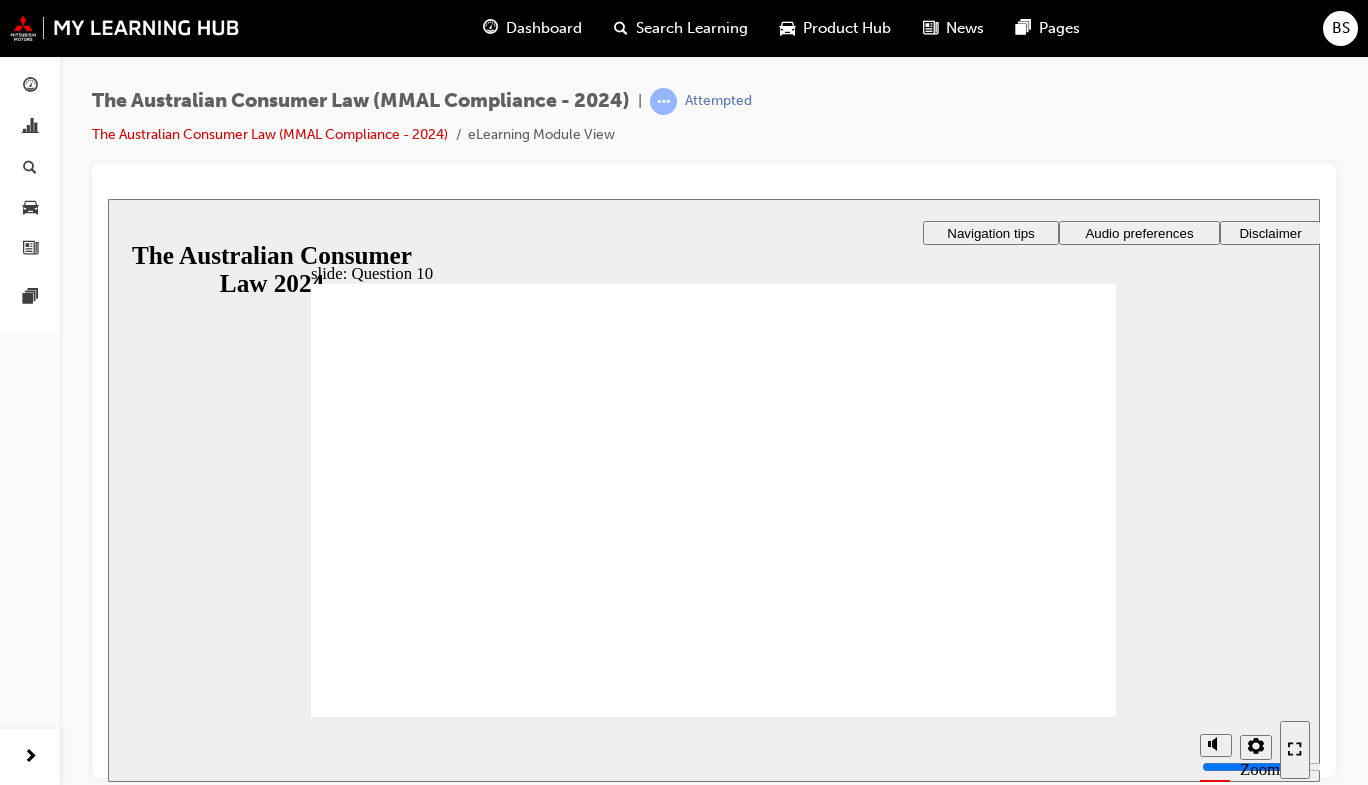 checkbox on "true" 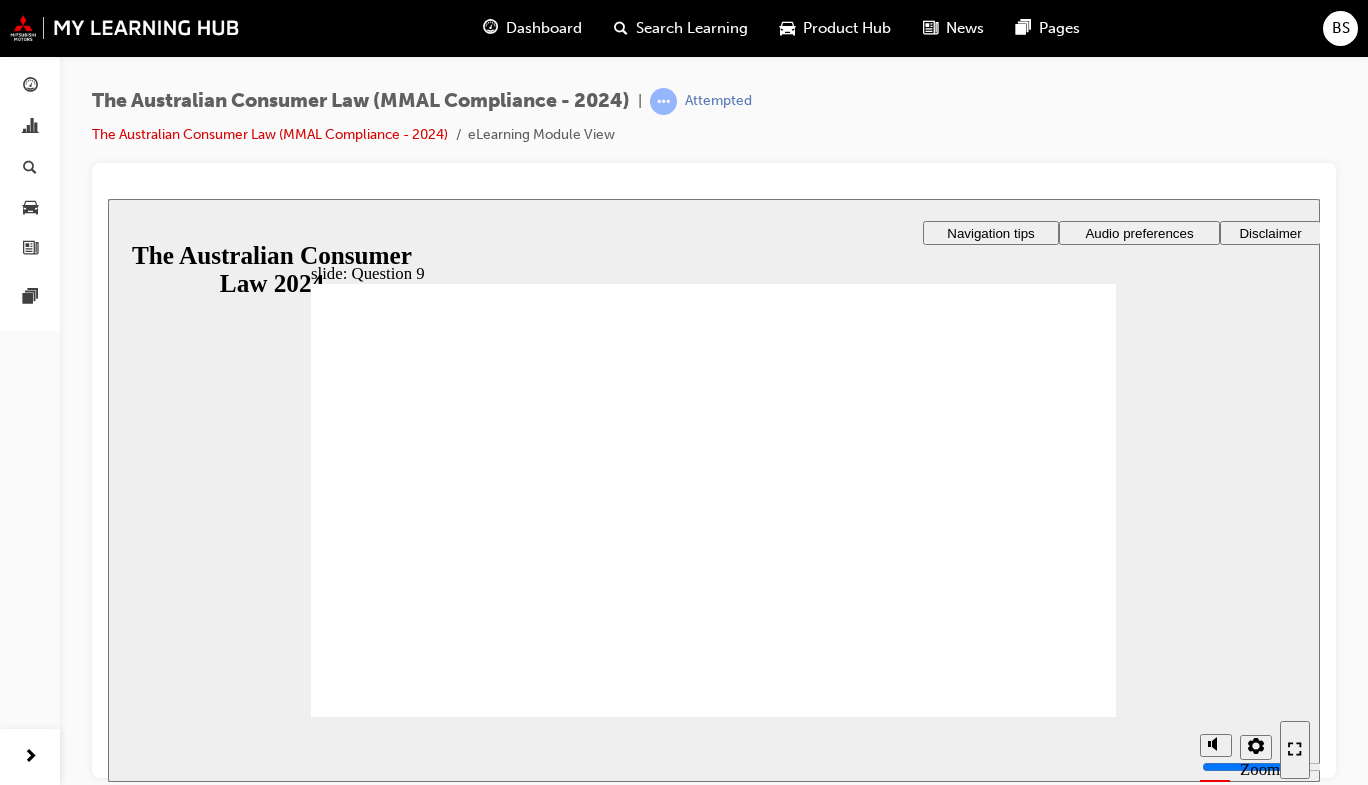 checkbox on "true" 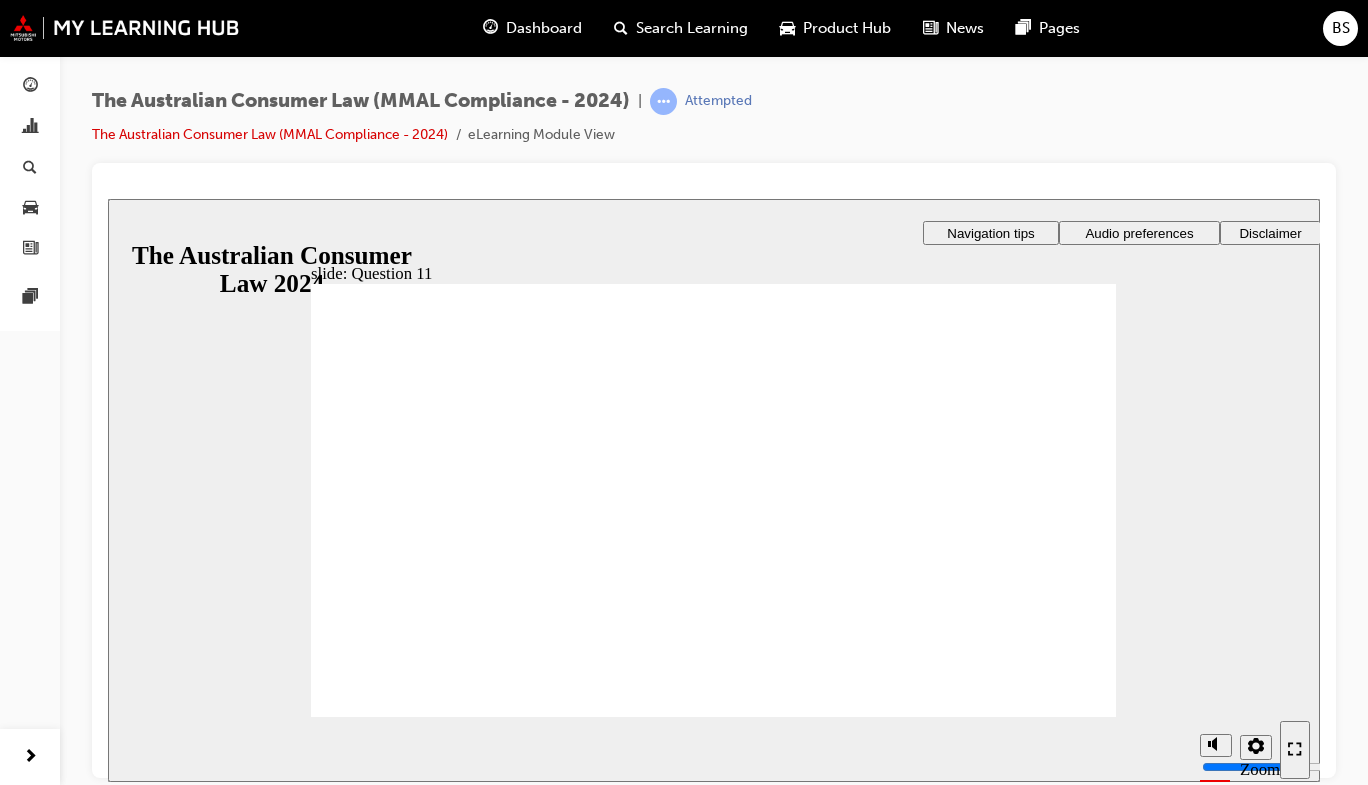 checkbox on "true" 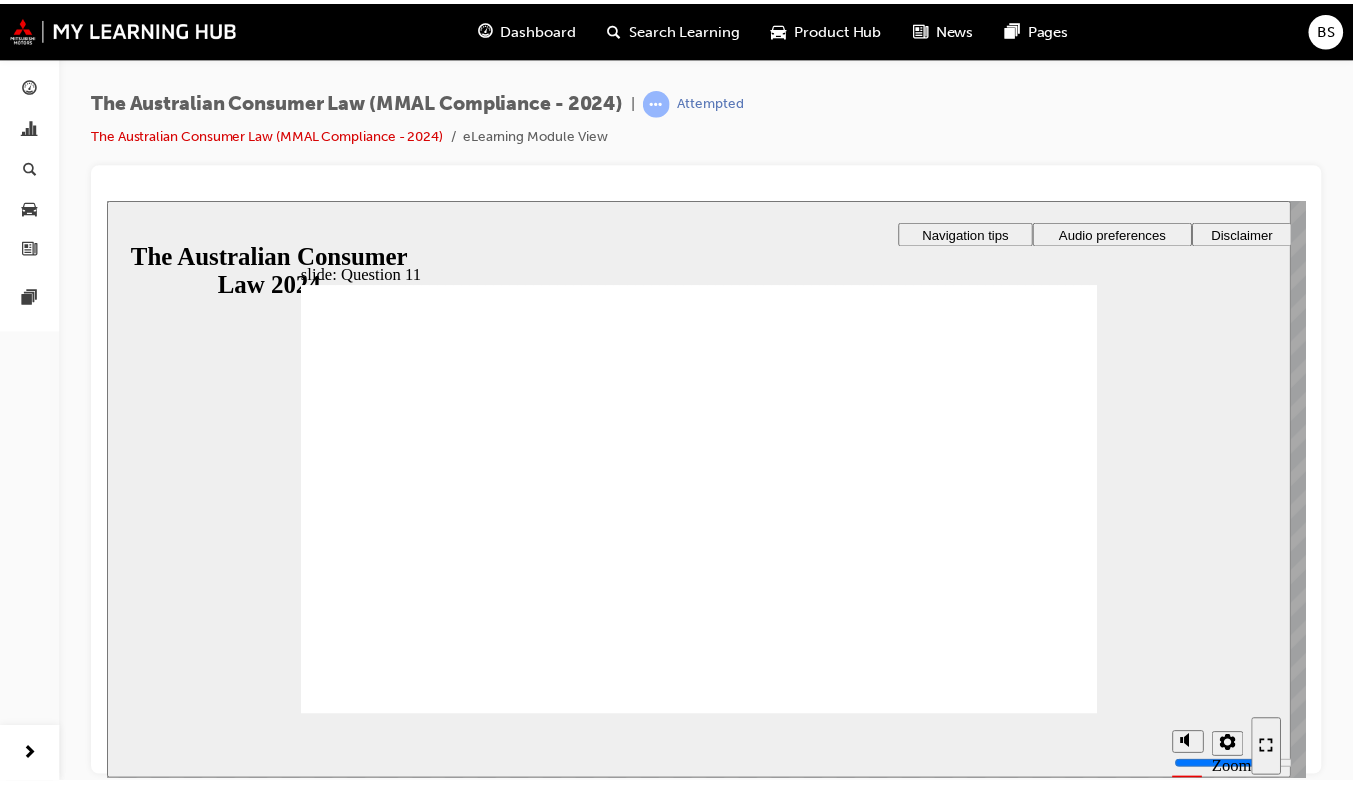 click 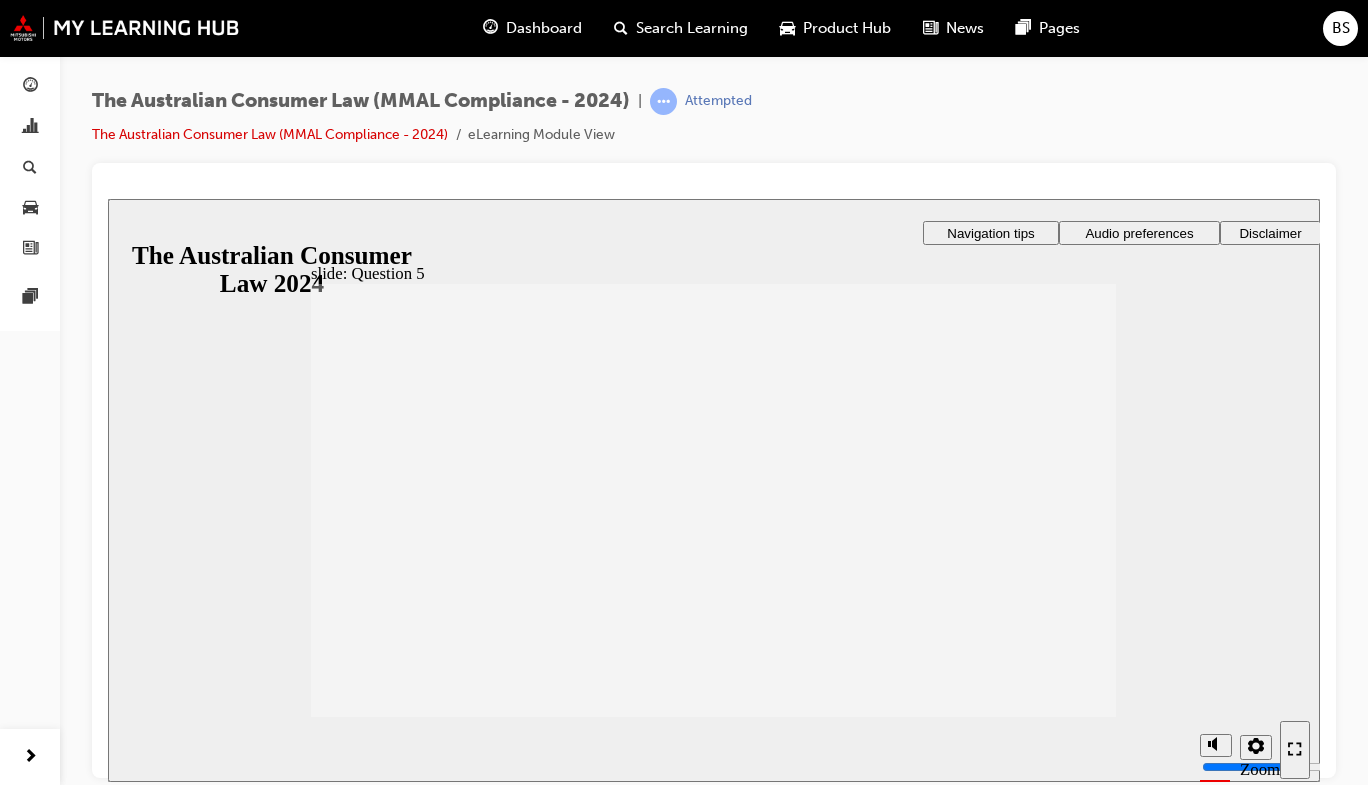 click at bounding box center [713, 962] 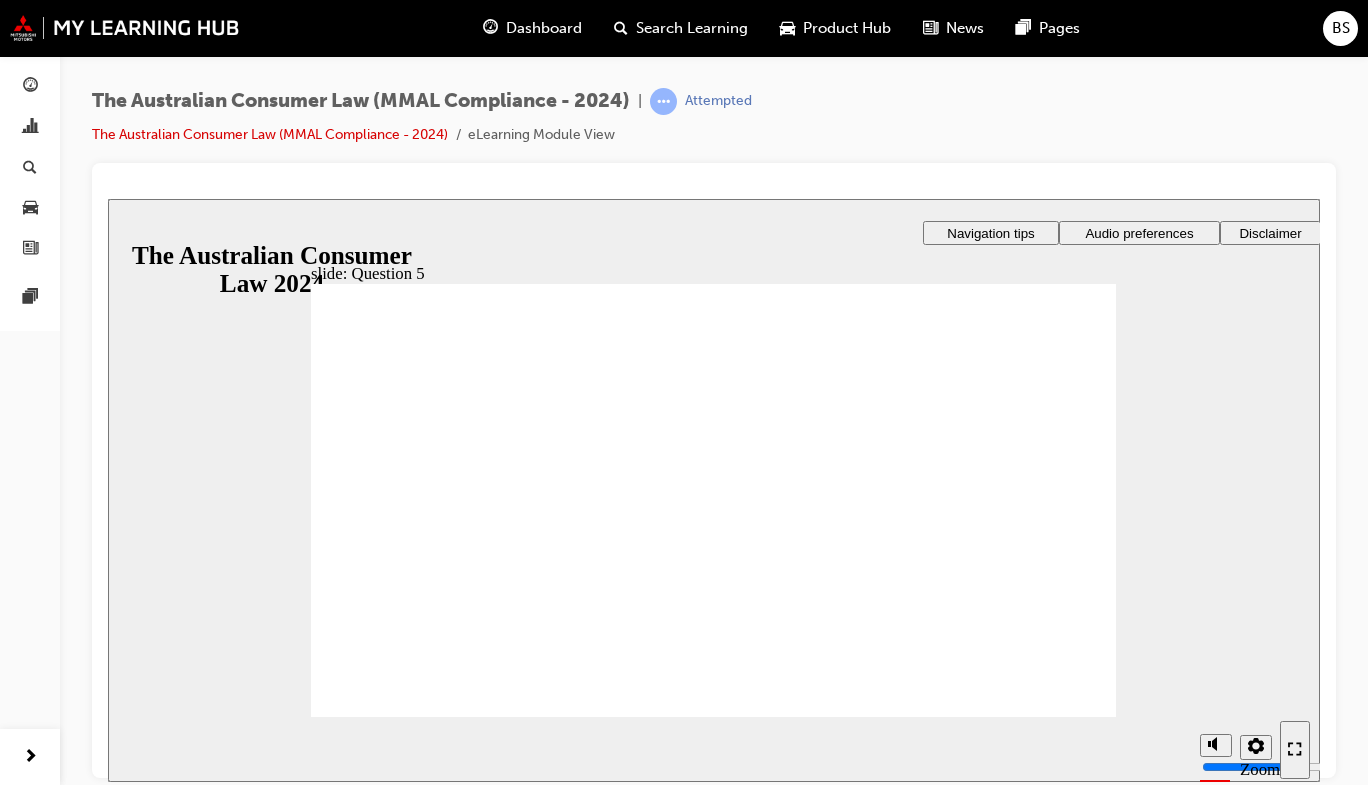 radio on "true" 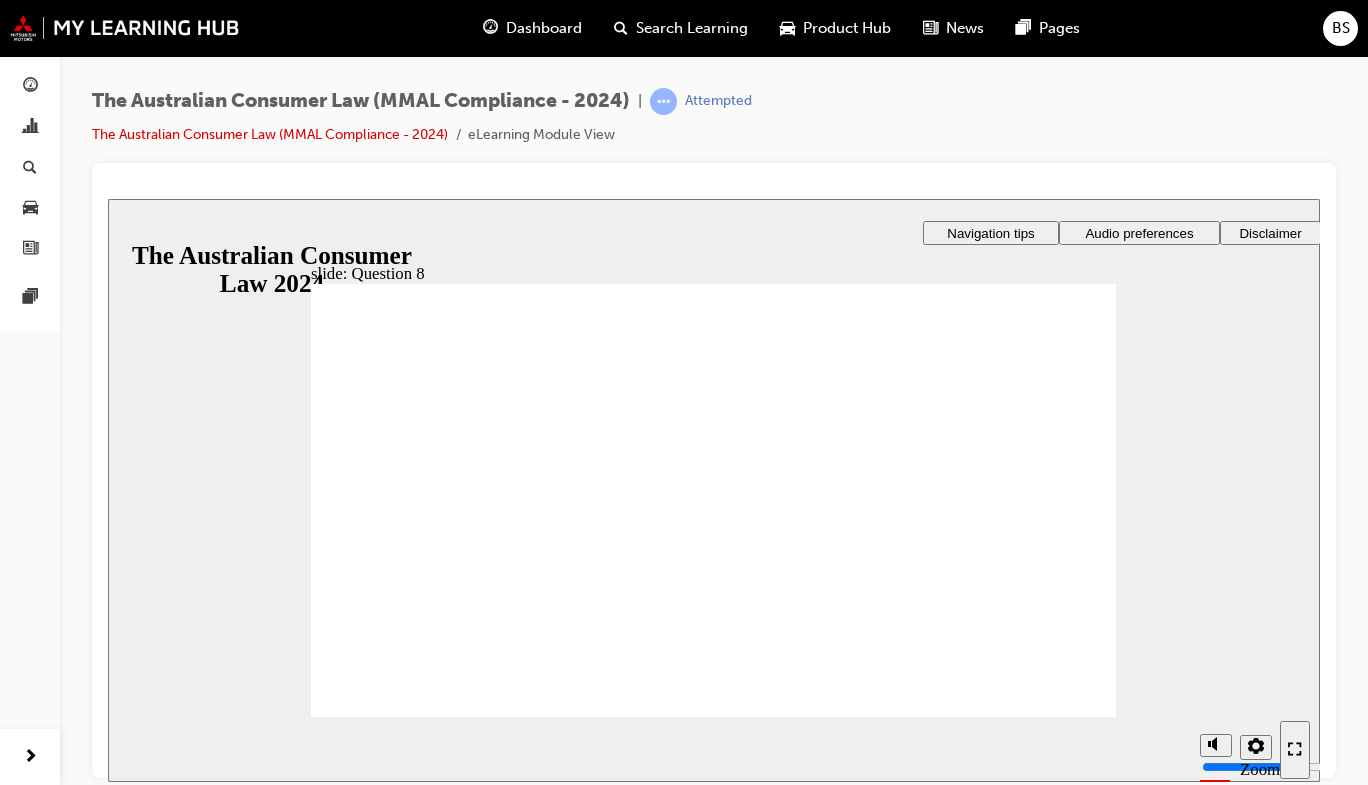 radio on "true" 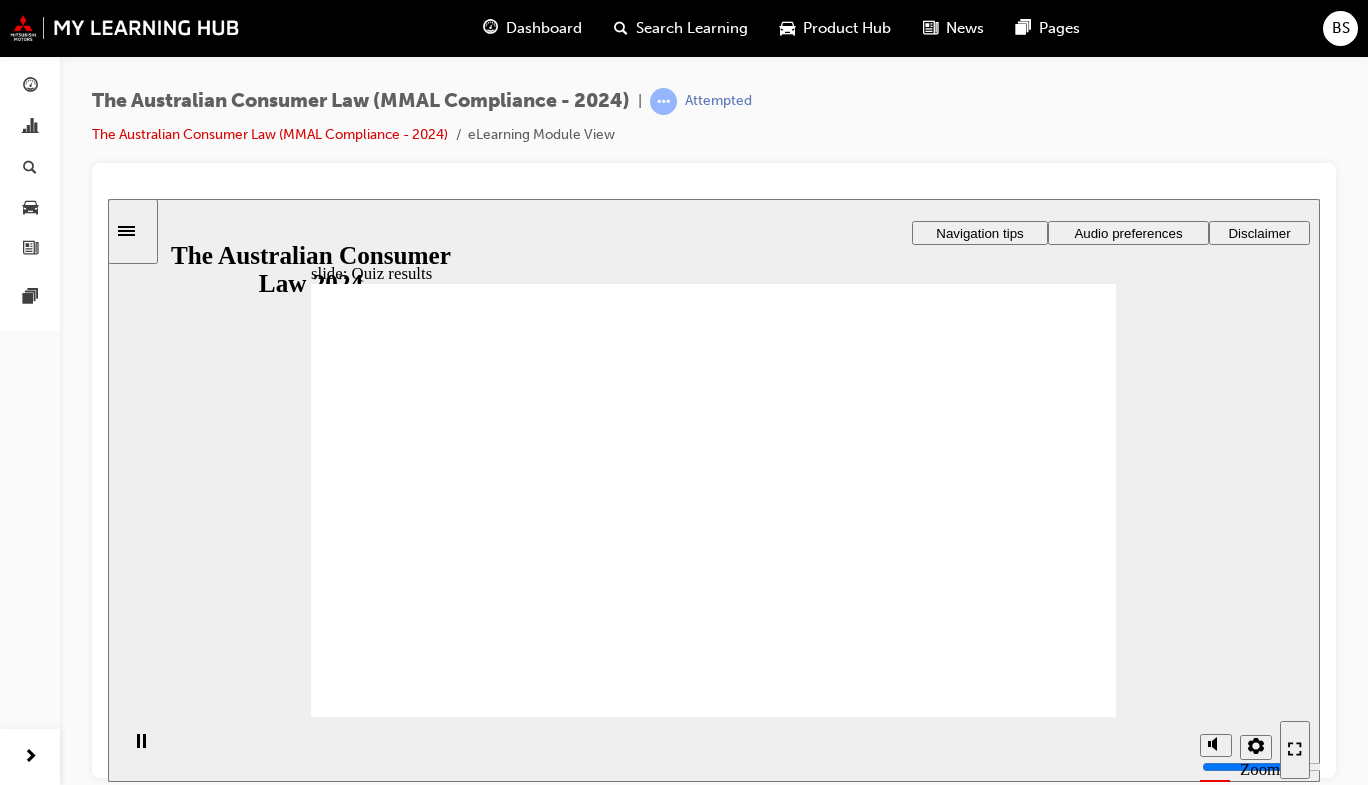 click on "Retry quiz Retry quiz" at bounding box center (835, 2332) 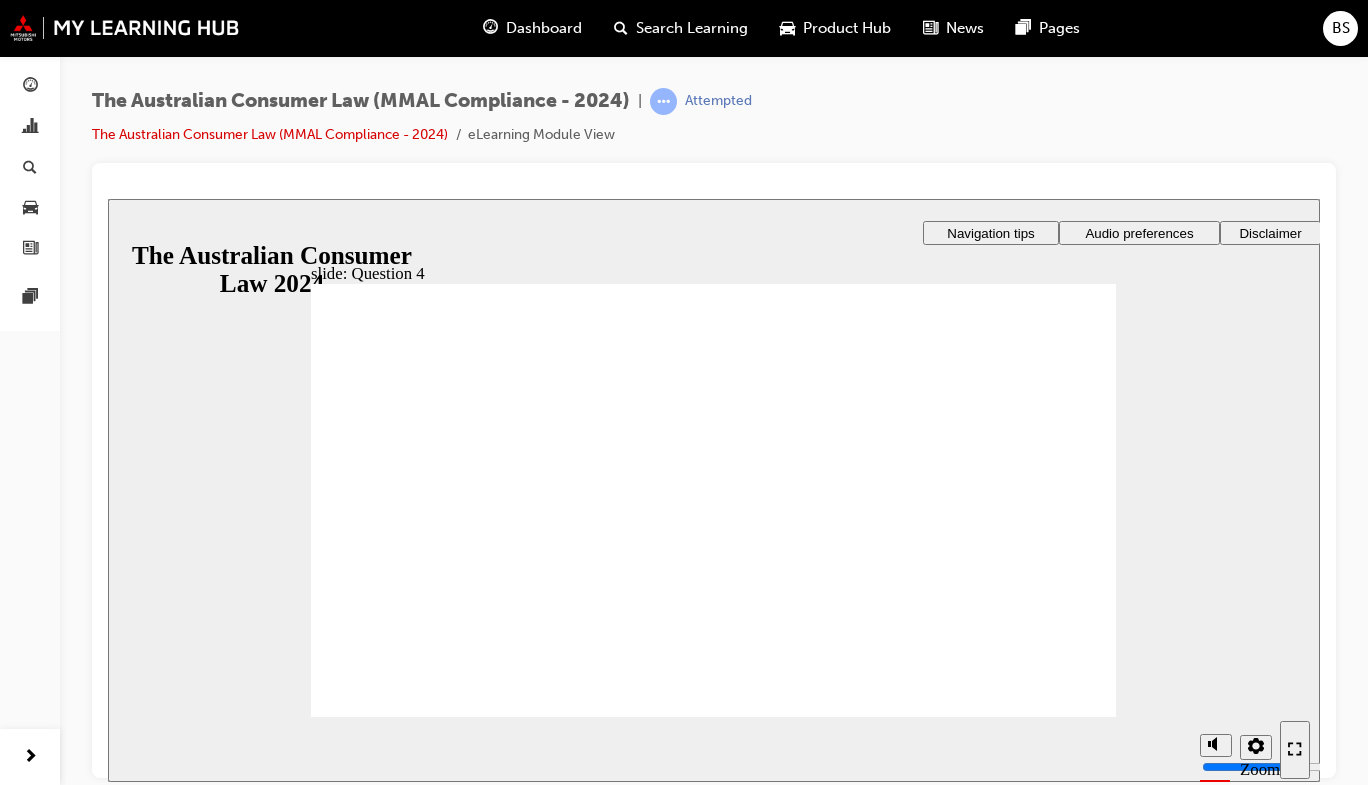 checkbox on "true" 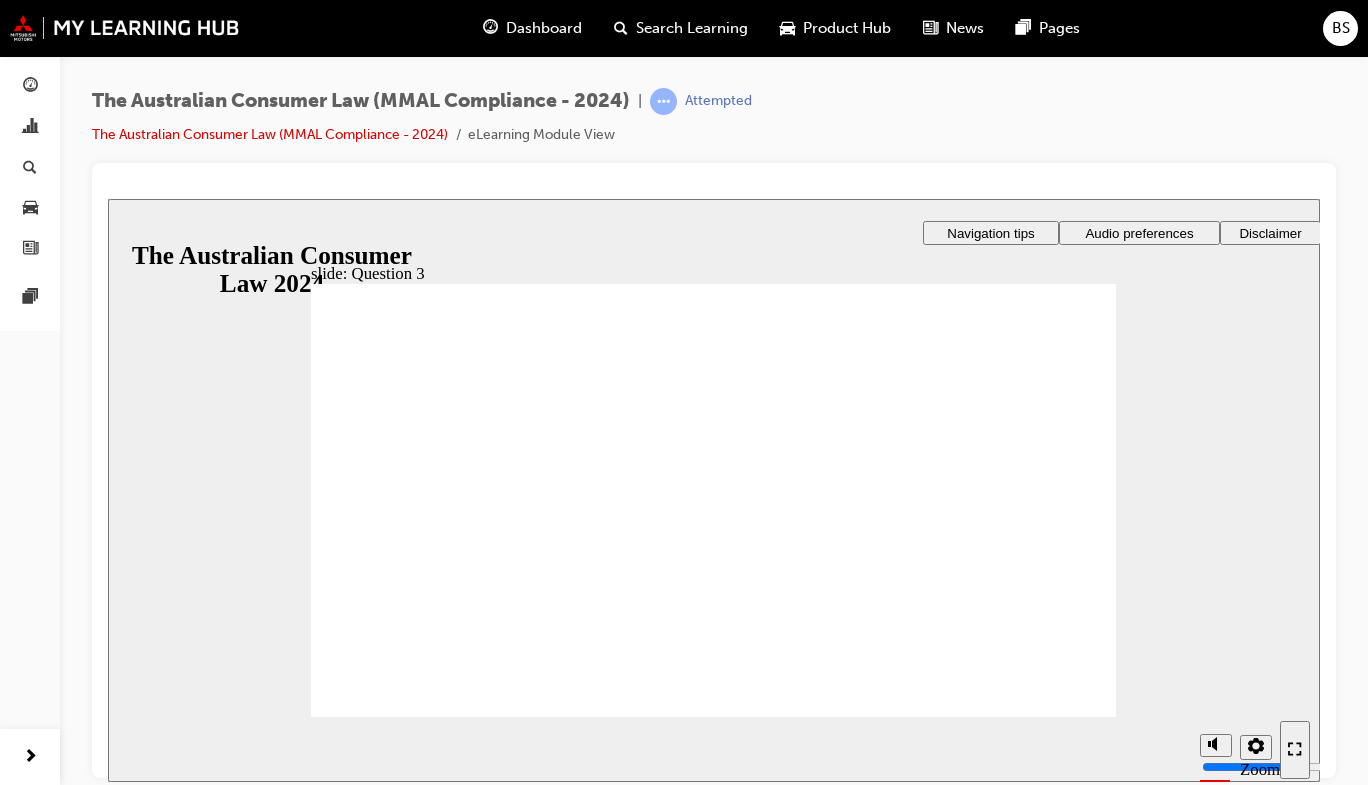 click on "No, it is not misleading. Yes, it is misleading." at bounding box center [407, 1892] 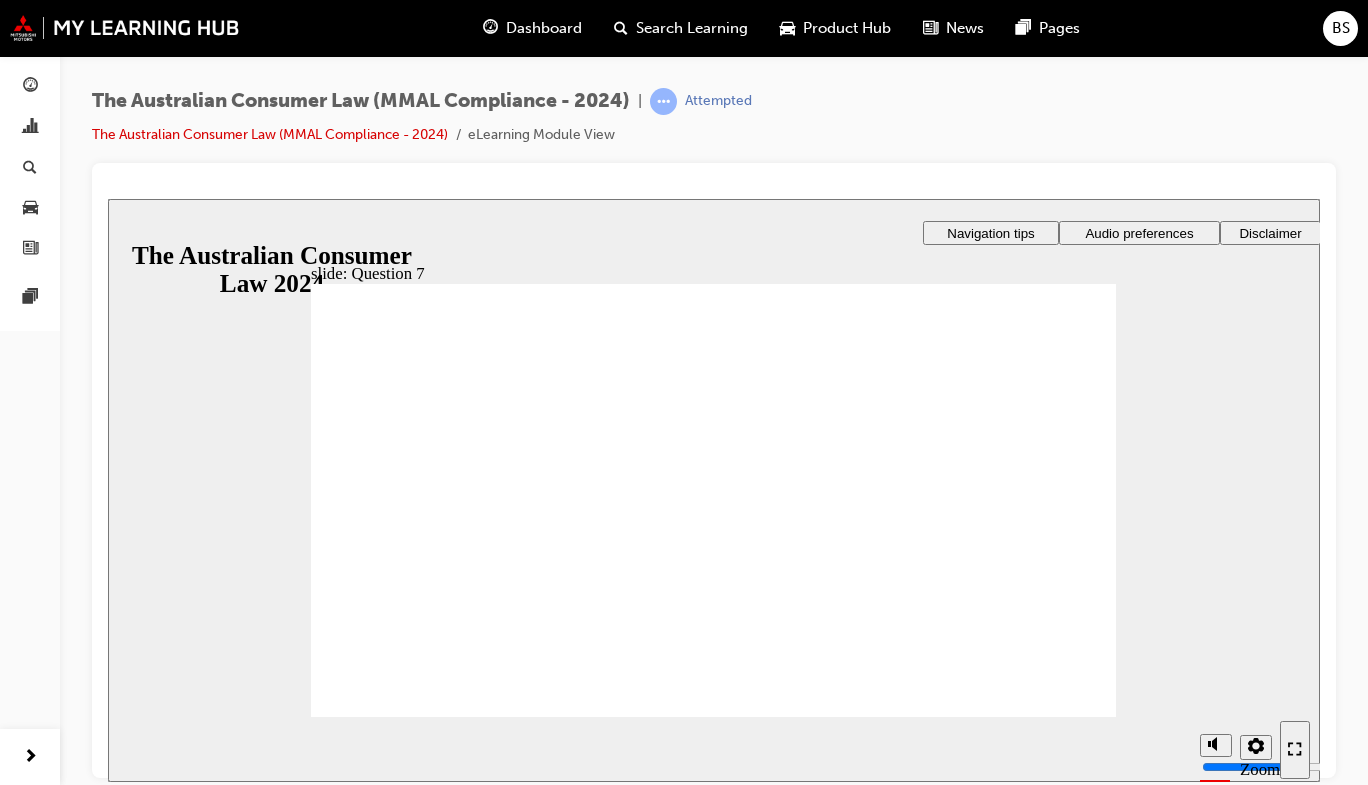 checkbox on "true" 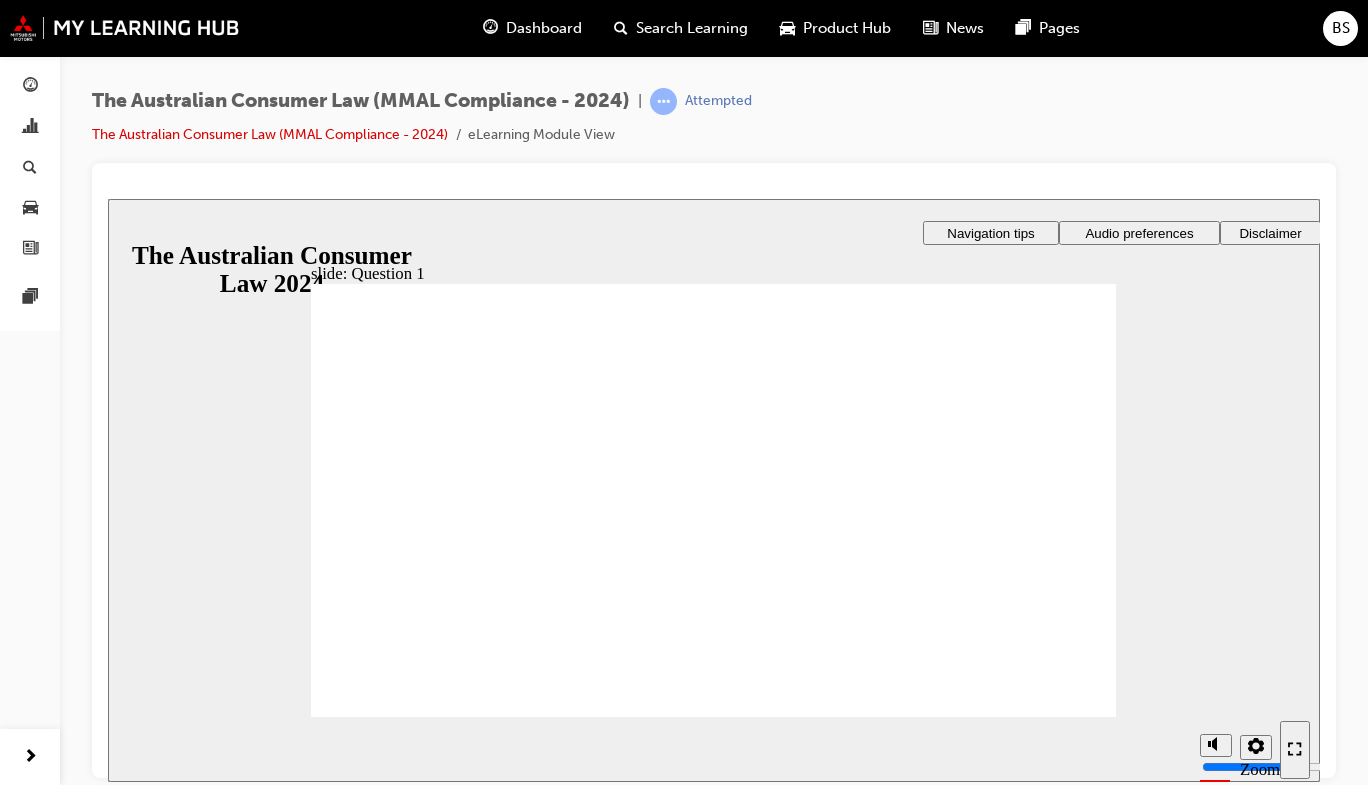 radio on "true" 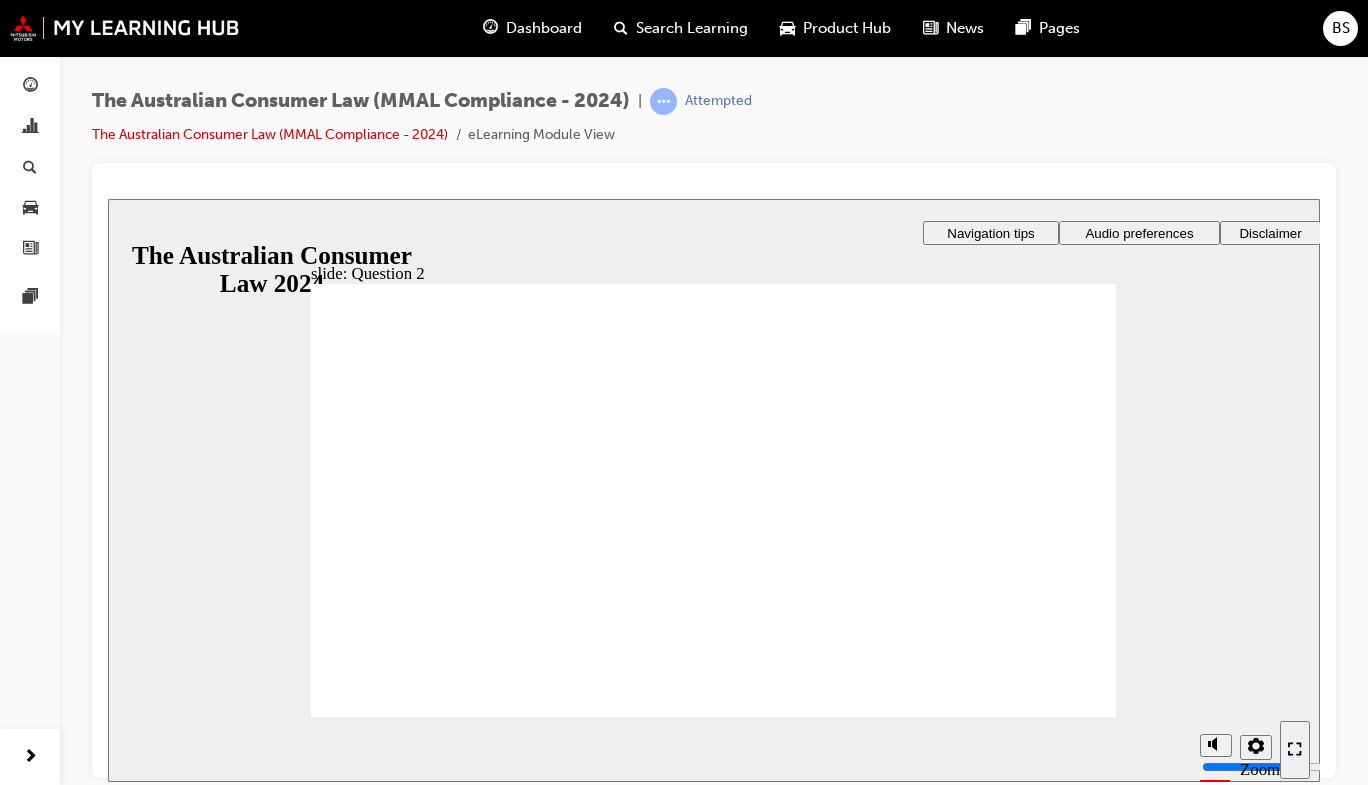 click 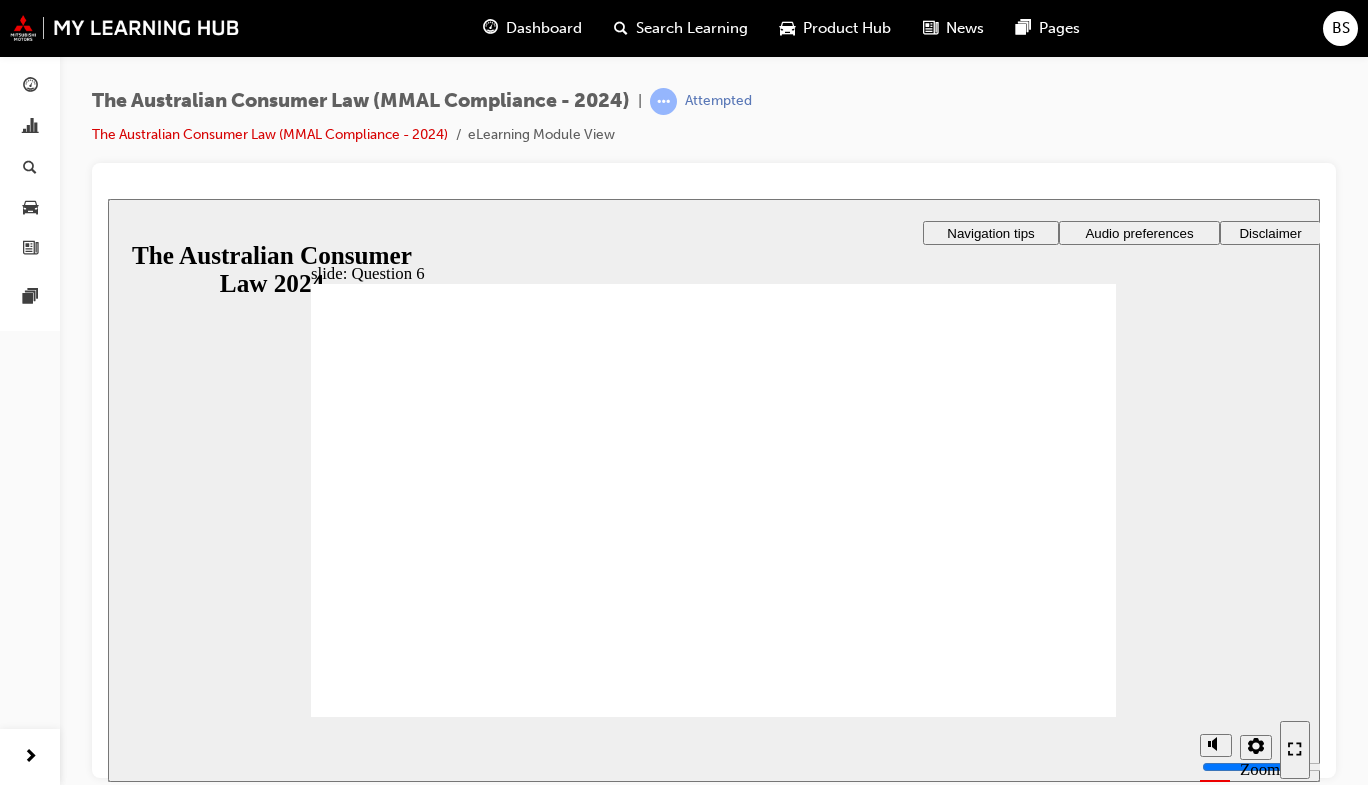 radio on "true" 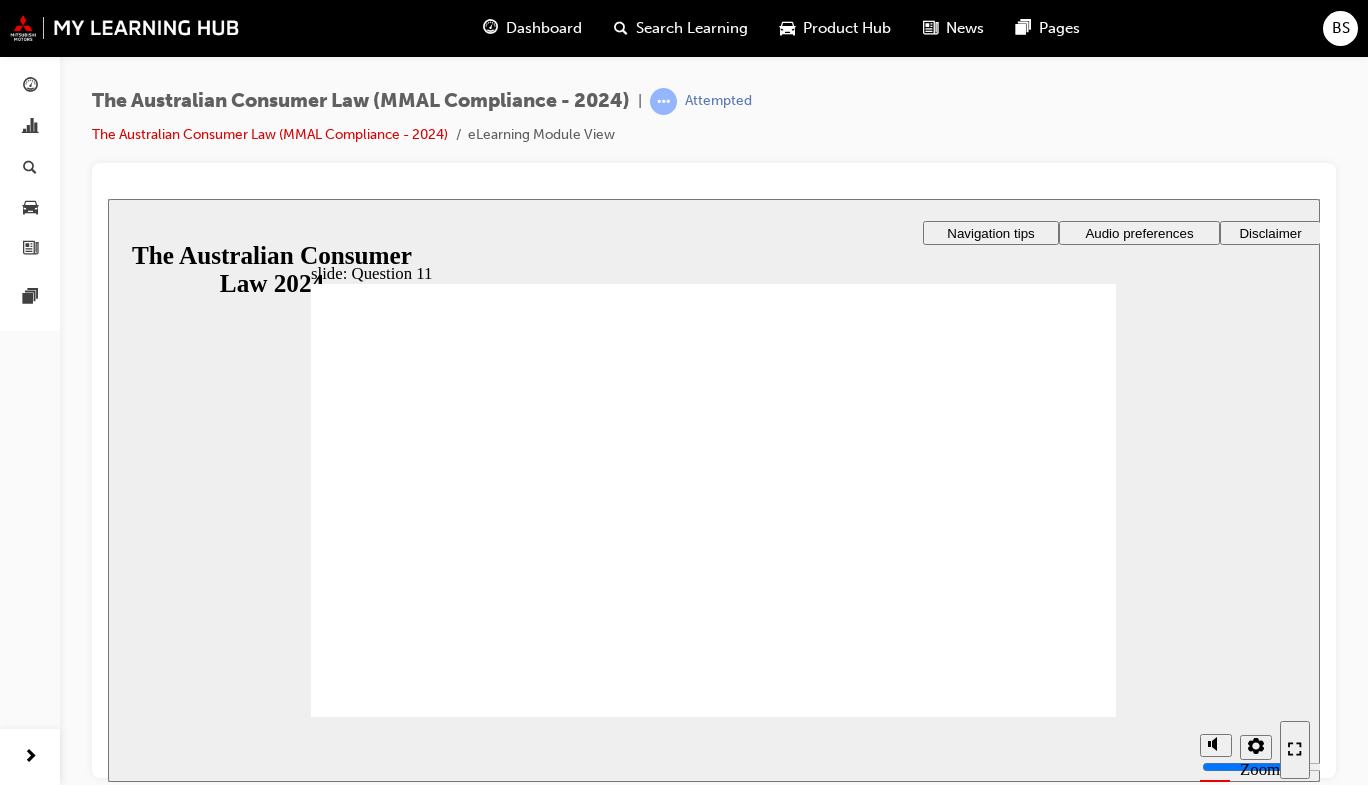 checkbox on "true" 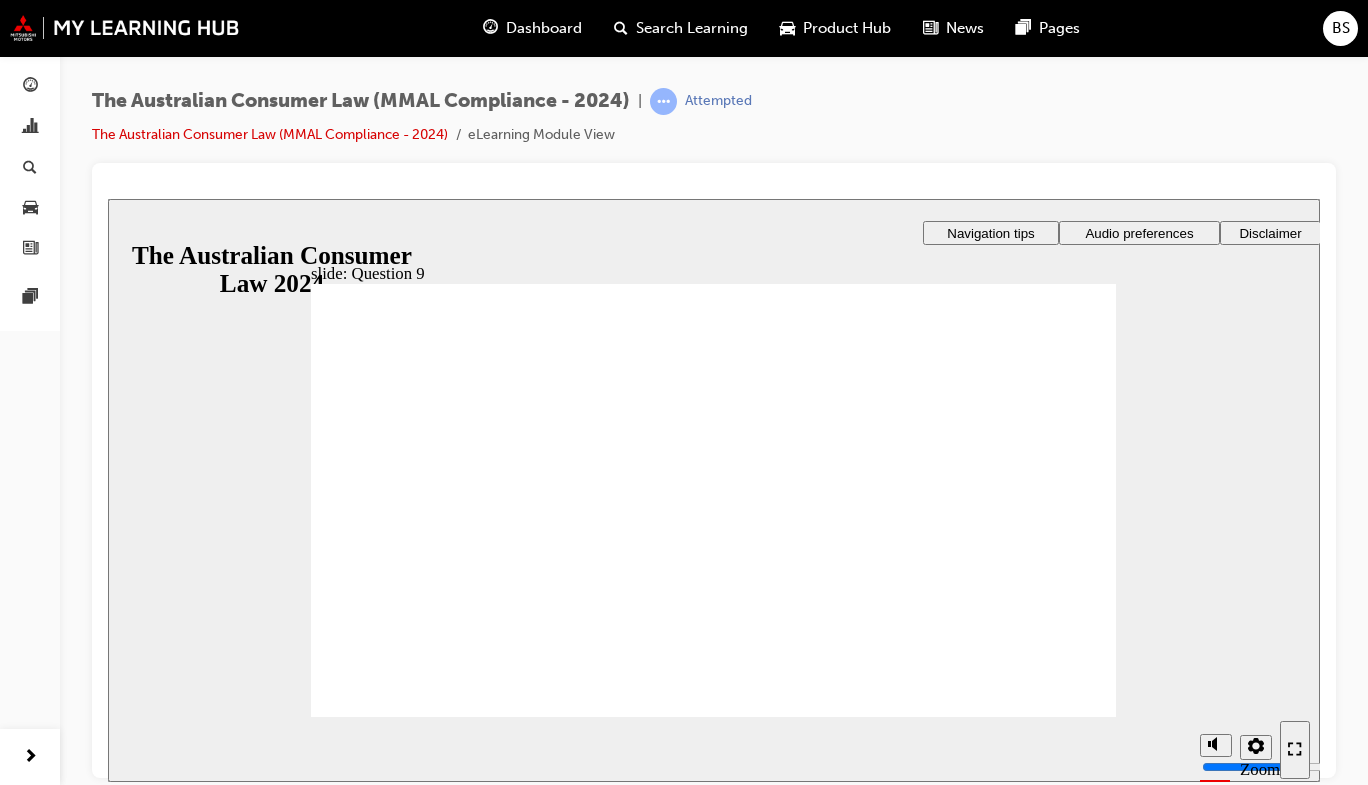 checkbox on "true" 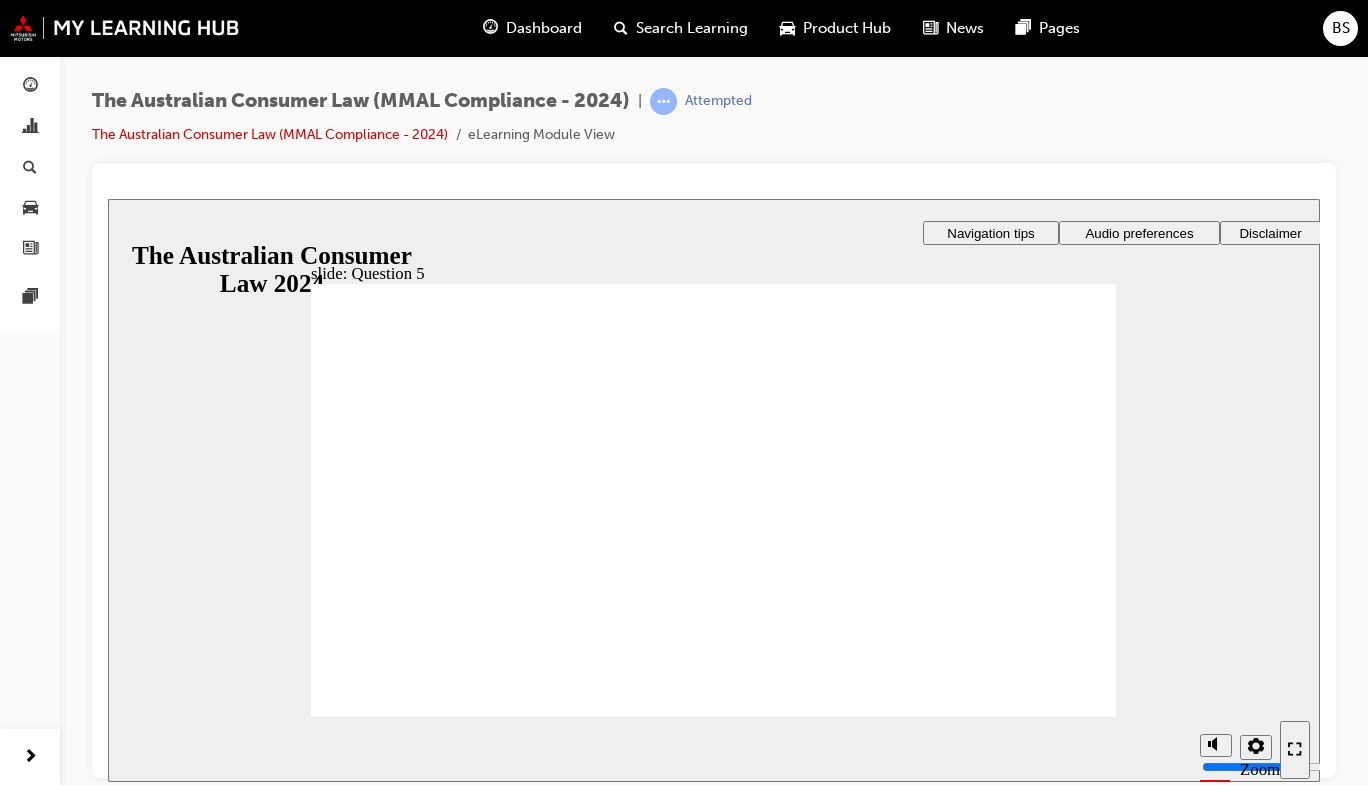radio on "true" 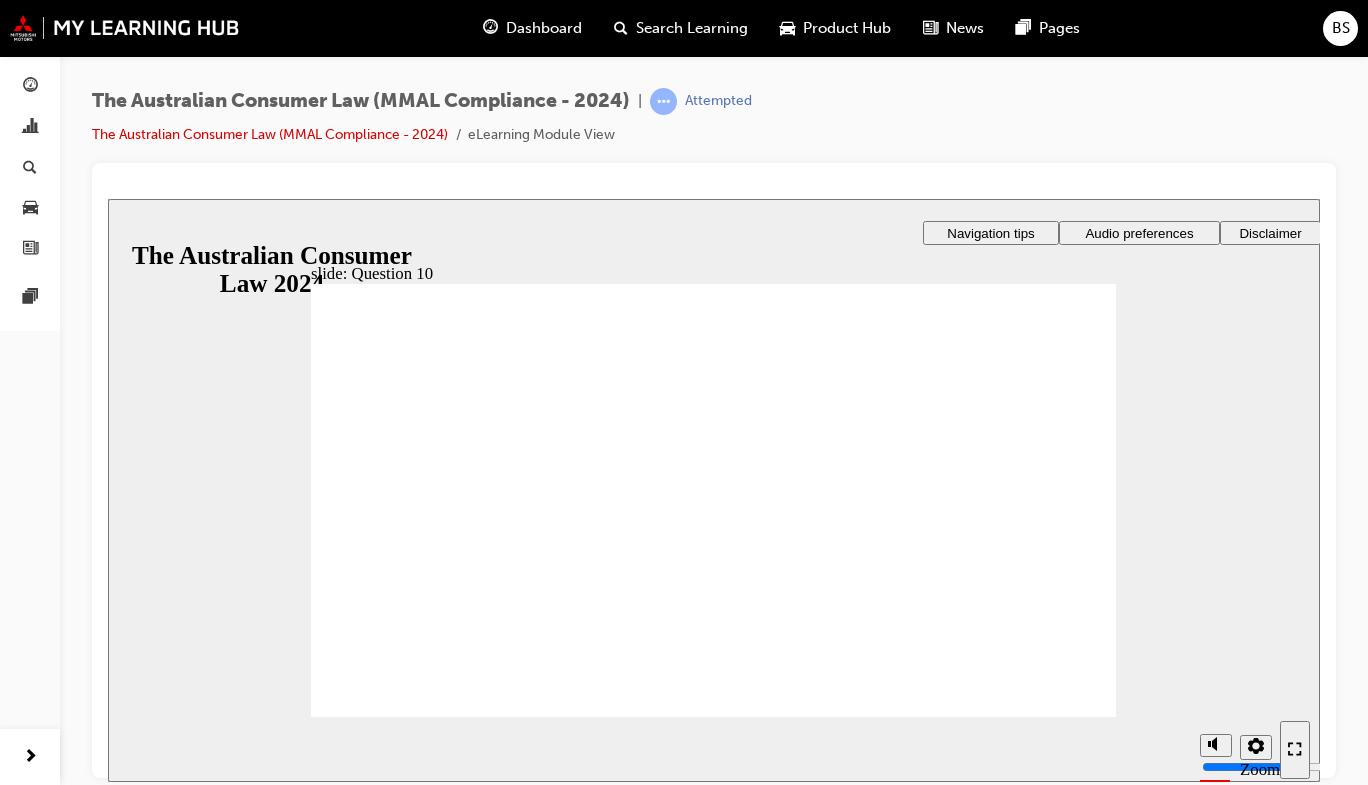 checkbox on "true" 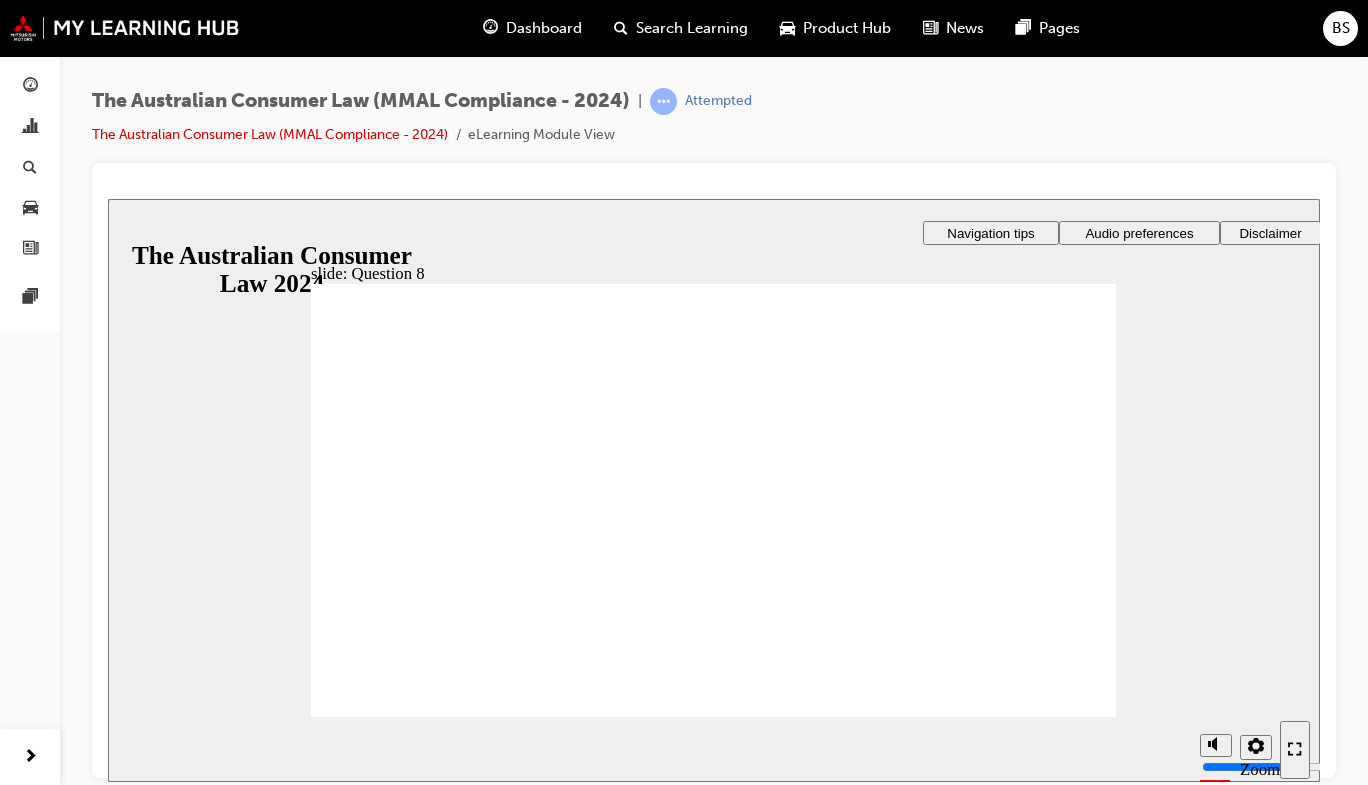 radio on "true" 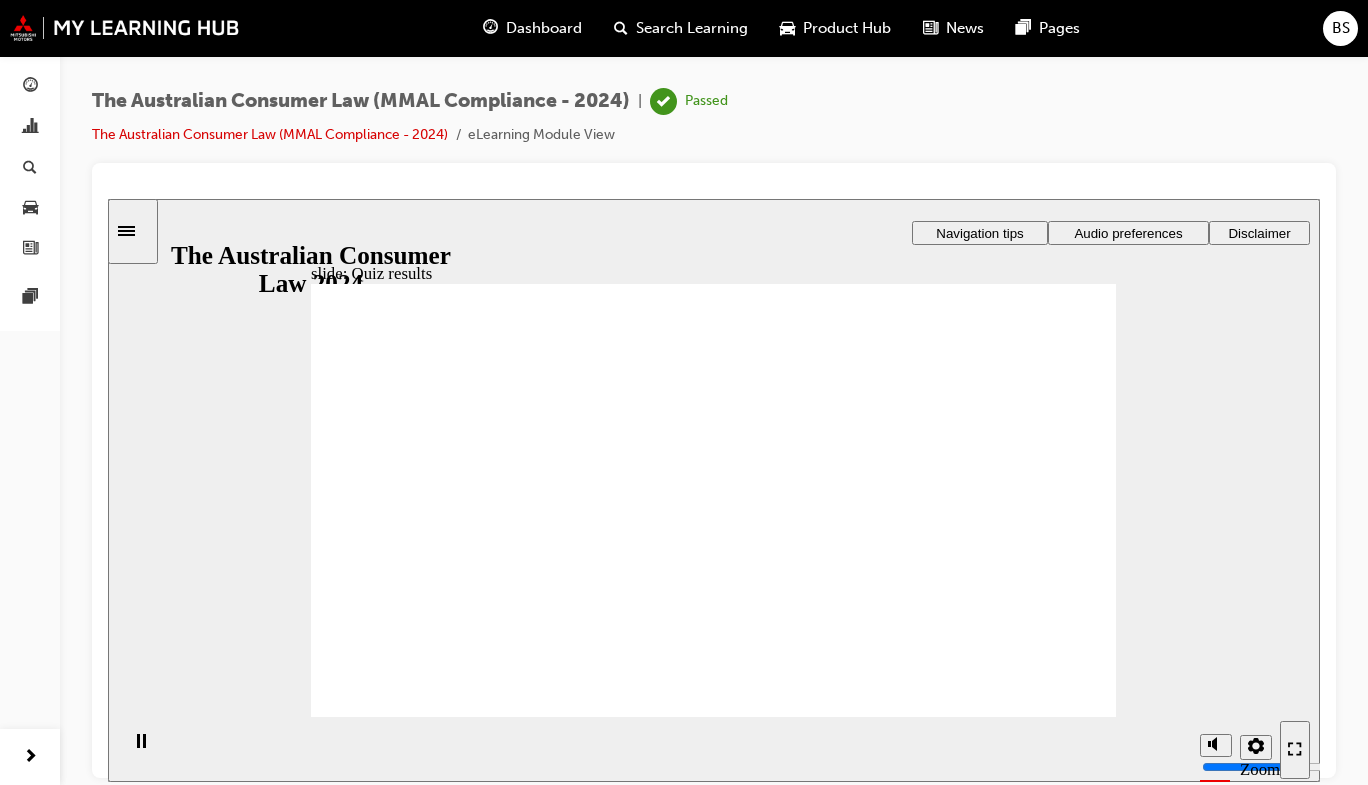 click 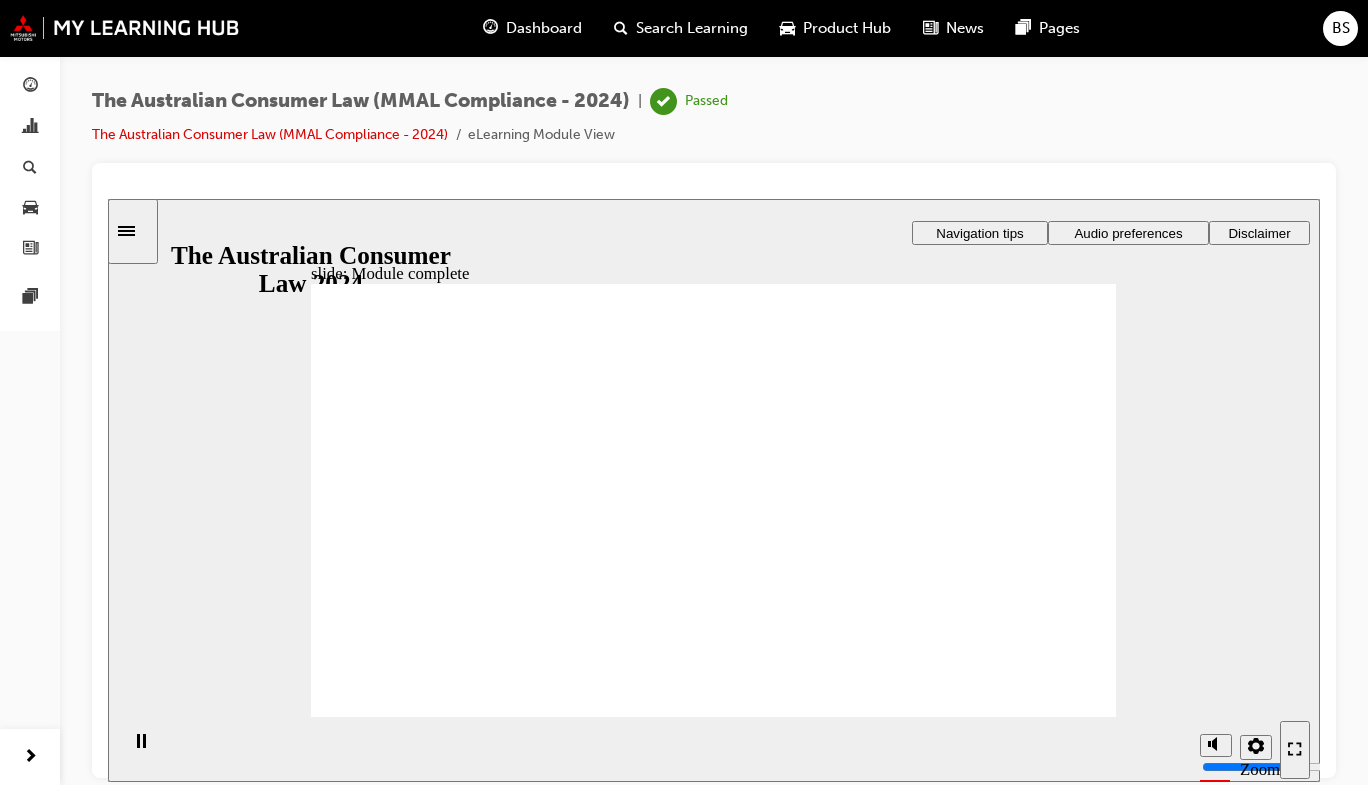 click on "Exit Exit Exit" at bounding box center [807, 2674] 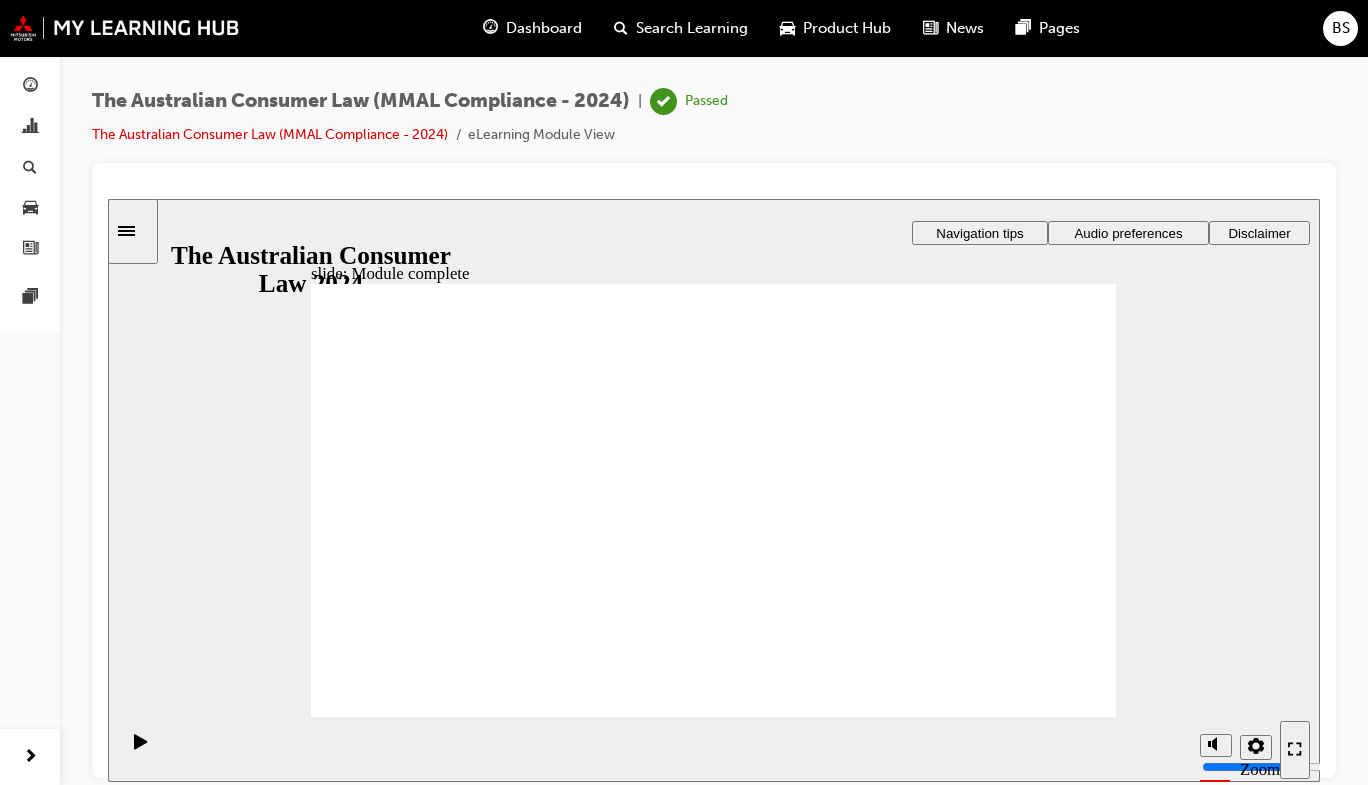 click on "Dashboard" at bounding box center [544, 28] 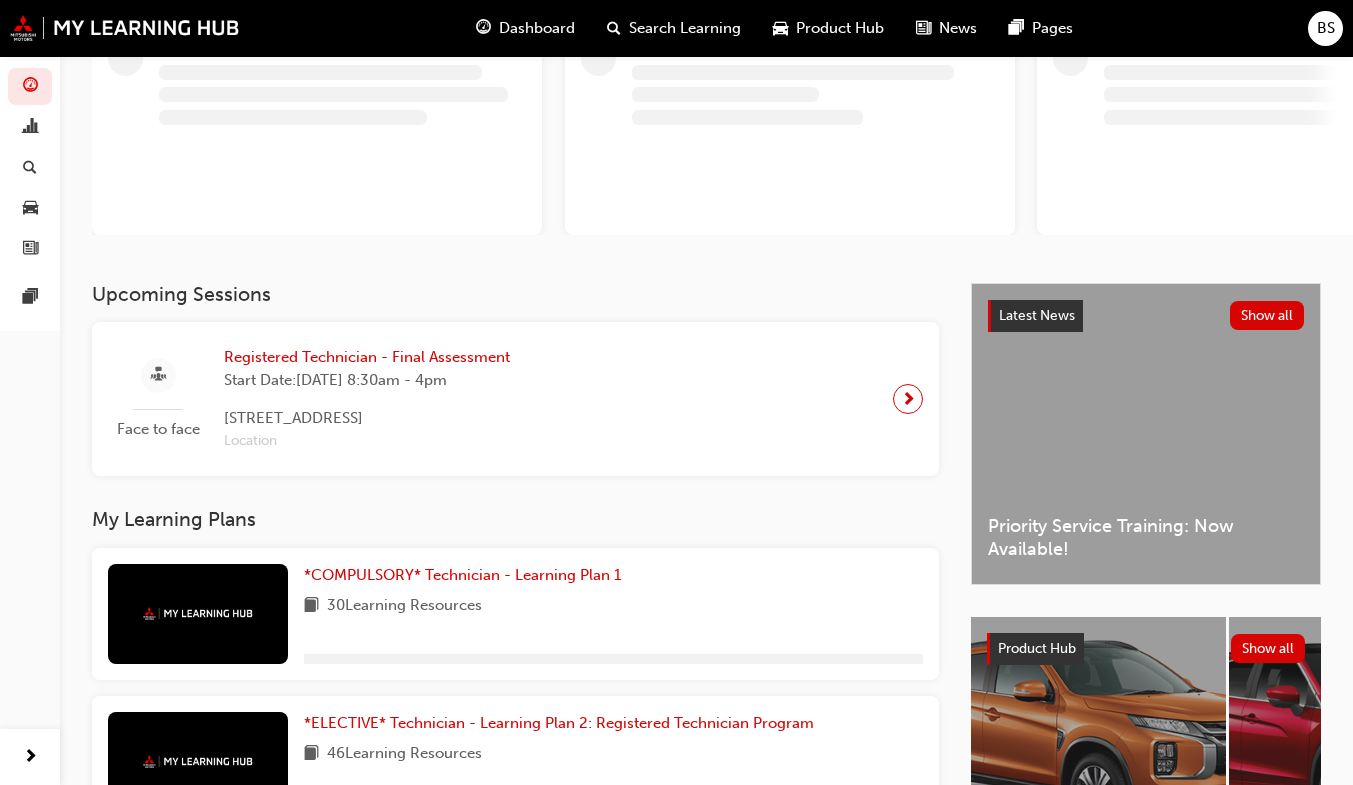 scroll, scrollTop: 161, scrollLeft: 0, axis: vertical 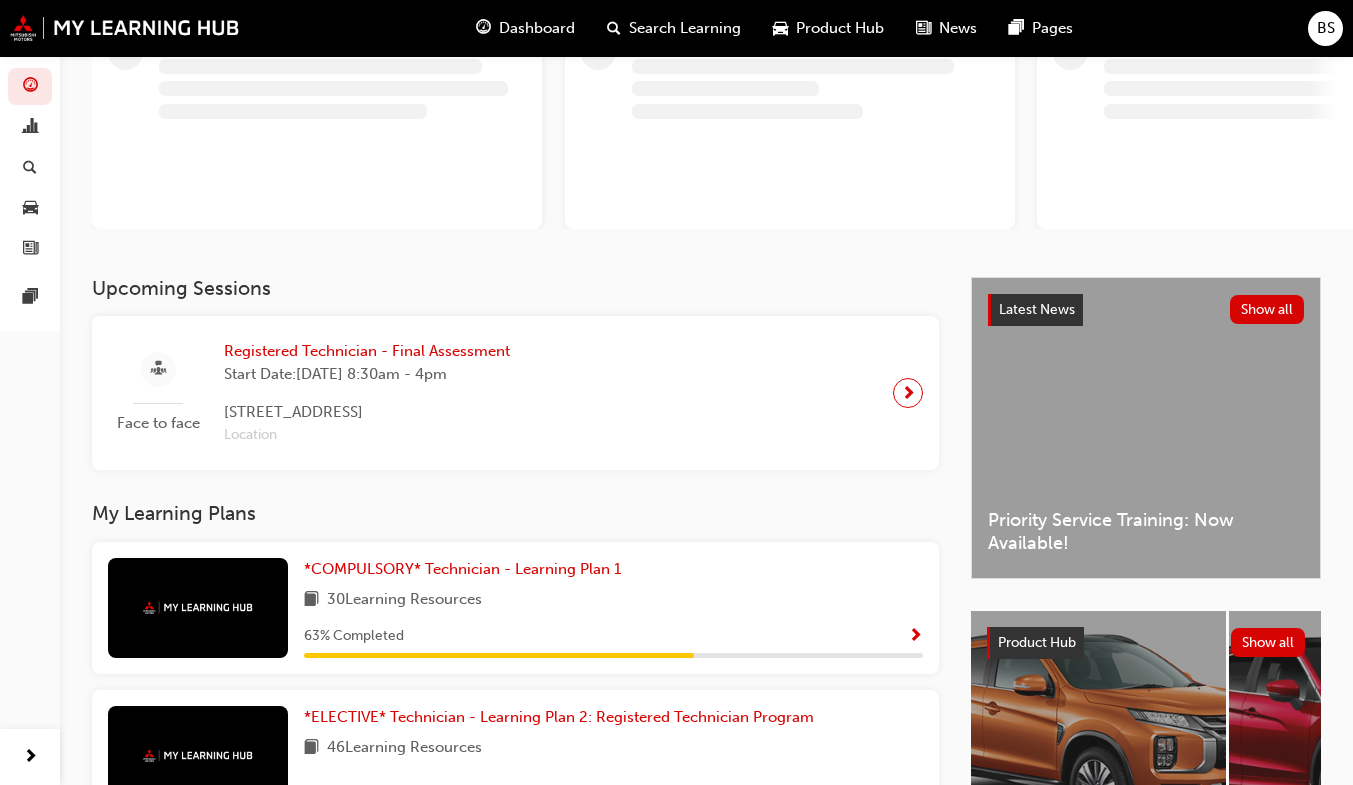 click on "*COMPULSORY* Technician - Learning Plan 1 30  Learning Resources 63 % Completed" at bounding box center [515, 608] 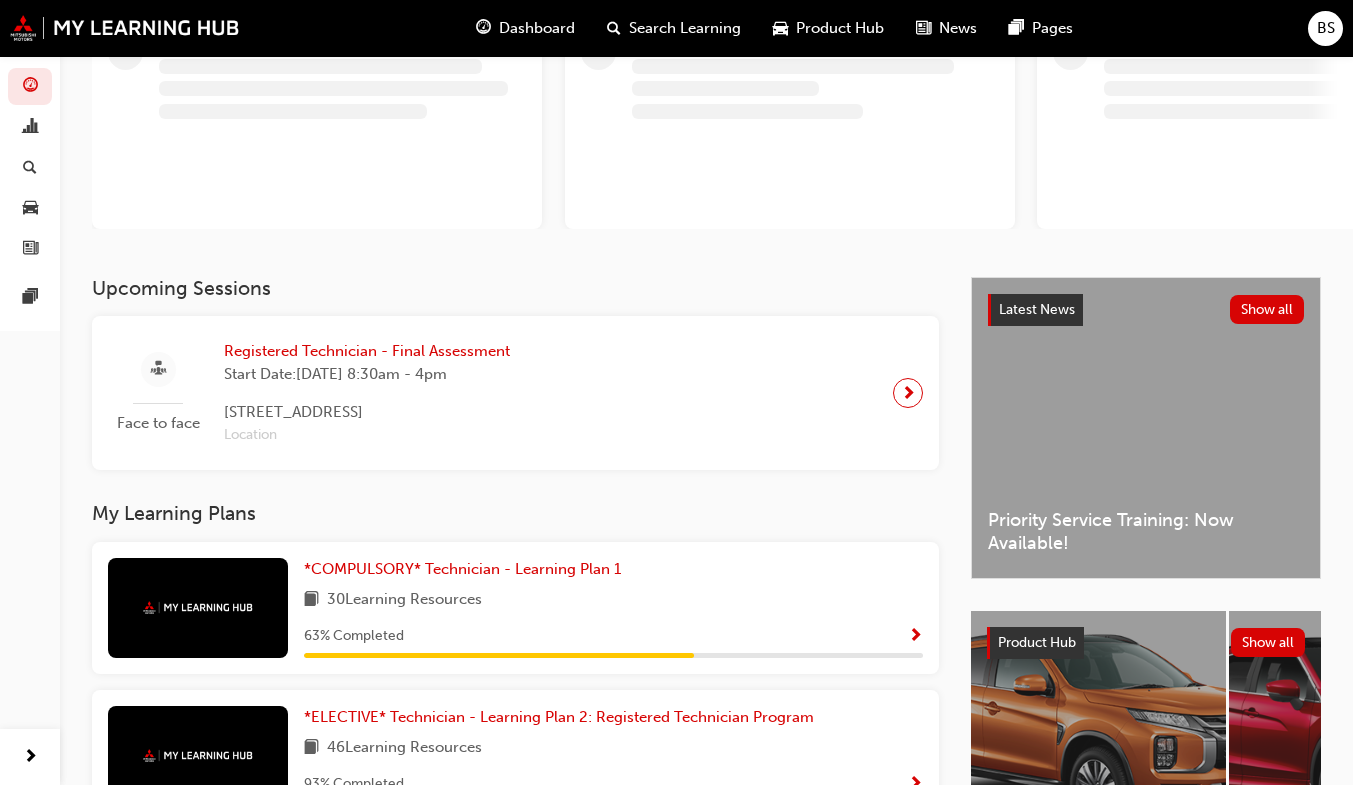 click on "Upcoming Sessions Face to face Registered Technician - Final Assessment Start Date:  Wed 23 Jul 2025 , 8:30am - 4pm 1/11-13 Orion Road, Lane Cove, NSW, 2066 Location My Learning Plans  *COMPULSORY* Technician - Learning Plan 1 30  Learning Resources 63 % Completed *ELECTIVE* Technician - Learning Plan 2: Registered Technician Program 46  Learning Resources 93 % Completed *ELECTIVE* Technician - Learning Plan 3: Master Technician Program  28  Learning Resources *ELECTIVE* Technician - Learning Plan 4: Diamond Technician Program 8  Learning Resources *ELECTIVE* My Learning Hub: Tips and Guides 1  Learning Resources Practice - Course Enrolment 1  Learning Resources" at bounding box center (531, 869) 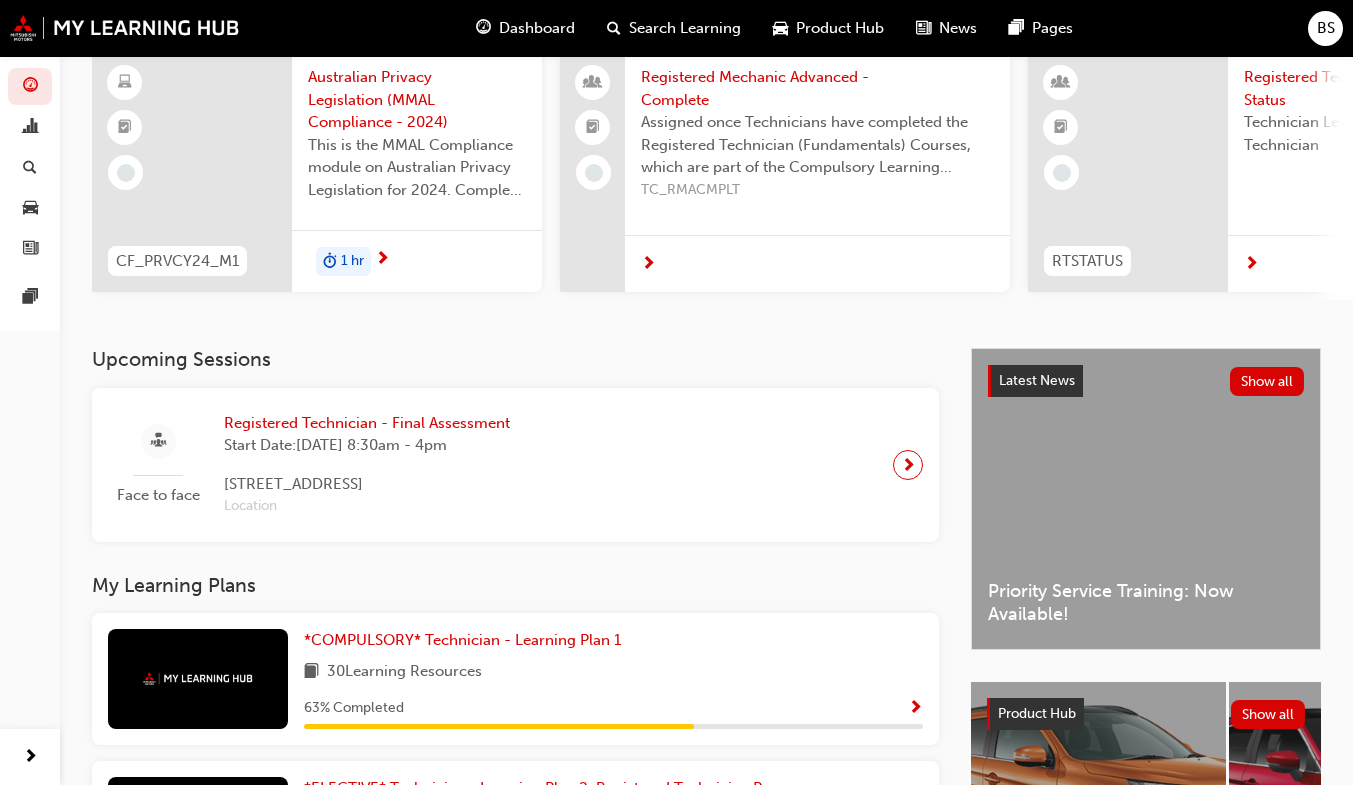 click on "Upcoming Sessions Face to face Registered Technician - Final Assessment Start Date:  Wed 23 Jul 2025 , 8:30am - 4pm 1/11-13 Orion Road, Lane Cove, NSW, 2066 Location My Learning Plans  *COMPULSORY* Technician - Learning Plan 1 30  Learning Resources 63 % Completed *ELECTIVE* Technician - Learning Plan 2: Registered Technician Program 46  Learning Resources 93 % Completed *ELECTIVE* Technician - Learning Plan 3: Master Technician Program  28  Learning Resources 4 % Completed *ELECTIVE* Technician - Learning Plan 4: Diamond Technician Program 8  Learning Resources 13 % Completed *ELECTIVE* My Learning Hub: Tips and Guides 1  Learning Resources 100 % Completed Practice - Course Enrolment 1  Learning Resources 0 % Completed" at bounding box center [531, 940] 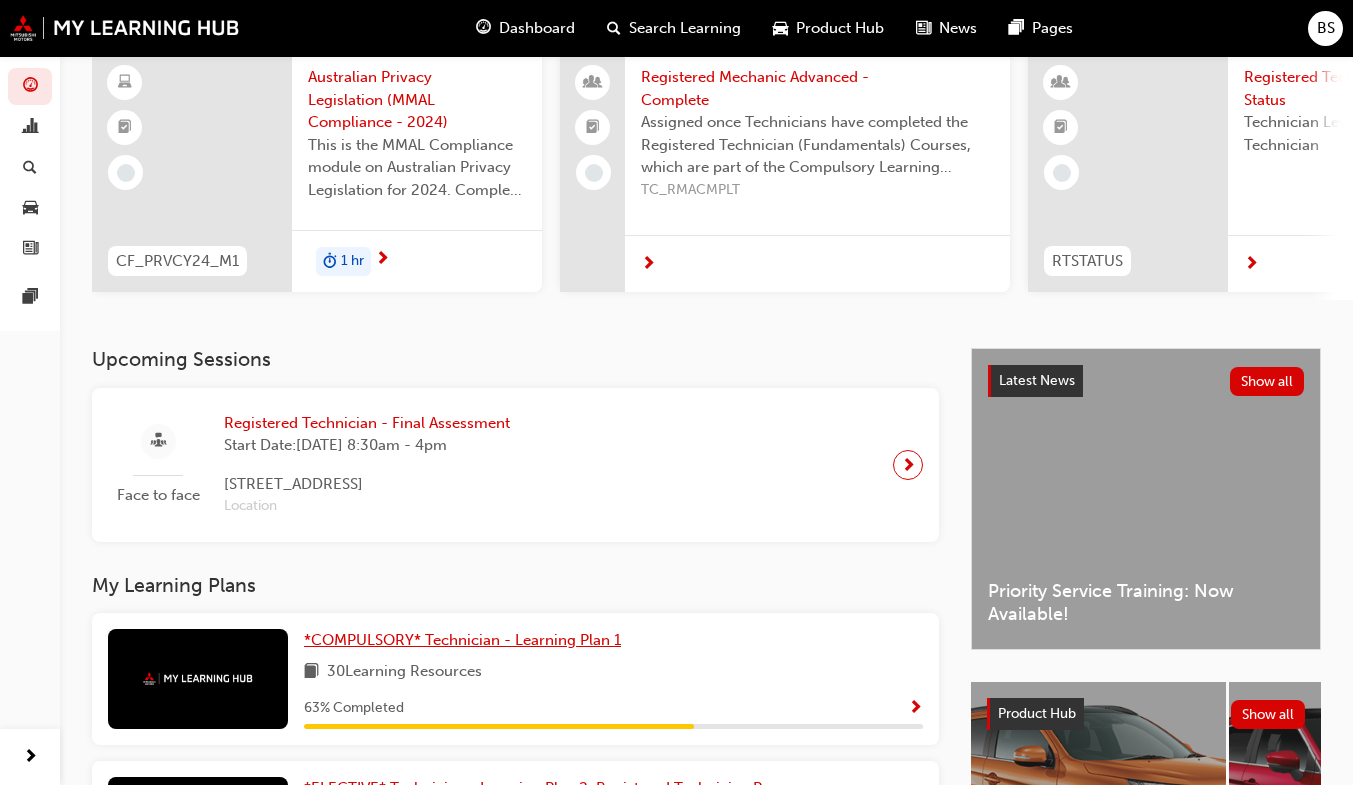 click on "*COMPULSORY* Technician - Learning Plan 1" at bounding box center (462, 640) 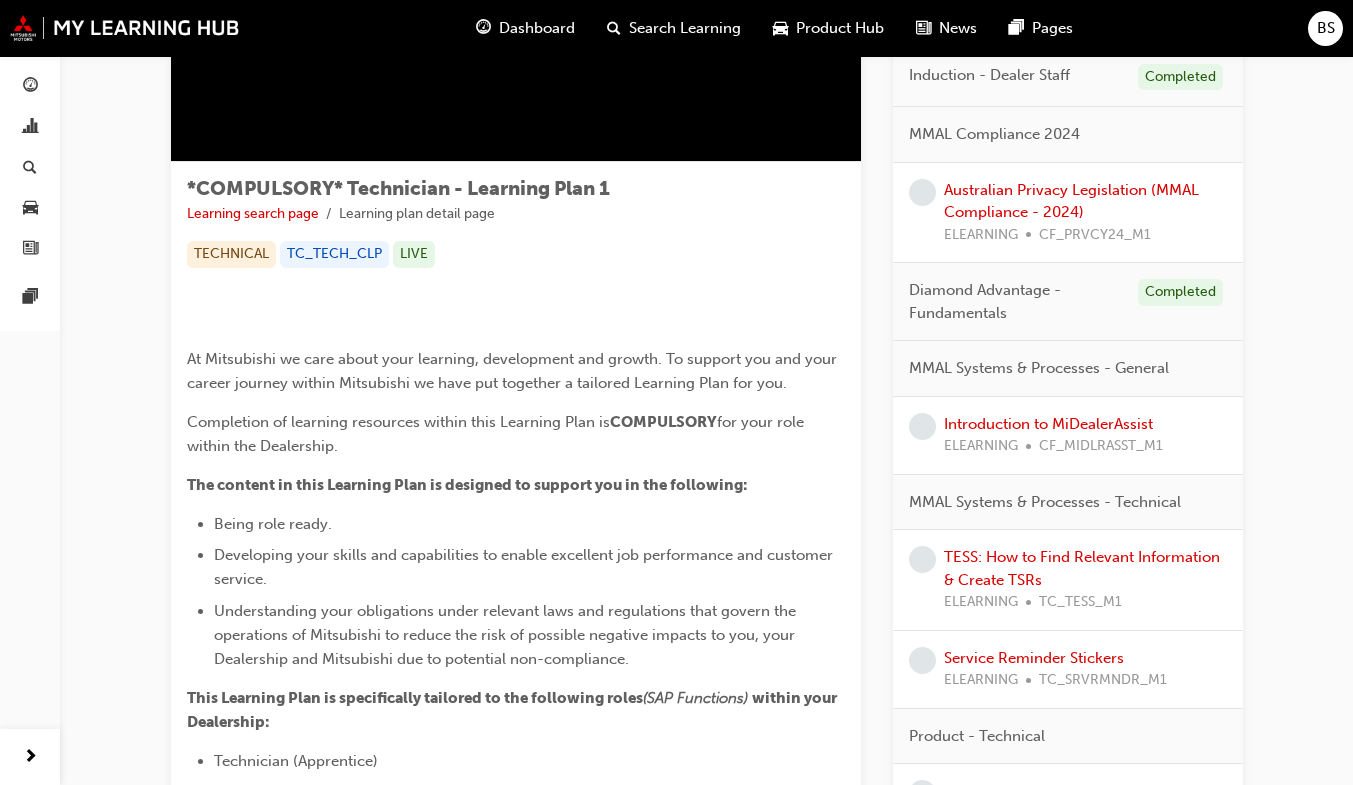 scroll, scrollTop: 243, scrollLeft: 0, axis: vertical 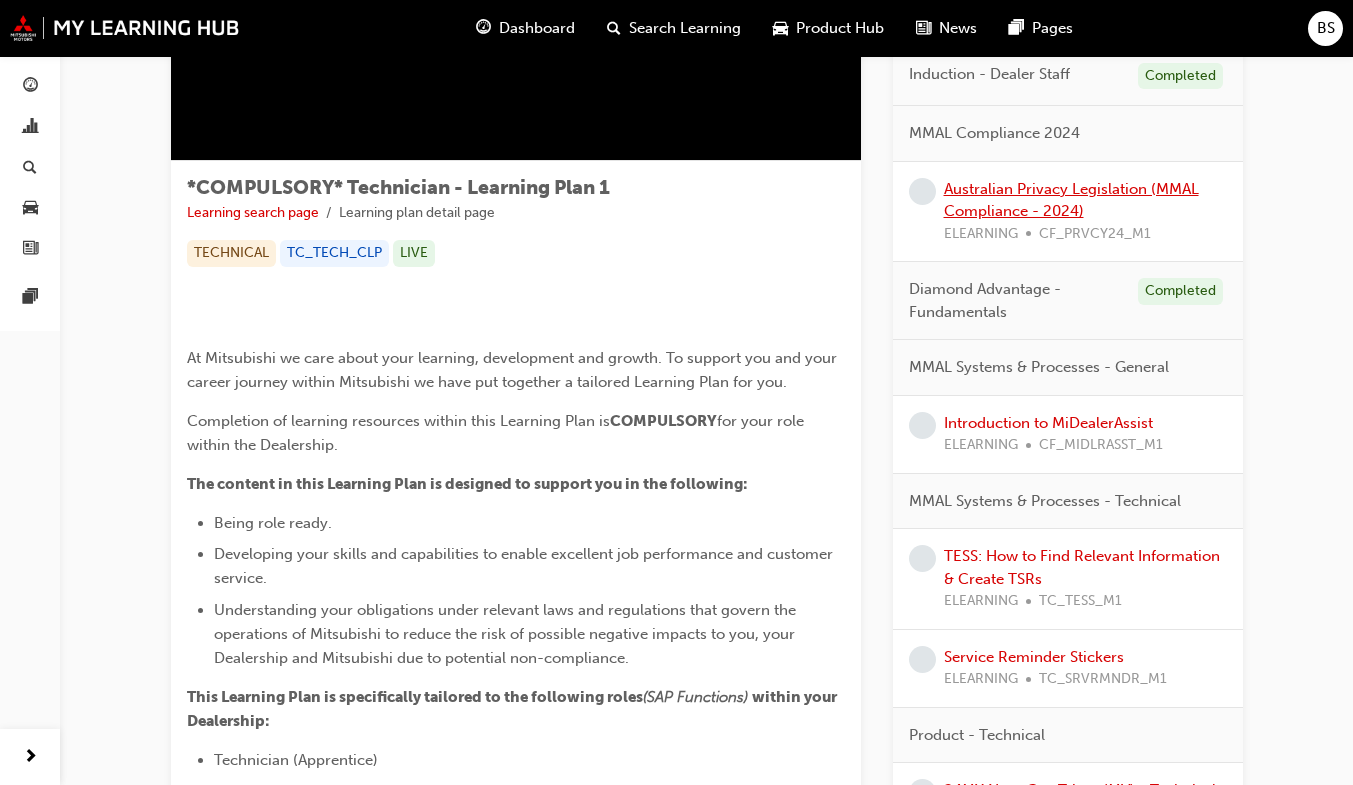 click on "Australian Privacy Legislation (MMAL Compliance - 2024)" at bounding box center (1071, 200) 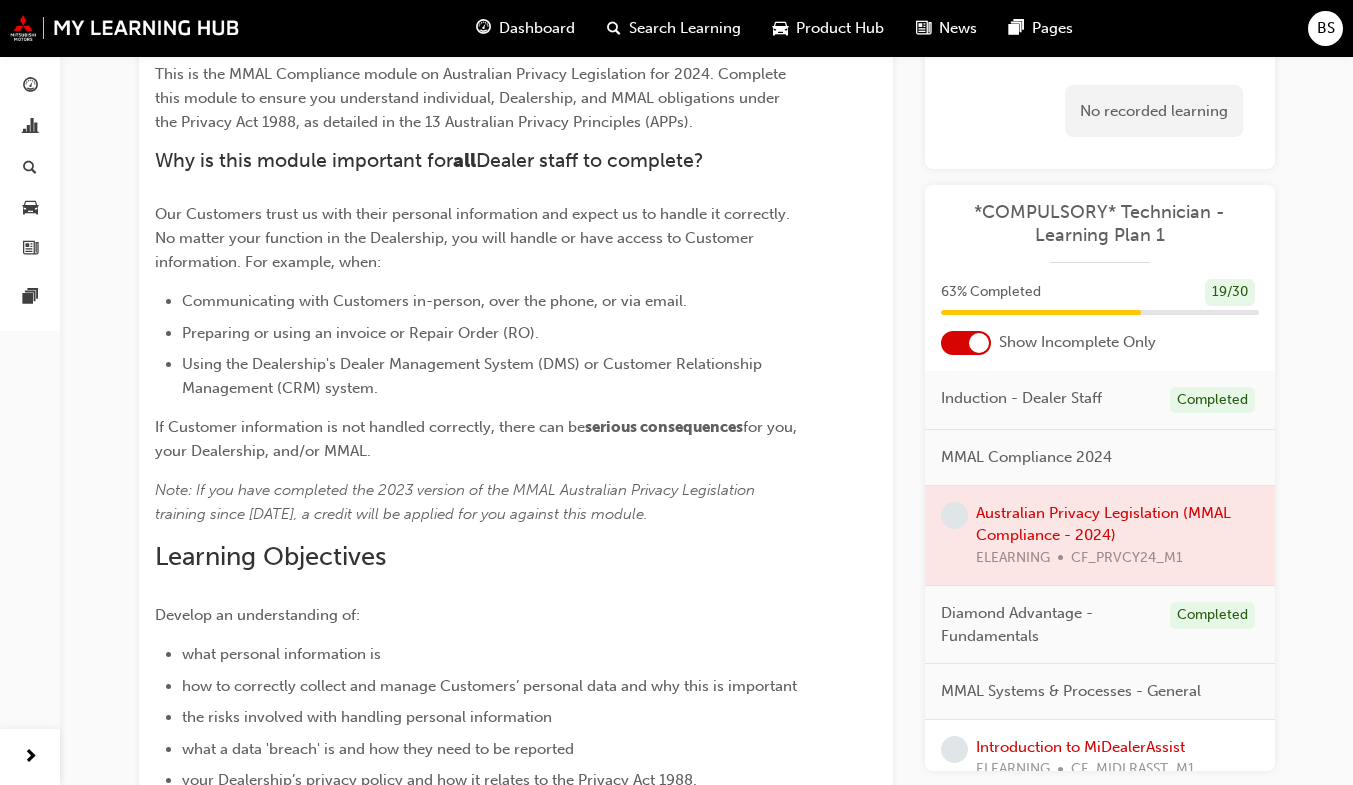 scroll, scrollTop: 213, scrollLeft: 0, axis: vertical 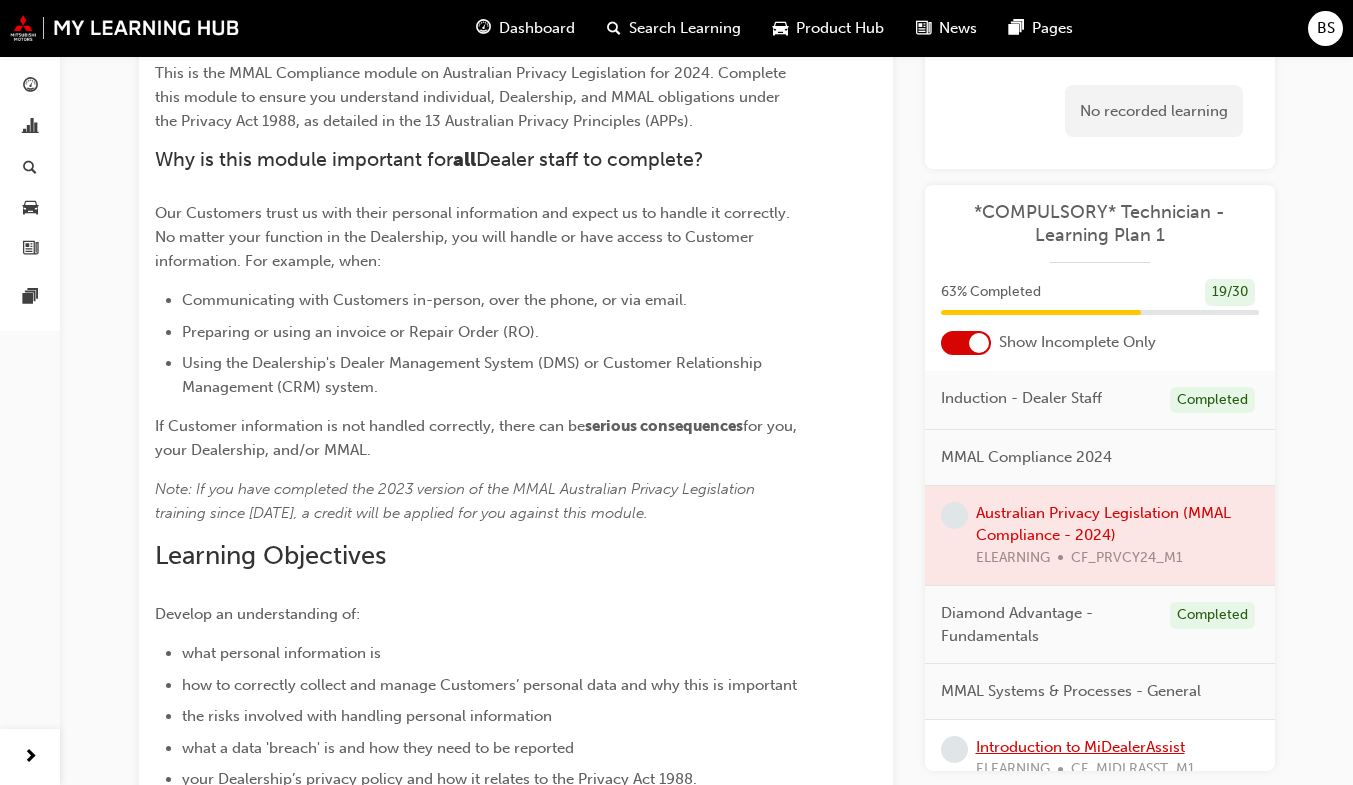 click on "Introduction to MiDealerAssist" at bounding box center [1080, 747] 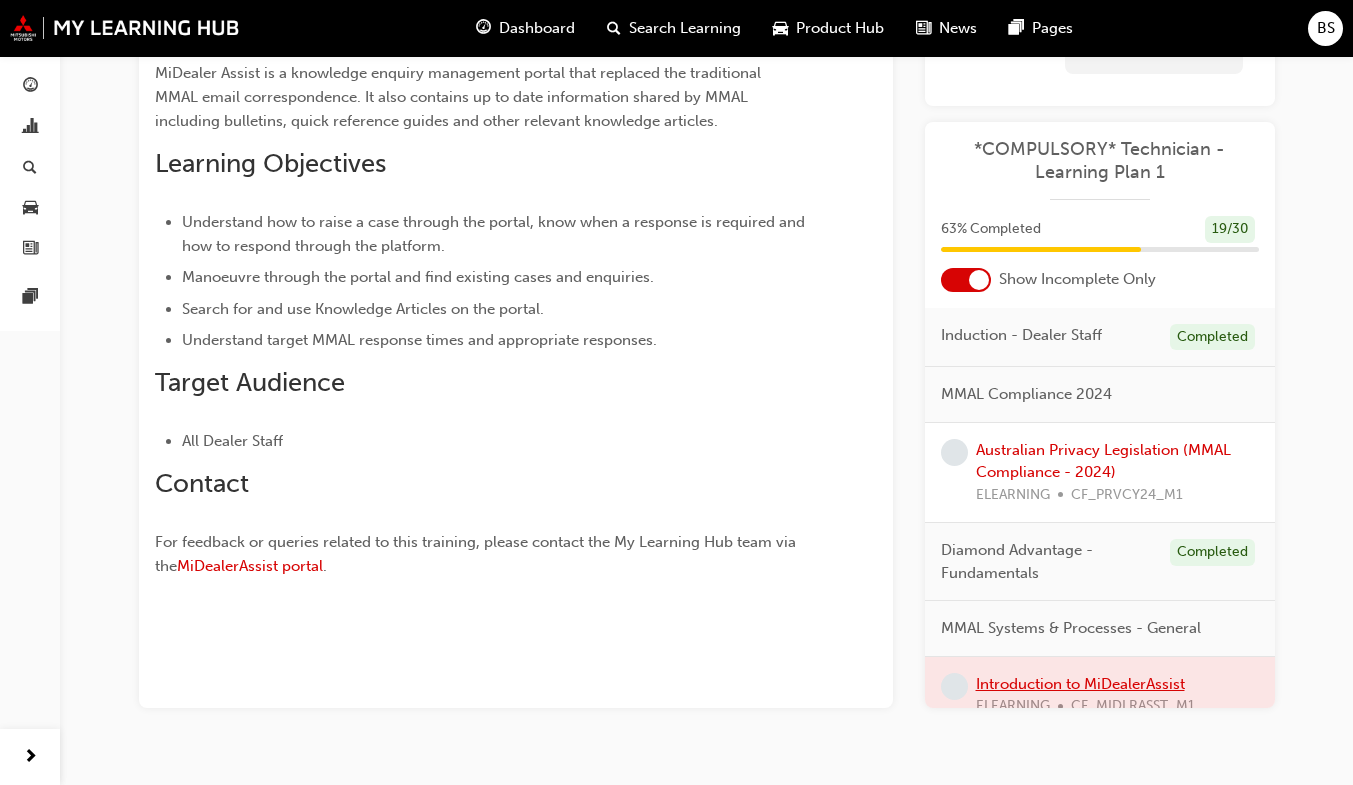 scroll, scrollTop: 0, scrollLeft: 0, axis: both 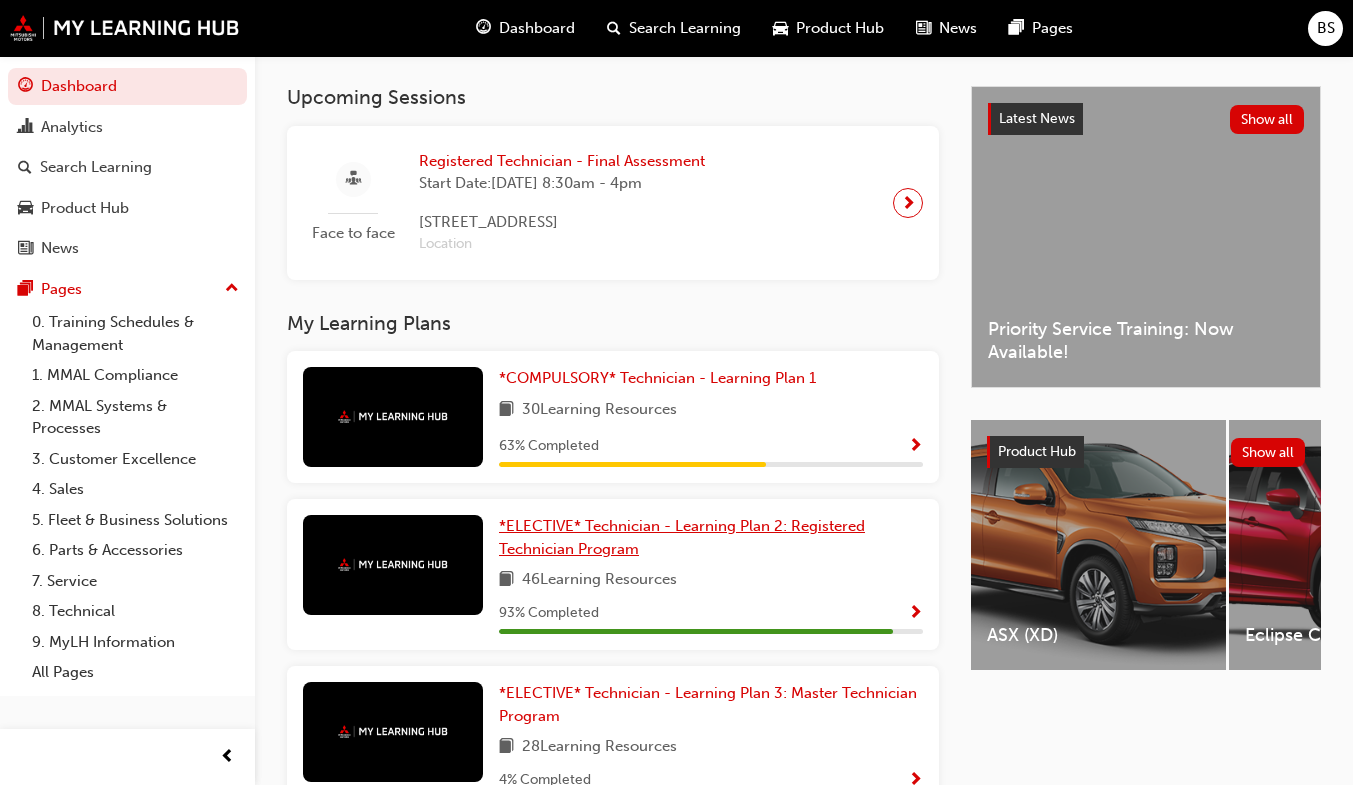 click on "*ELECTIVE* Technician - Learning Plan 2: Registered Technician Program" at bounding box center (682, 537) 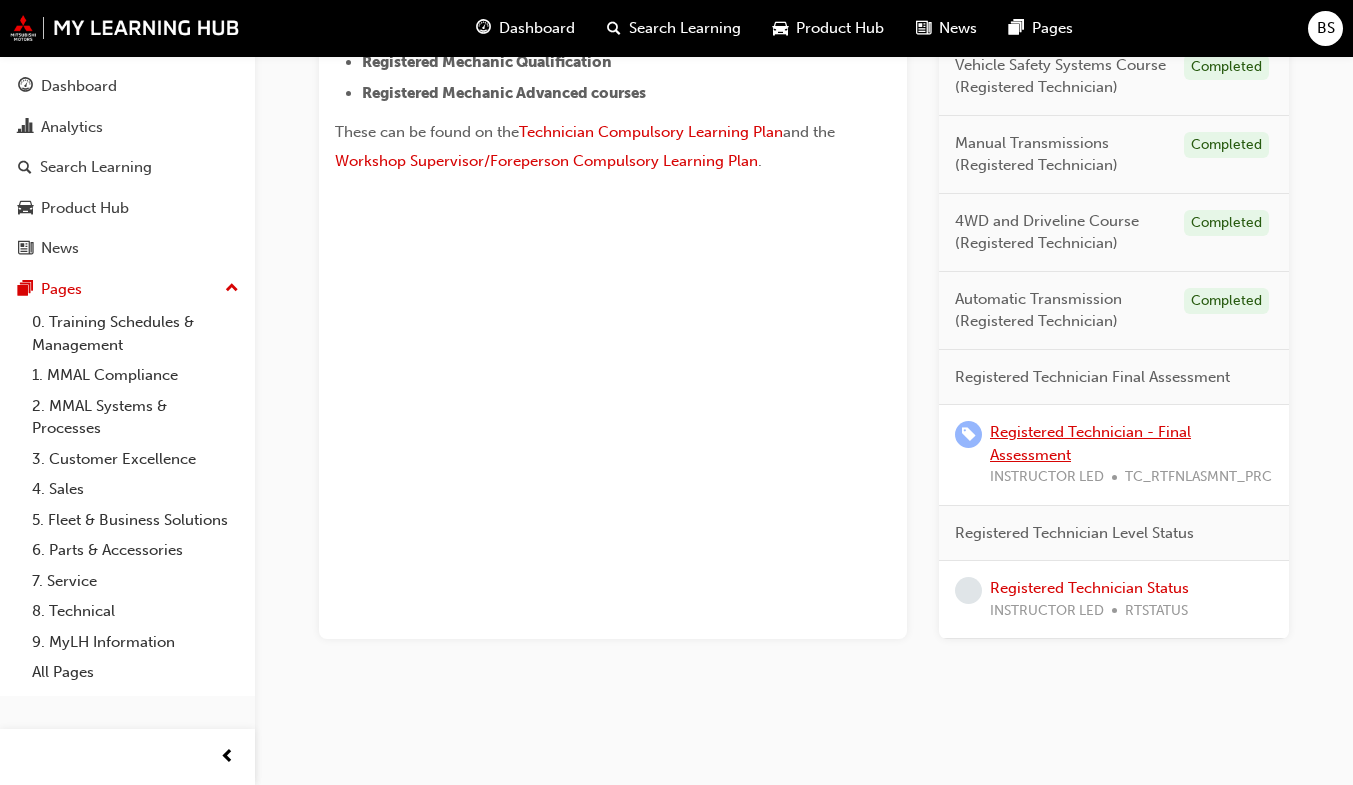 scroll, scrollTop: 0, scrollLeft: 0, axis: both 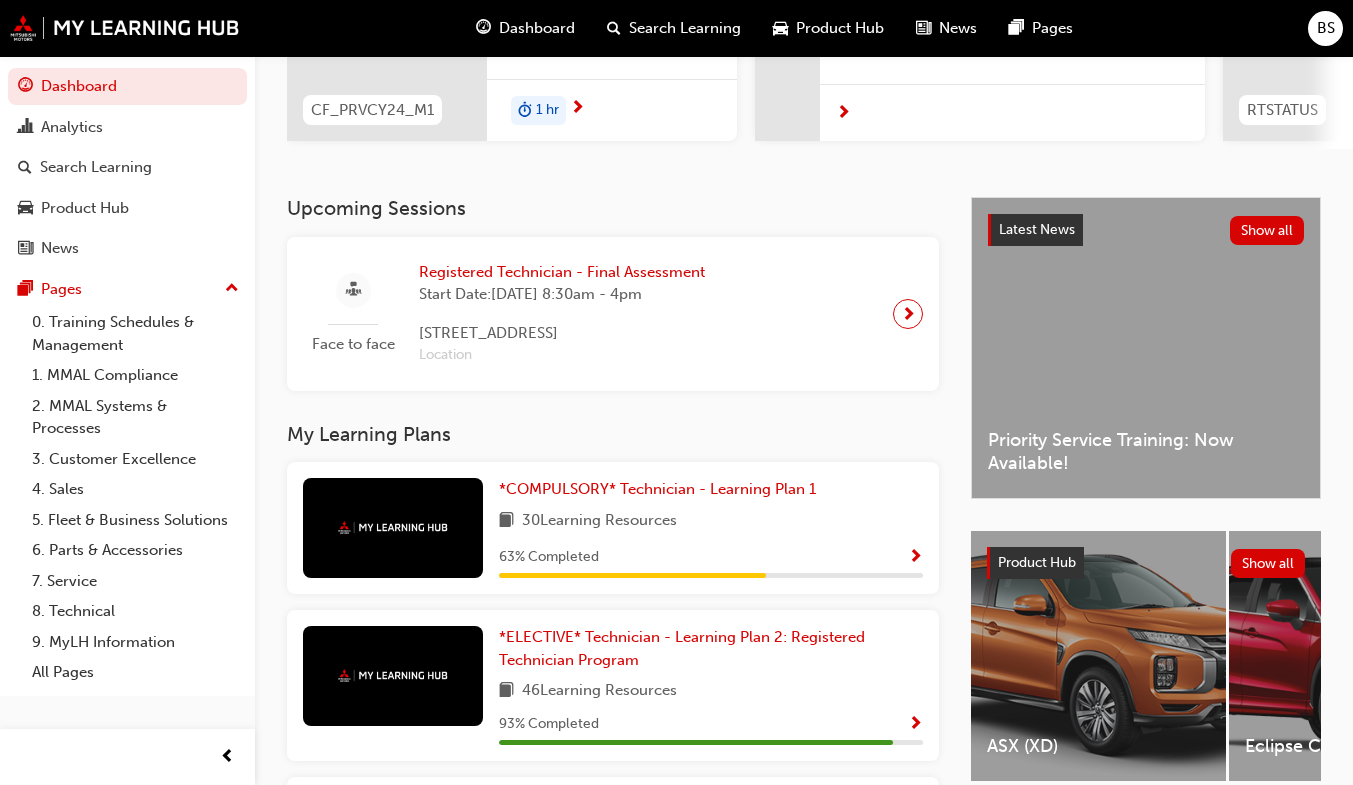 click at bounding box center [915, 558] 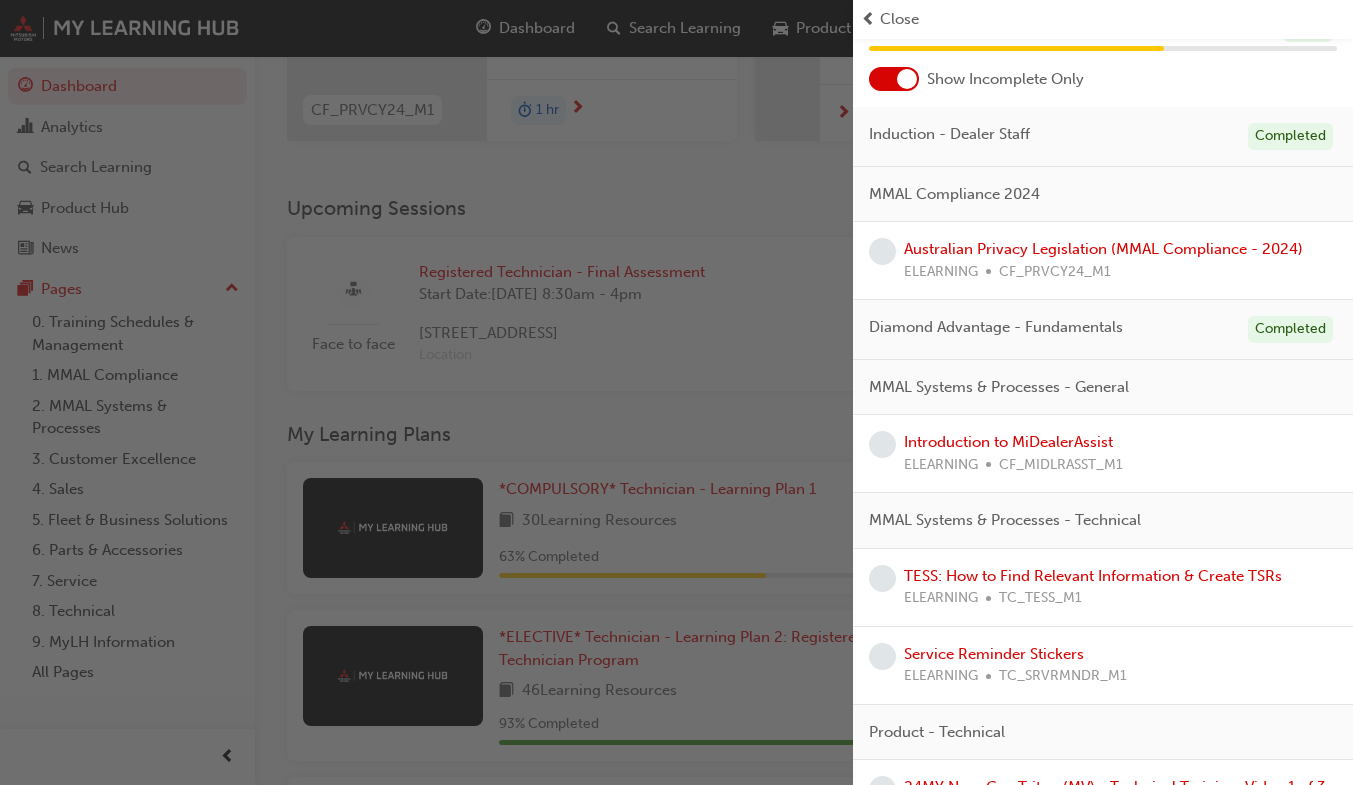 scroll, scrollTop: 102, scrollLeft: 0, axis: vertical 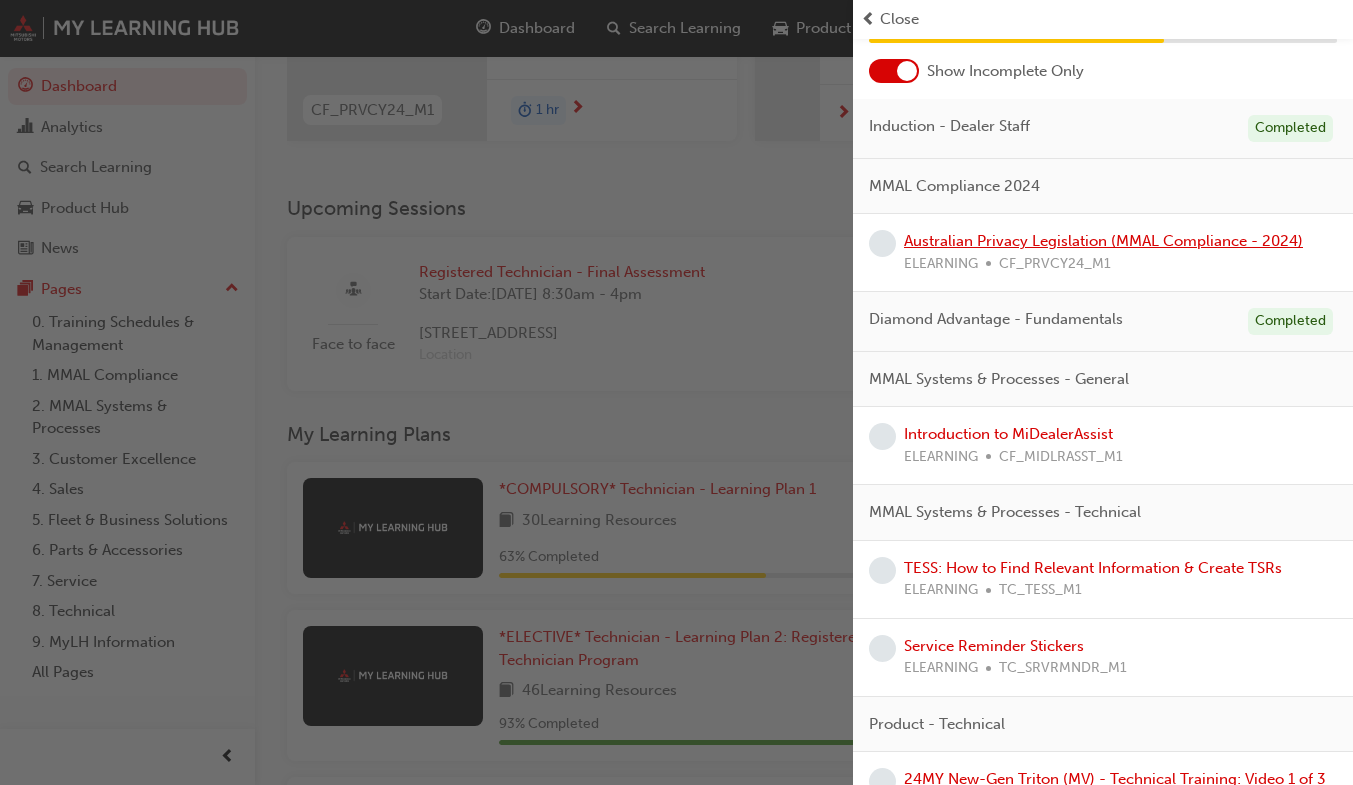 click on "Australian Privacy Legislation (MMAL Compliance - 2024)" at bounding box center [1103, 241] 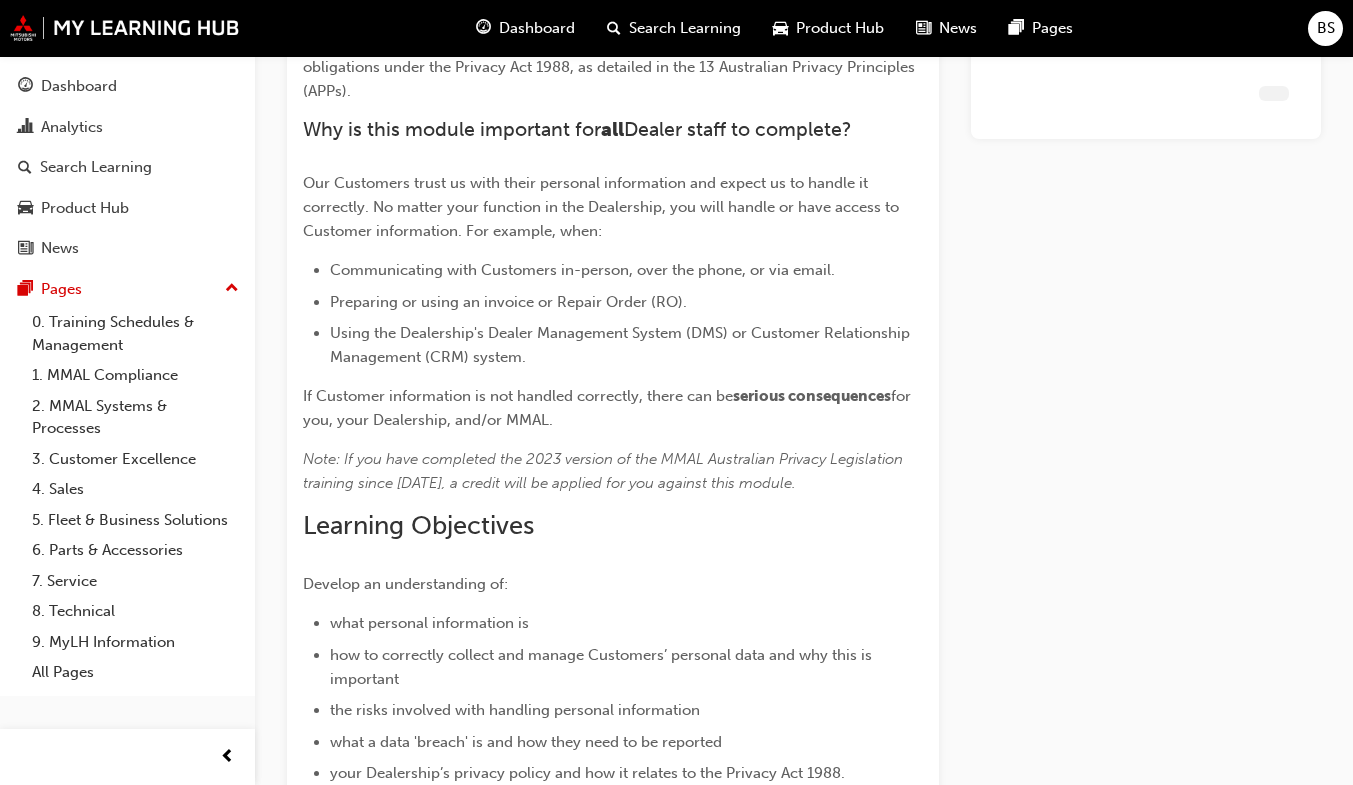 scroll, scrollTop: 0, scrollLeft: 0, axis: both 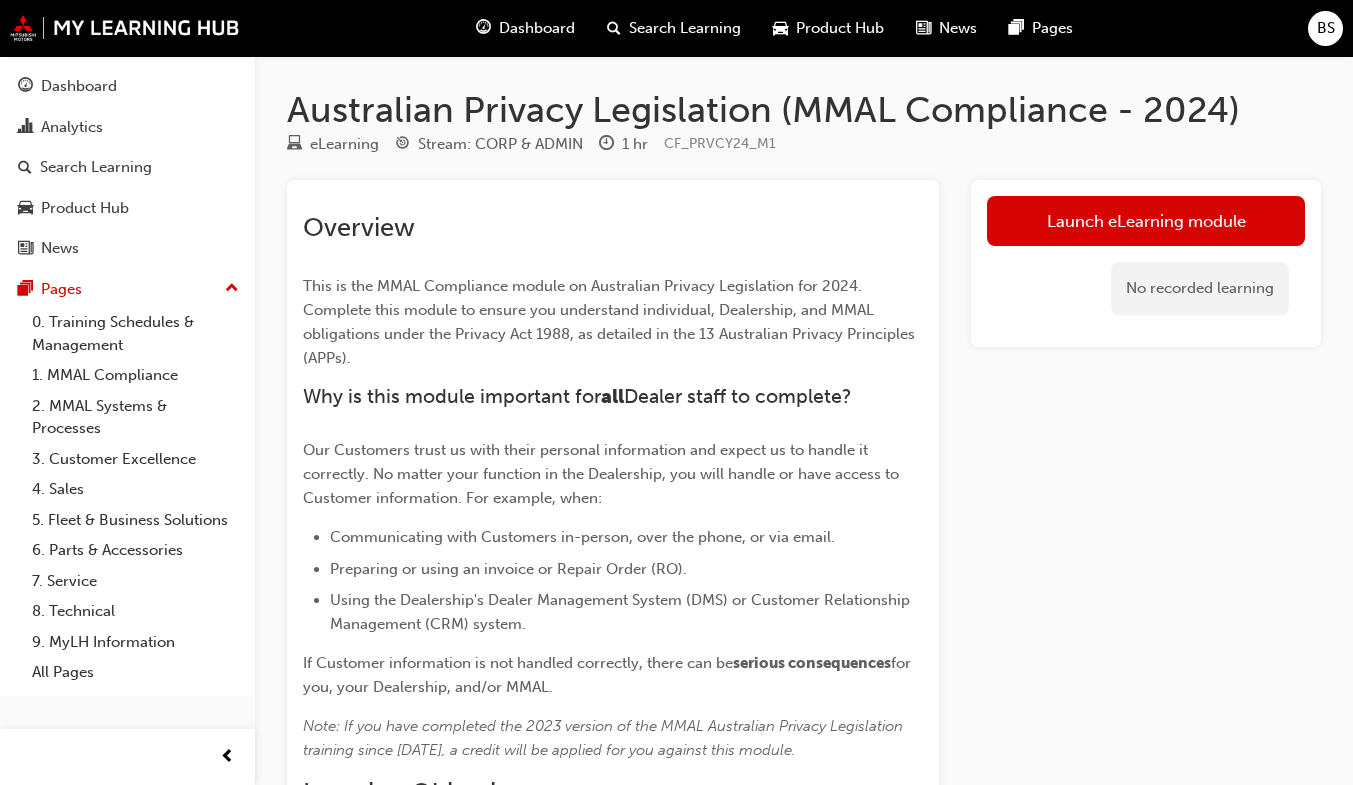 click on "Launch eLearning module" at bounding box center [1146, 221] 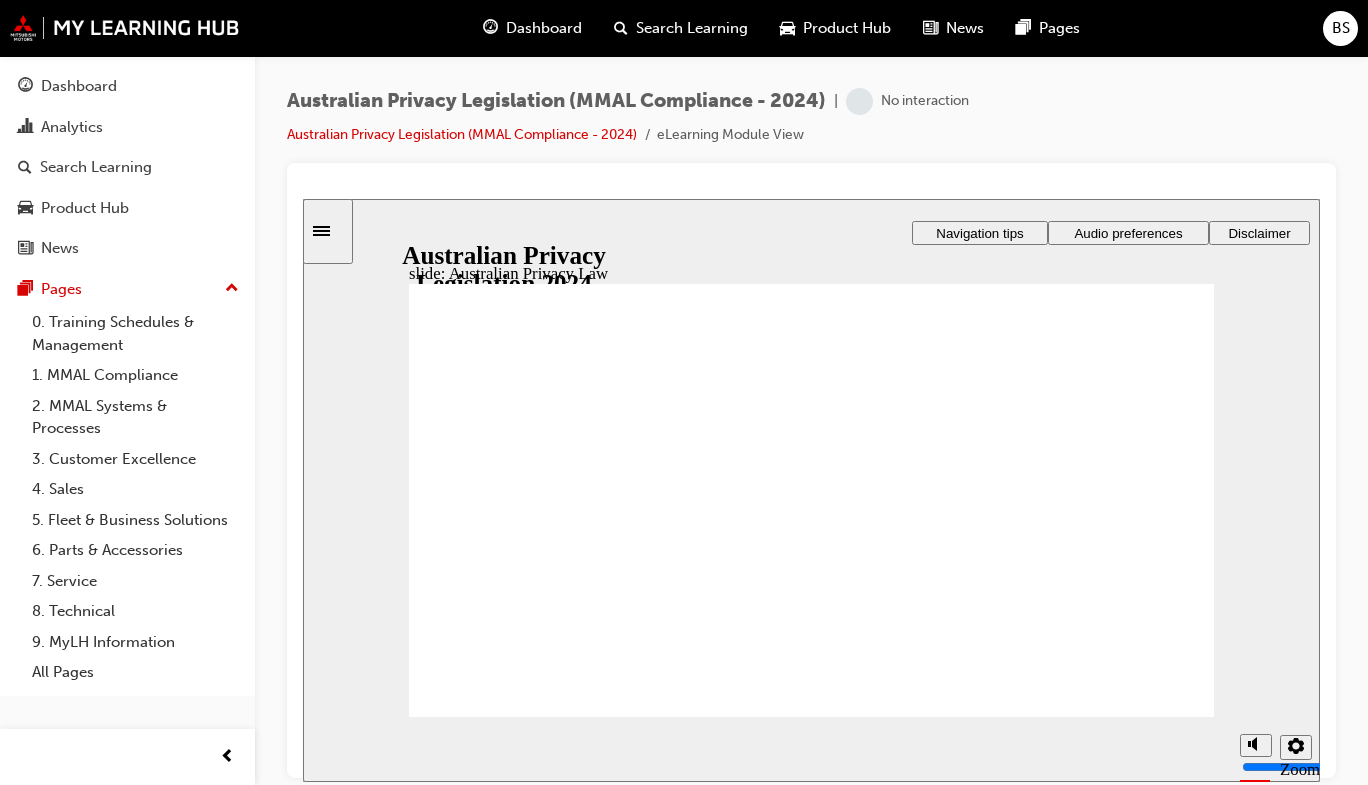 scroll, scrollTop: 0, scrollLeft: 0, axis: both 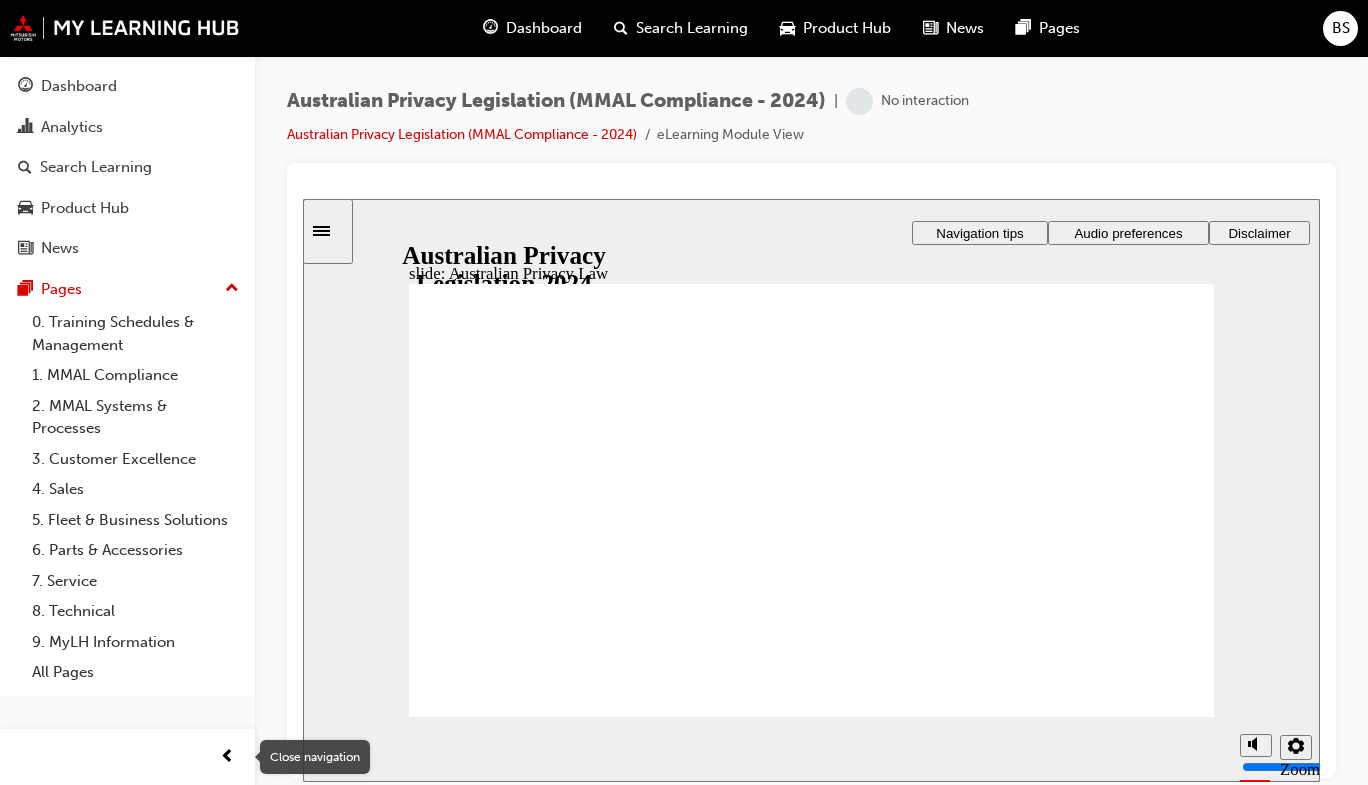 click at bounding box center [227, 757] 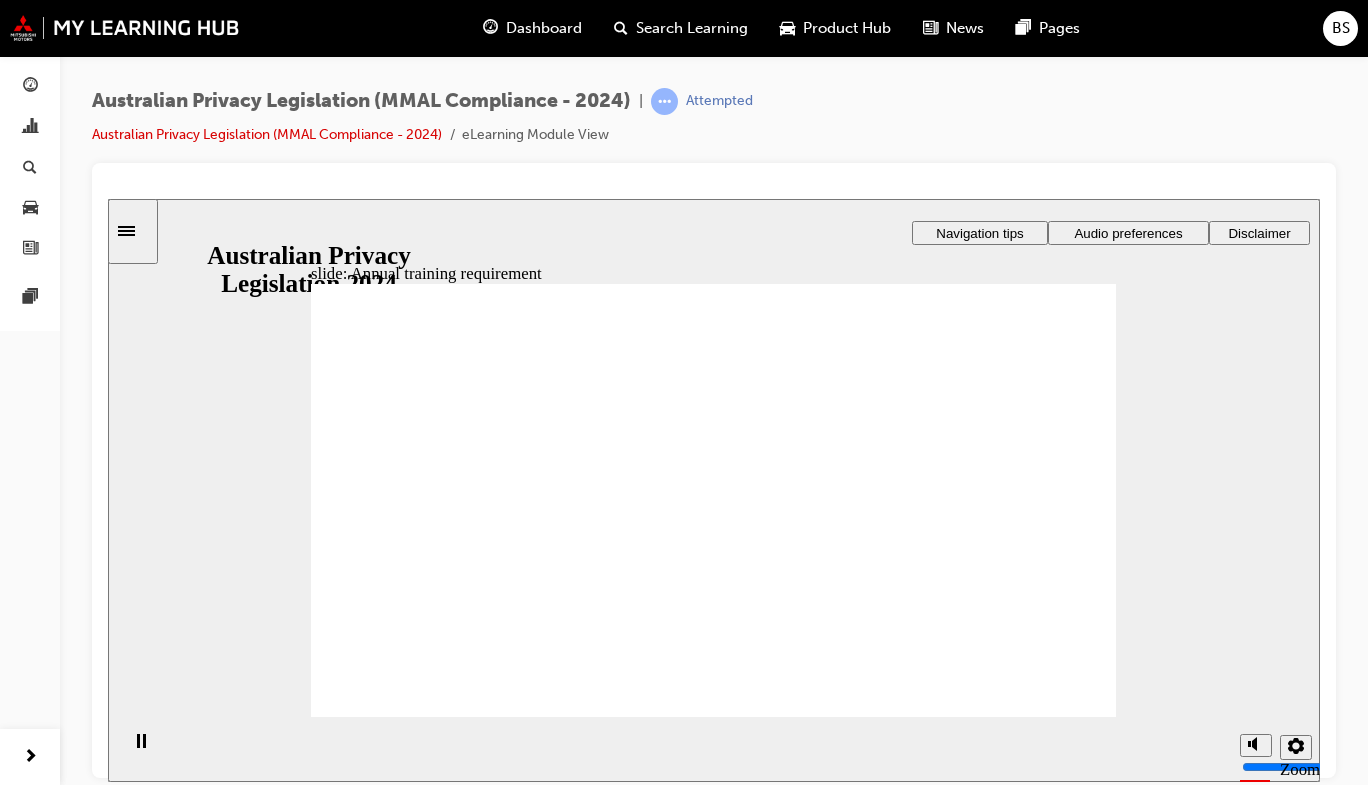 click 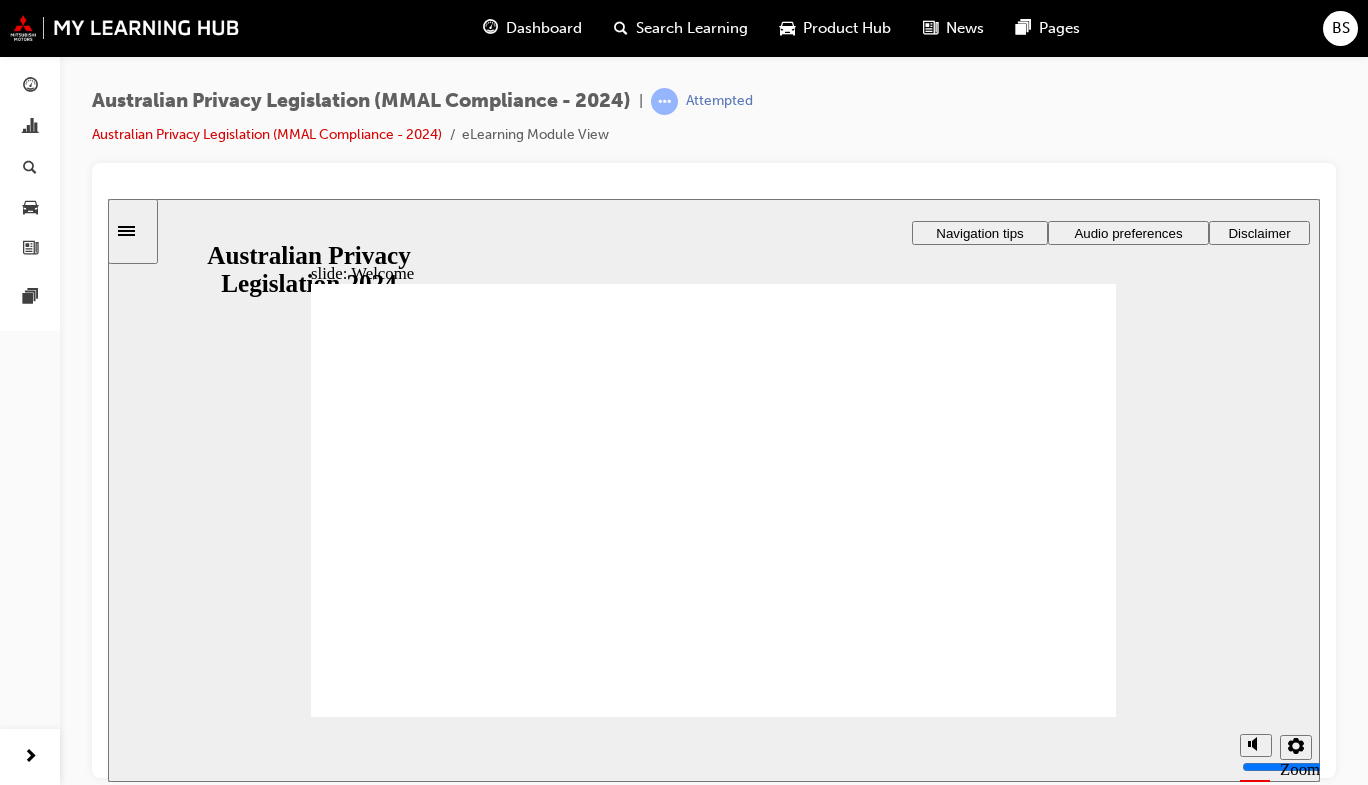 click 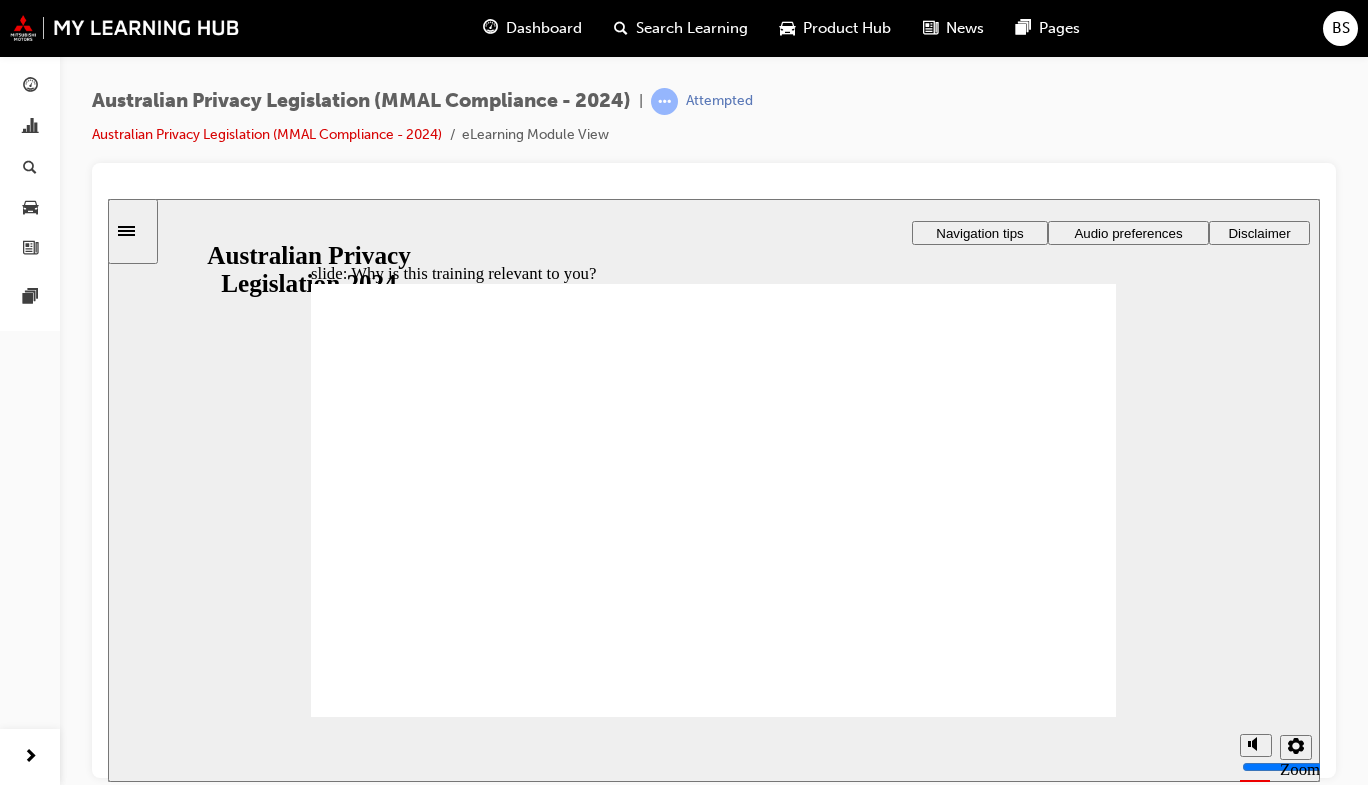 checkbox on "true" 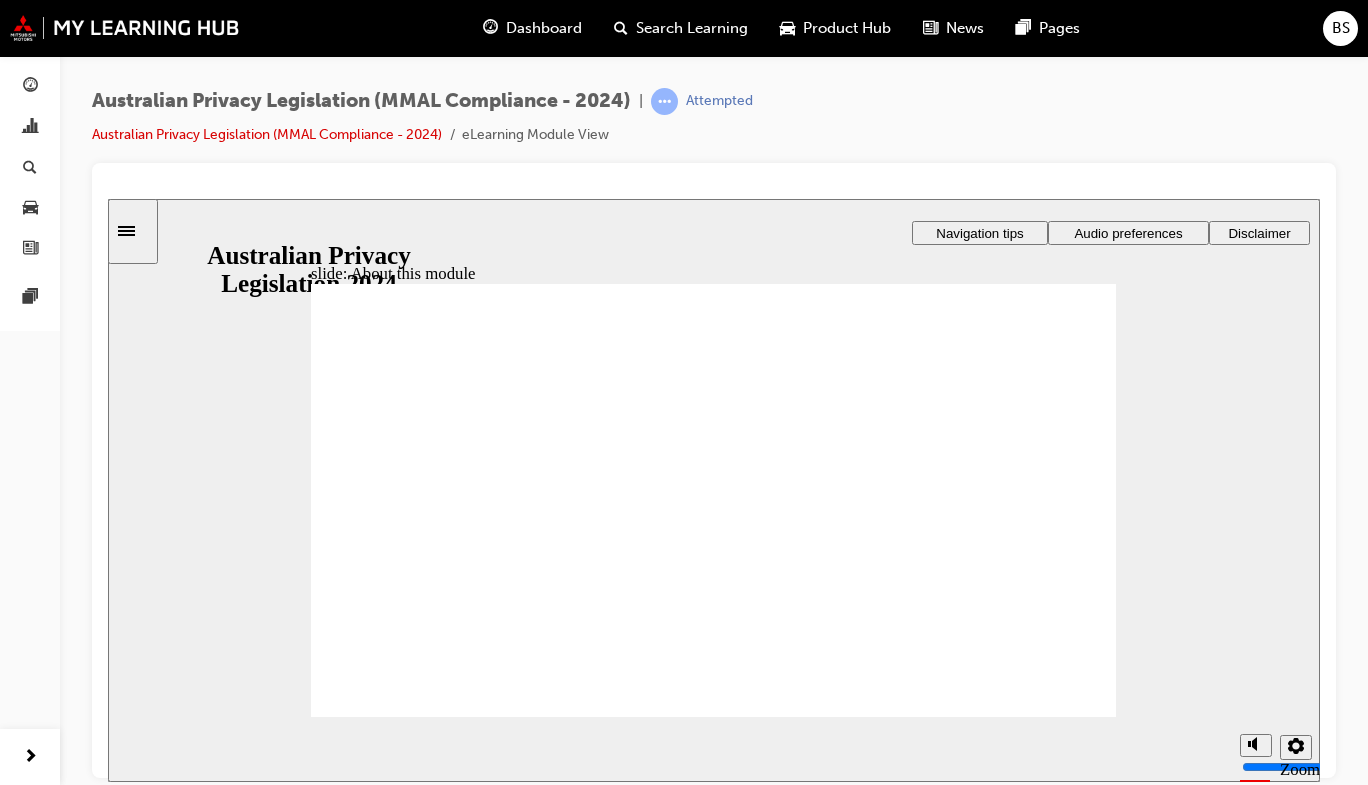 click 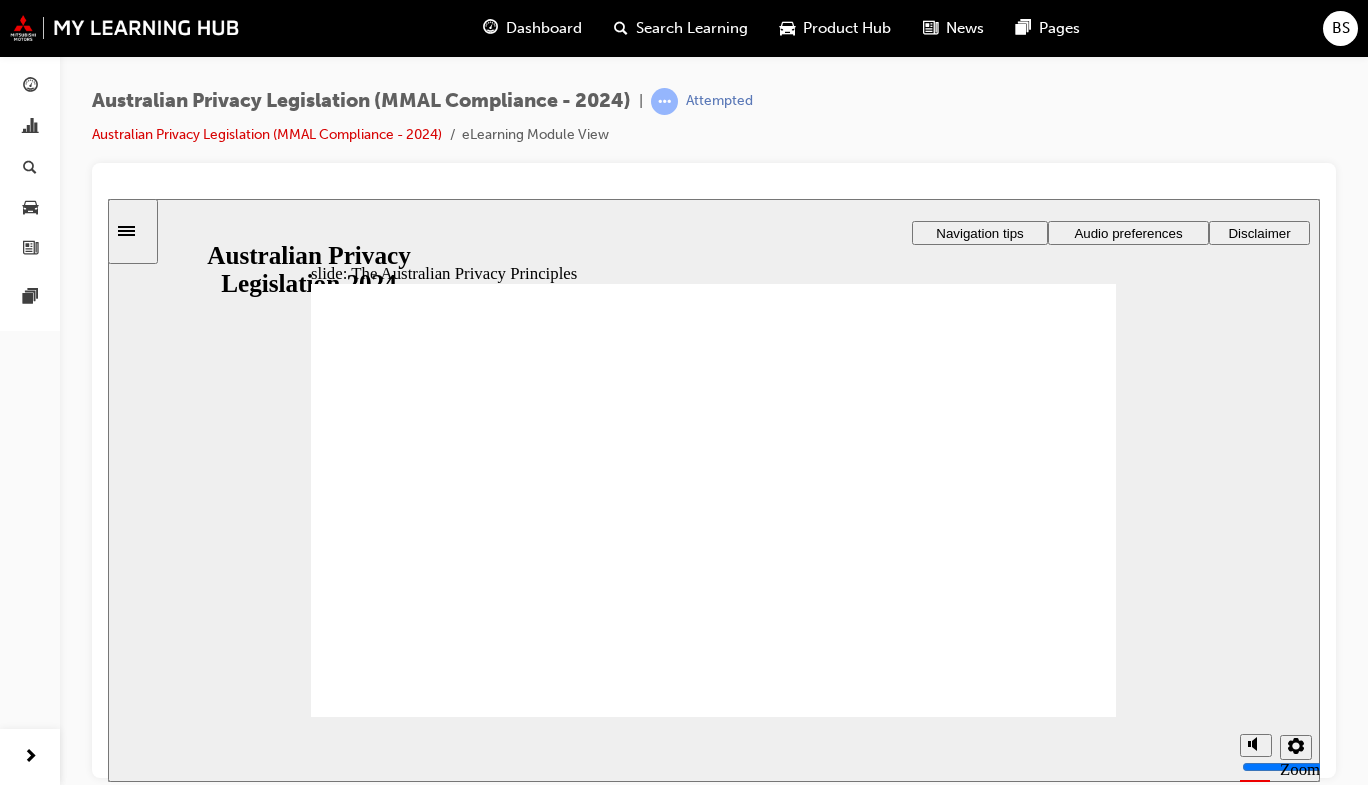 click 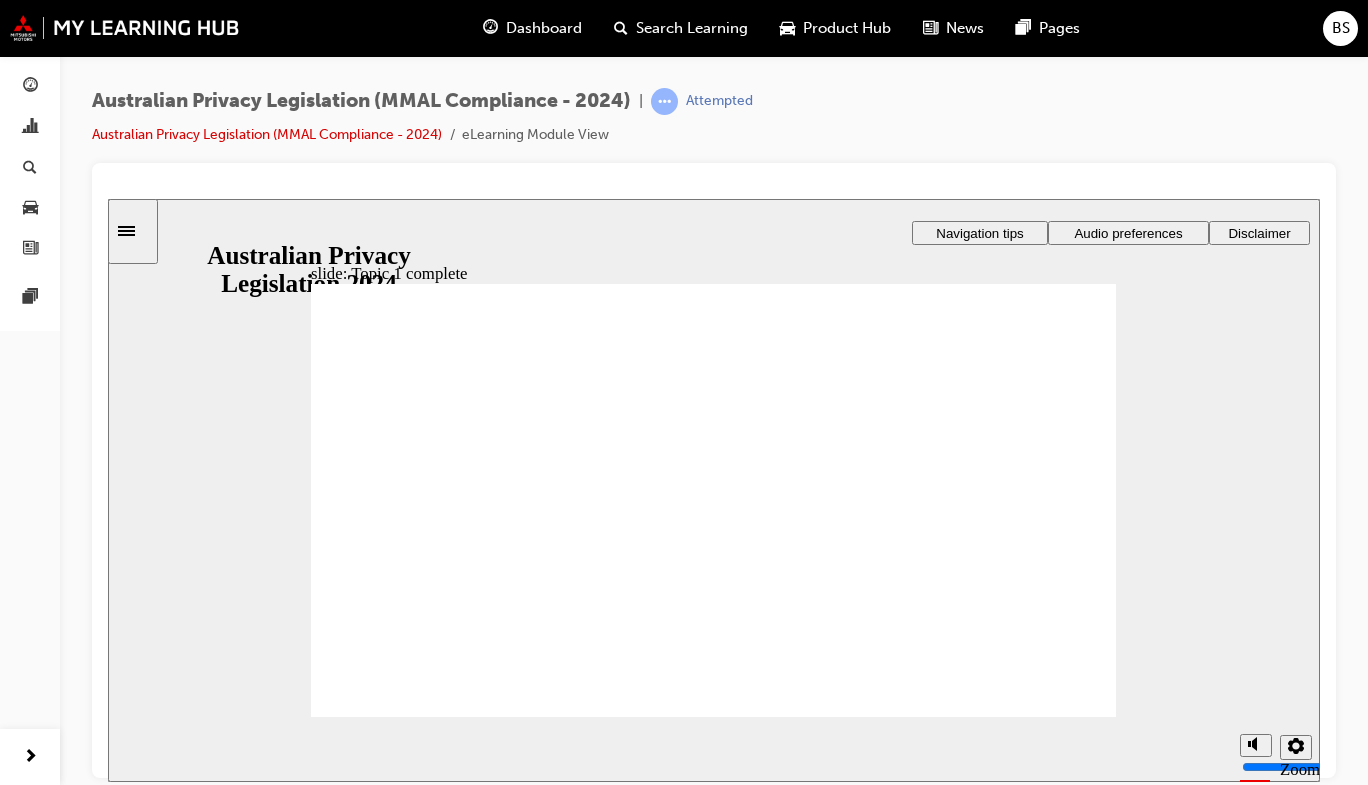 click 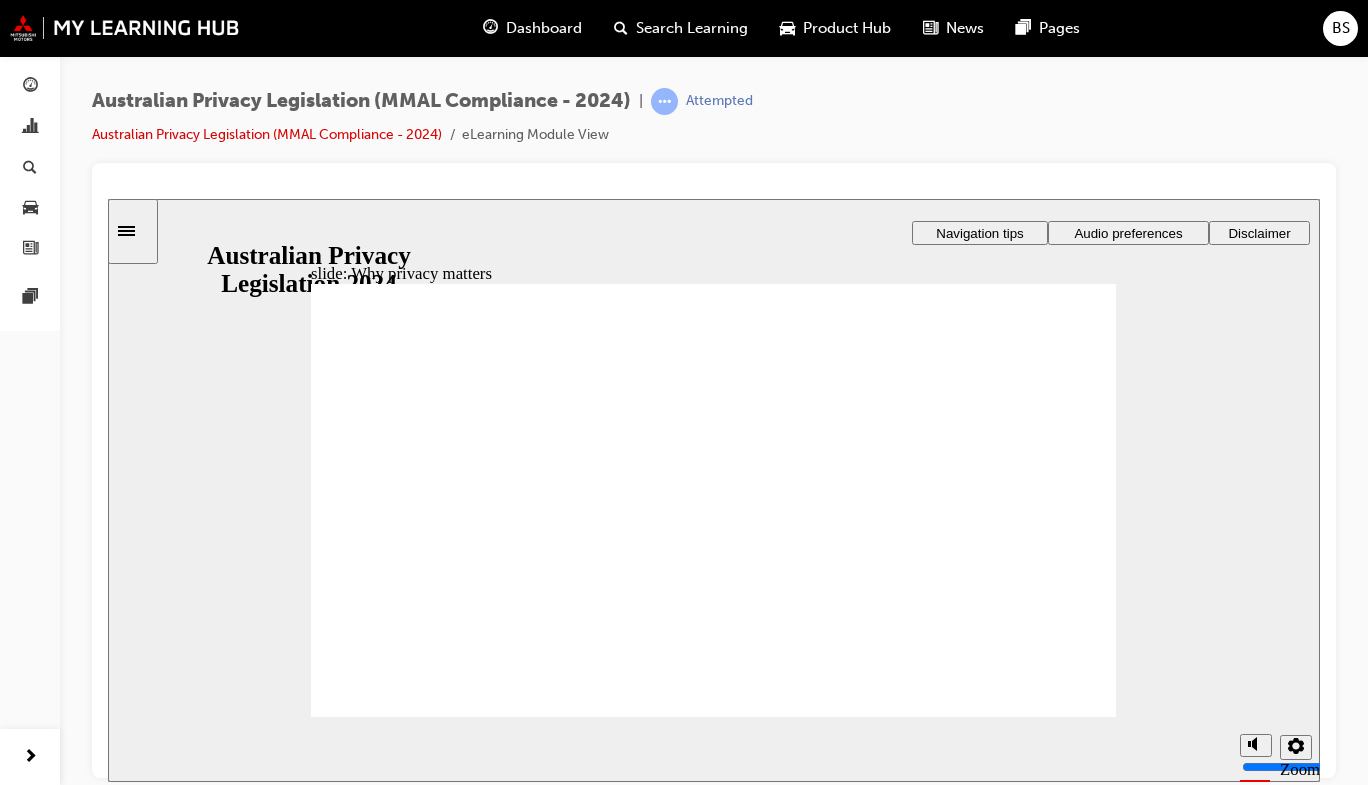 click 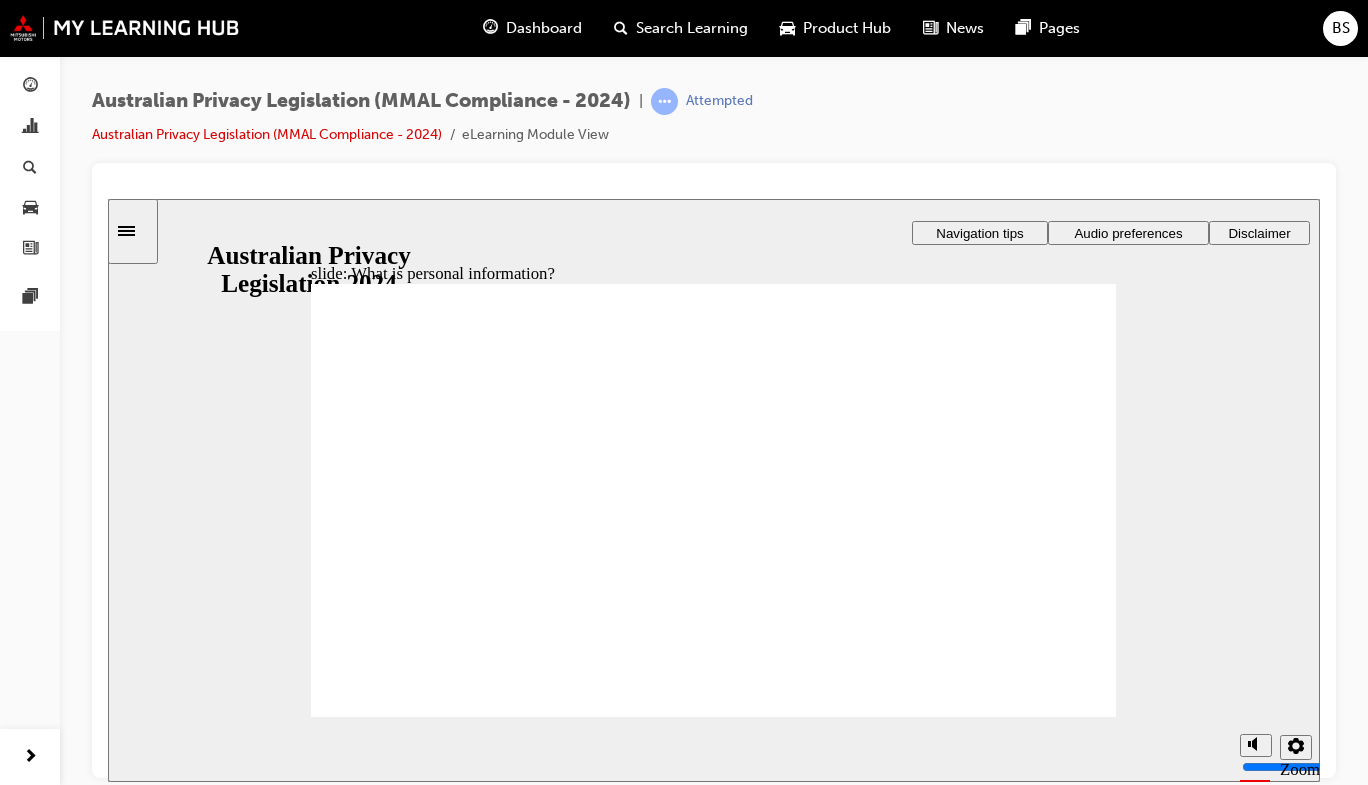 click 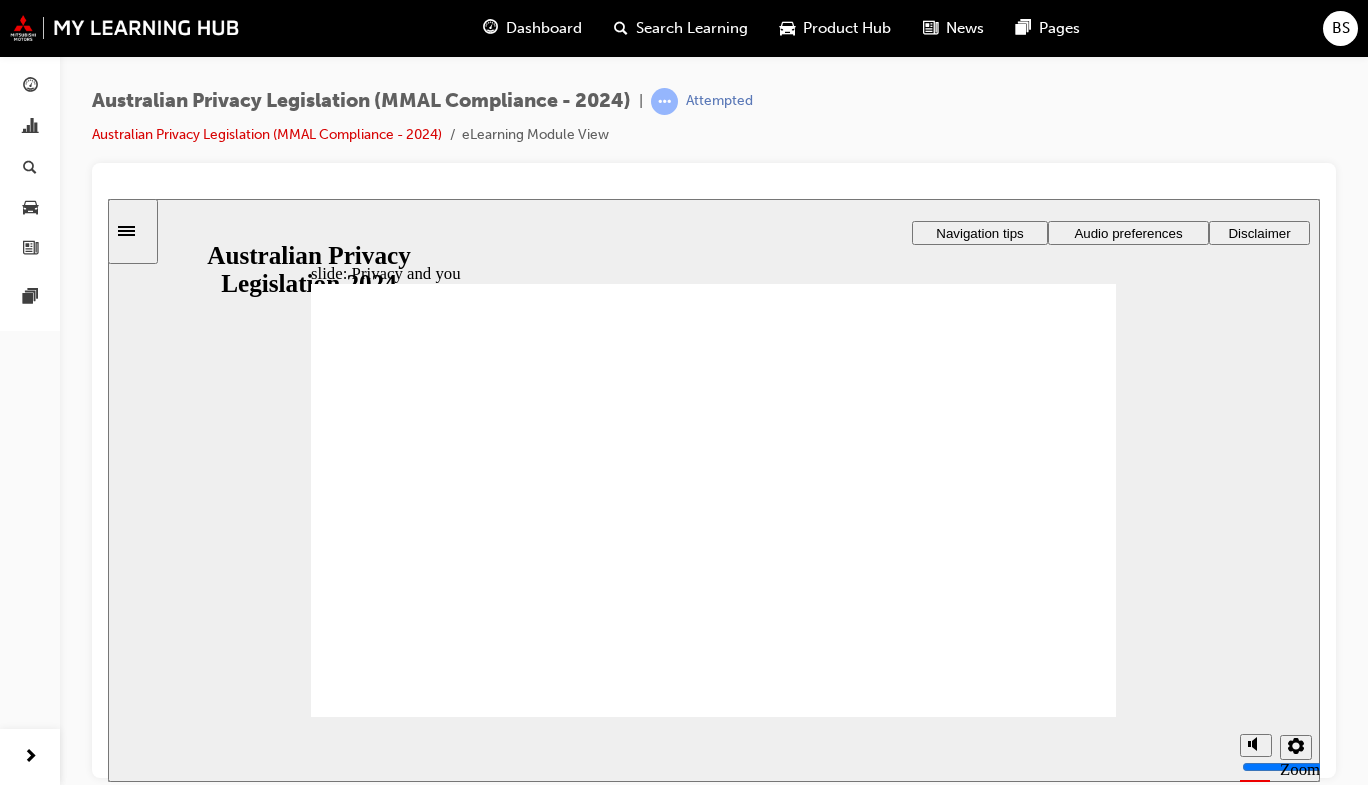 click 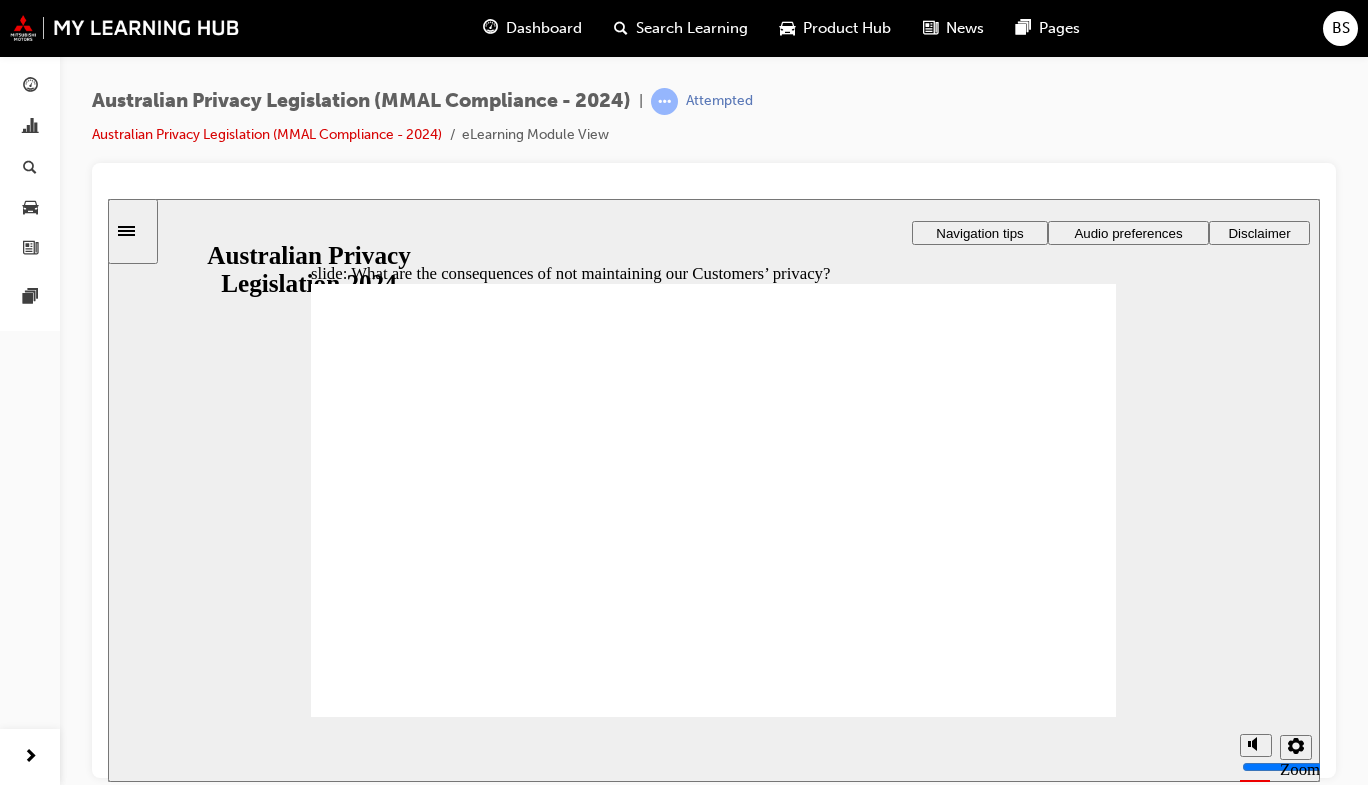 click 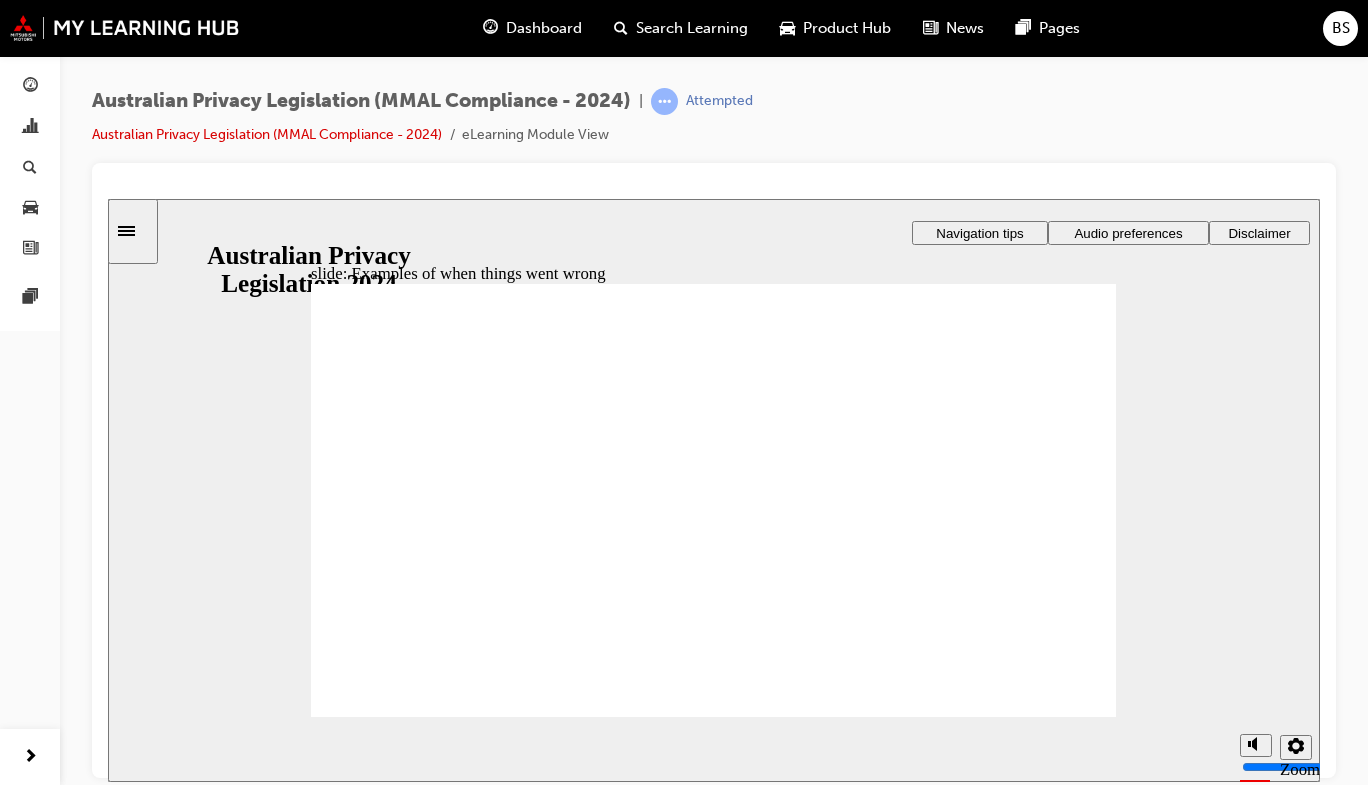 click 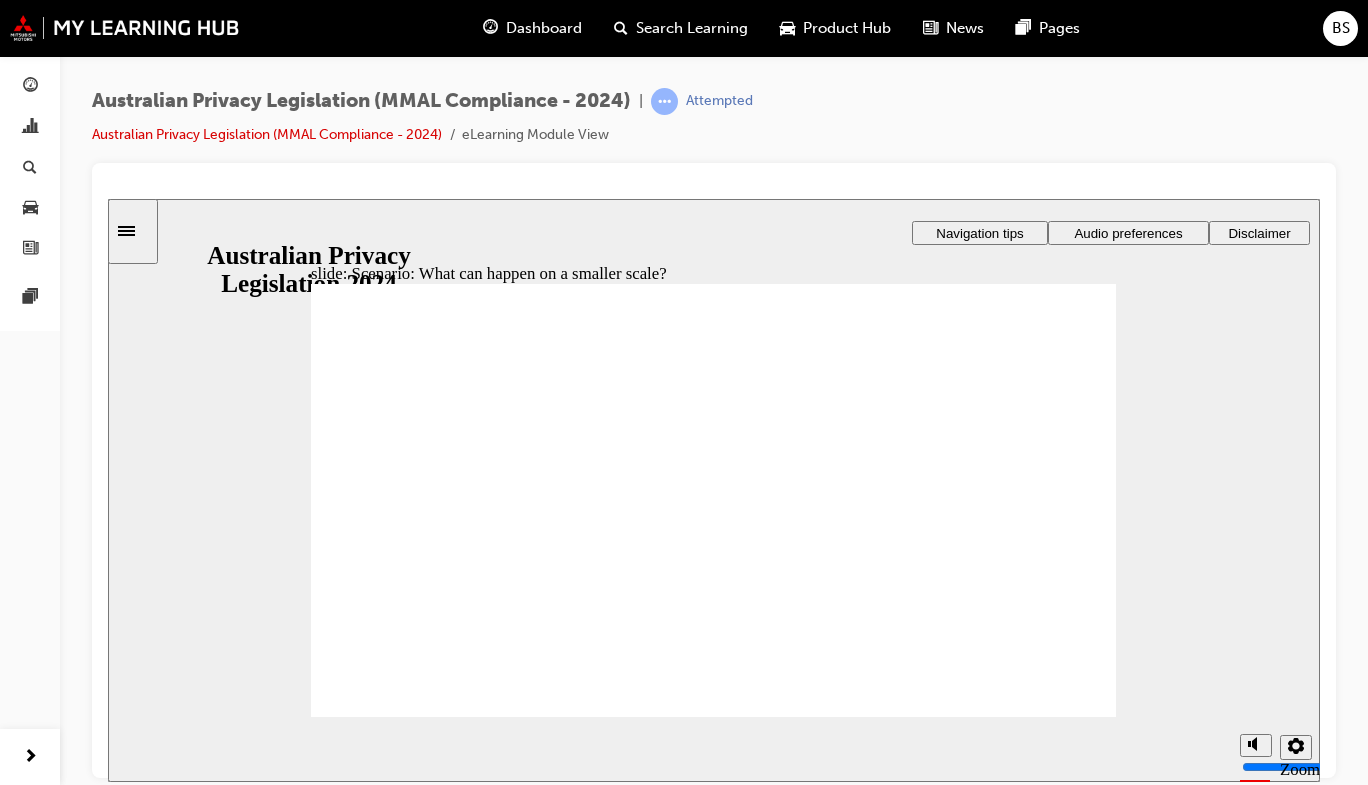 radio on "true" 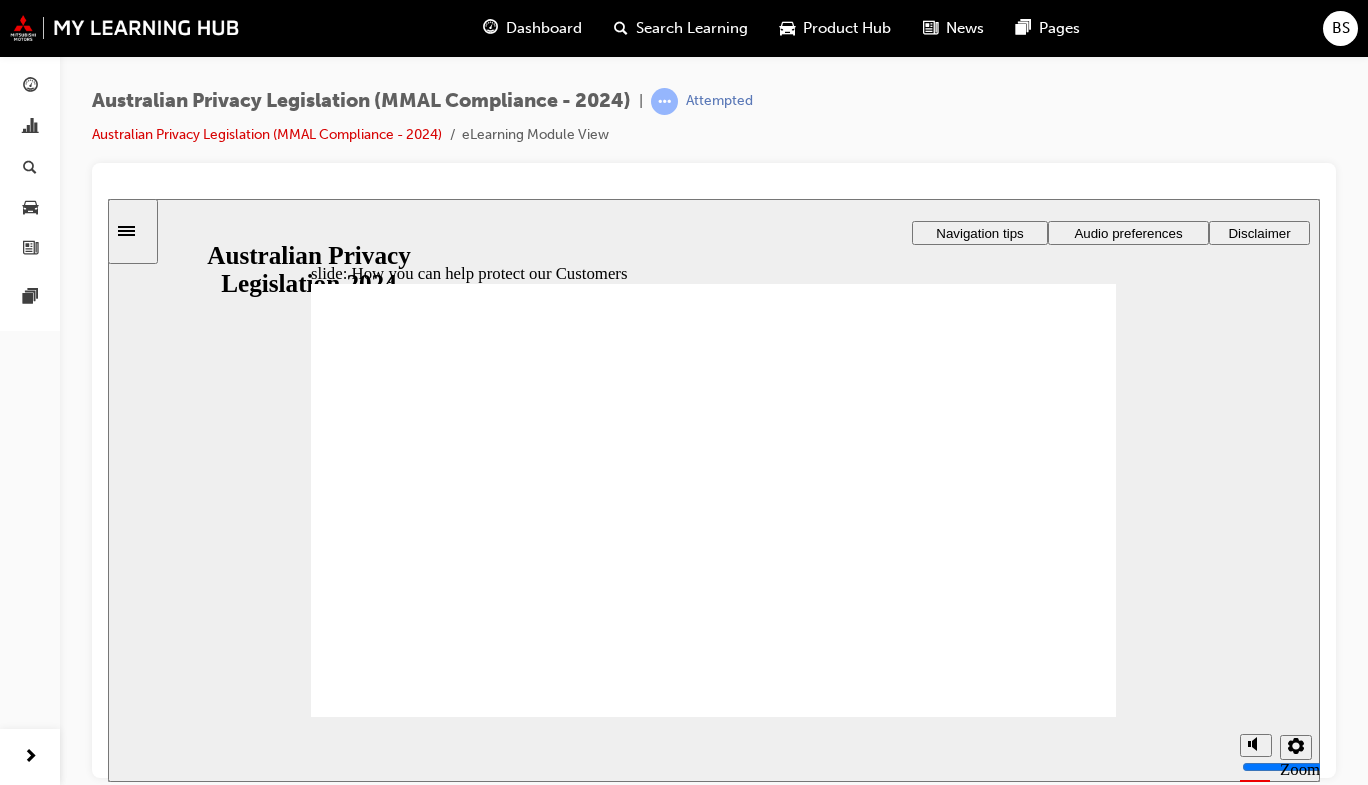 click 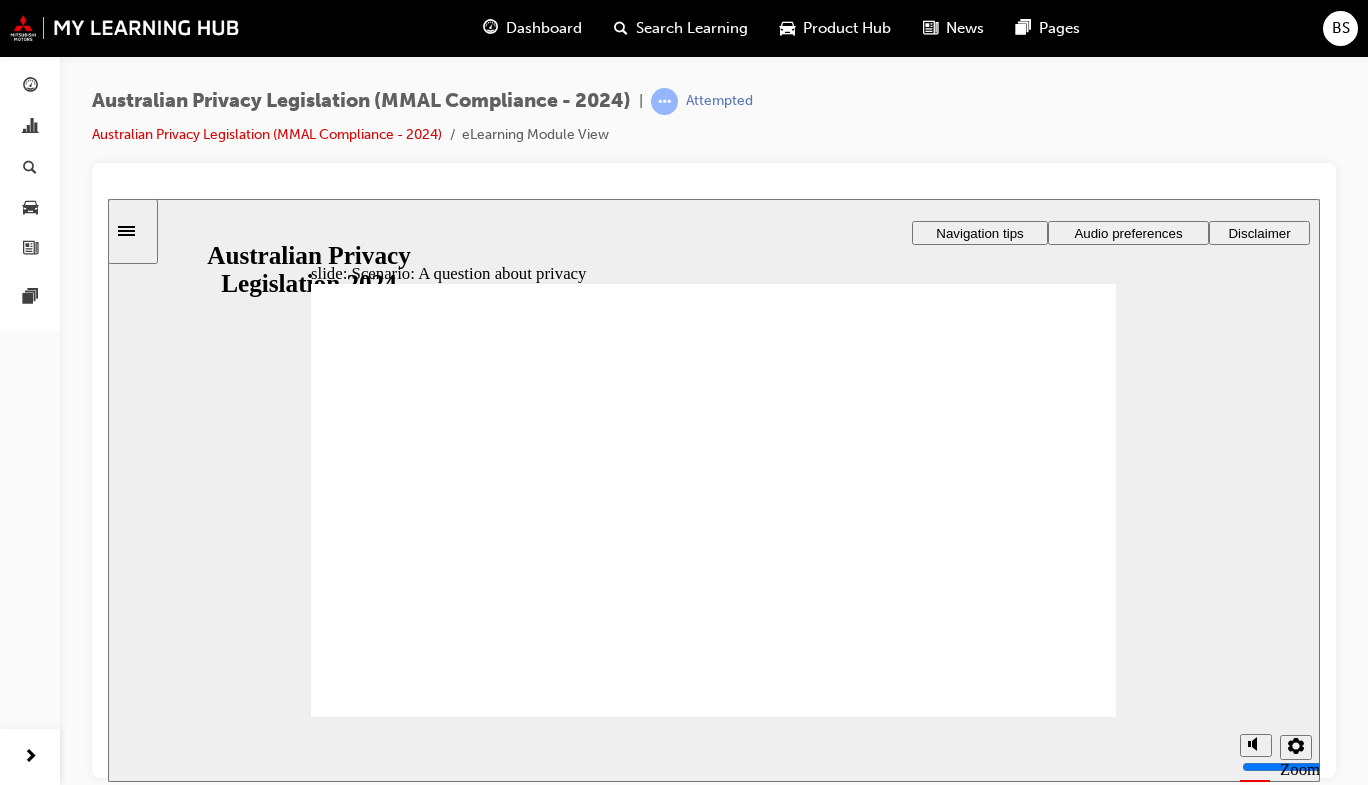 radio on "true" 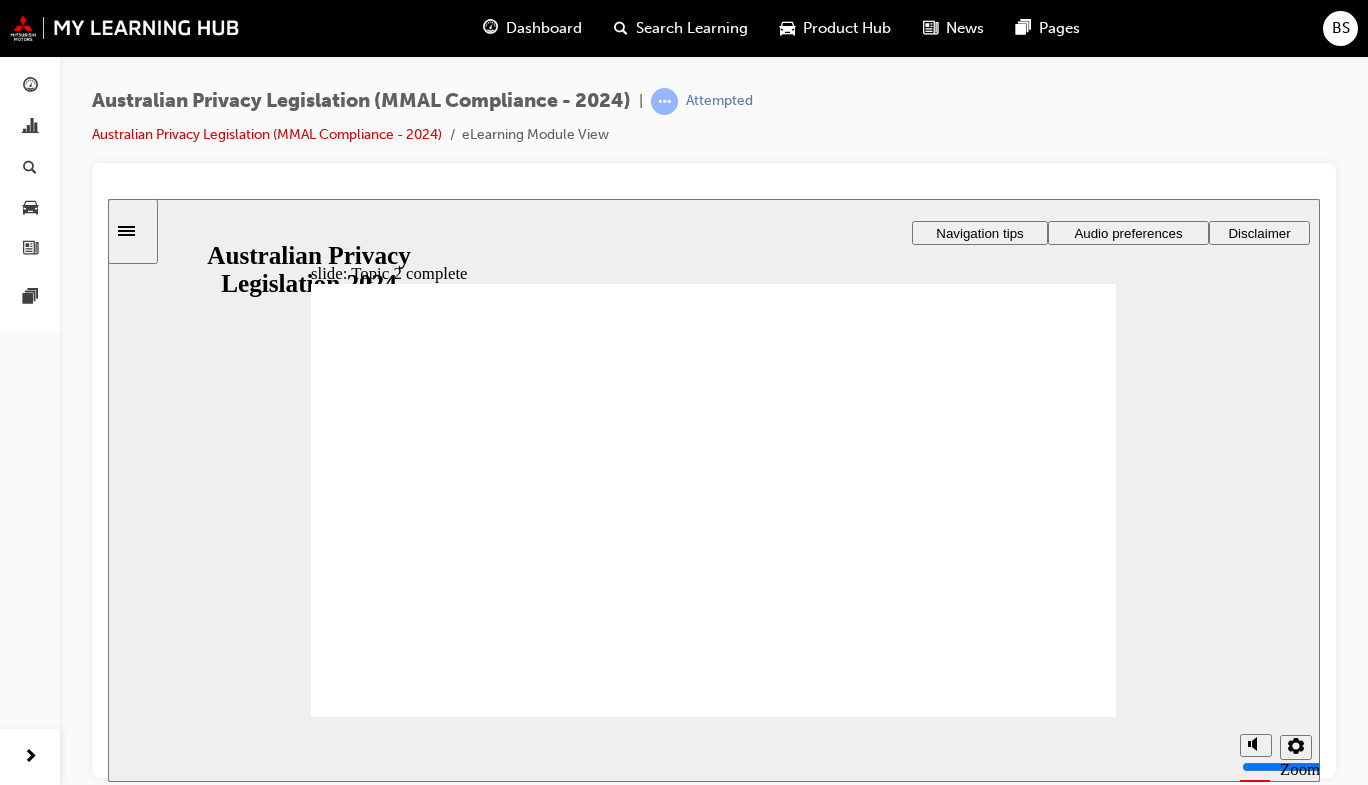 click 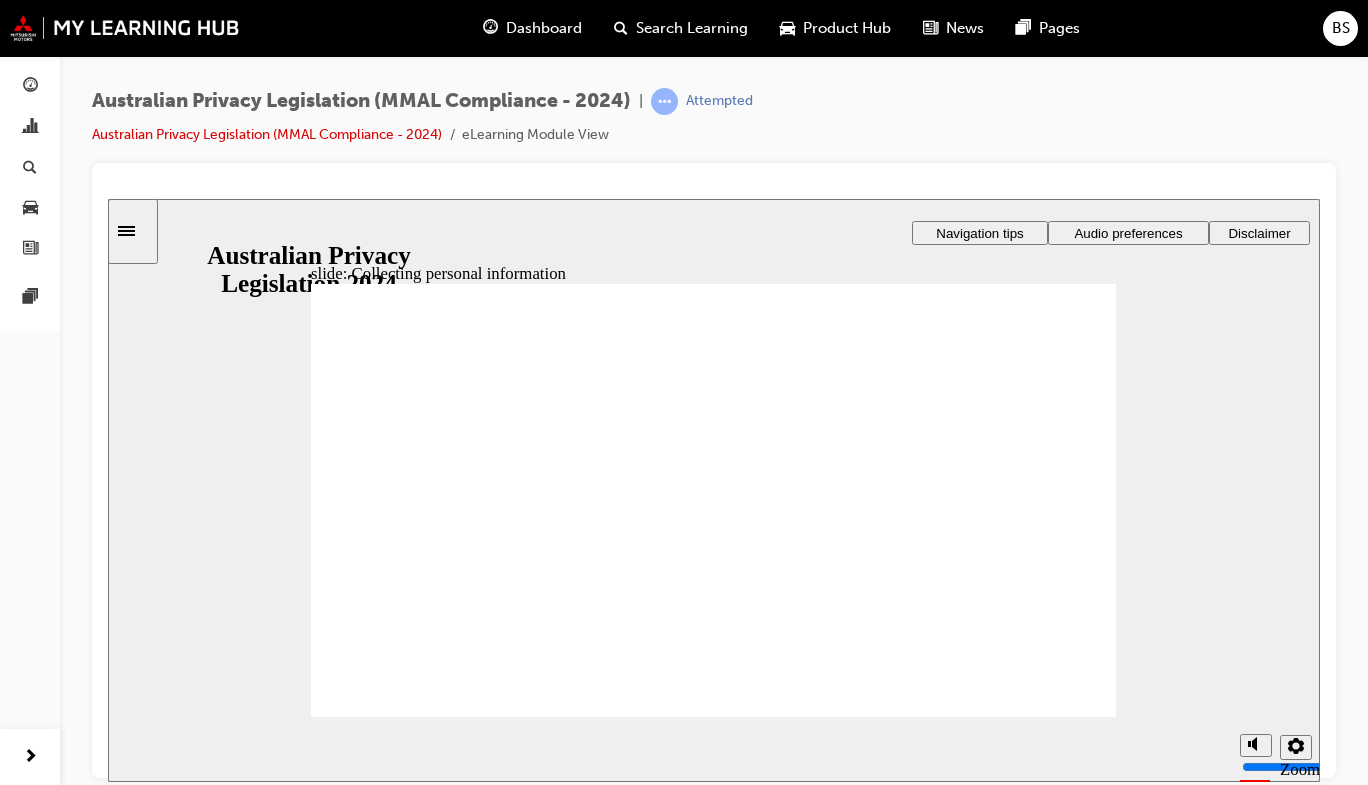 click 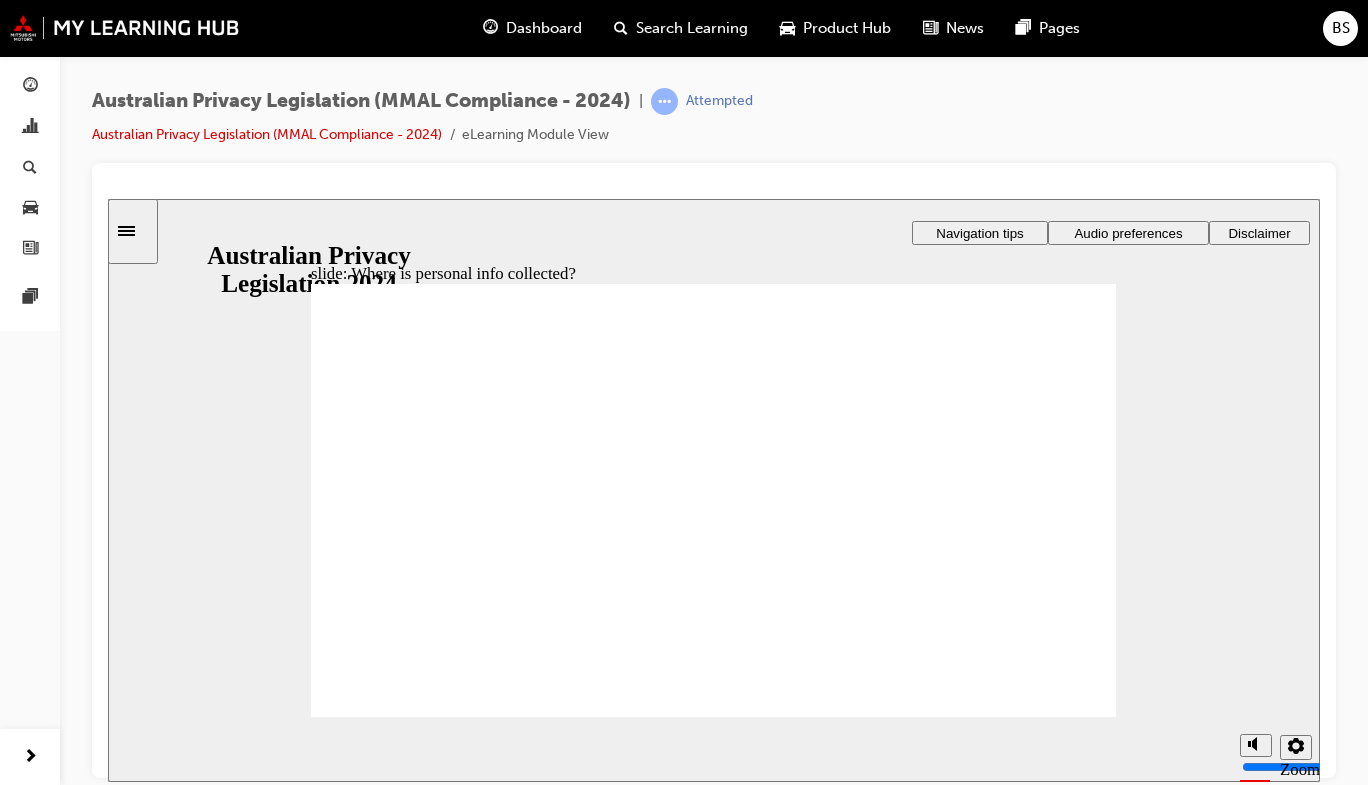 click 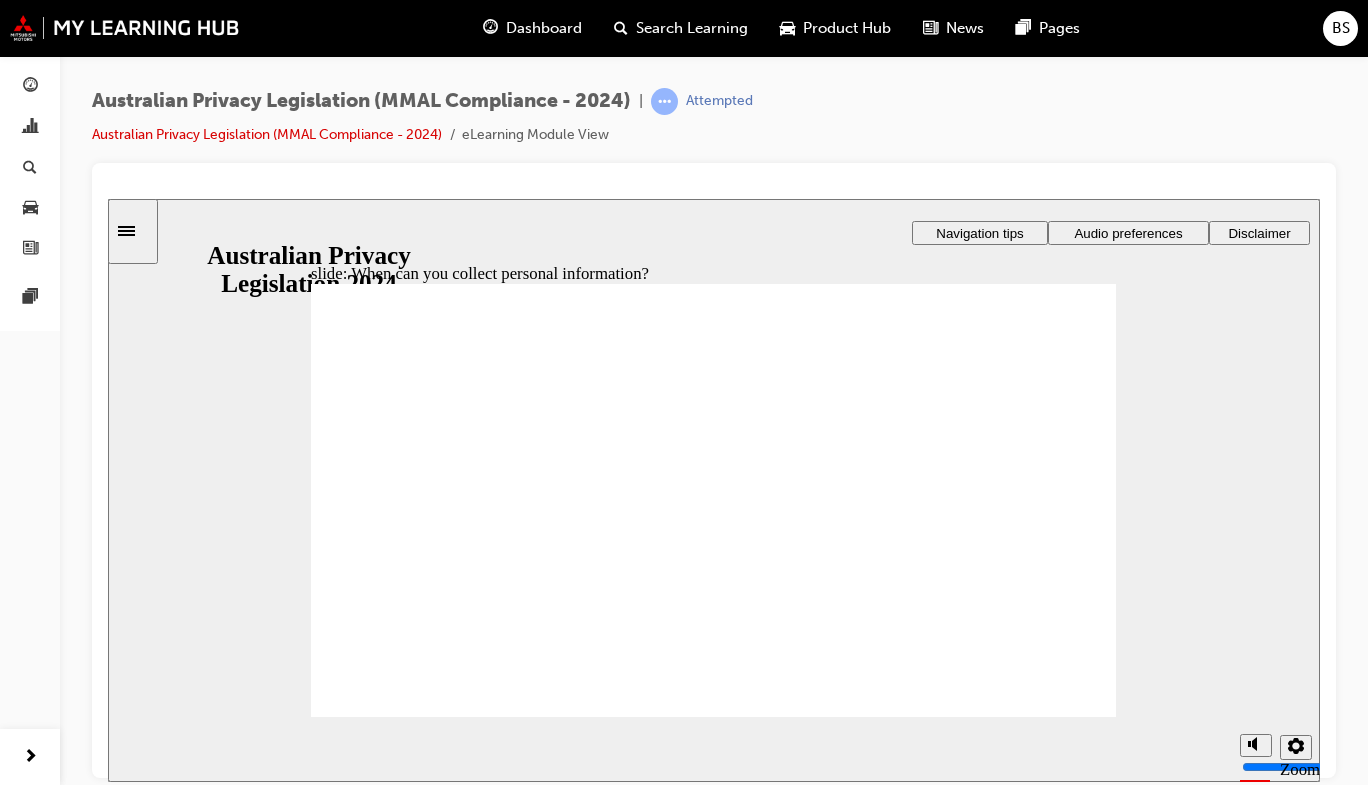 click 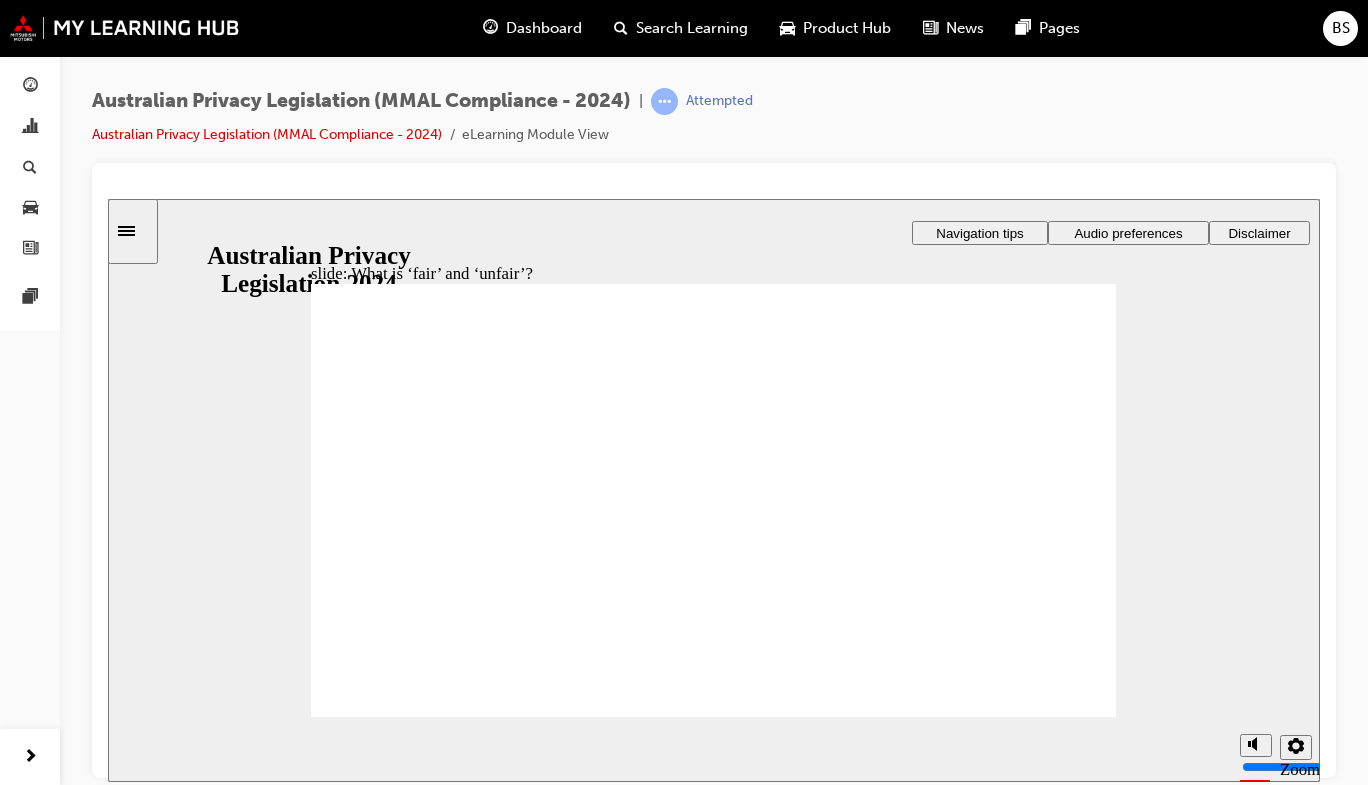 drag, startPoint x: 725, startPoint y: 495, endPoint x: 950, endPoint y: 585, distance: 242.33241 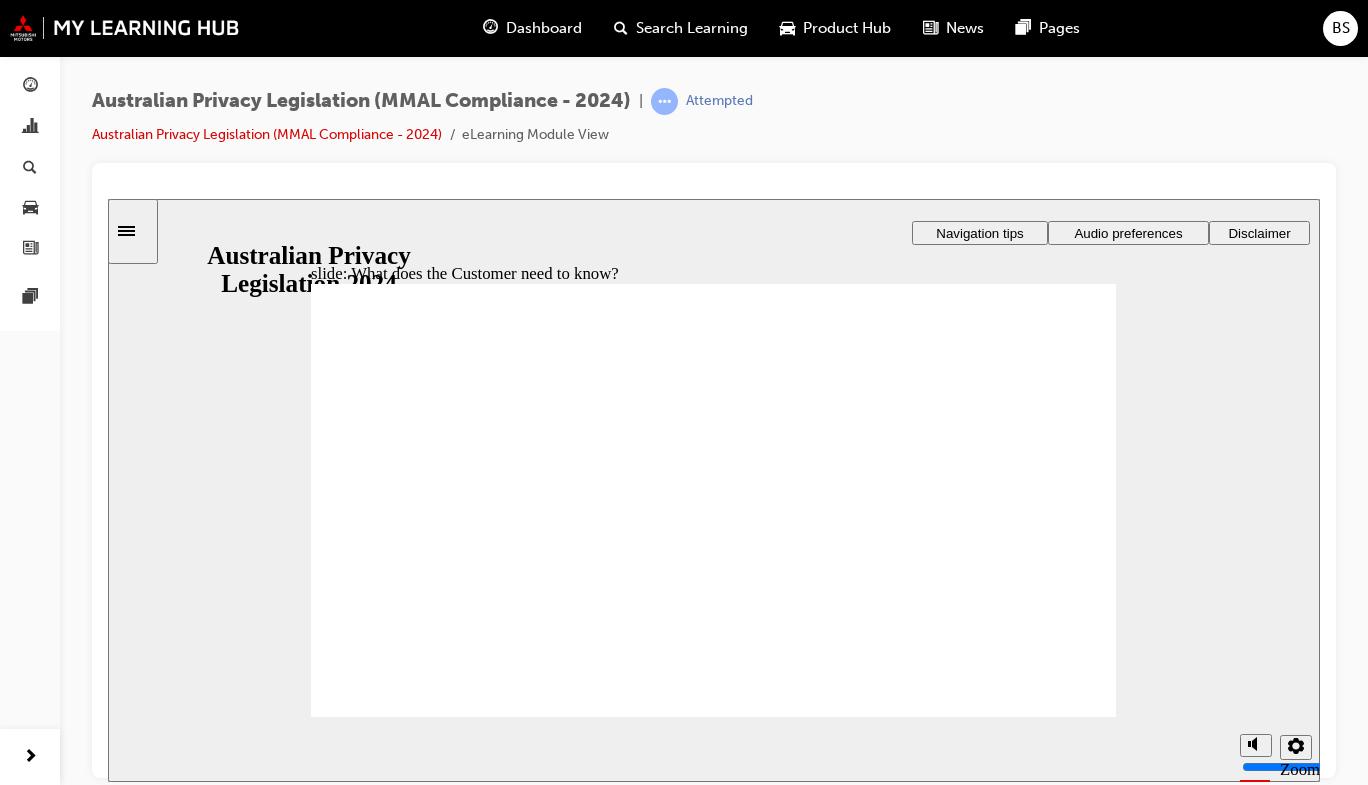 click 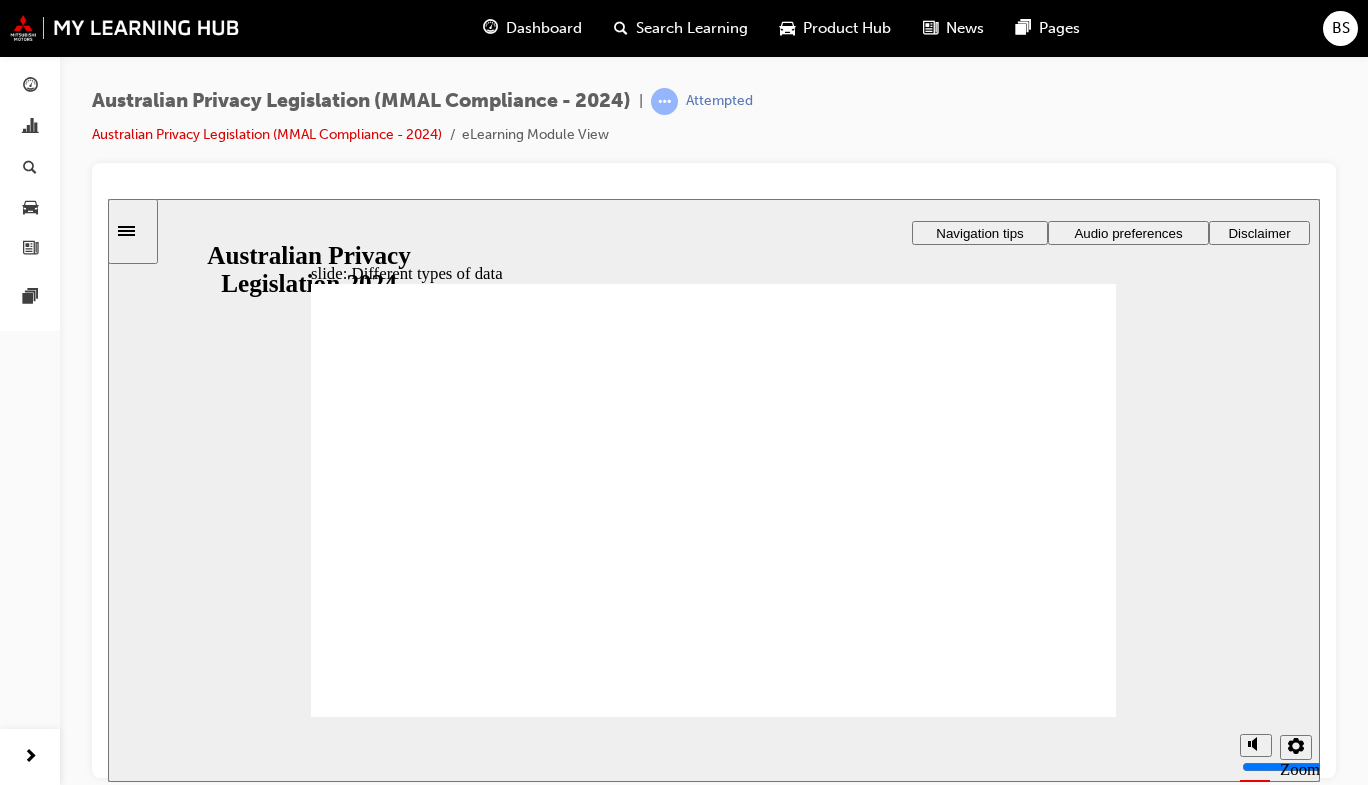 click 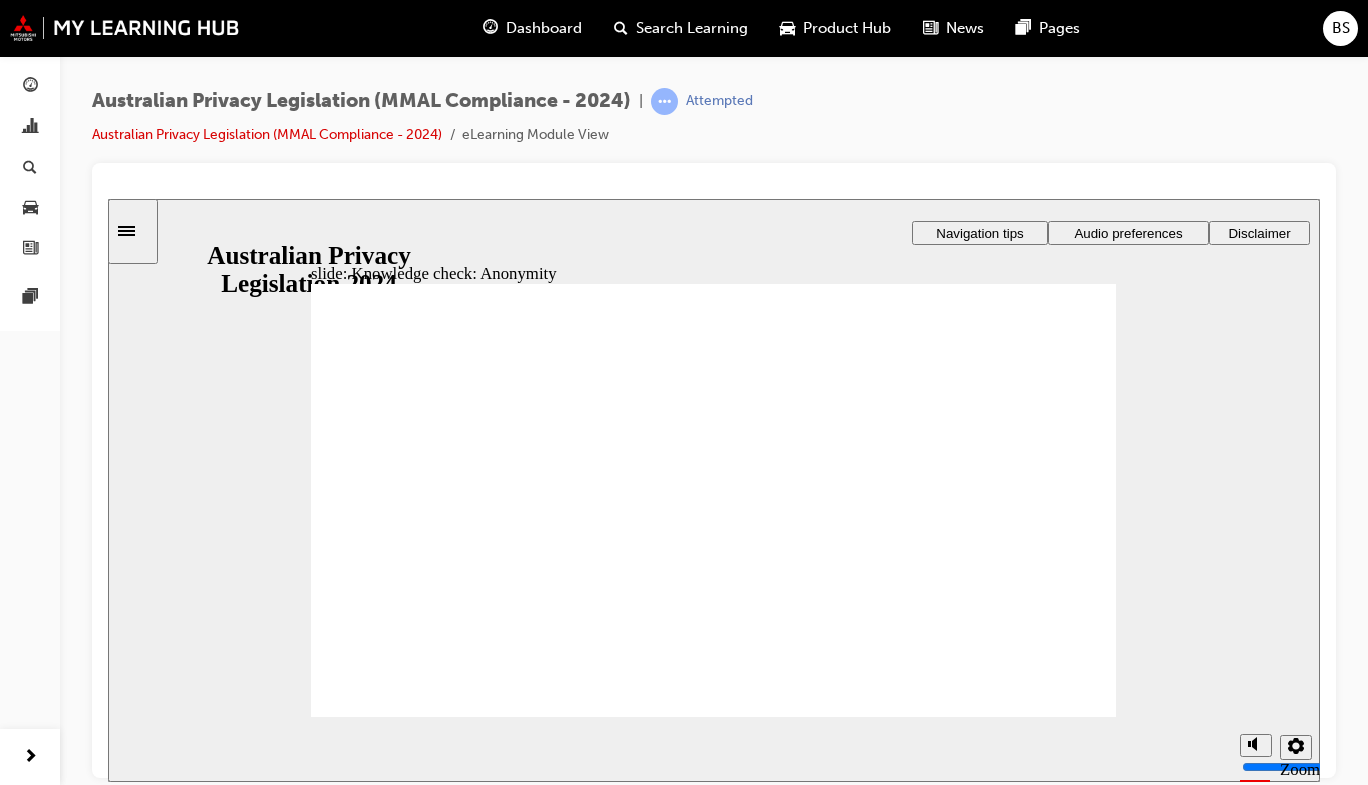 checkbox on "true" 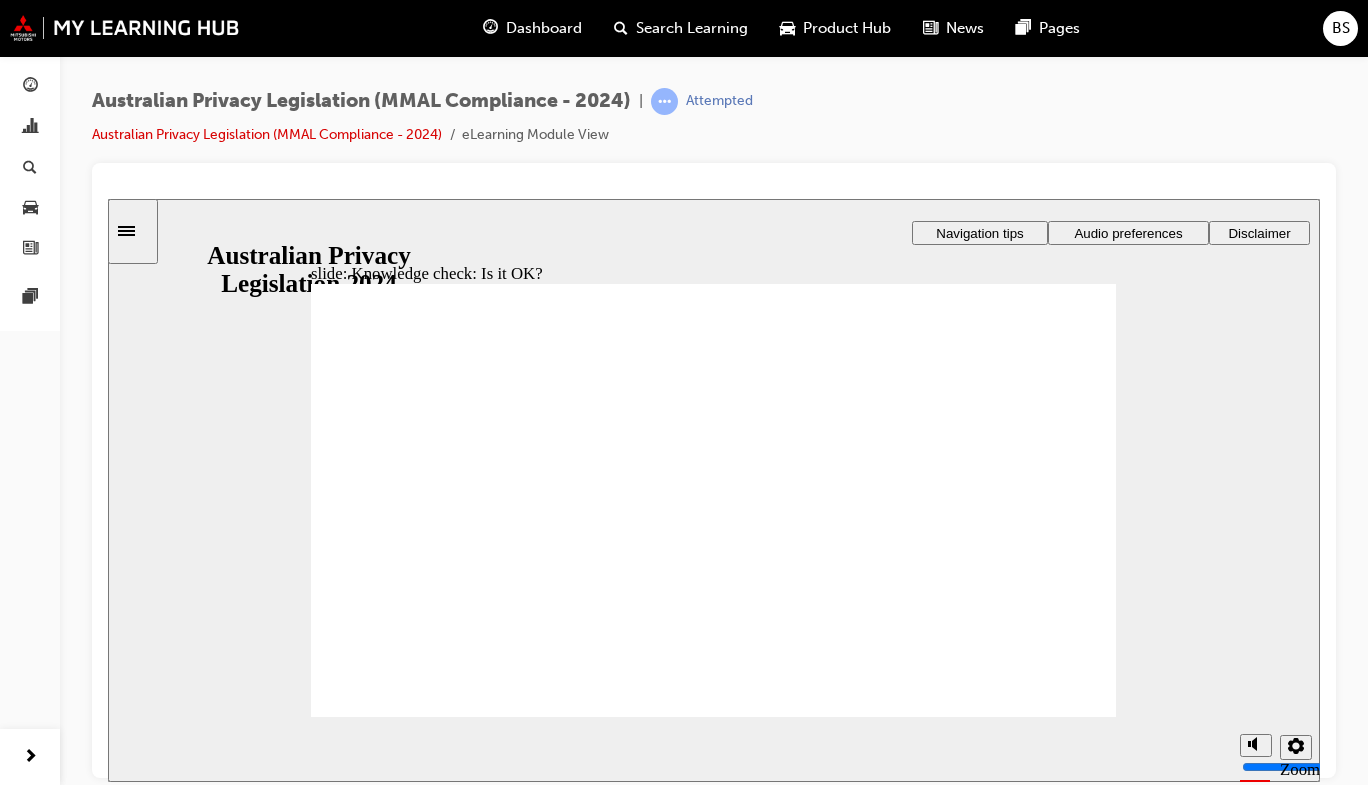 click 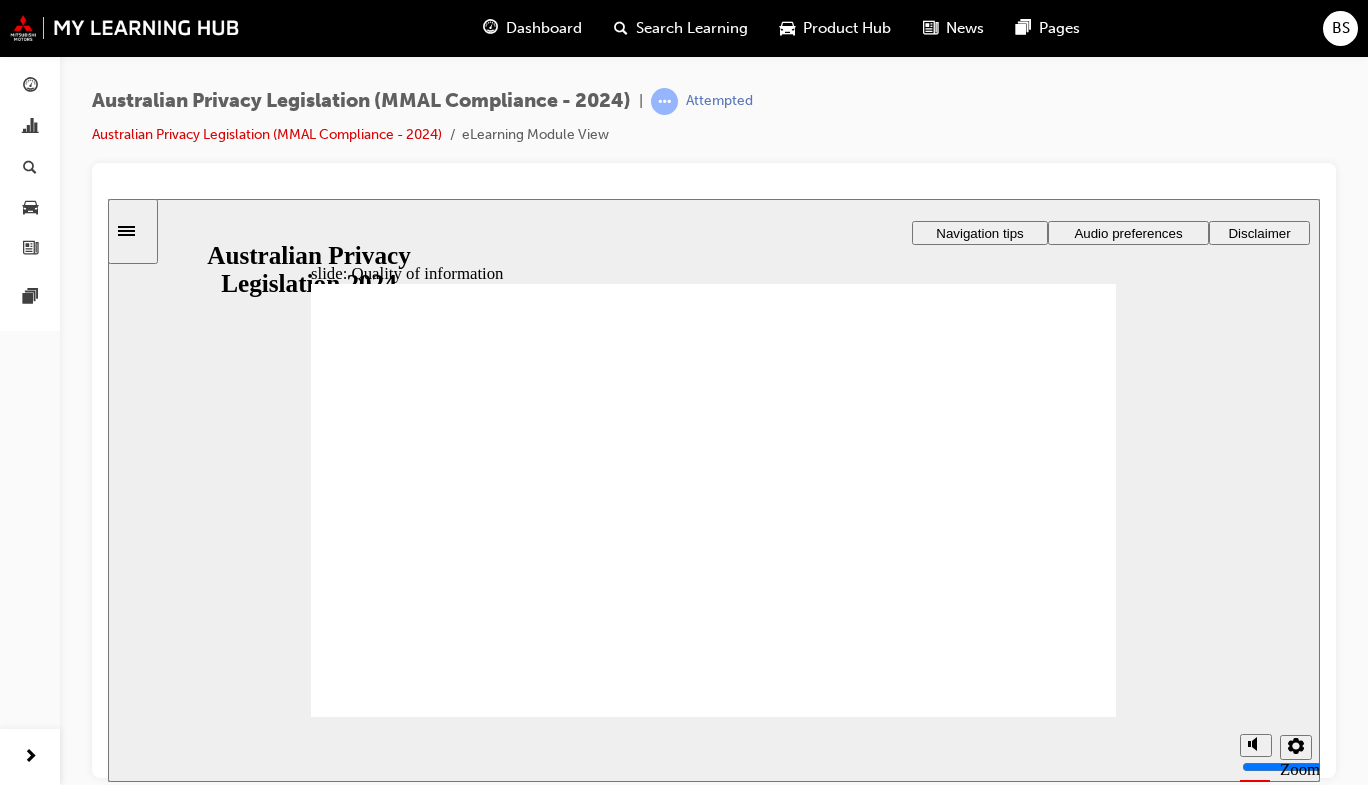 click 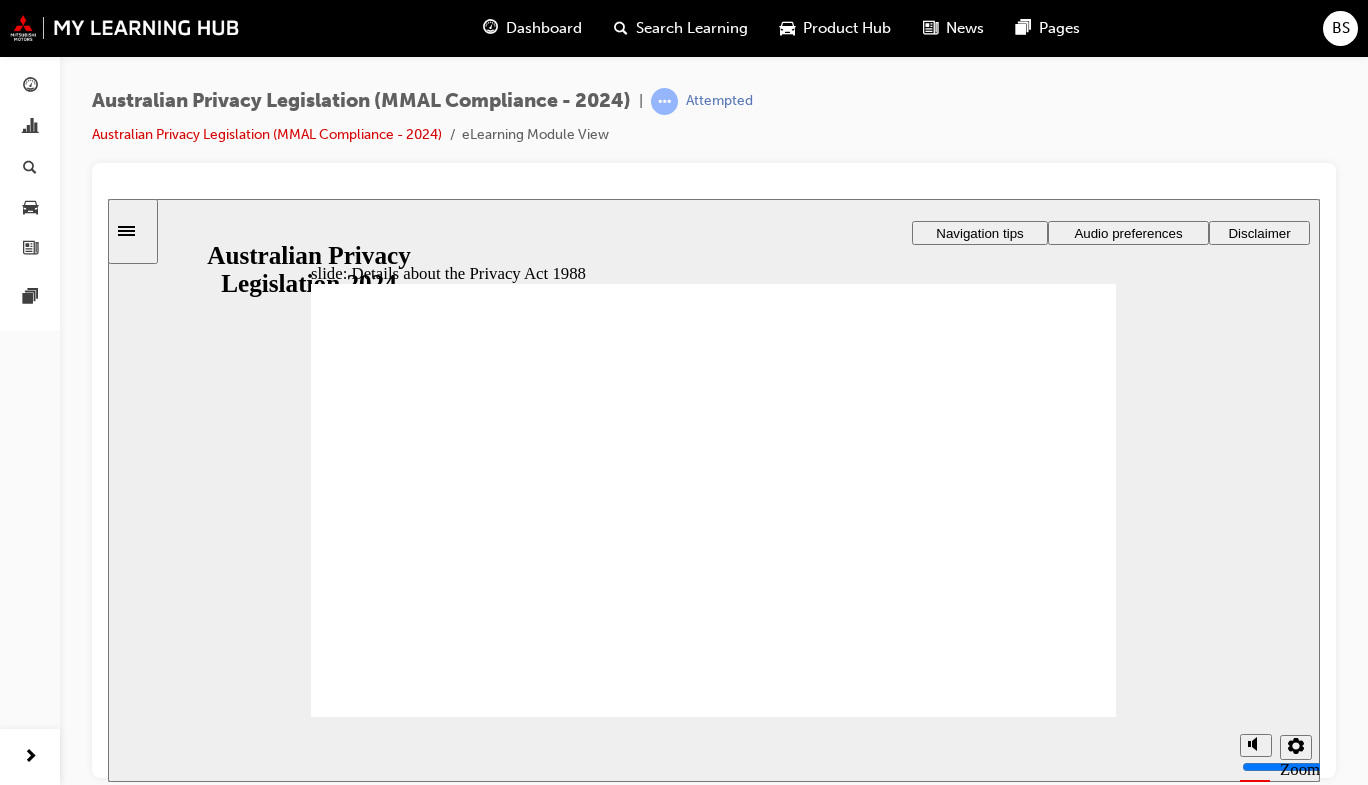 click 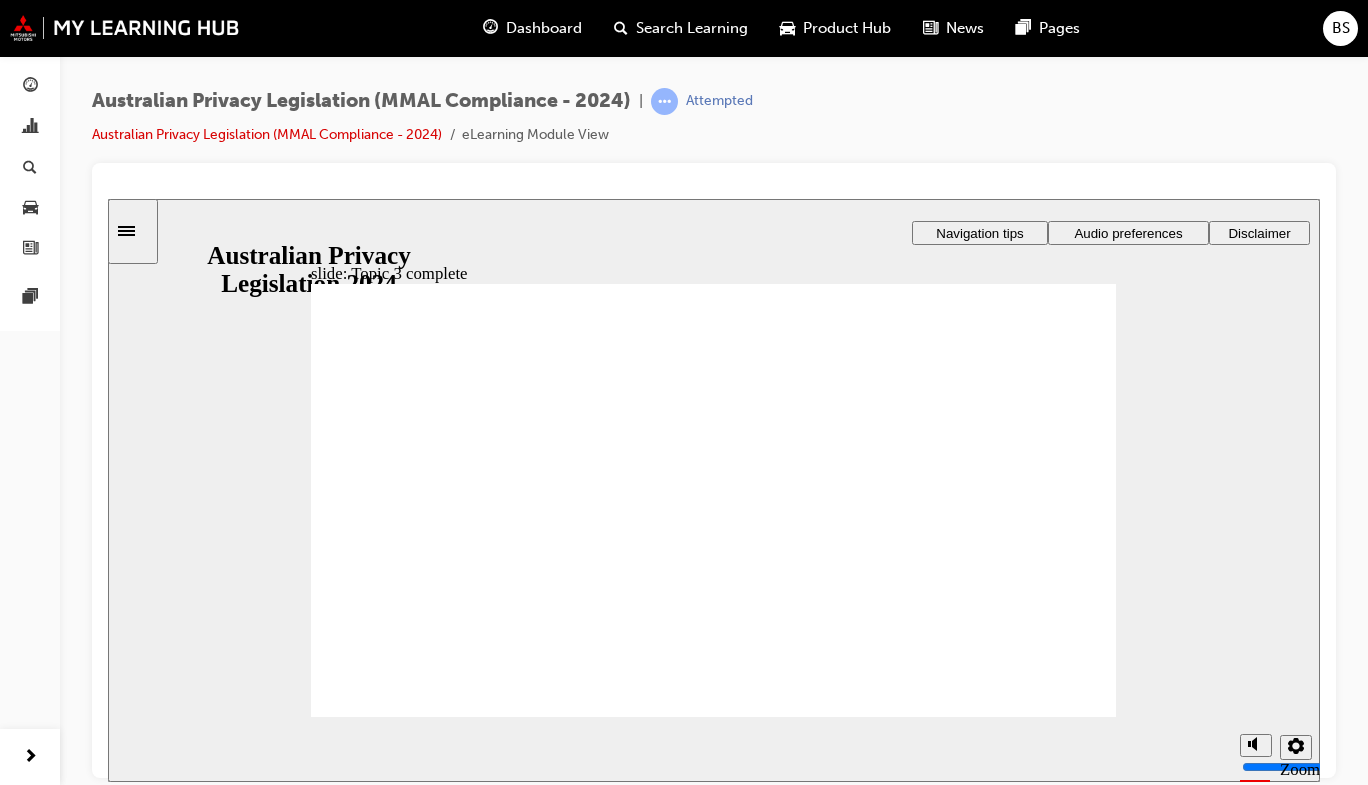 click 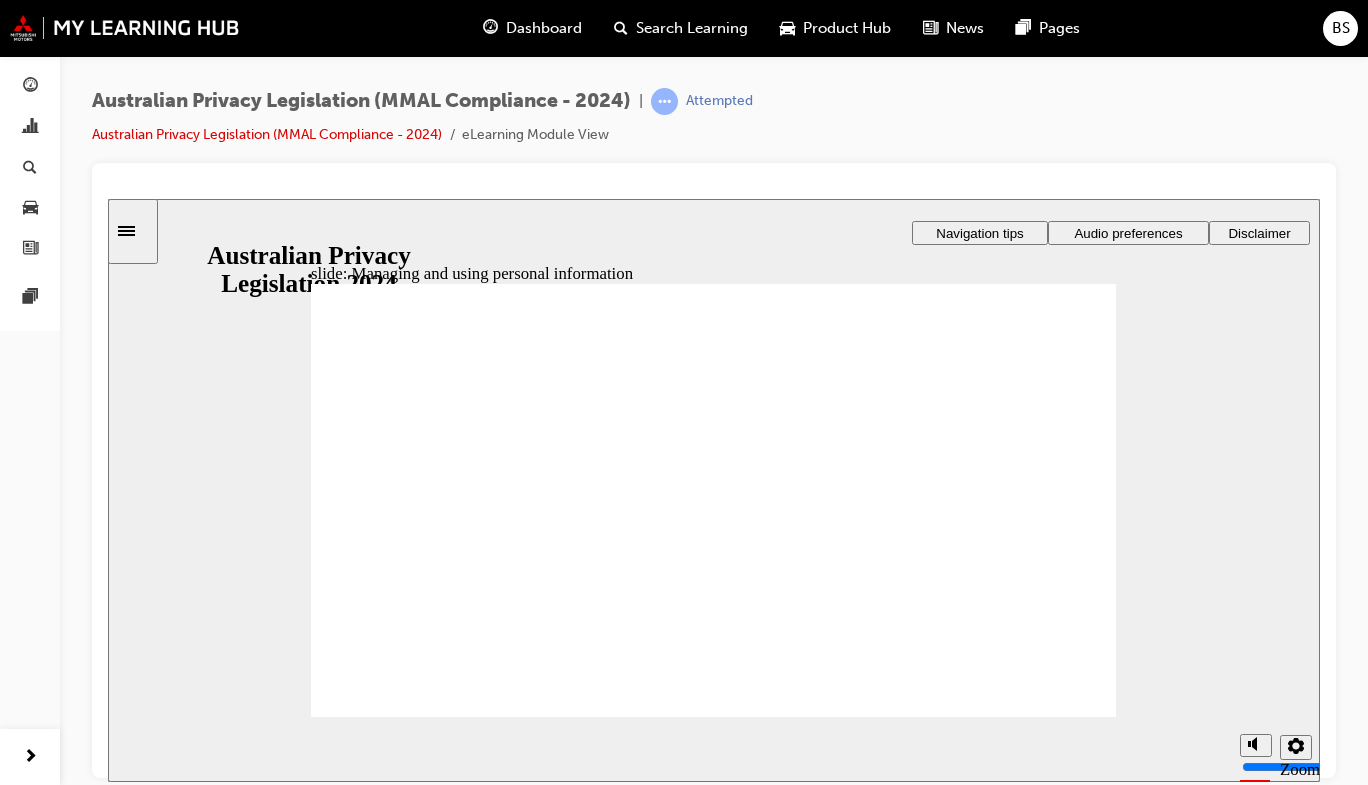 drag, startPoint x: 1068, startPoint y: 697, endPoint x: 1048, endPoint y: 685, distance: 23.323807 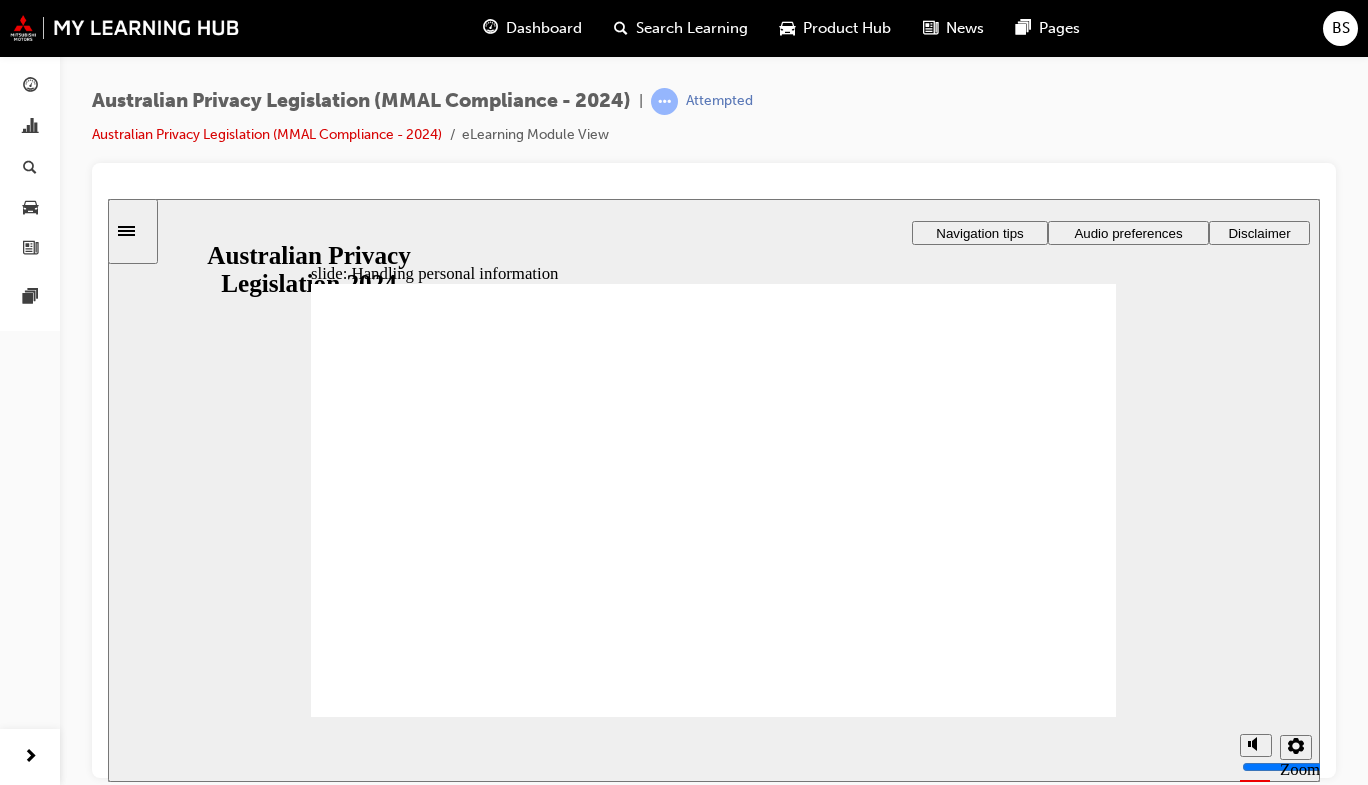 checkbox on "true" 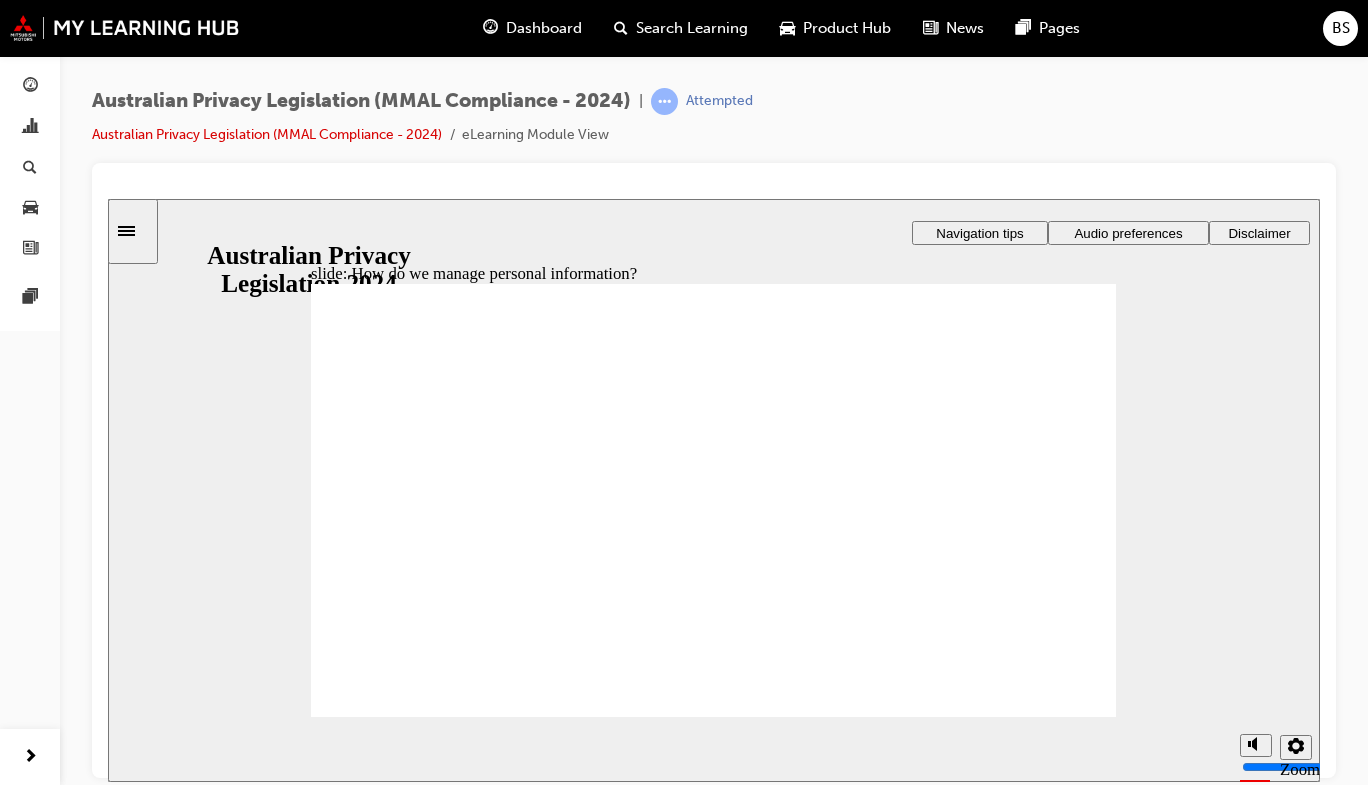 click 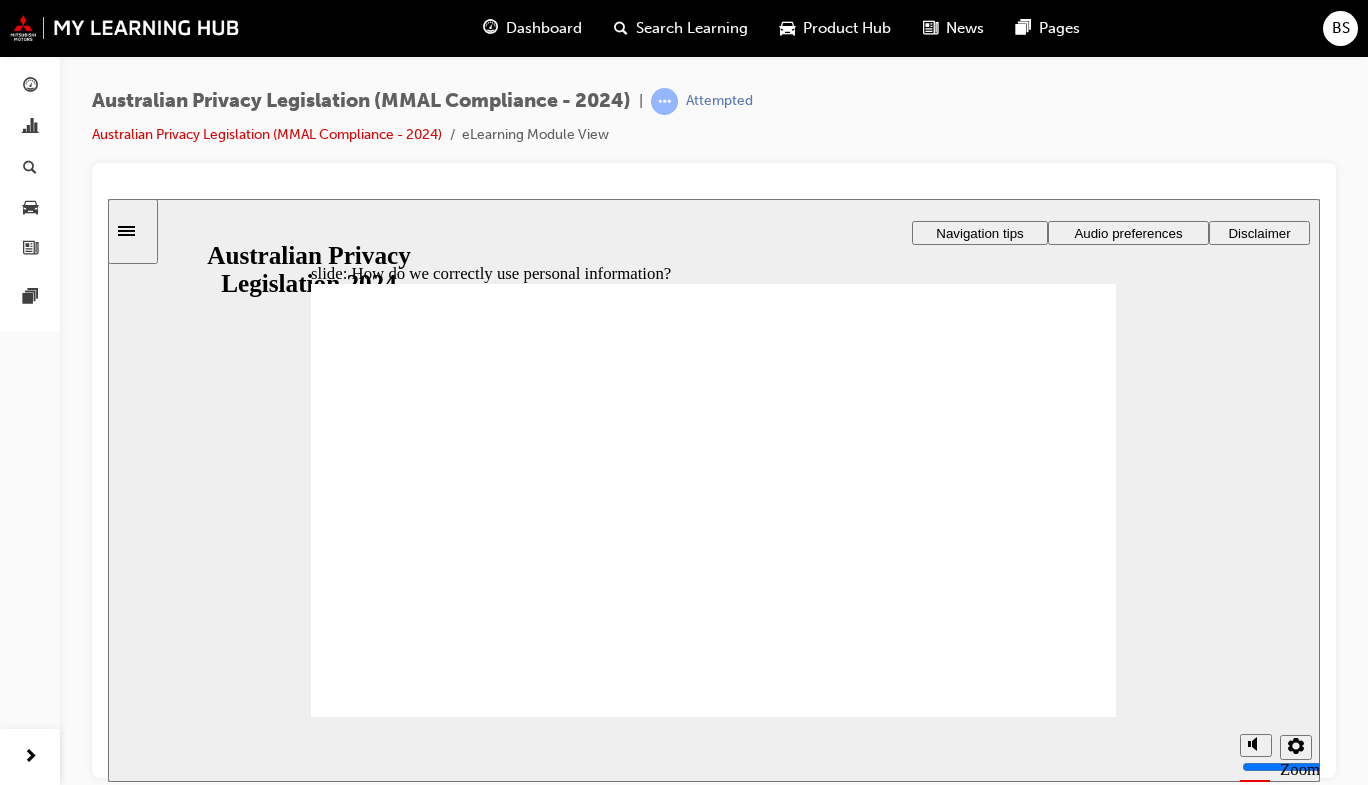 click 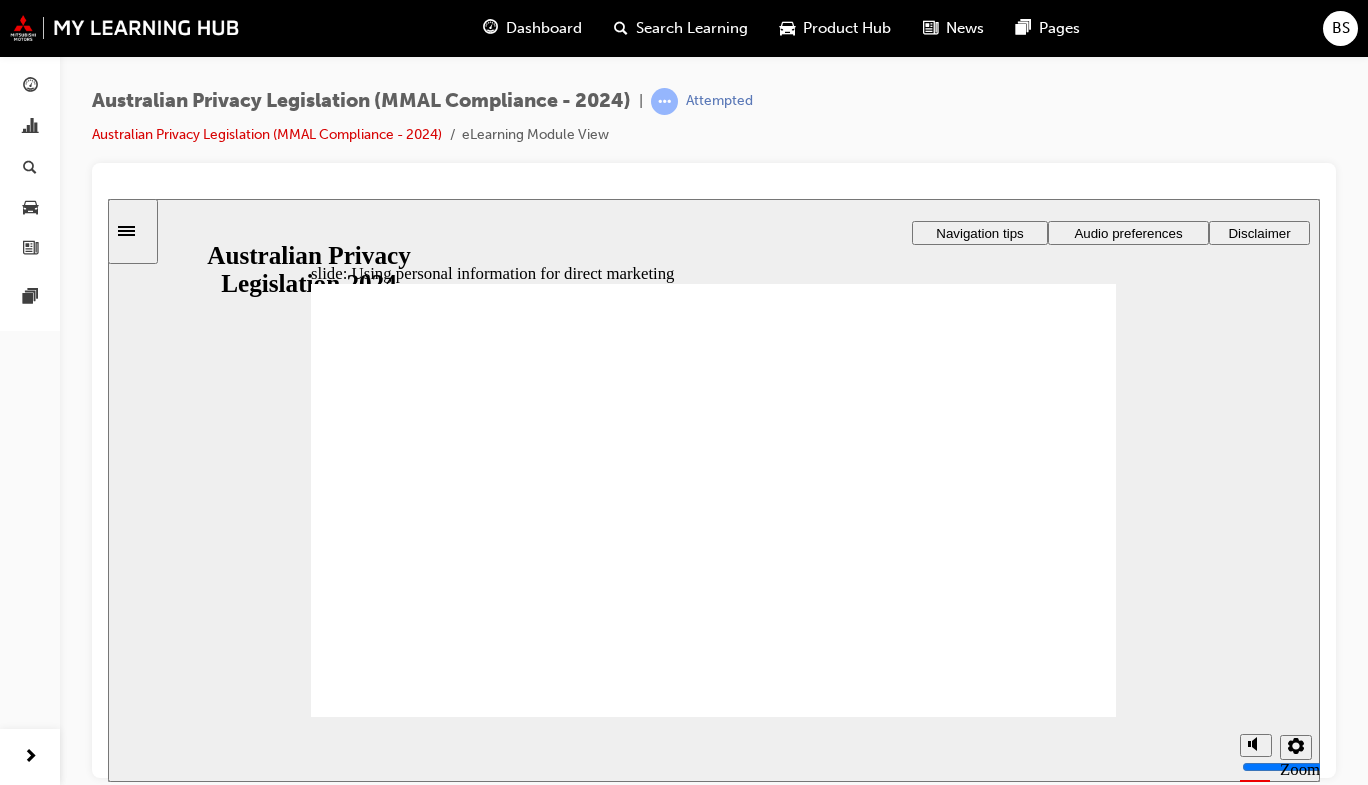 click 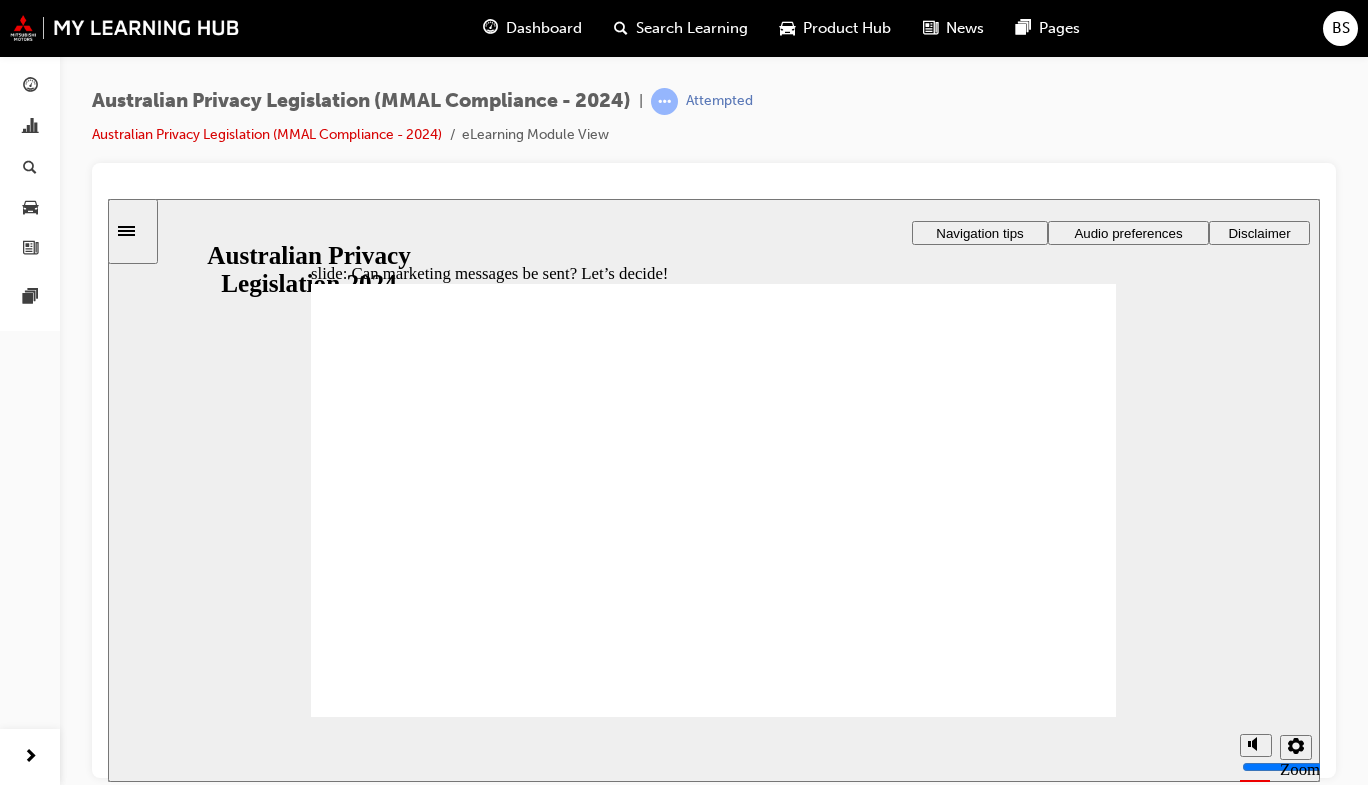 click 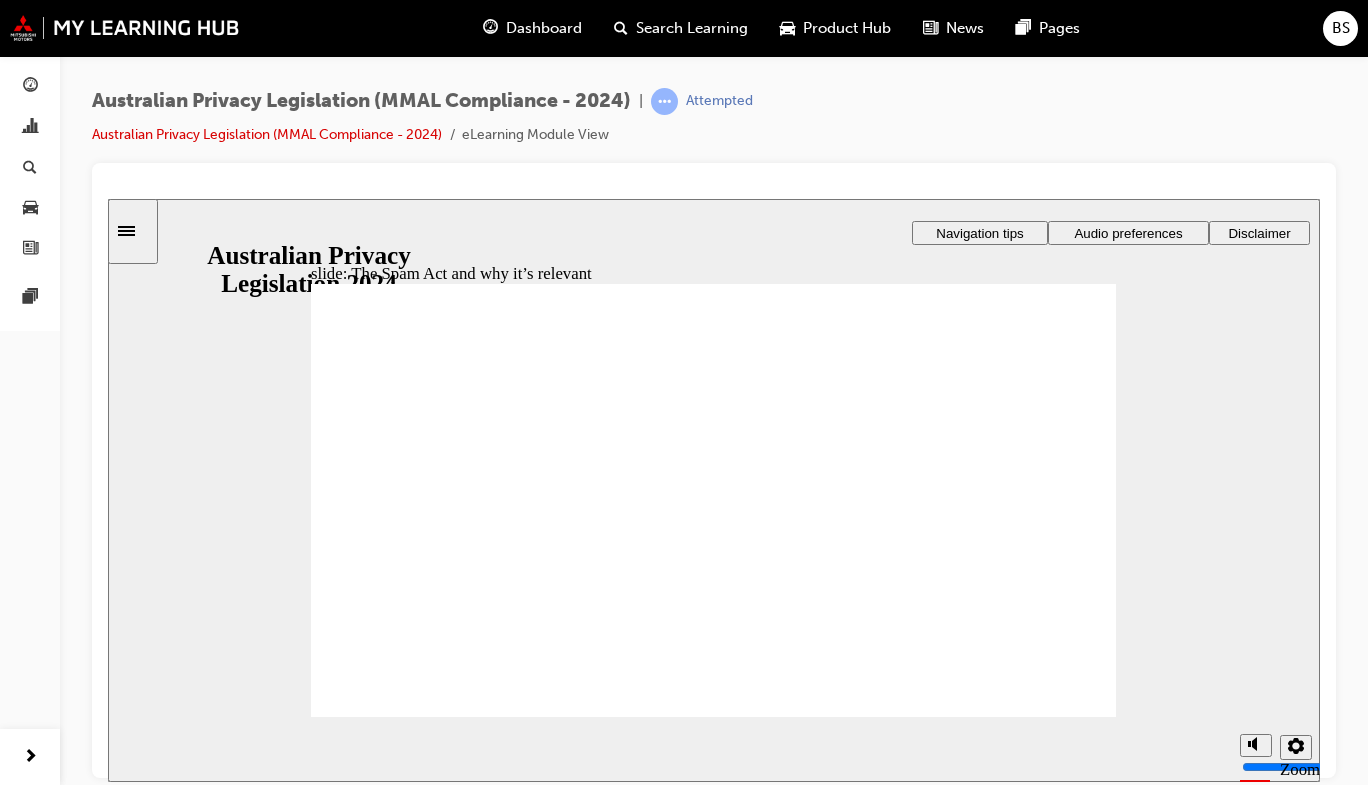 click 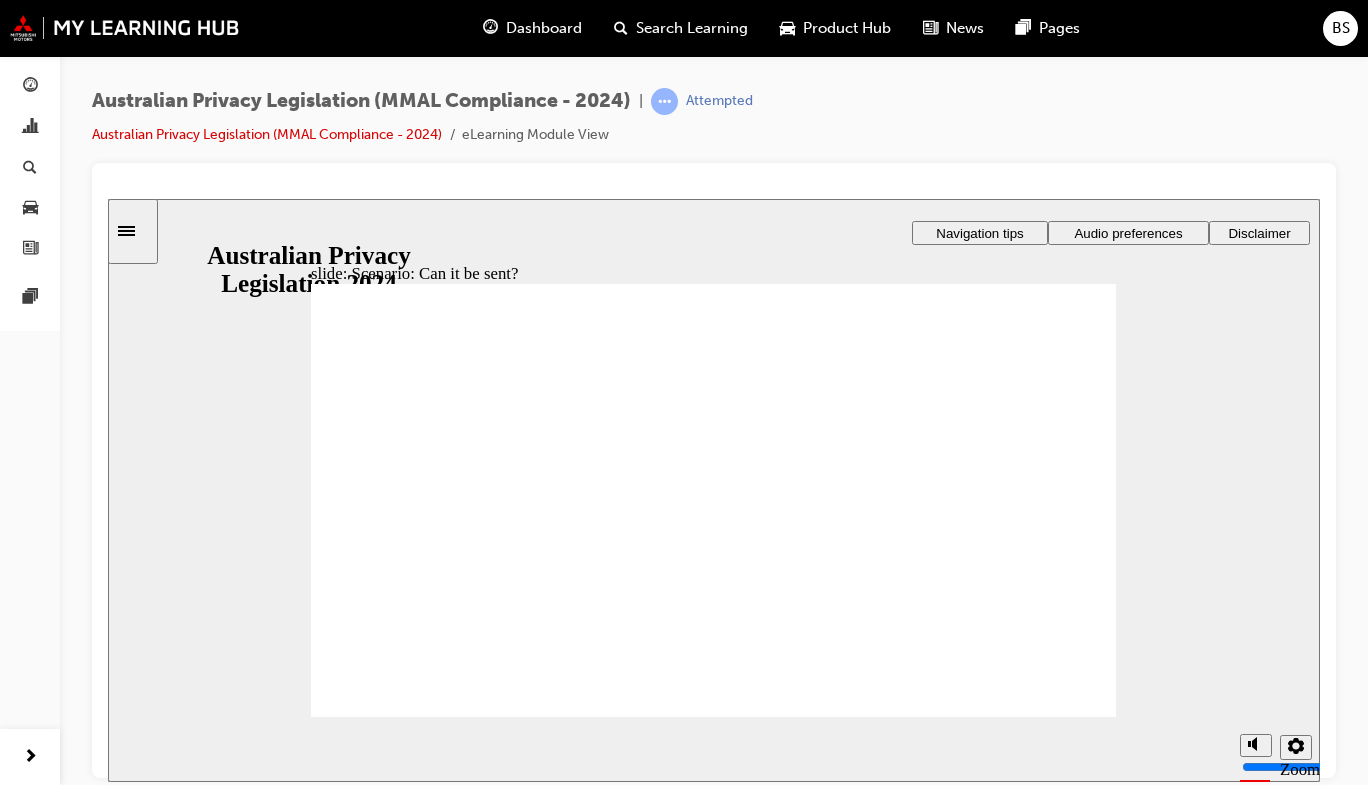radio on "true" 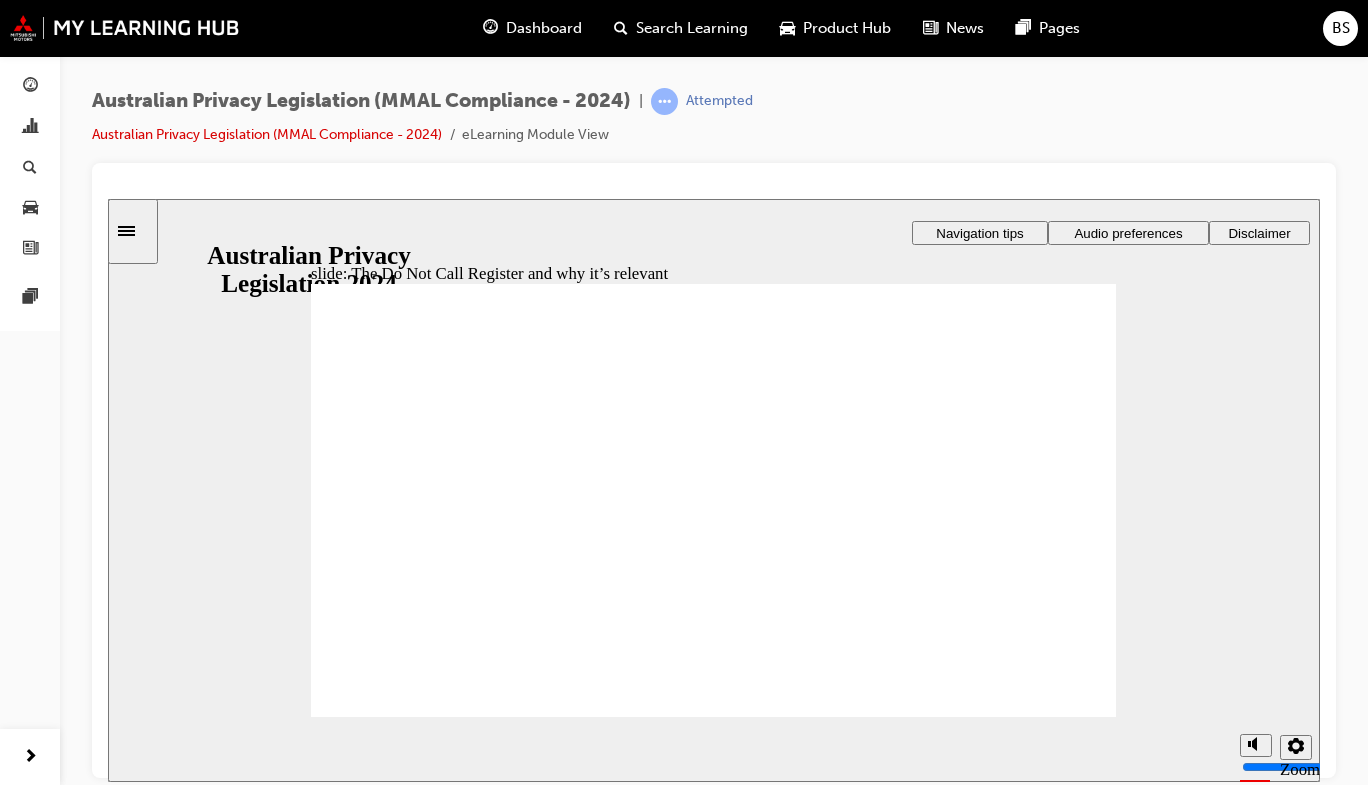 click 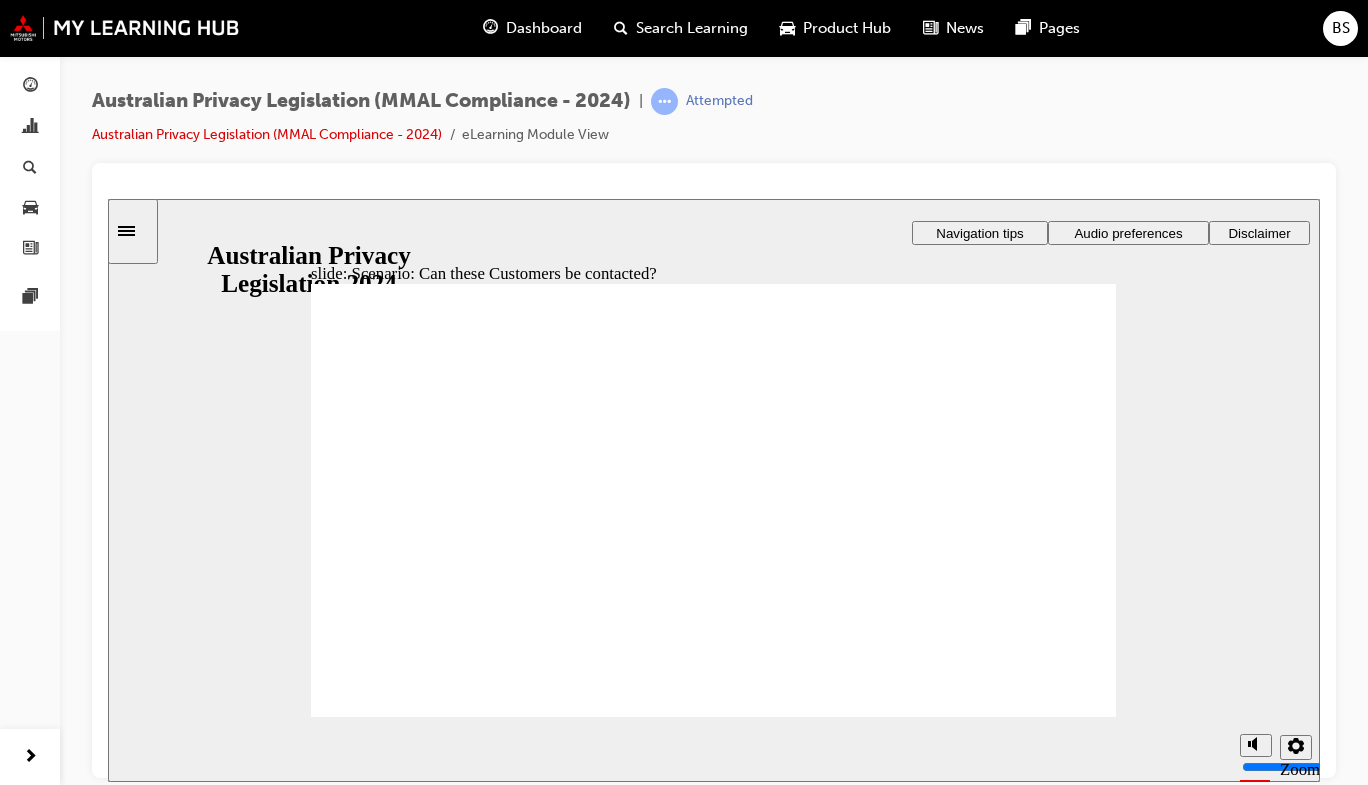 drag, startPoint x: 672, startPoint y: 485, endPoint x: 654, endPoint y: 480, distance: 18.681541 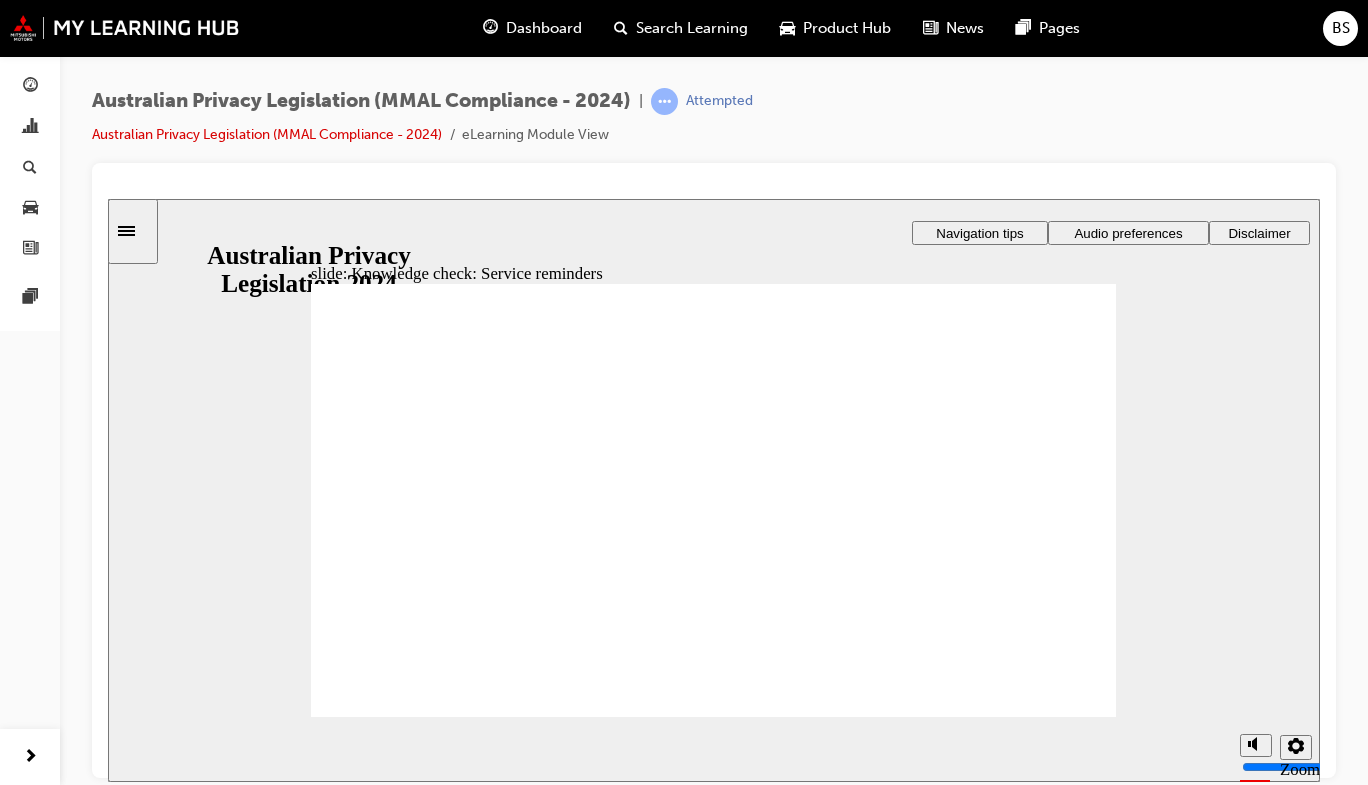 click 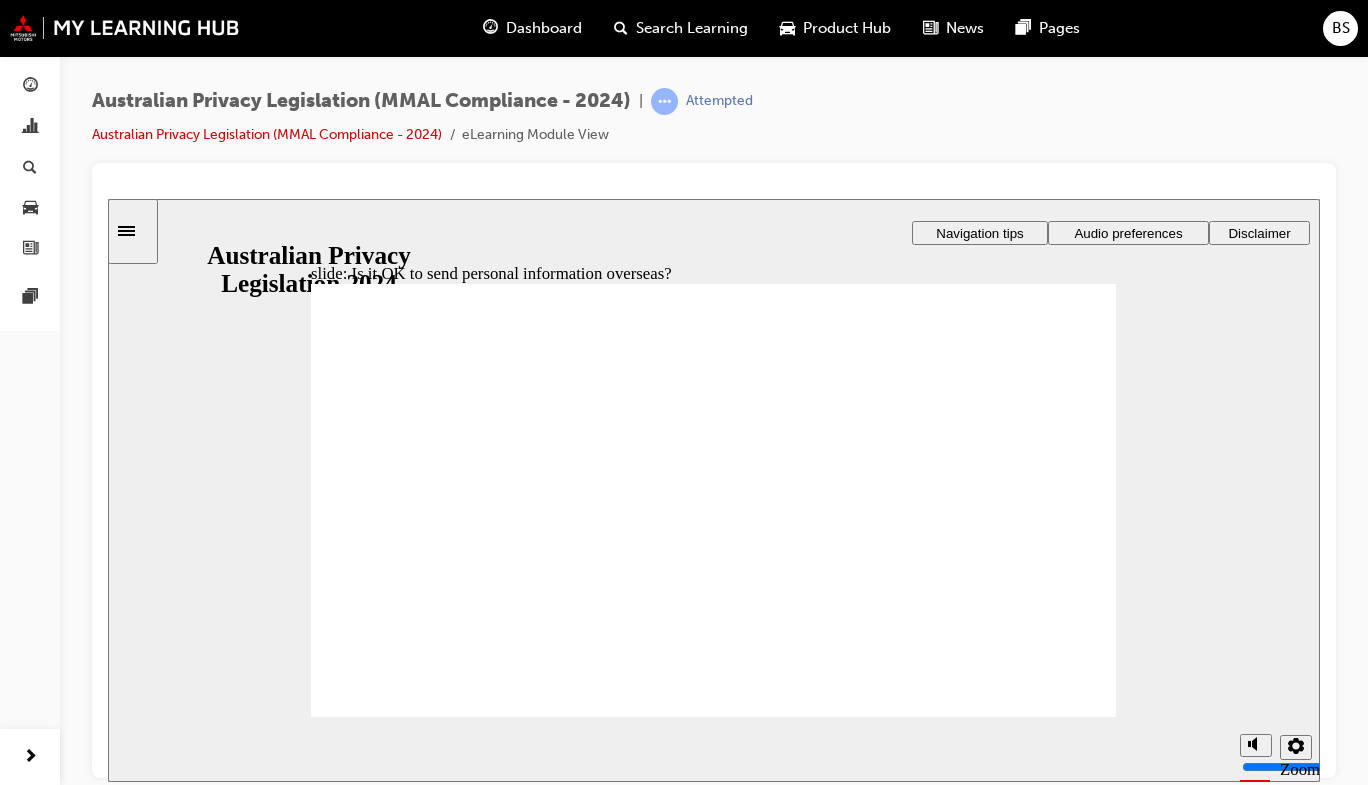 click 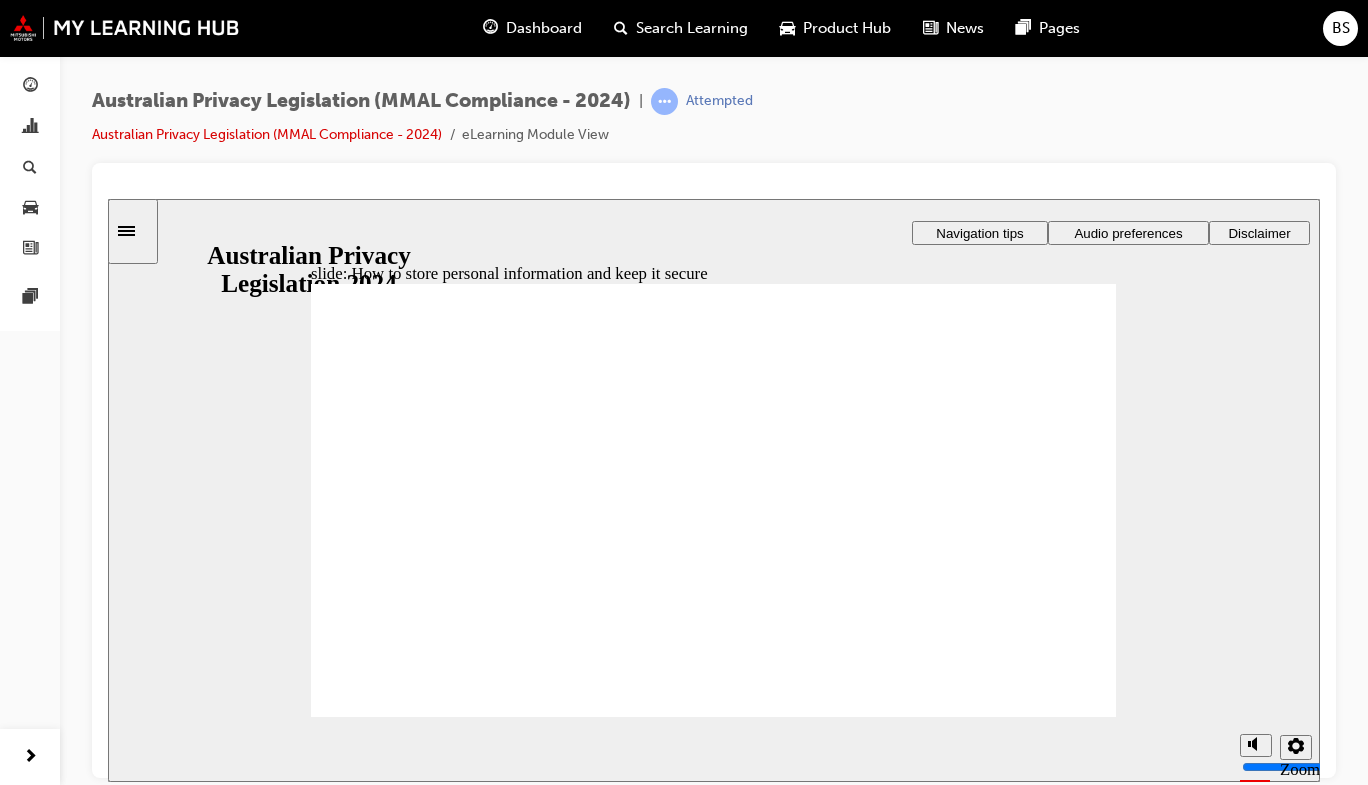 click 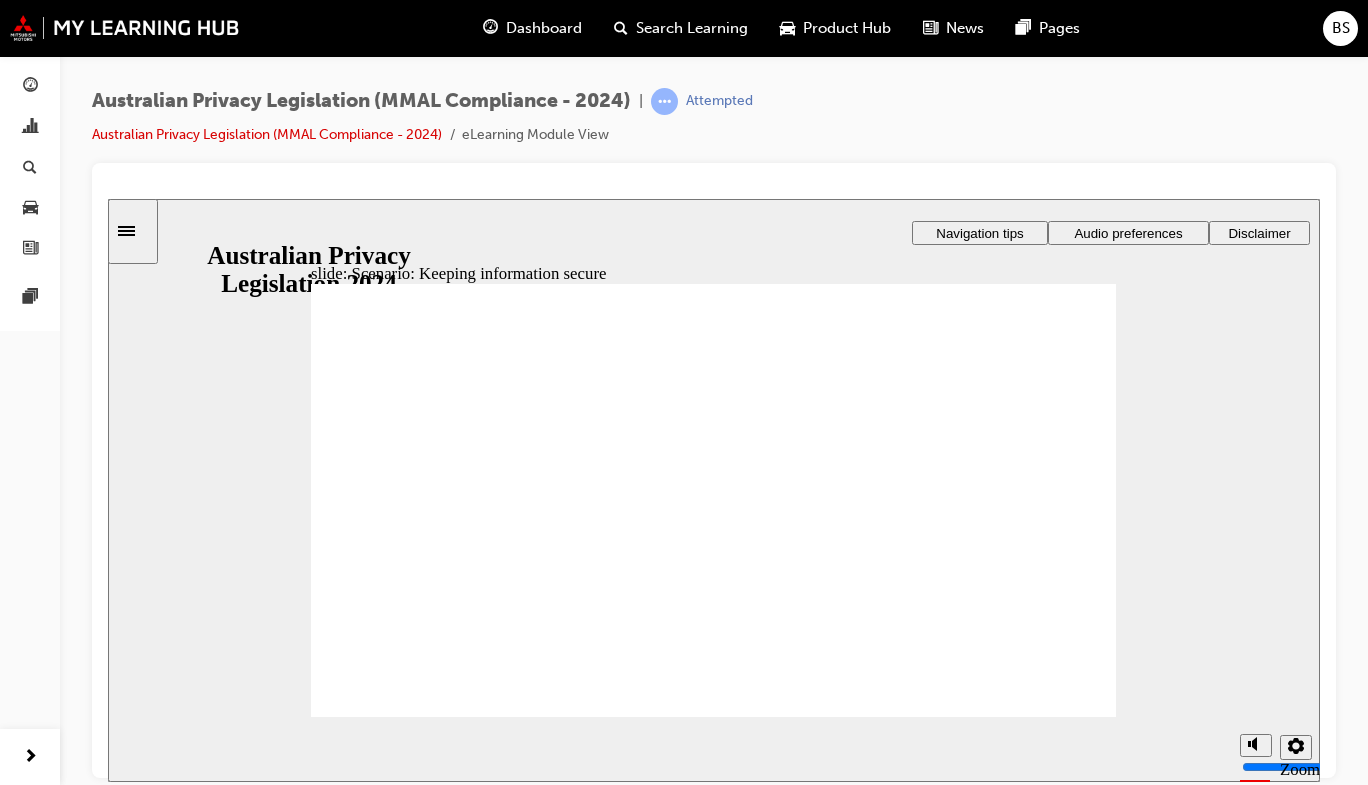 click at bounding box center (713, 1478) 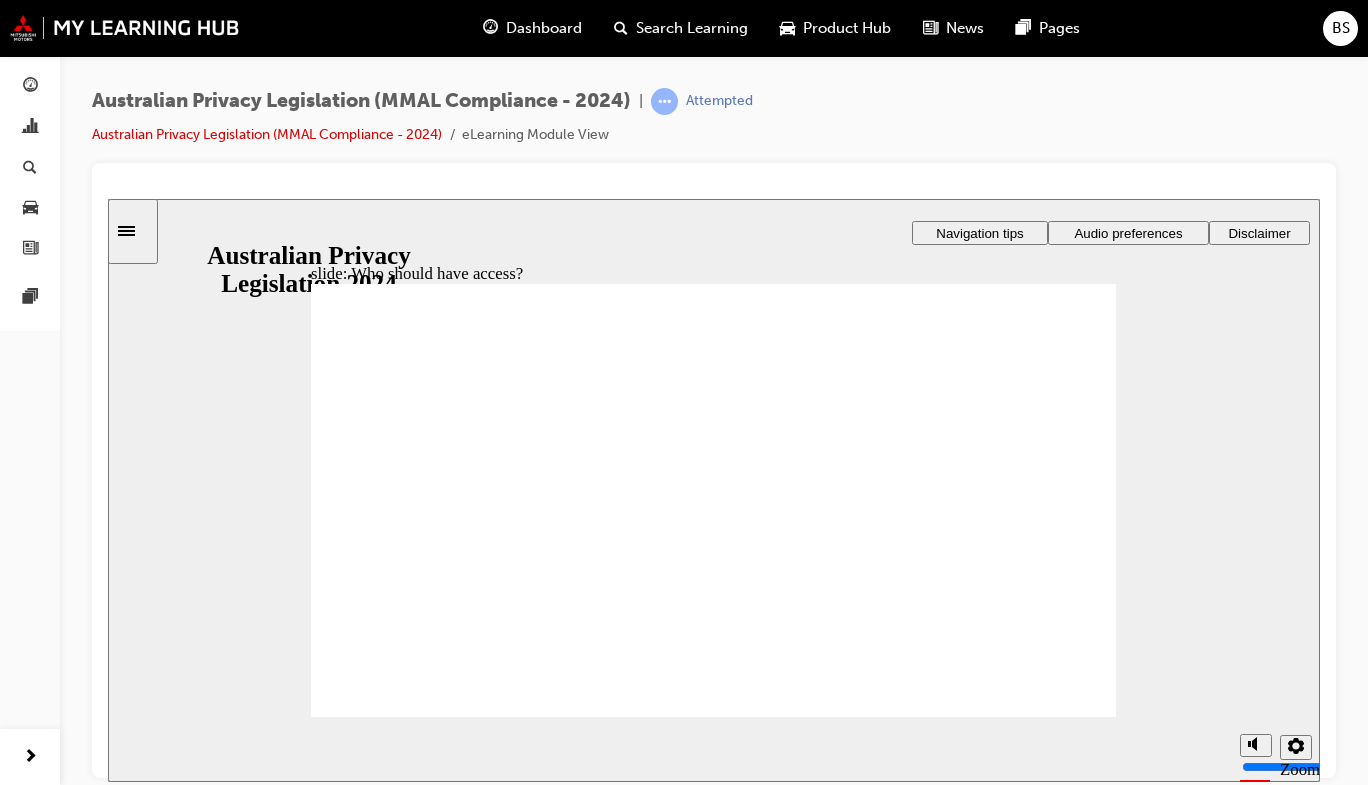 click 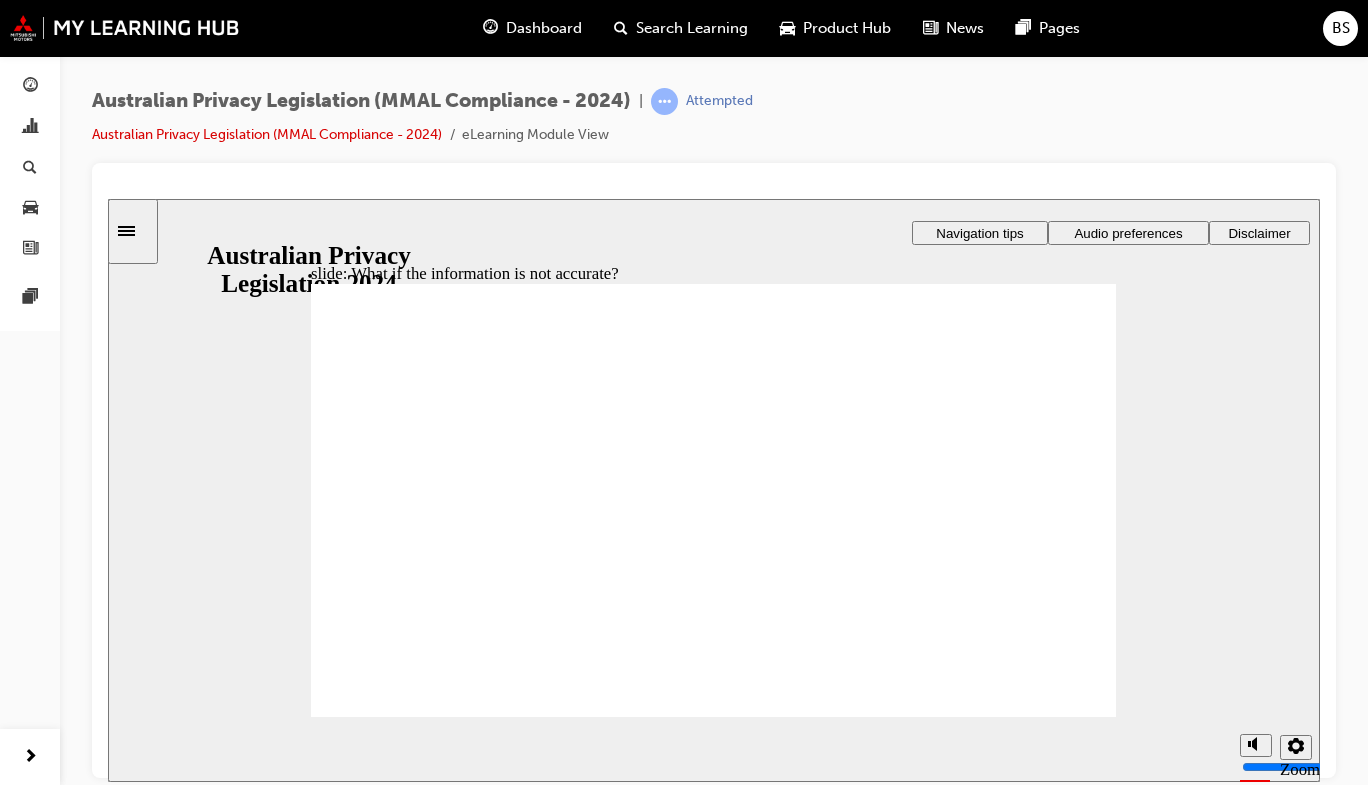 click 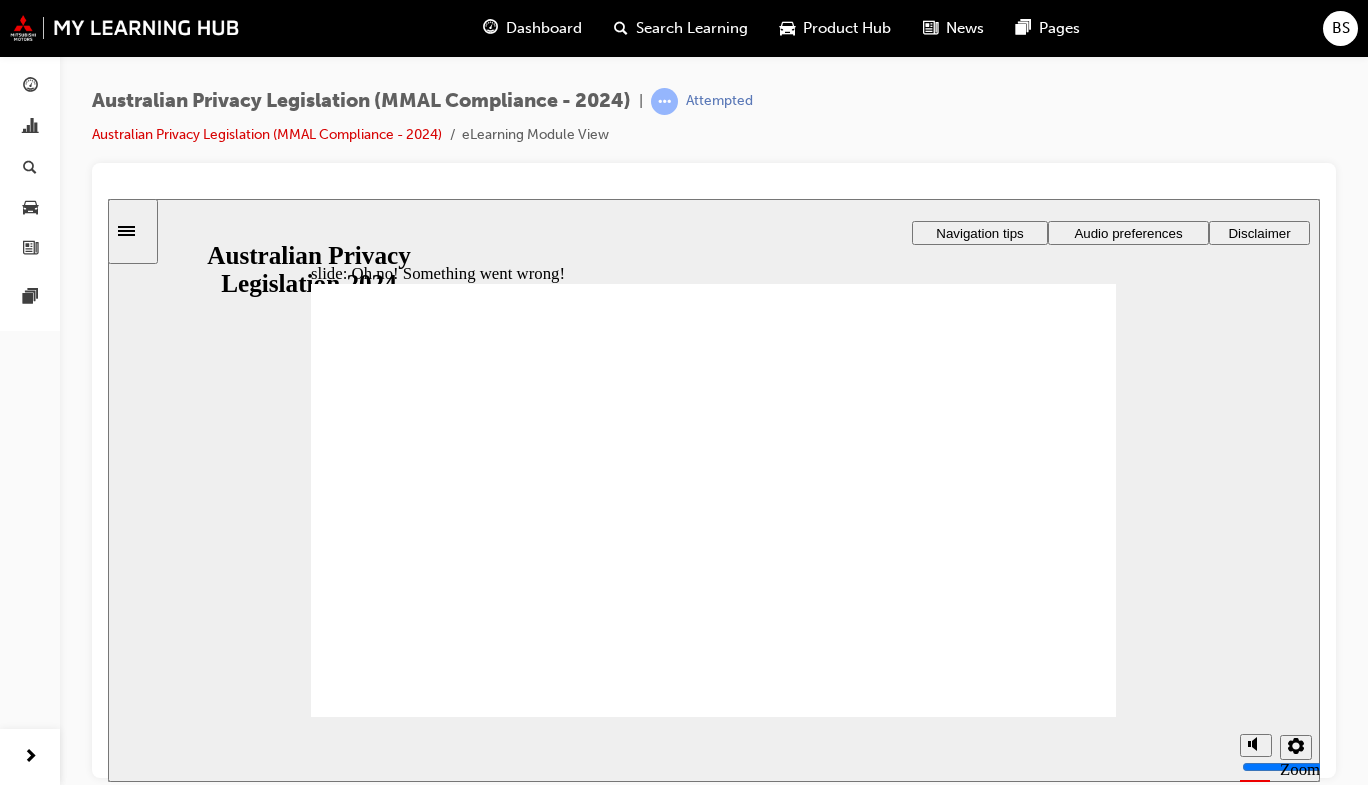 click 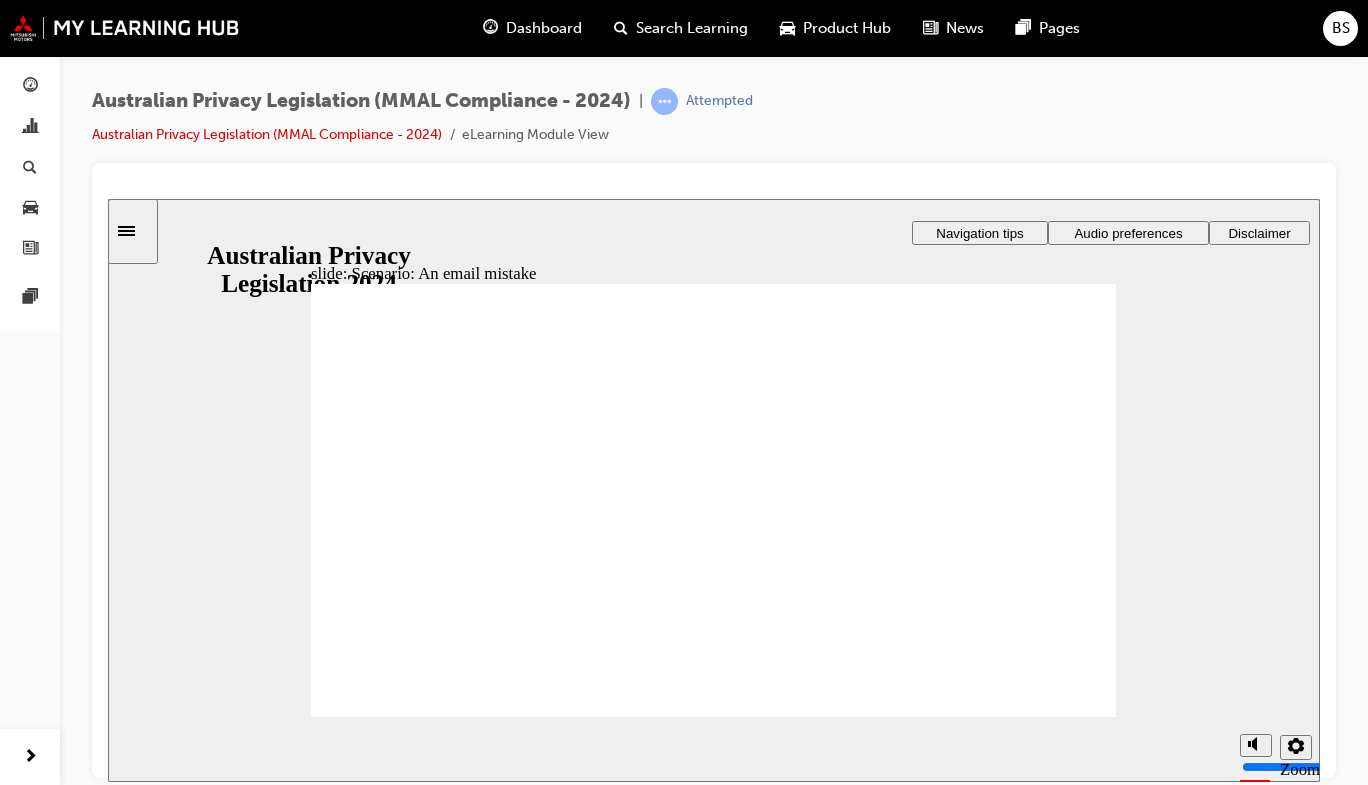radio on "true" 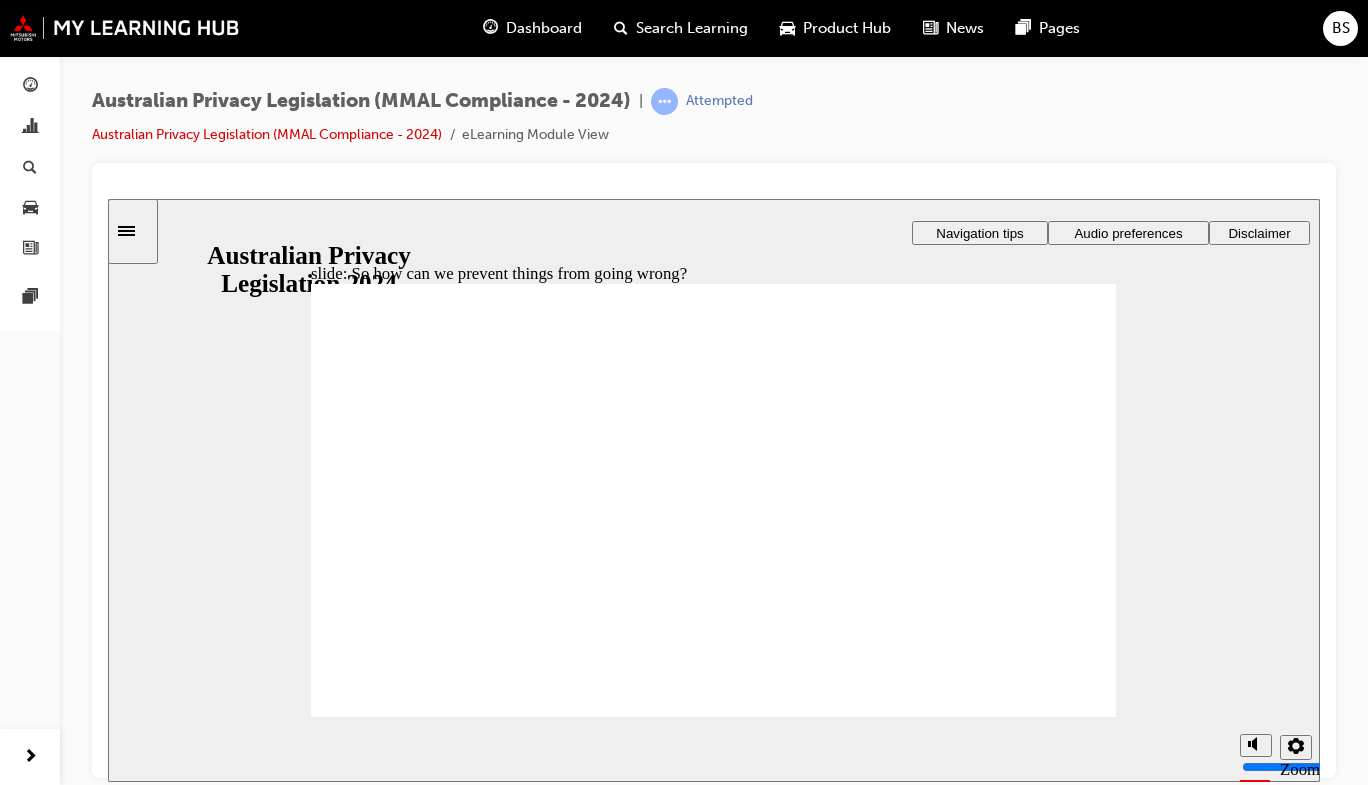 click 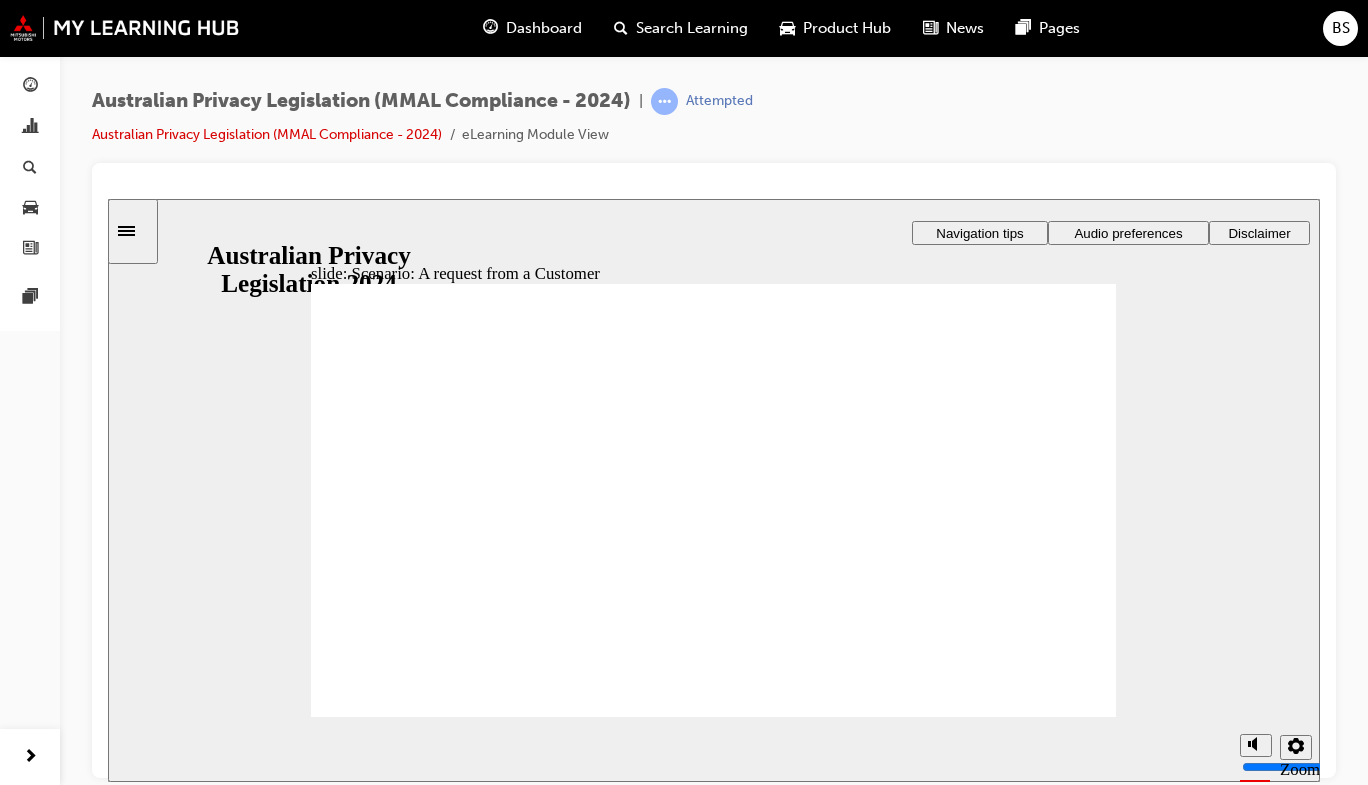 radio on "true" 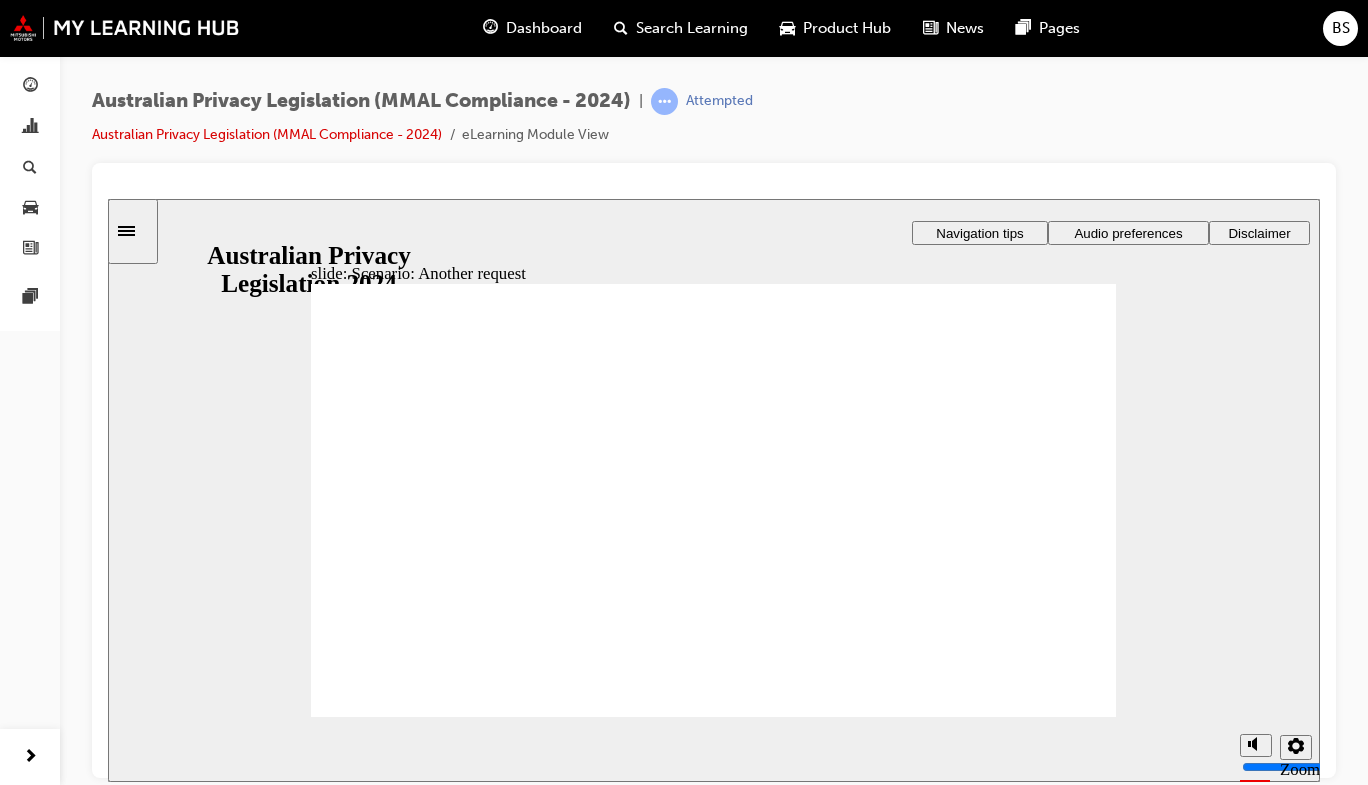radio on "true" 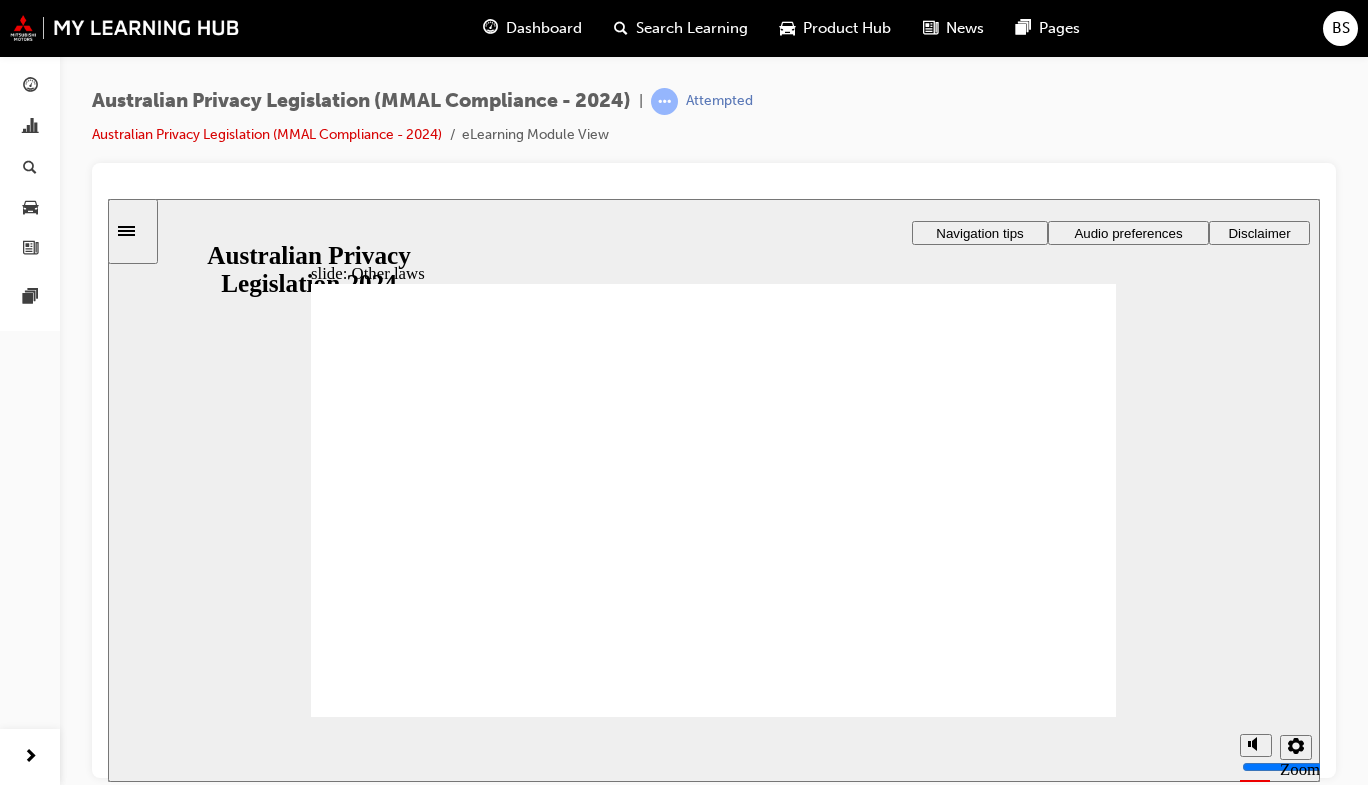 click 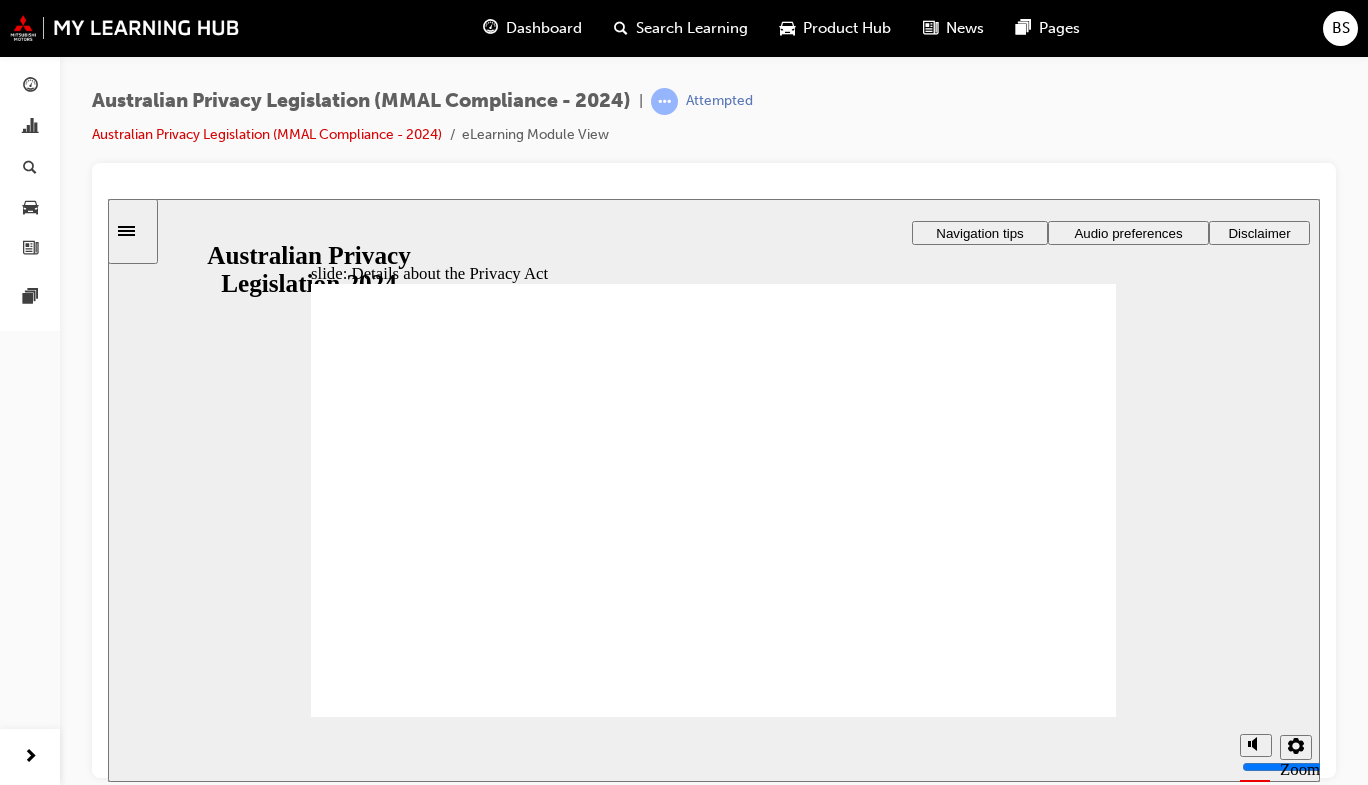 click 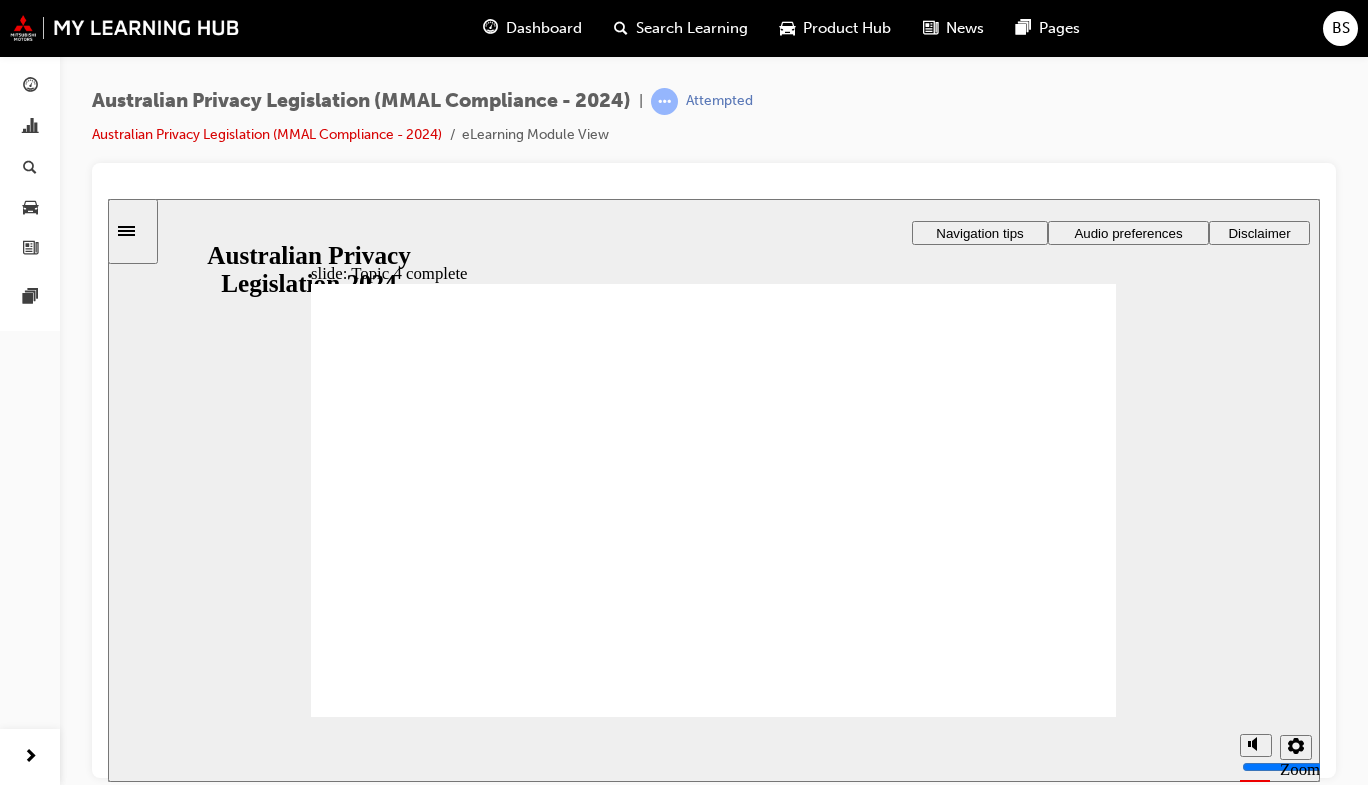 click 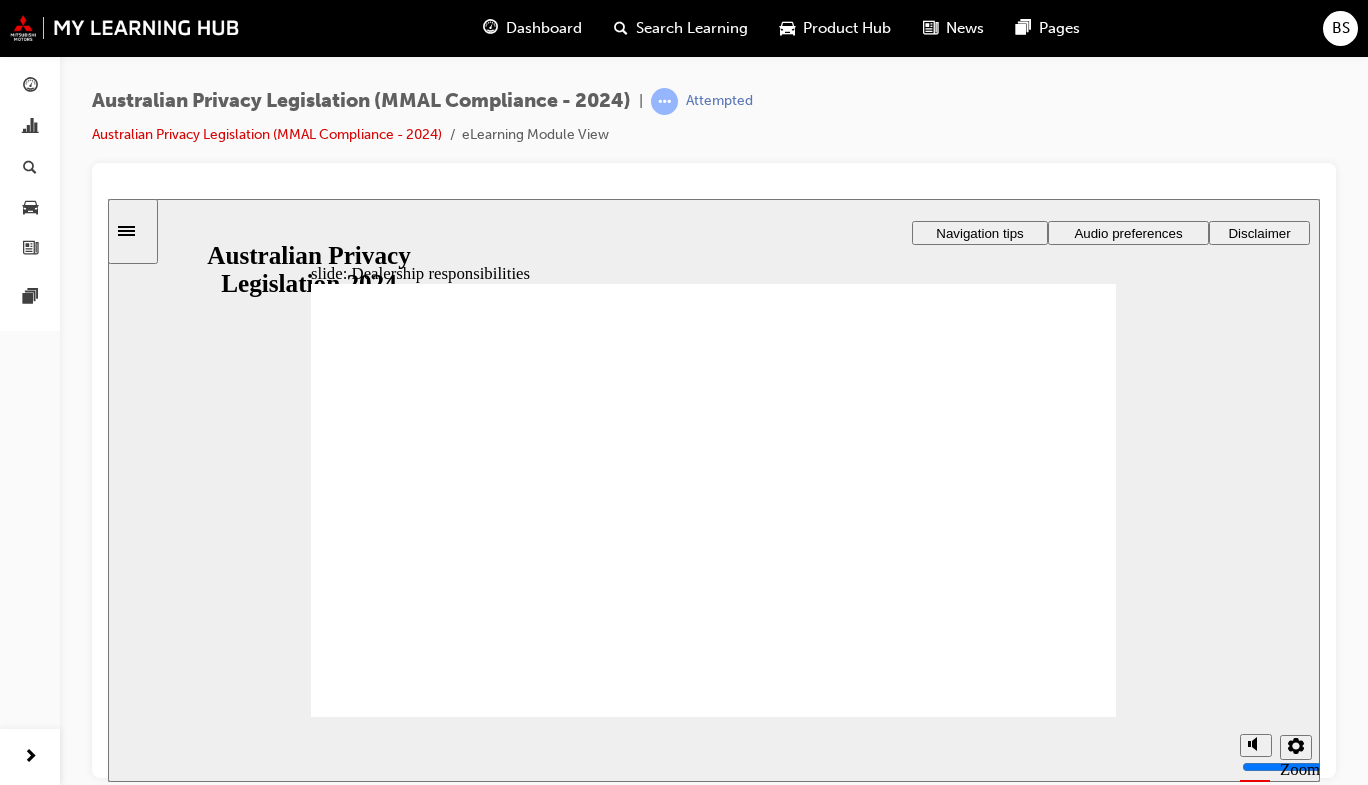 click 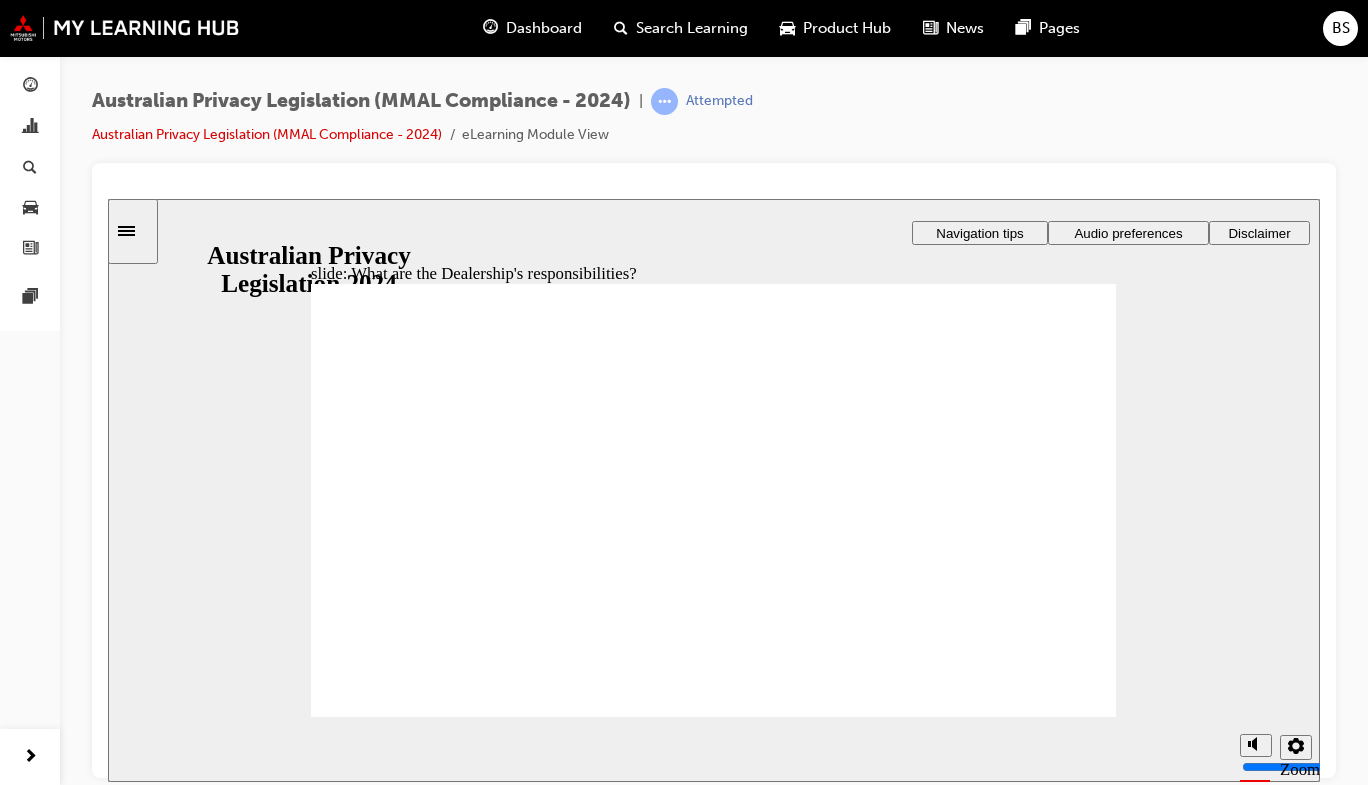click 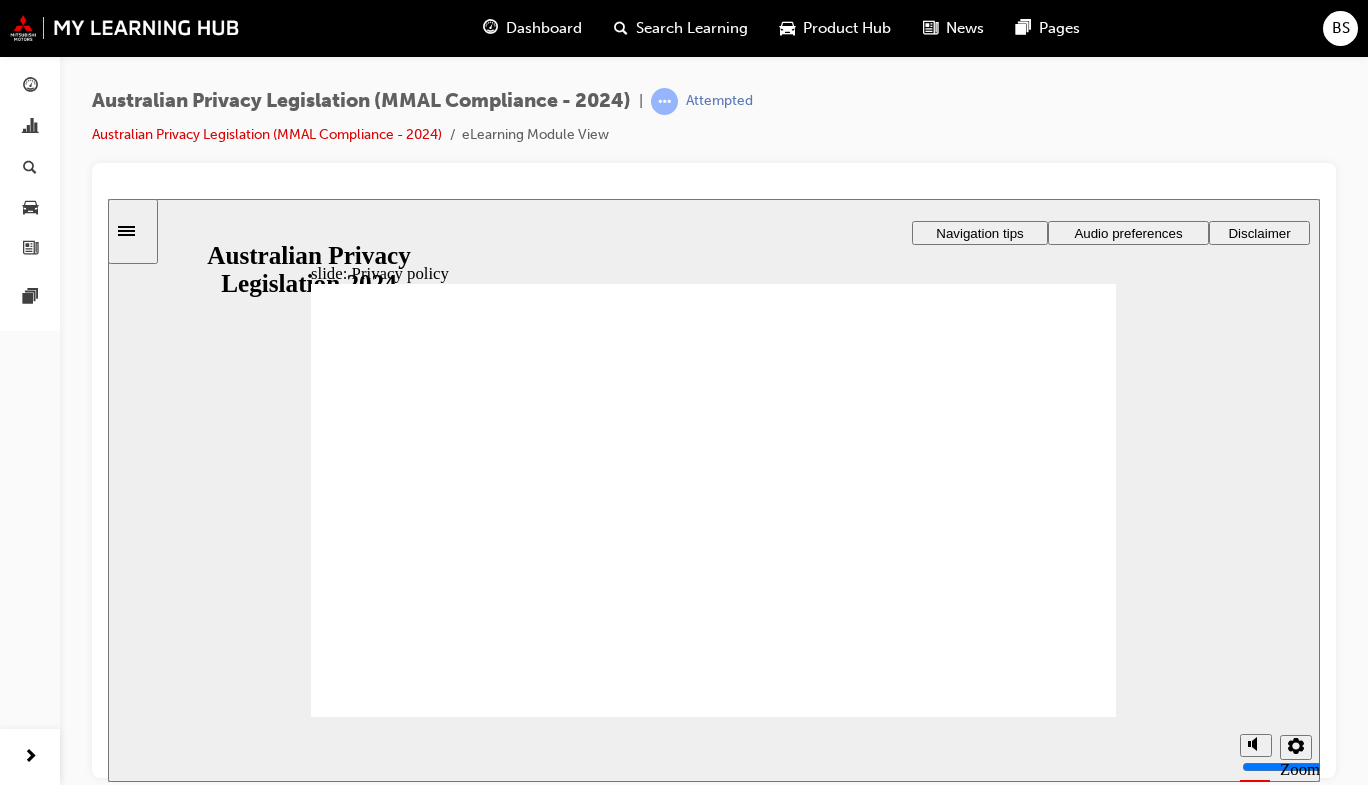 click 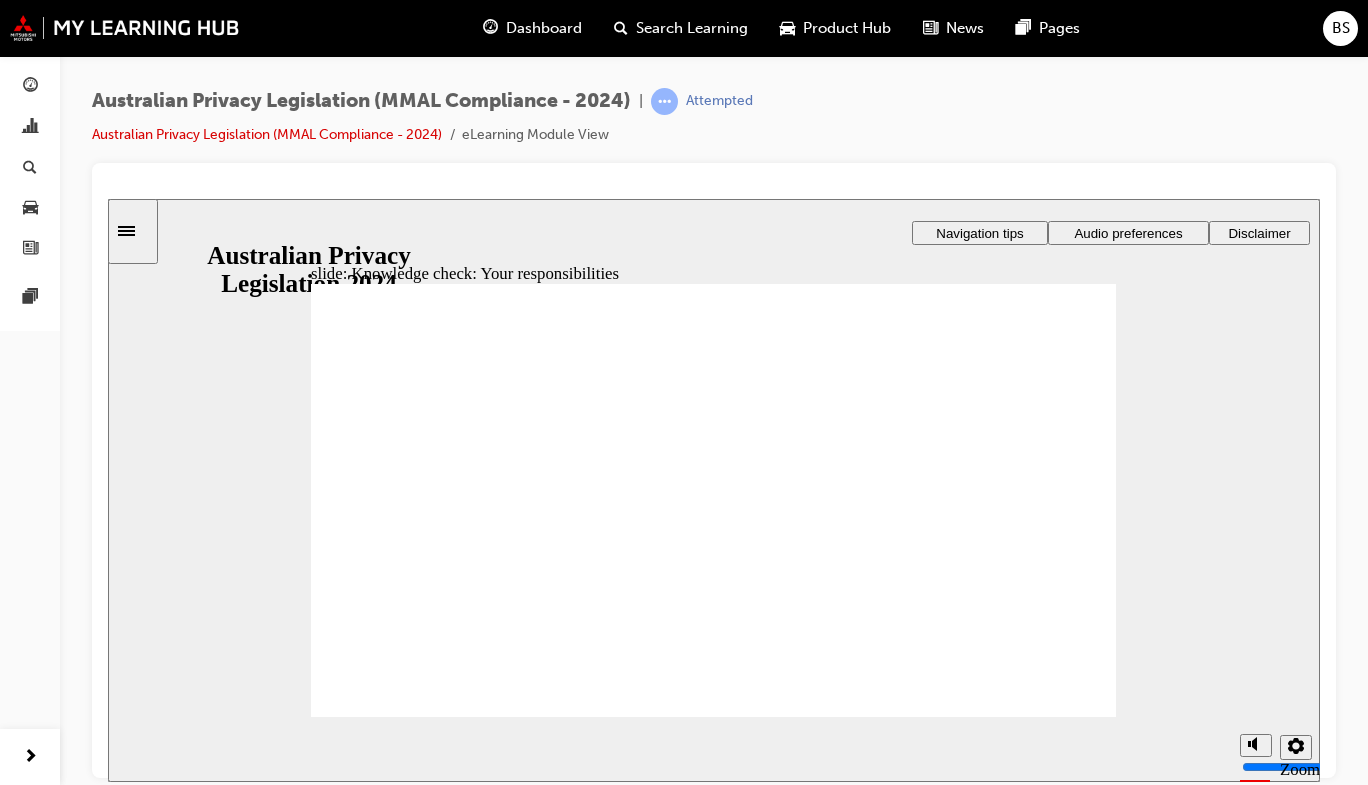 checkbox on "true" 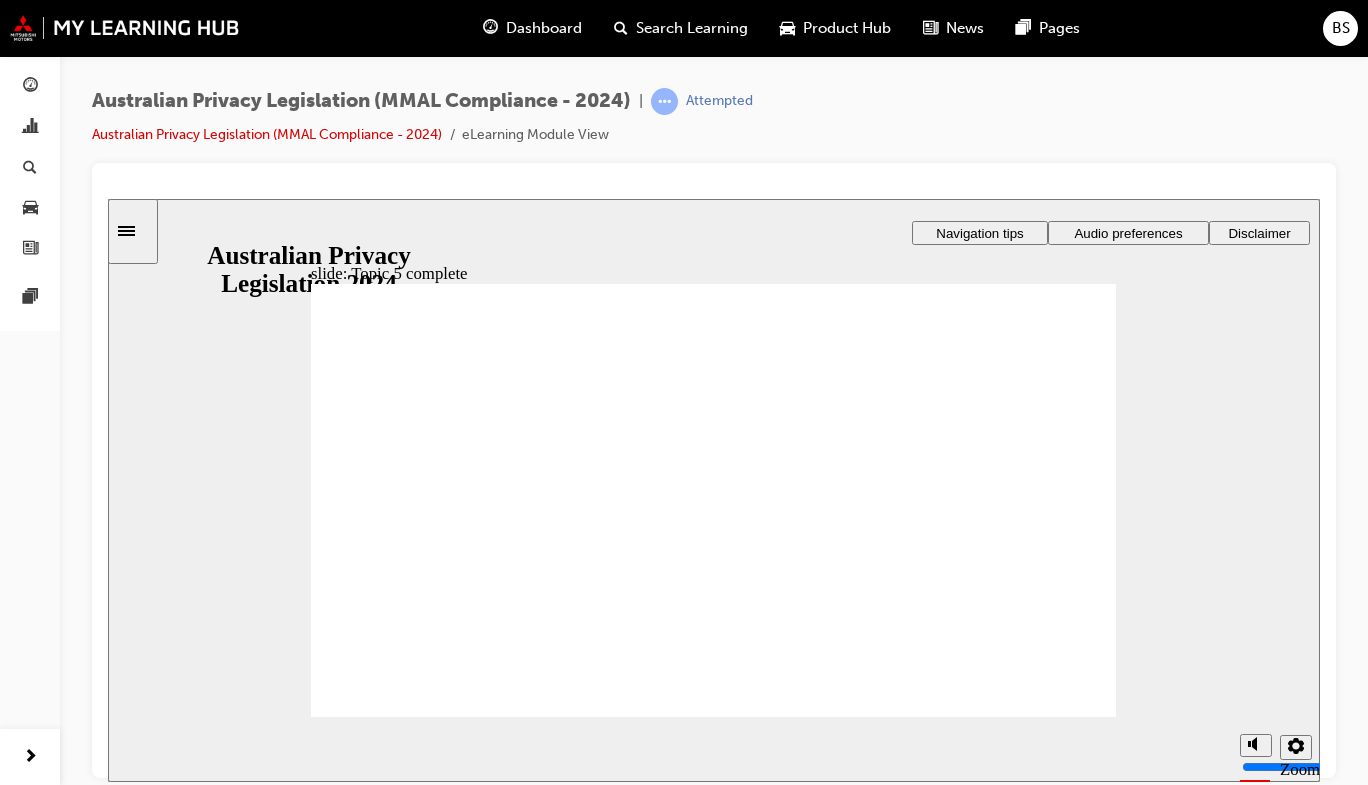 click 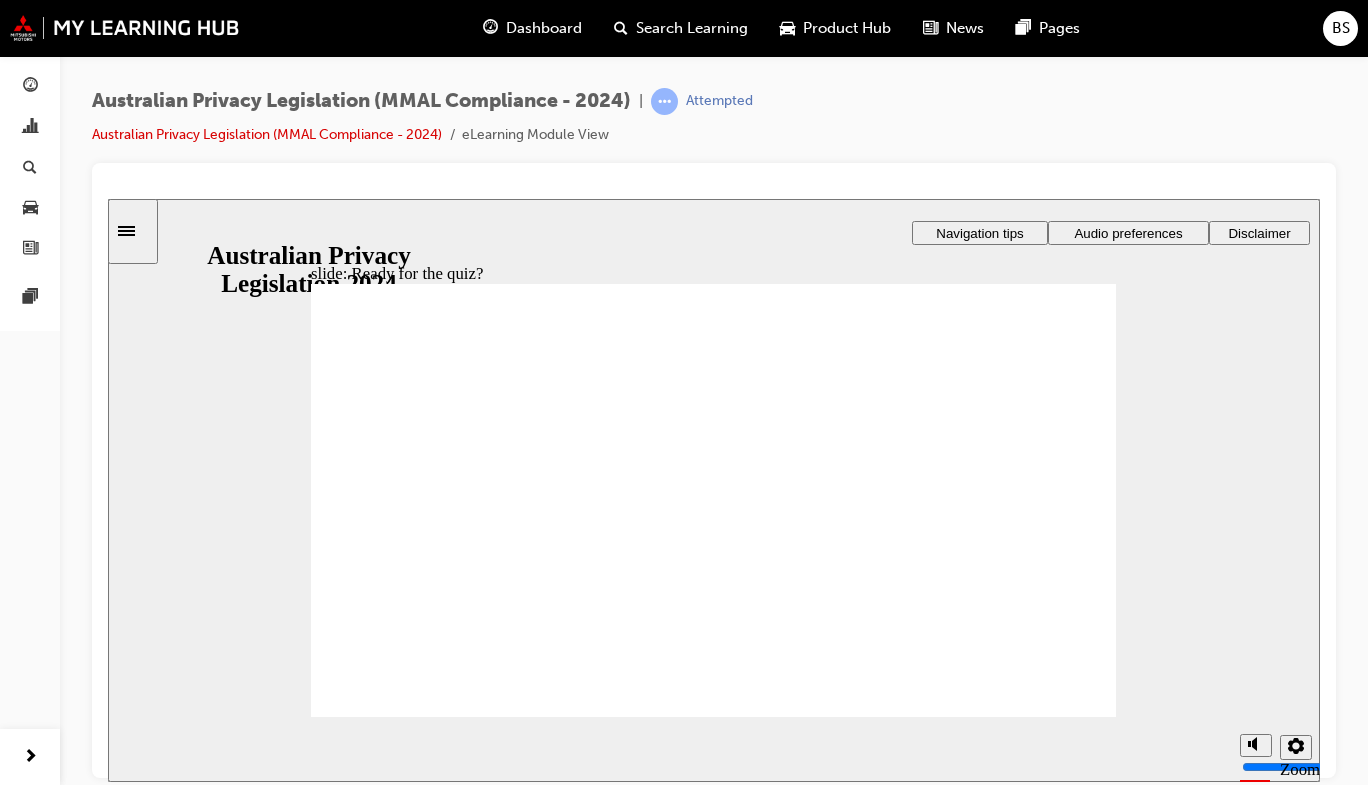 click 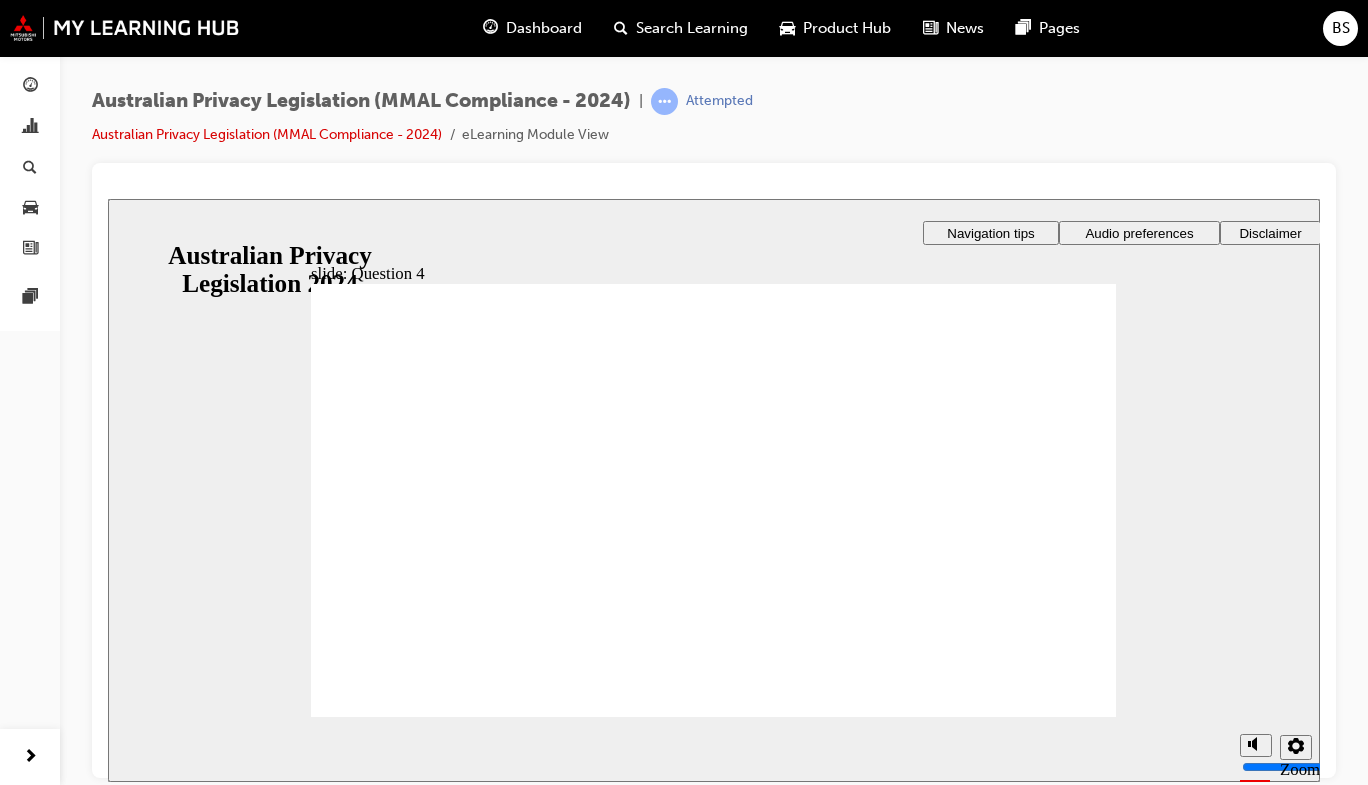 radio on "true" 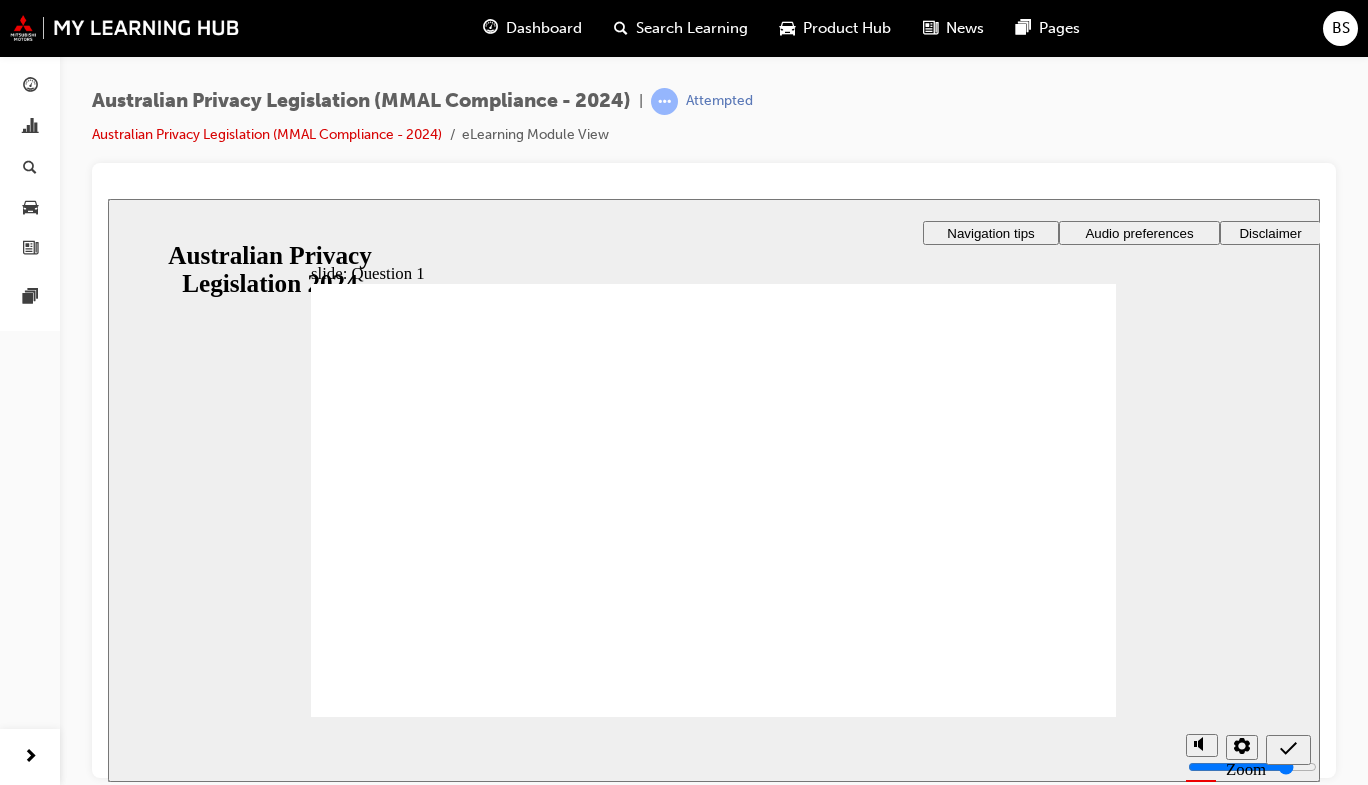radio on "true" 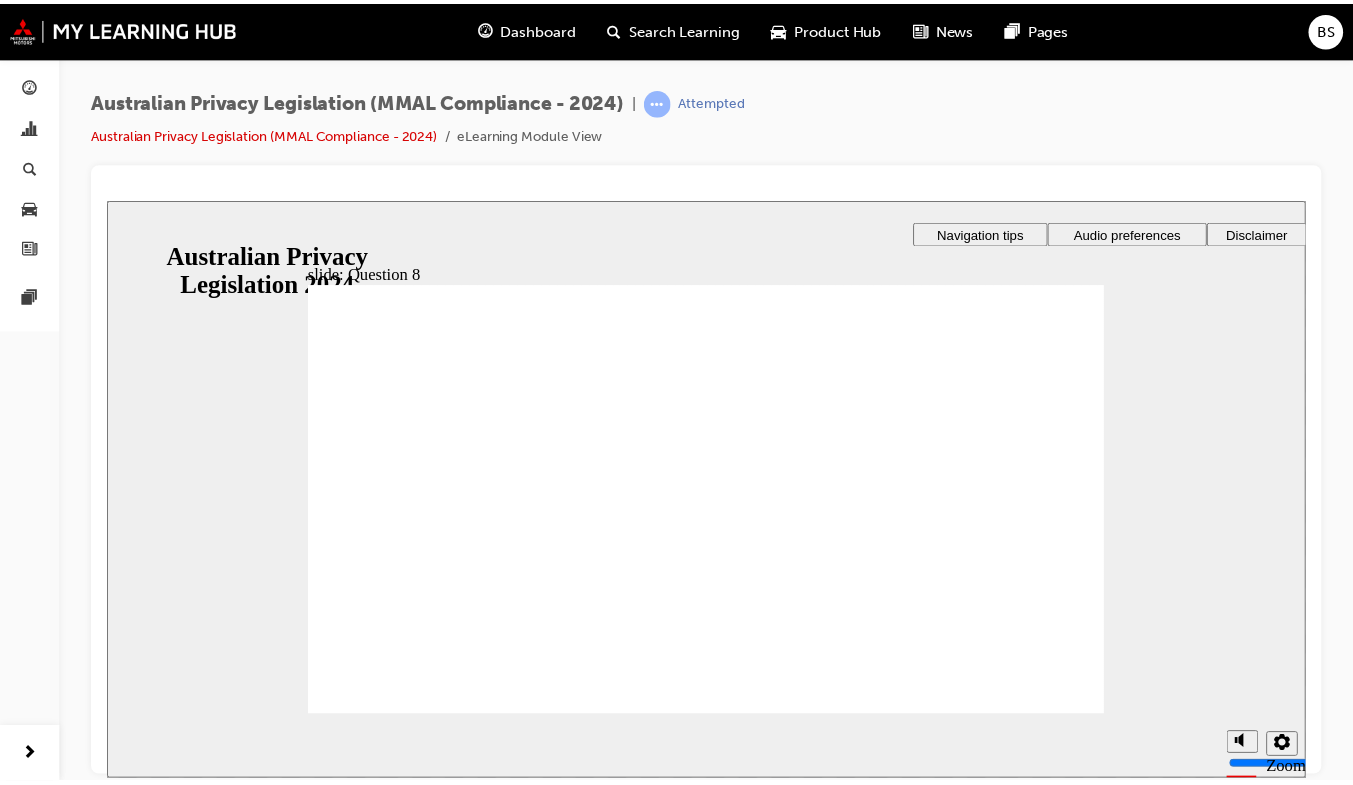 scroll, scrollTop: 0, scrollLeft: 0, axis: both 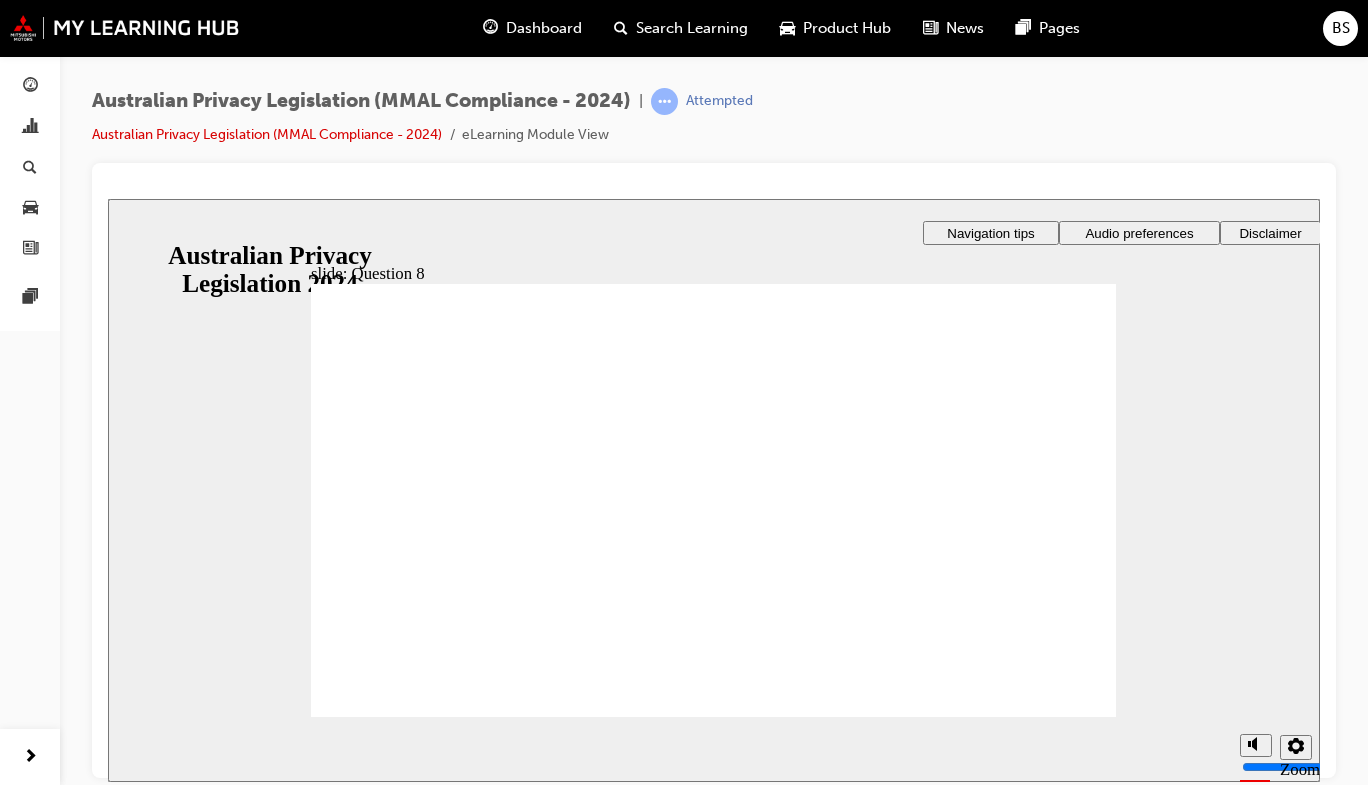 radio on "true" 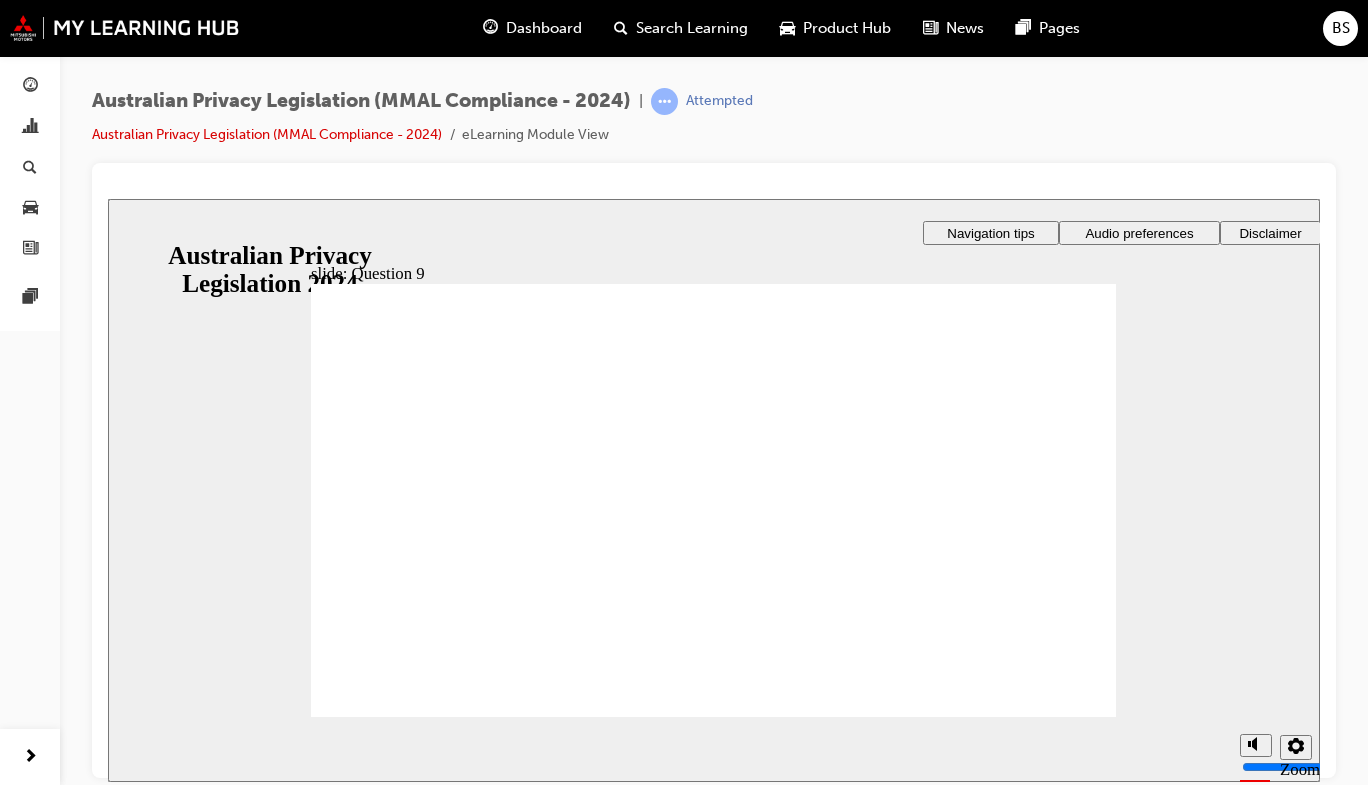 radio on "true" 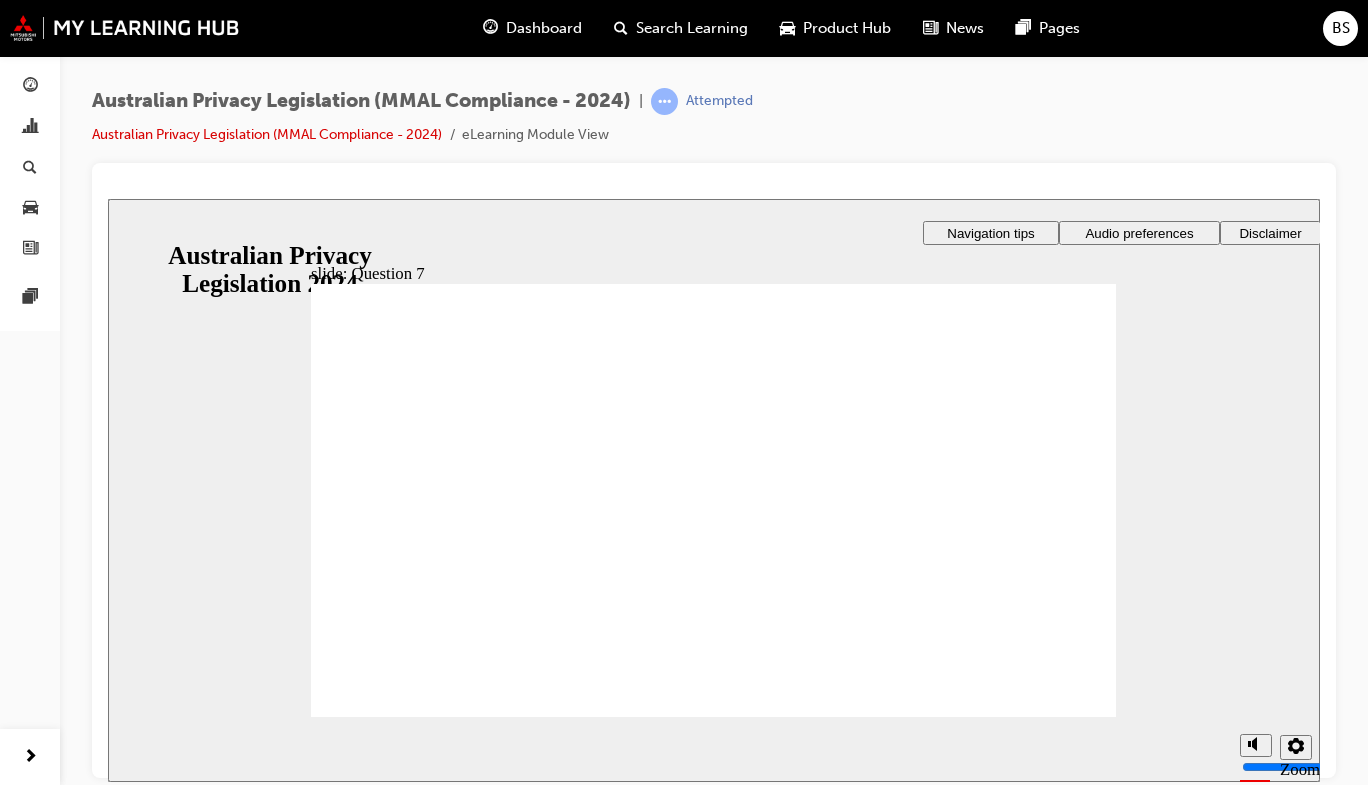 radio on "true" 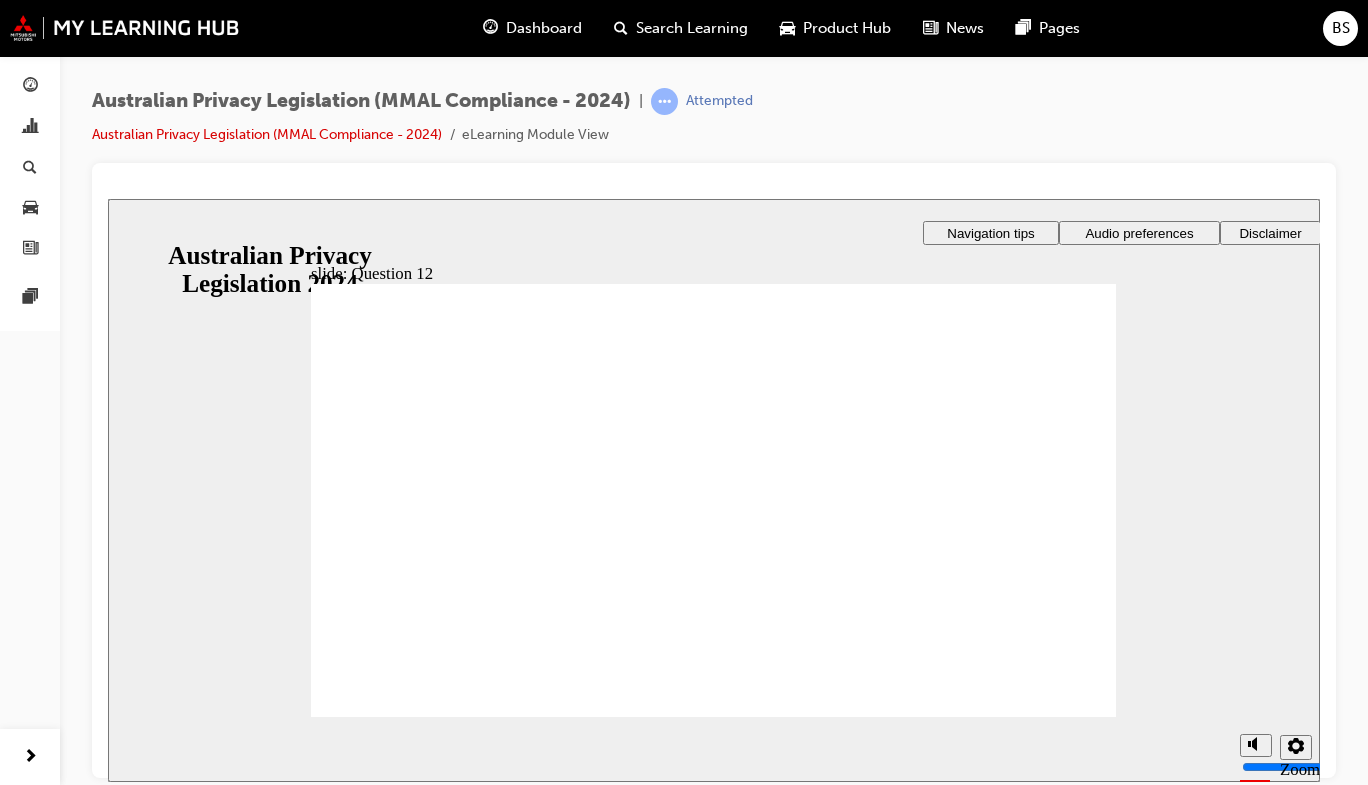 checkbox on "true" 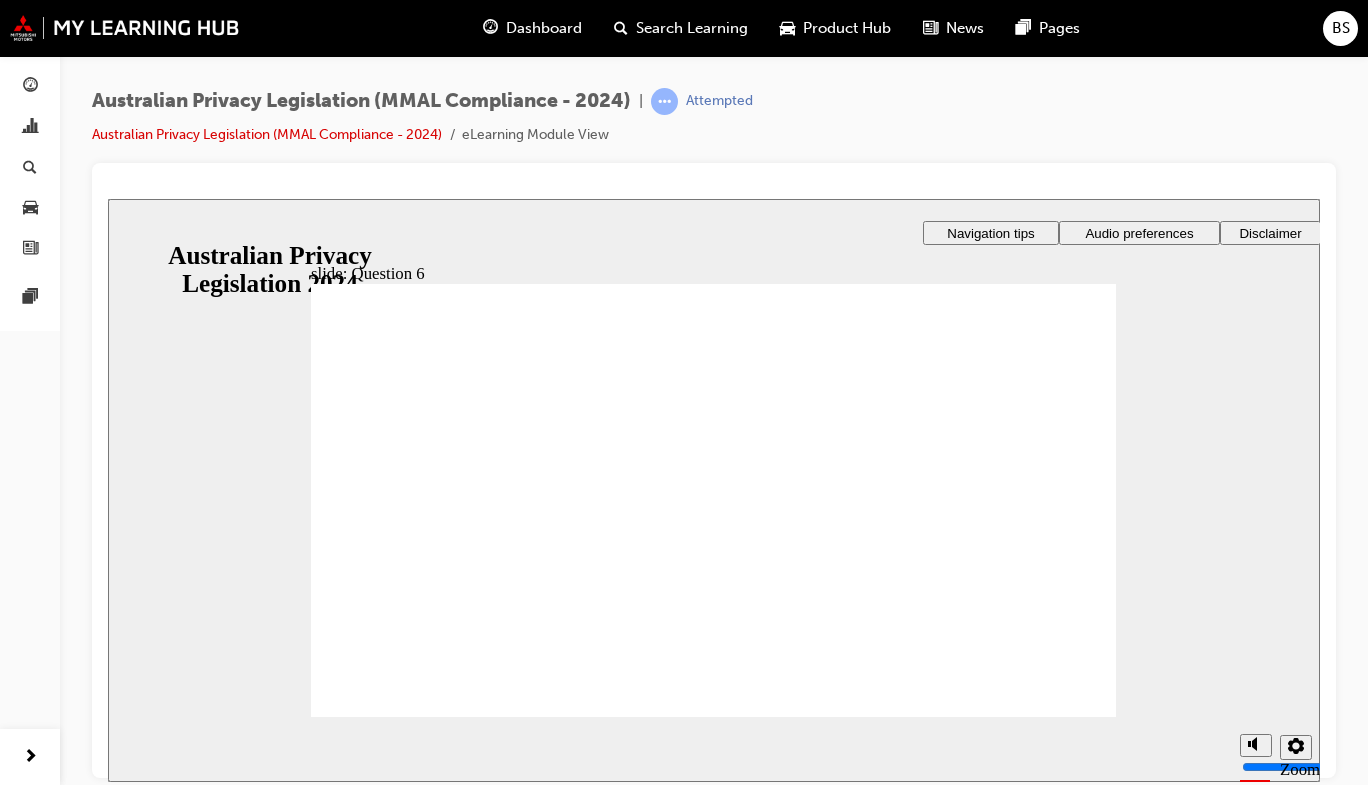 radio on "true" 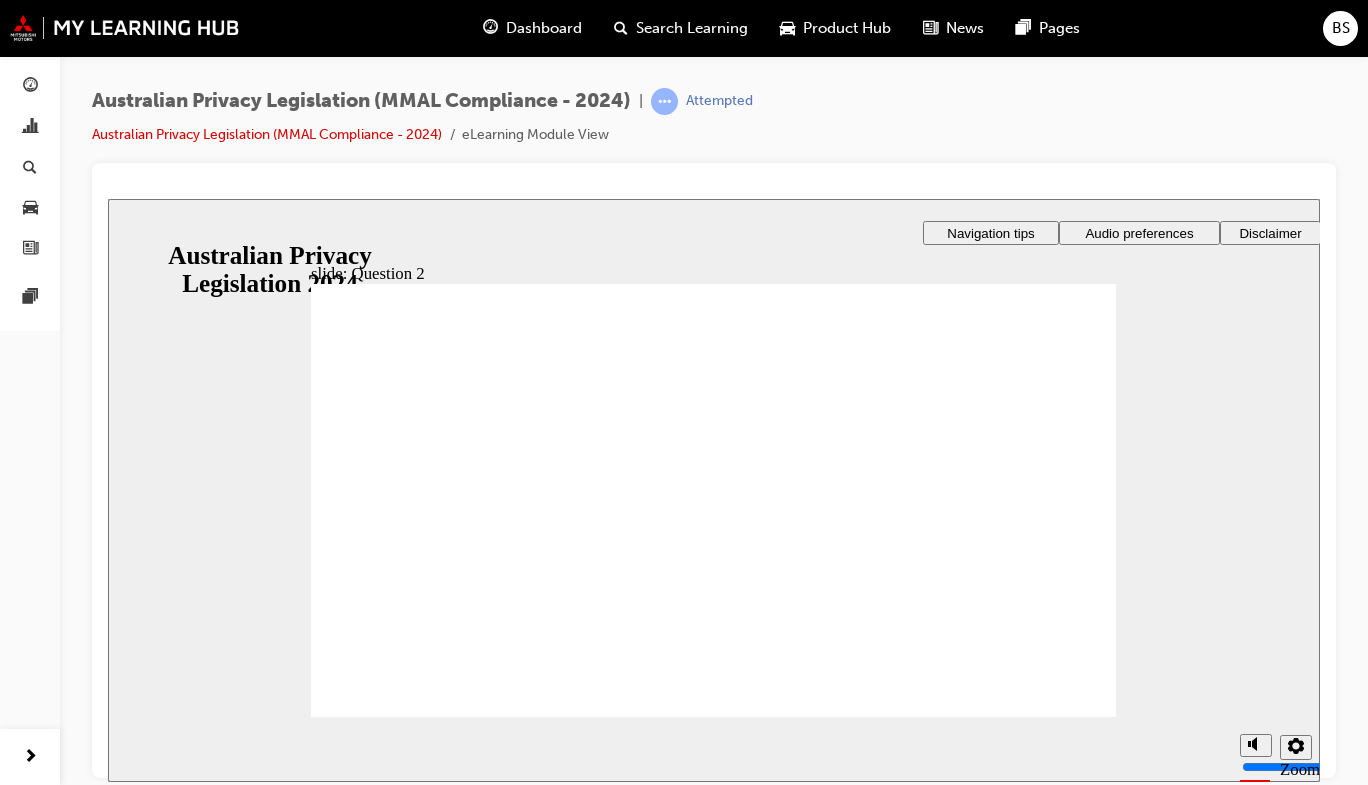 radio on "true" 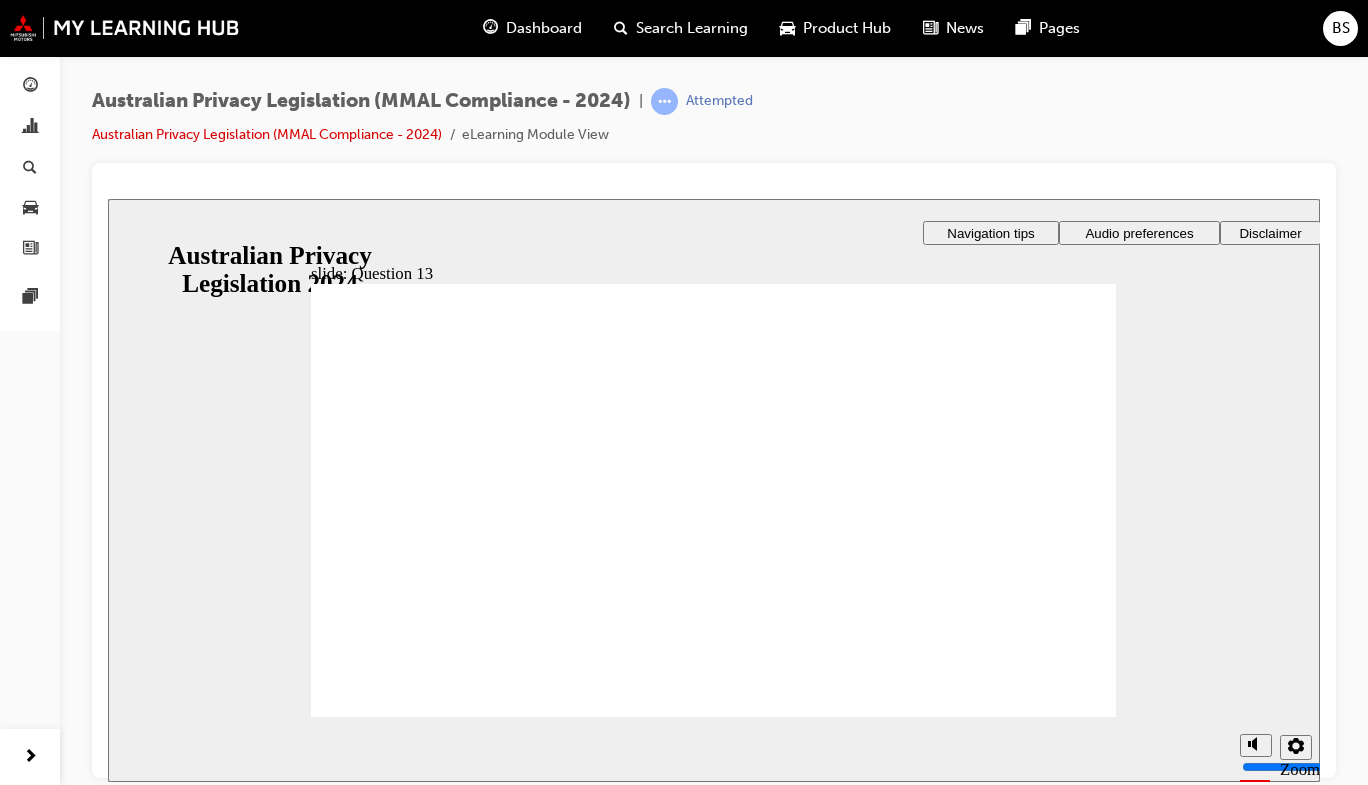 radio on "true" 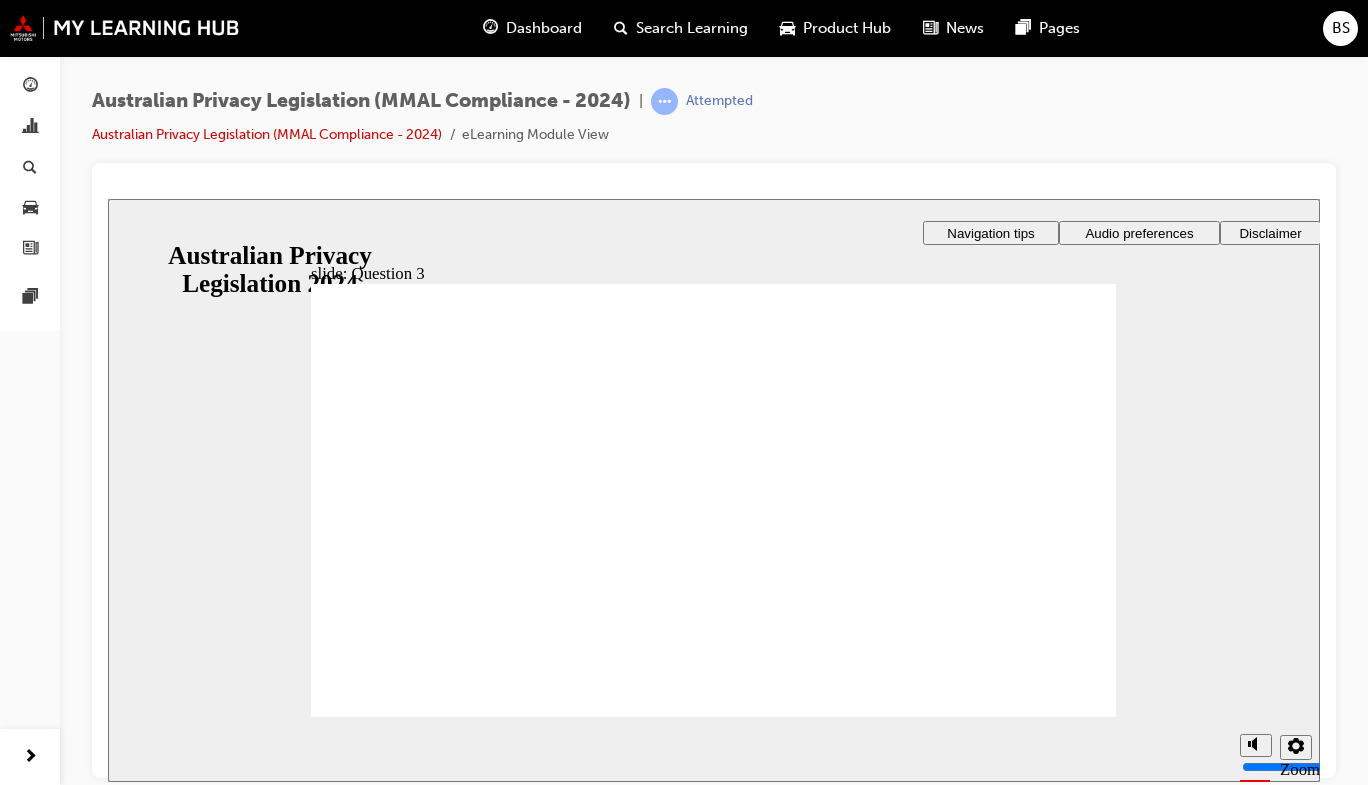 checkbox on "true" 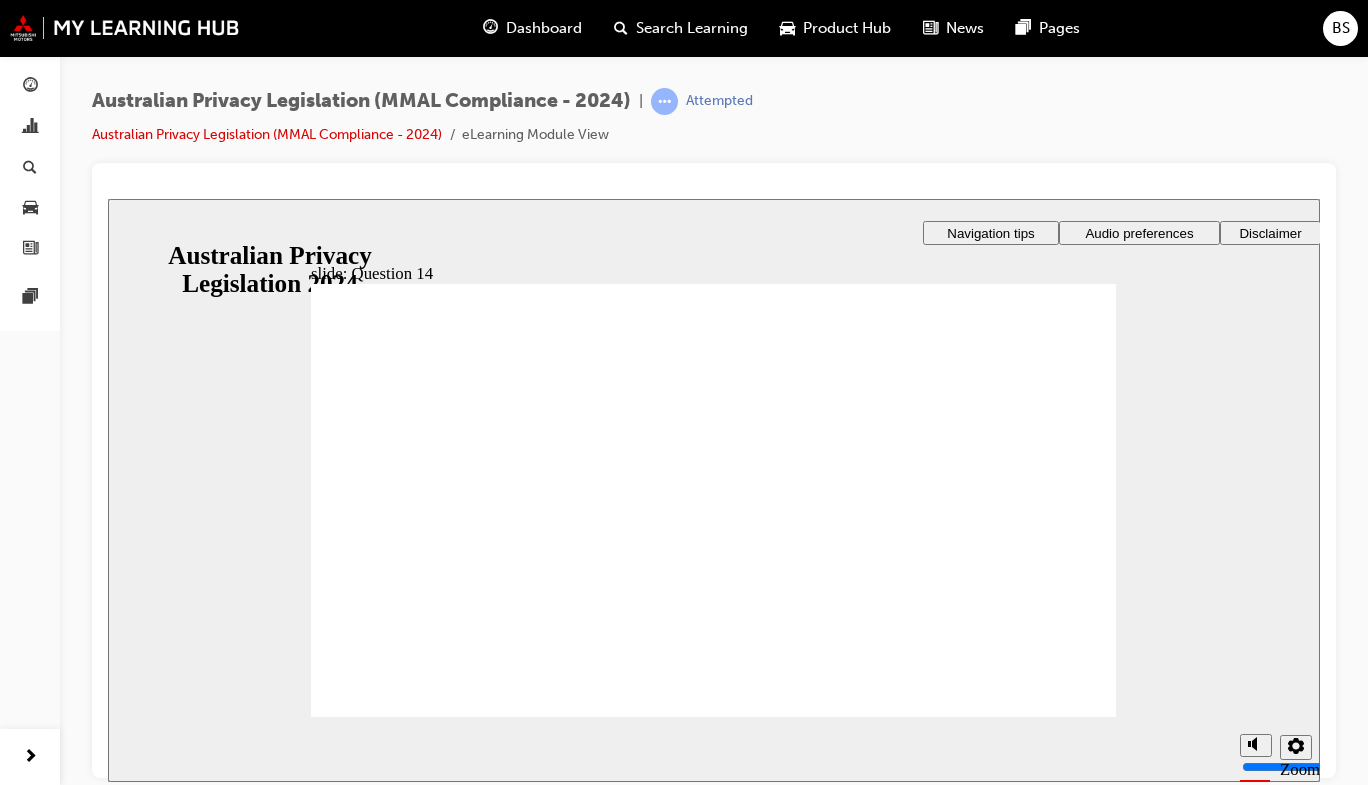 radio on "true" 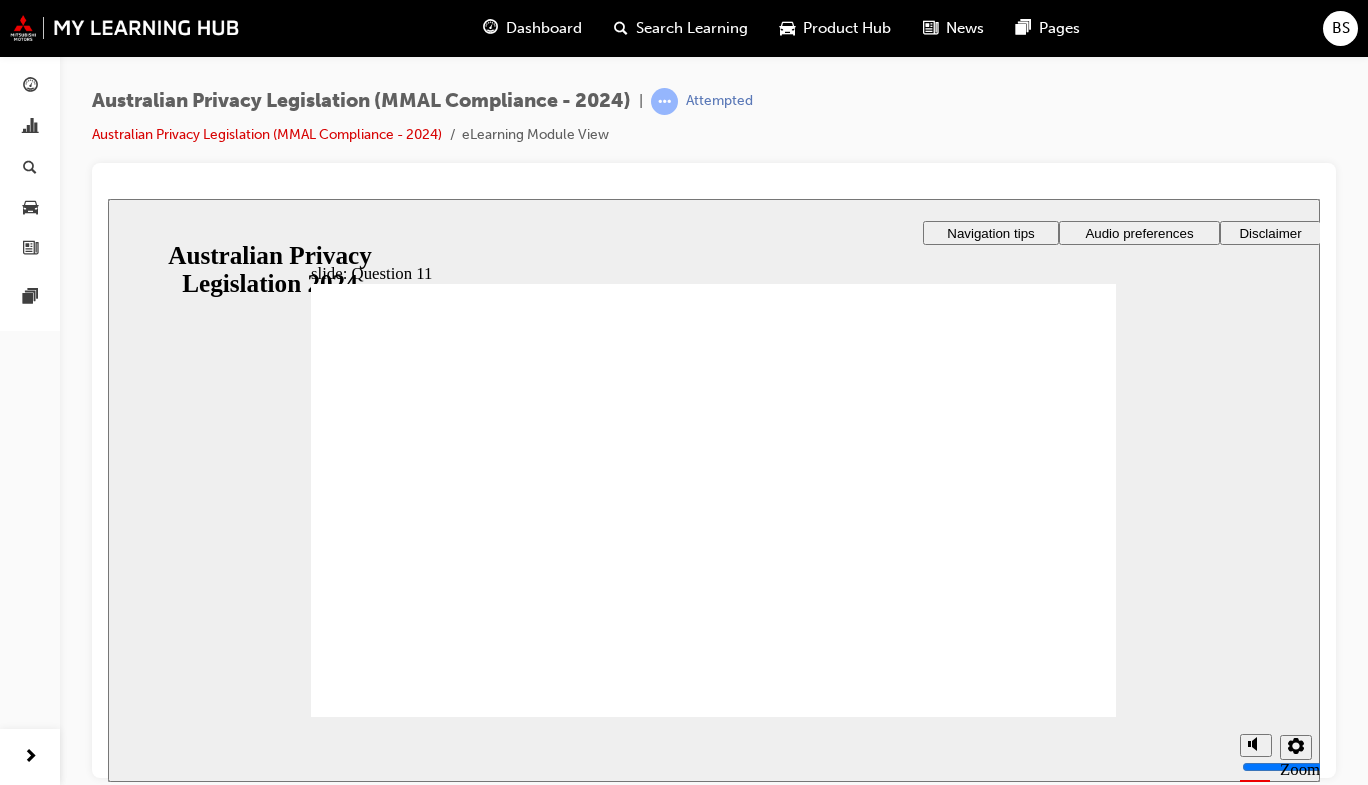click on "No Yes" at bounding box center (395, 2135) 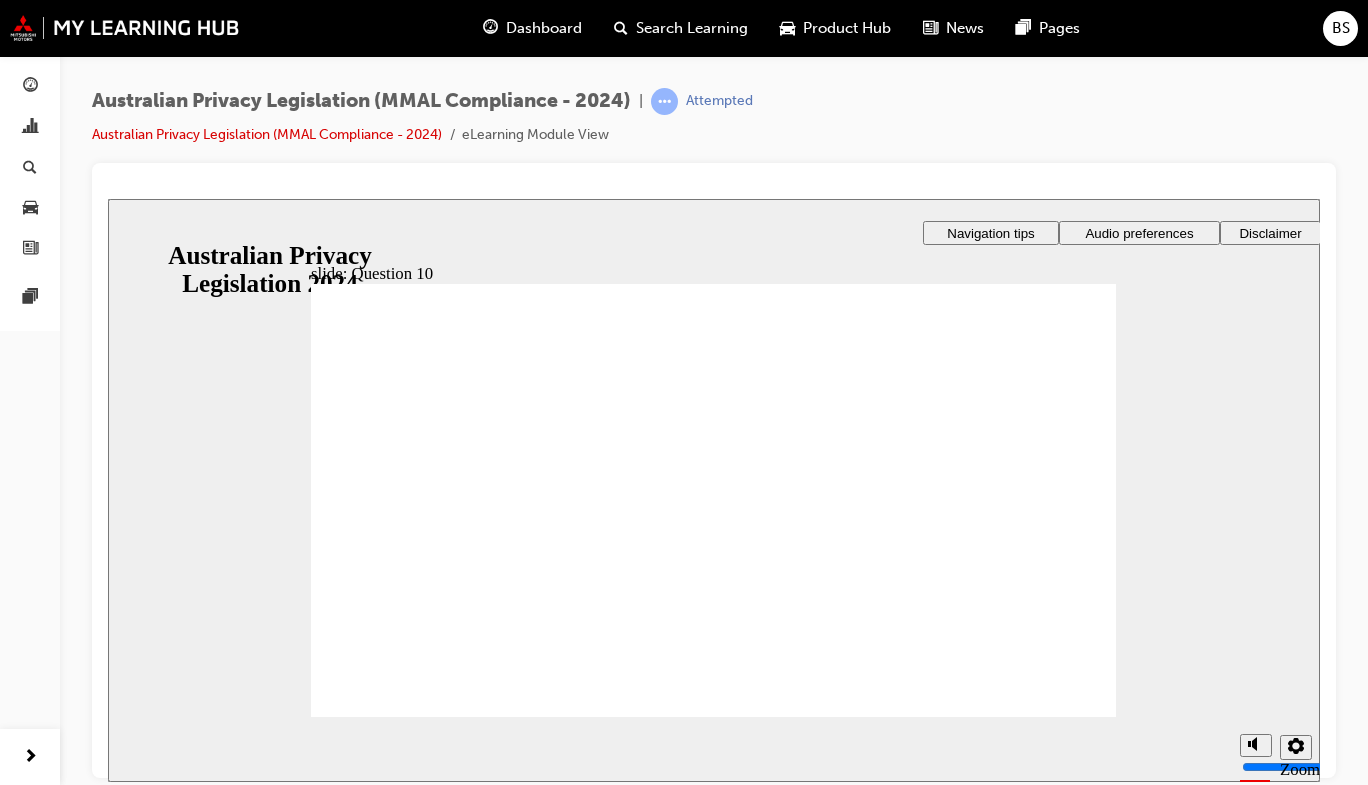 radio on "true" 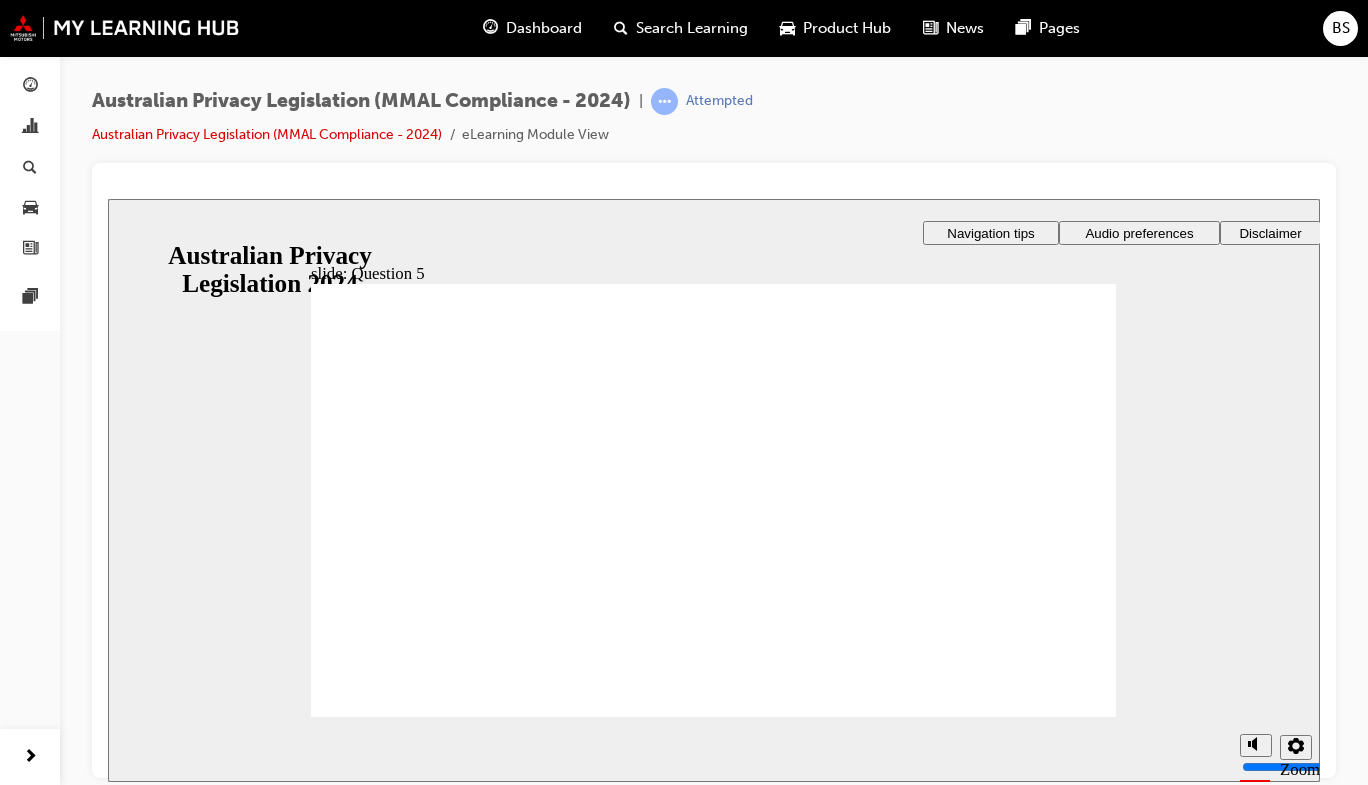 radio on "false" 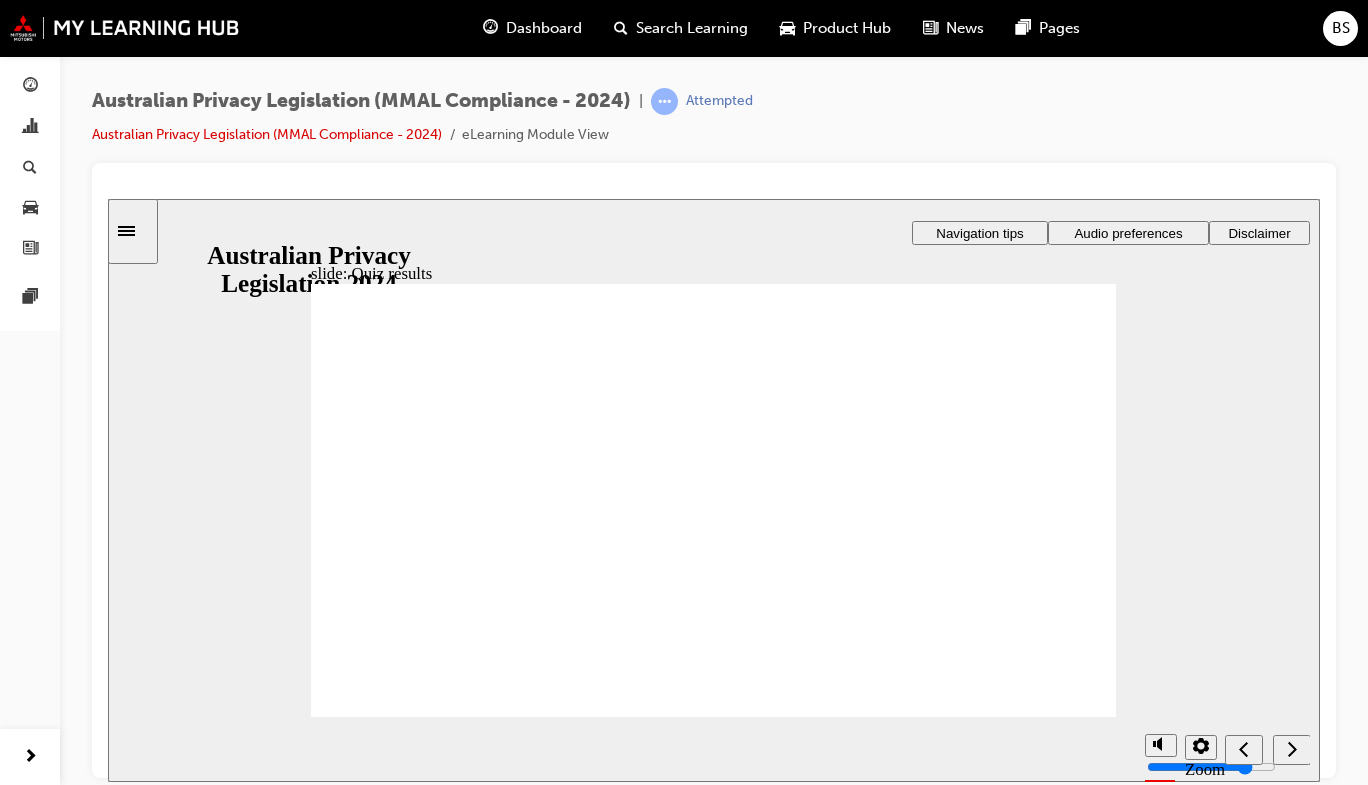 click at bounding box center (713, 1478) 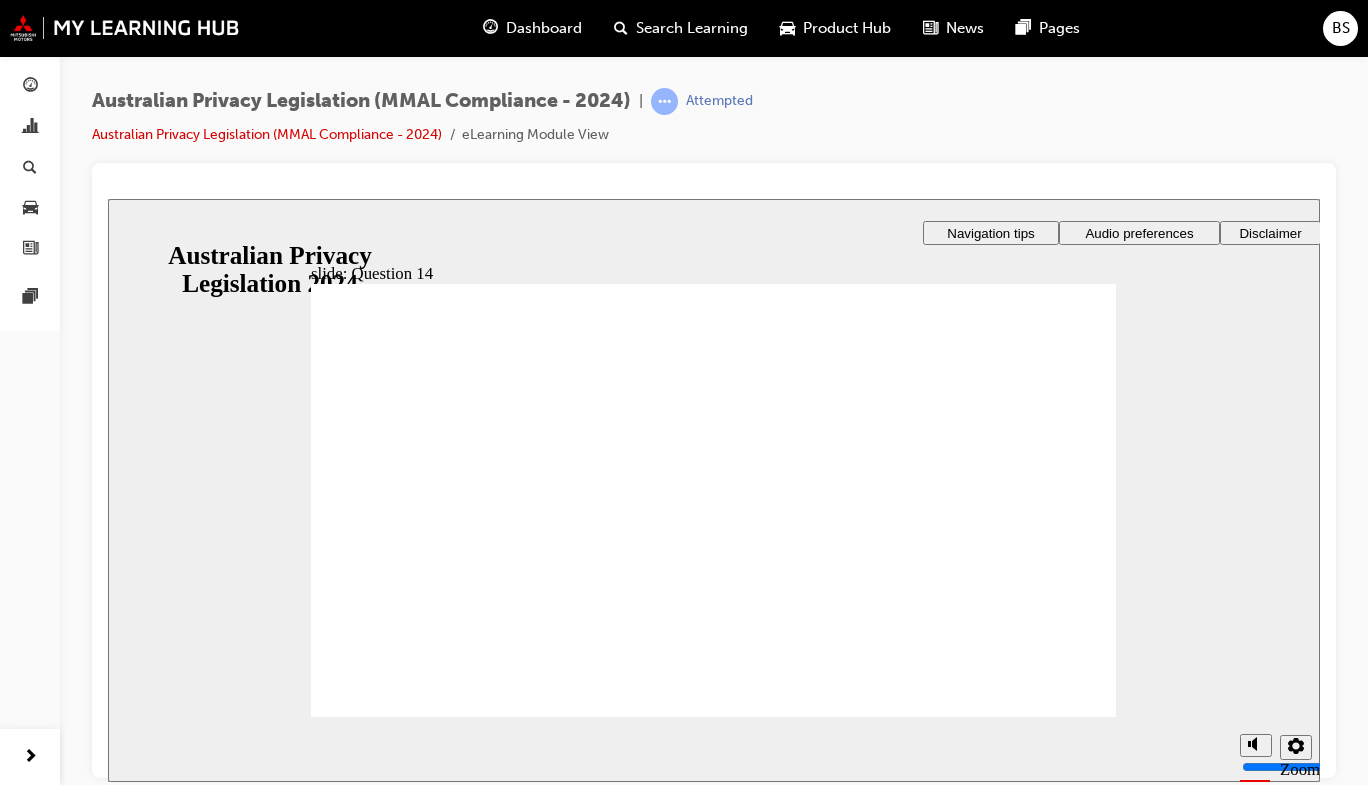 radio on "true" 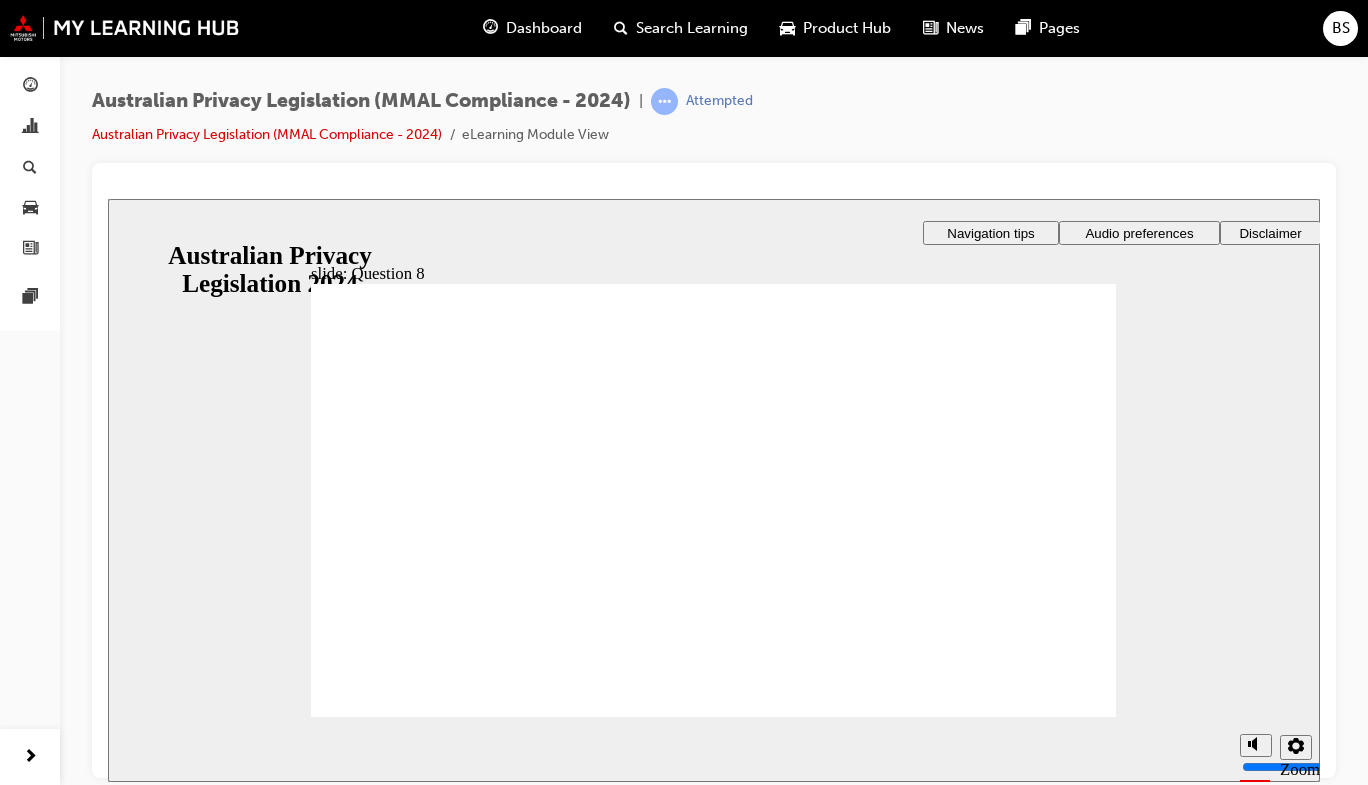 radio on "true" 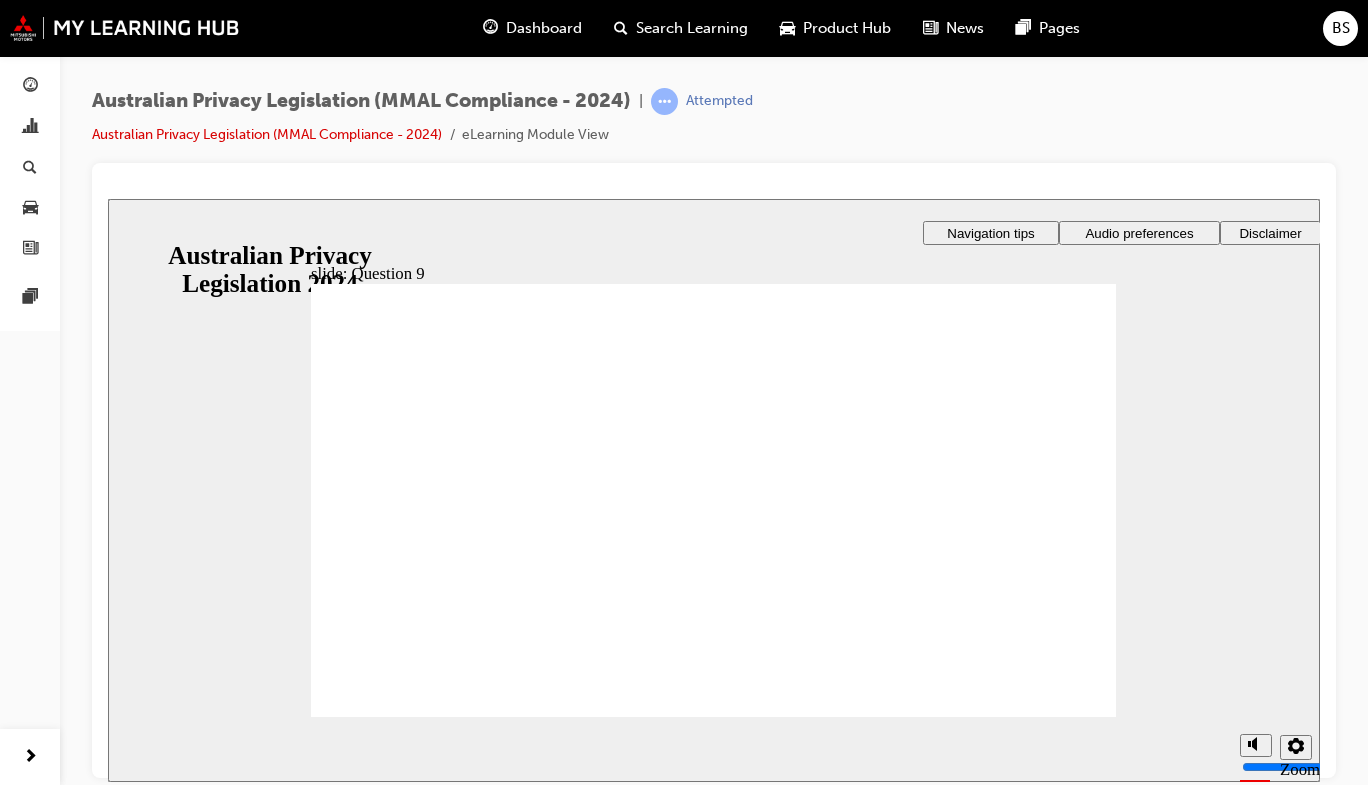 radio on "true" 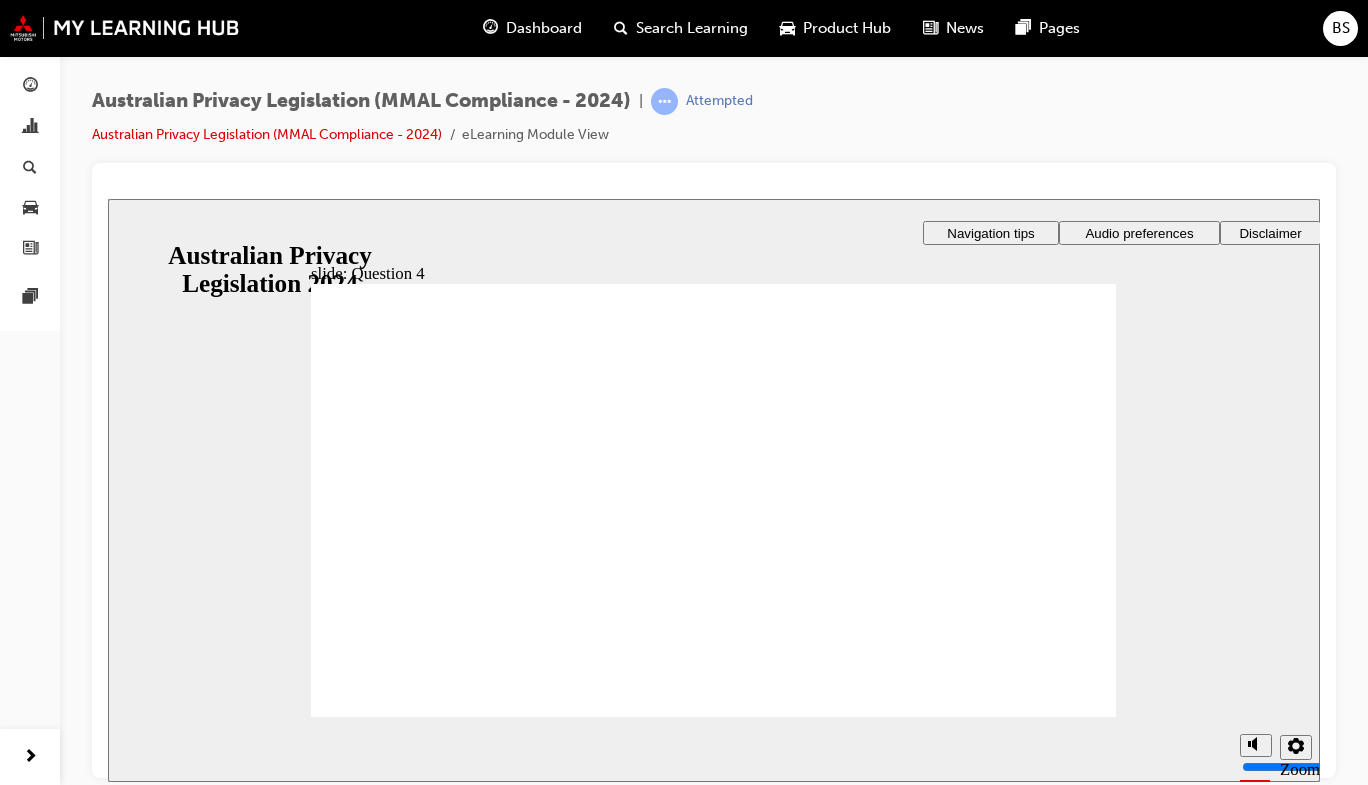 radio on "true" 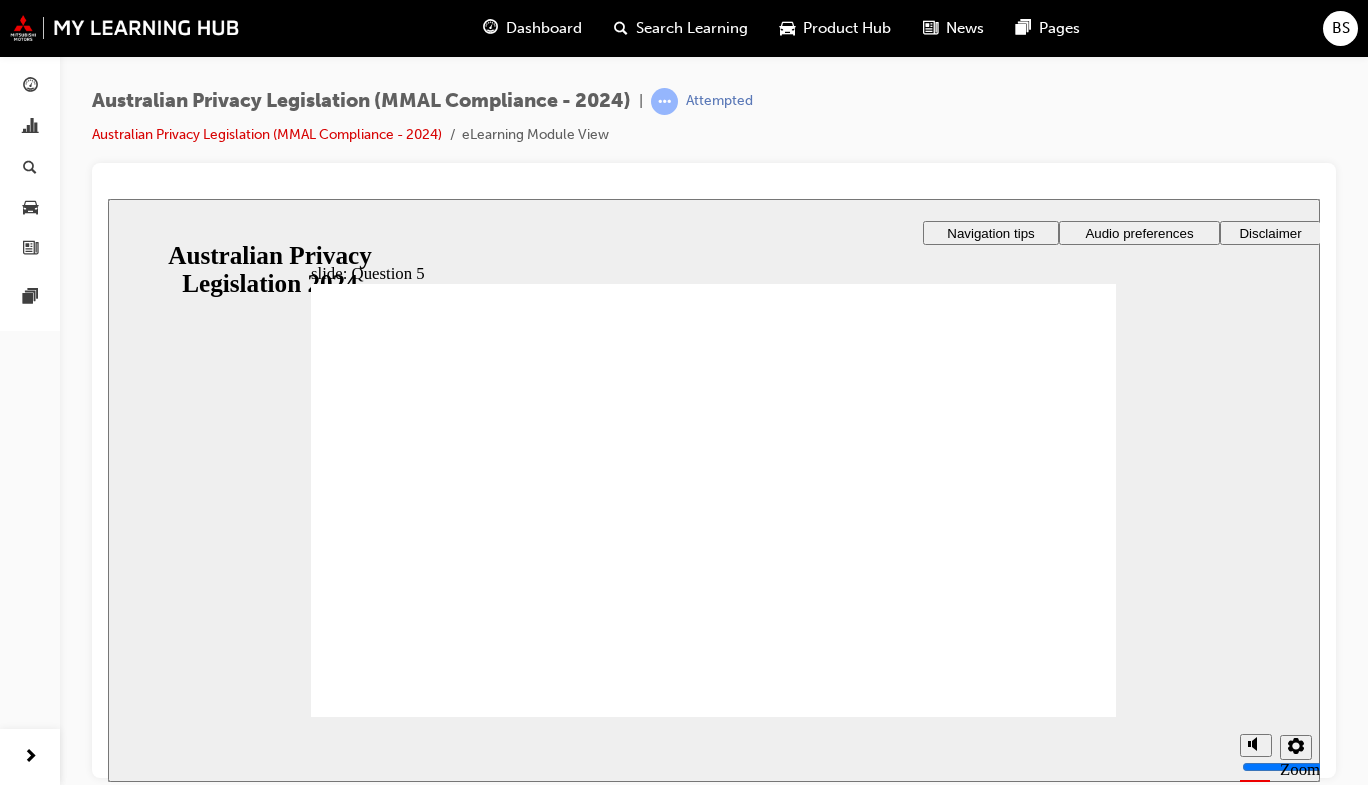 click at bounding box center [713, 1478] 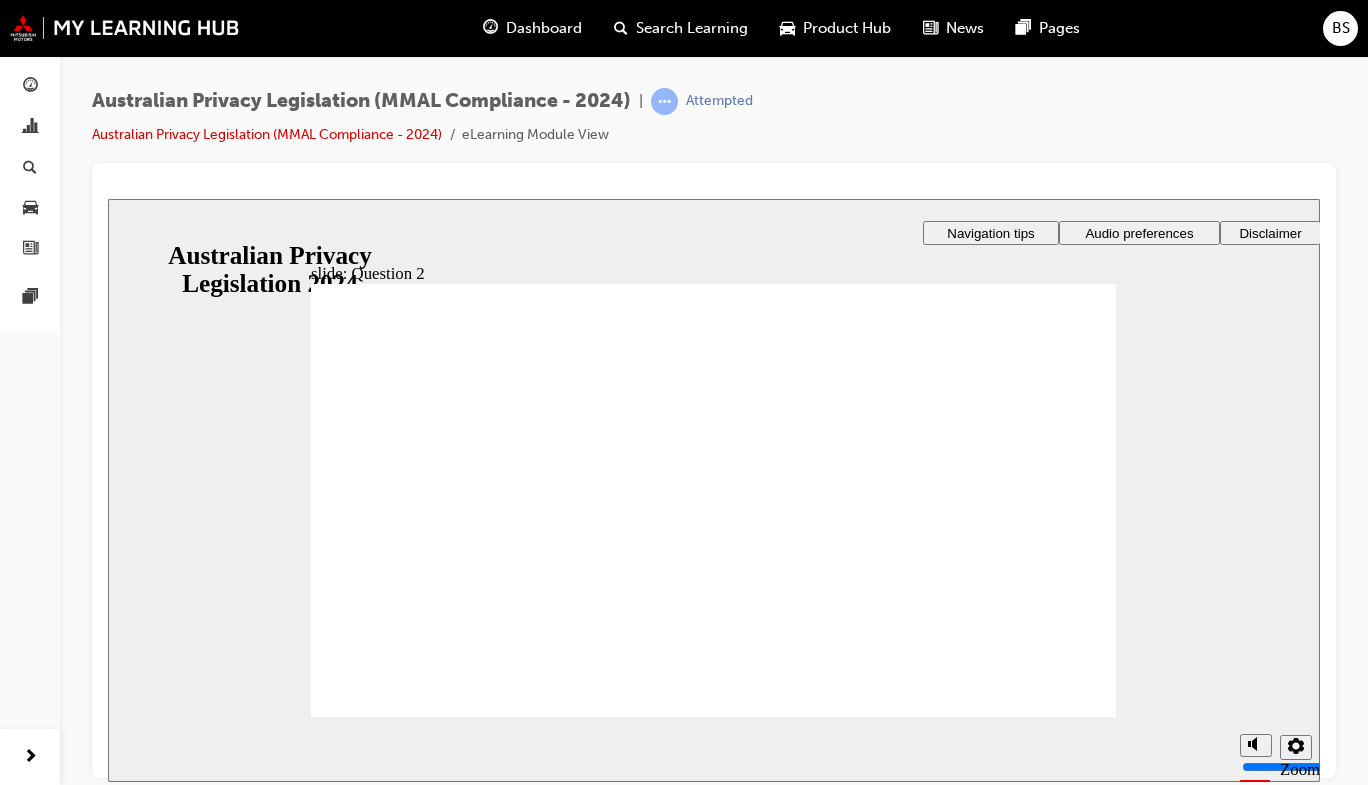 radio on "true" 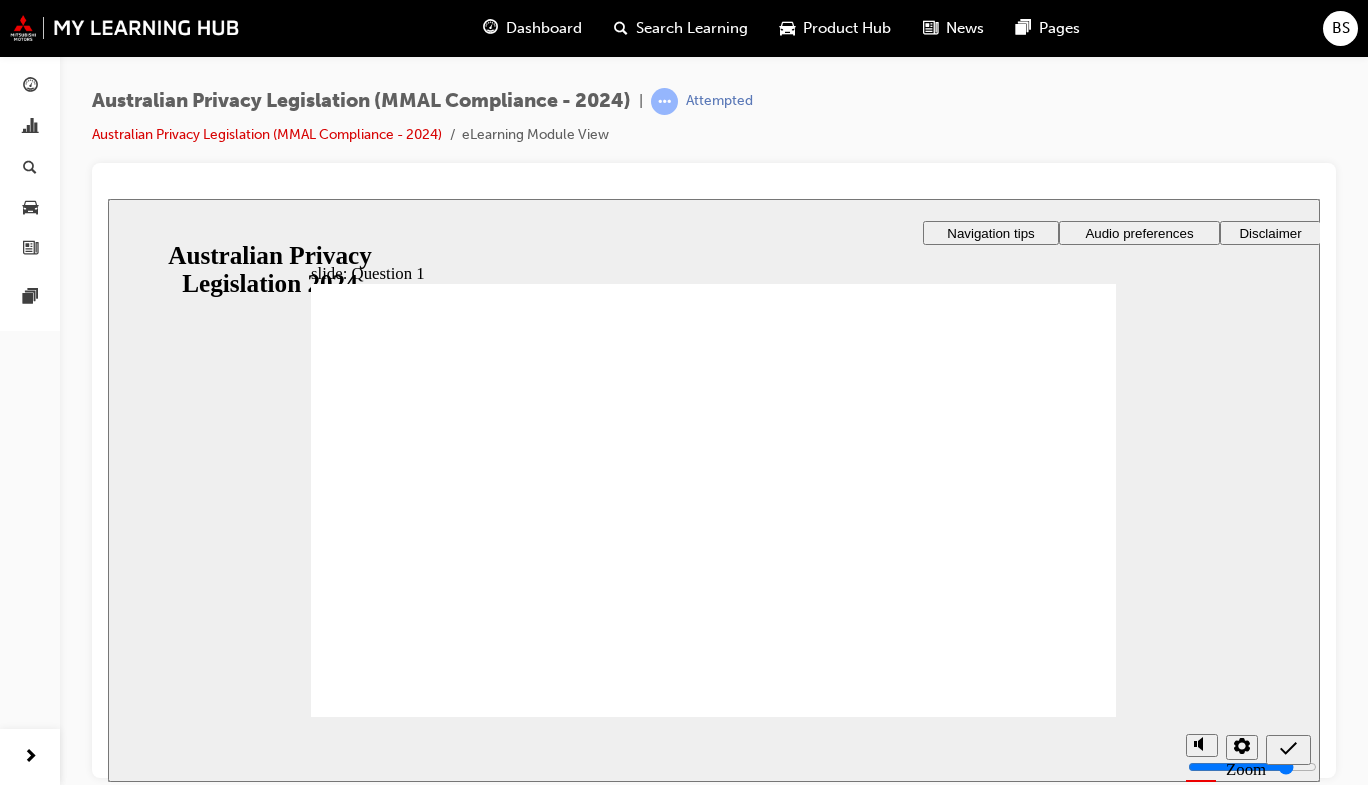 click on "Escalate the issue to her manager. Send the Customer MMAL’s privacy policy. Provide the details that the Customer requests." at bounding box center [514, 2213] 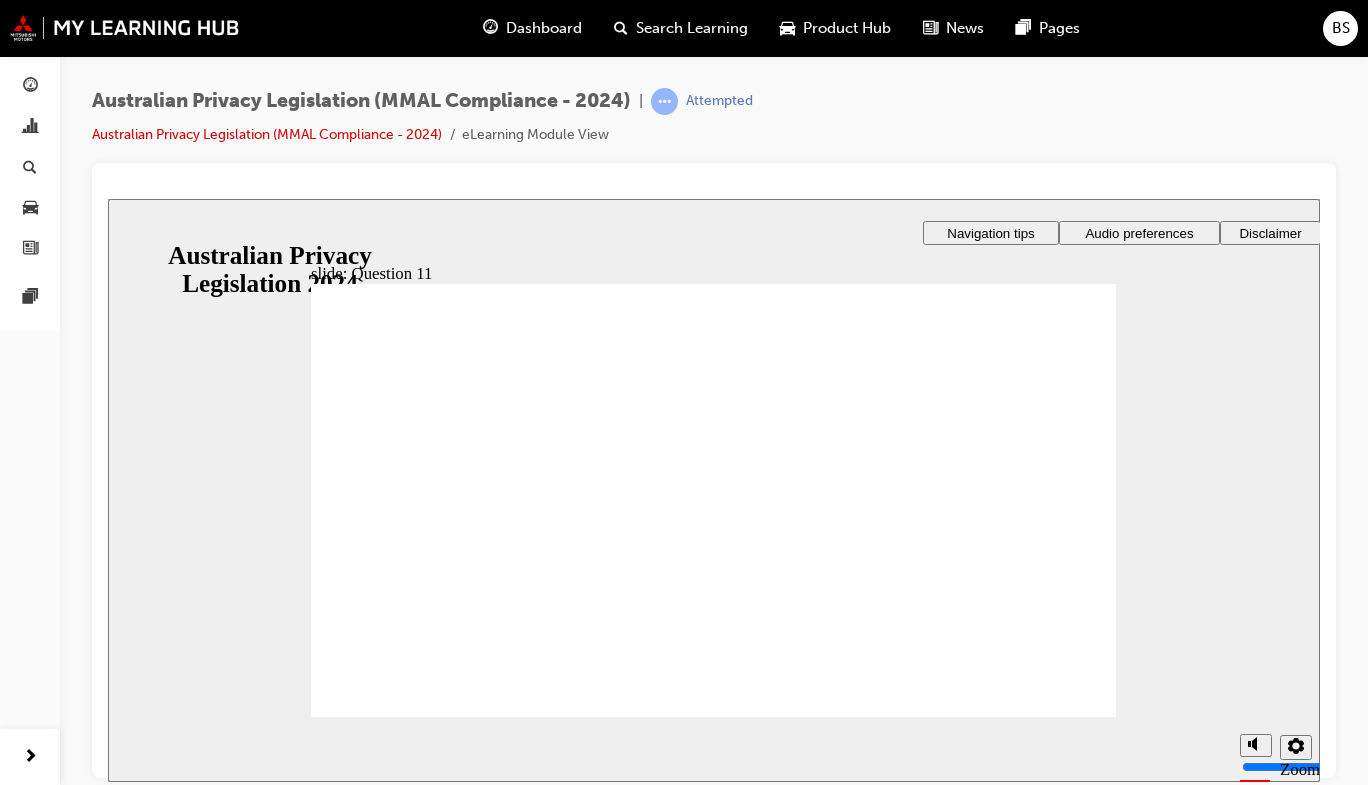 radio on "true" 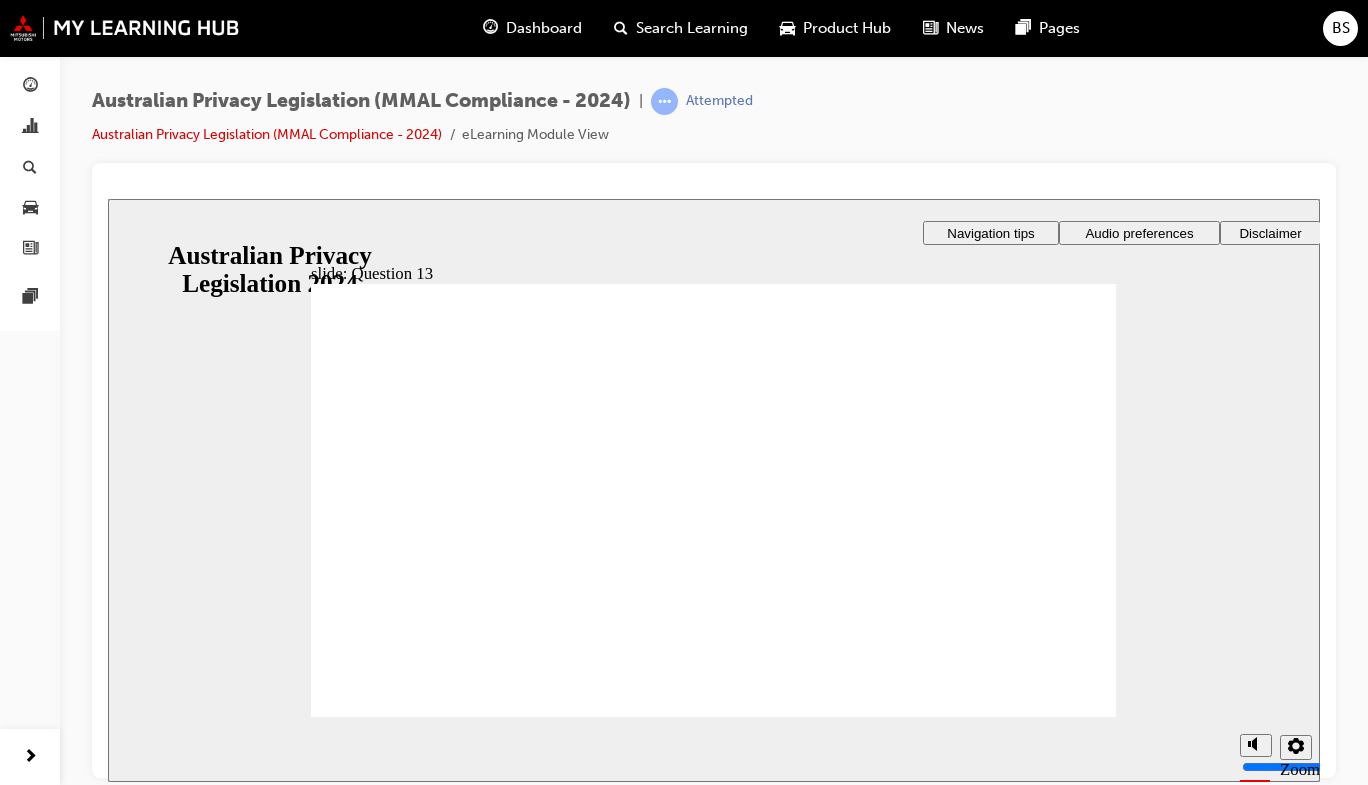 radio on "true" 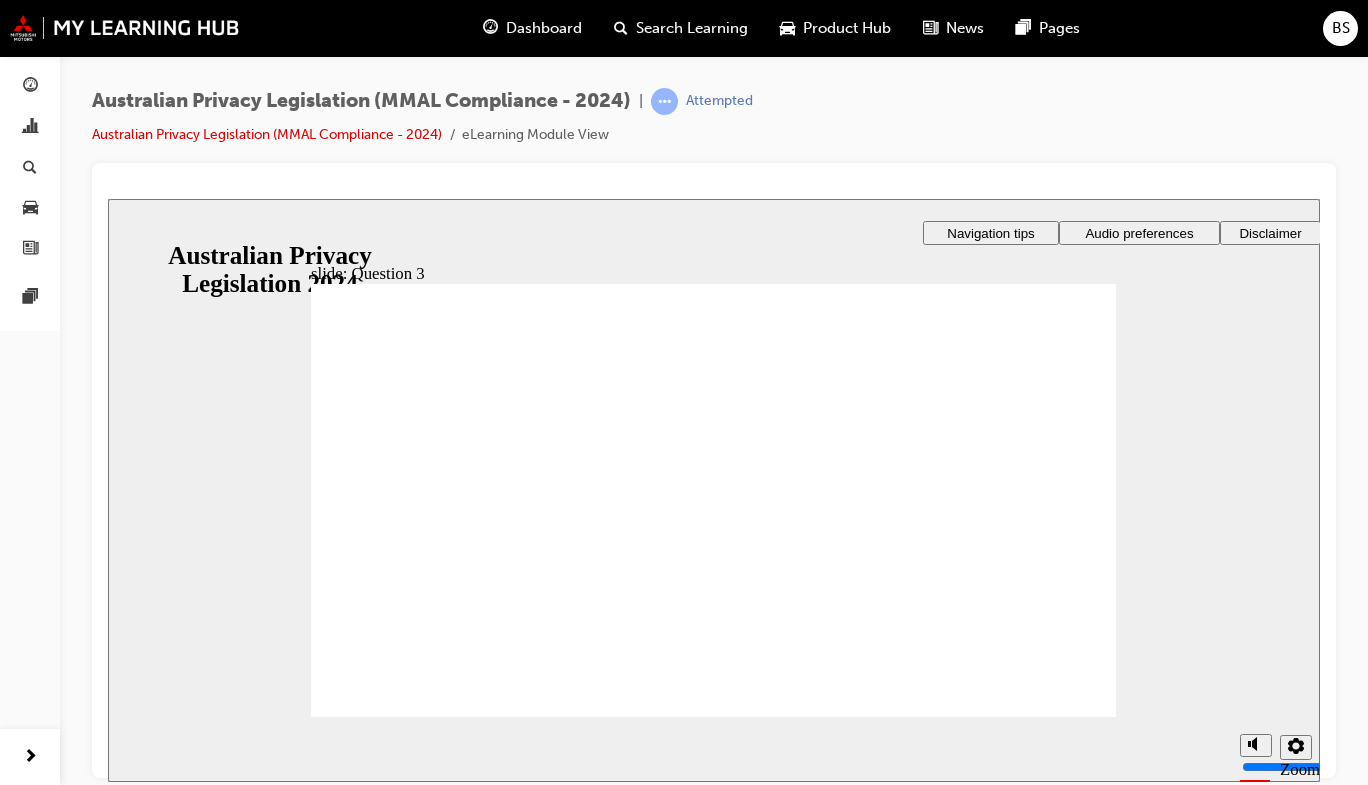 checkbox on "true" 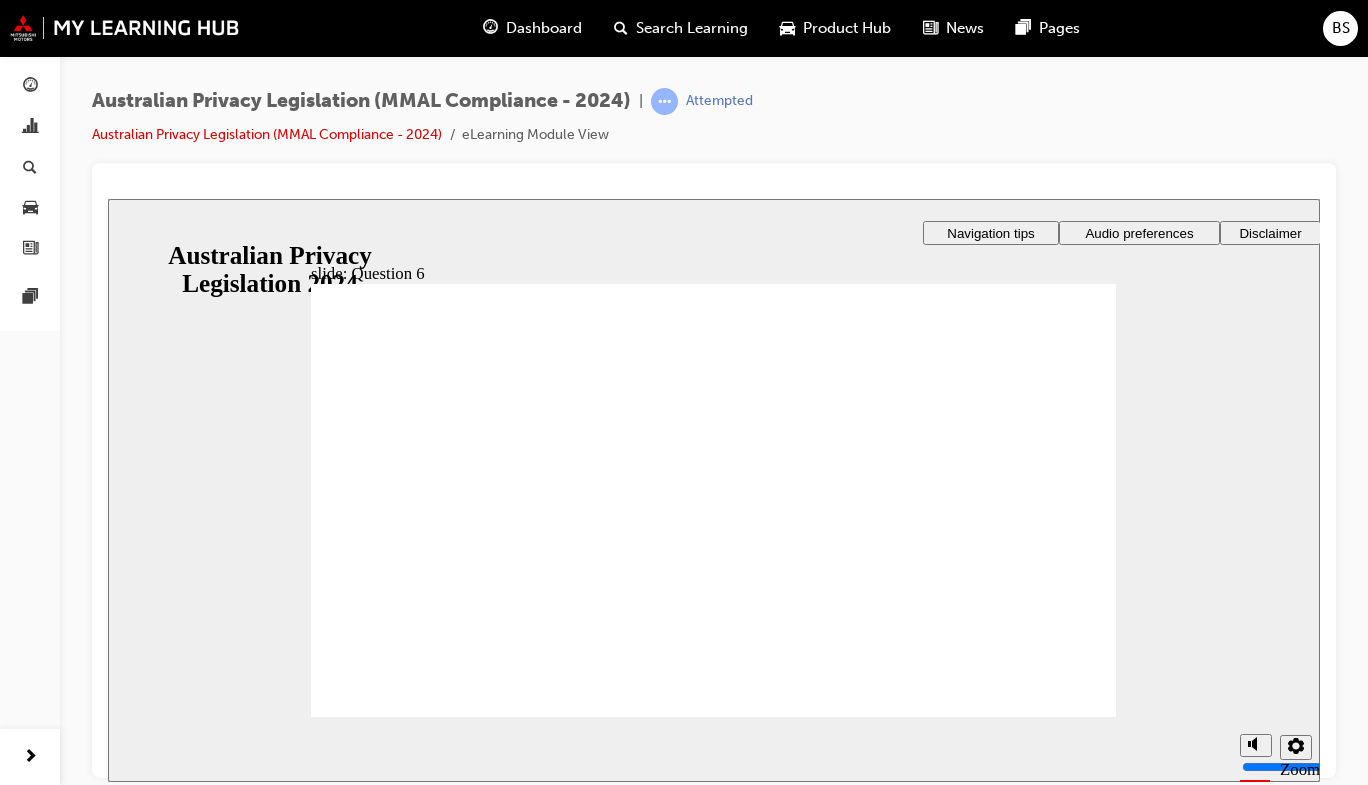 radio on "true" 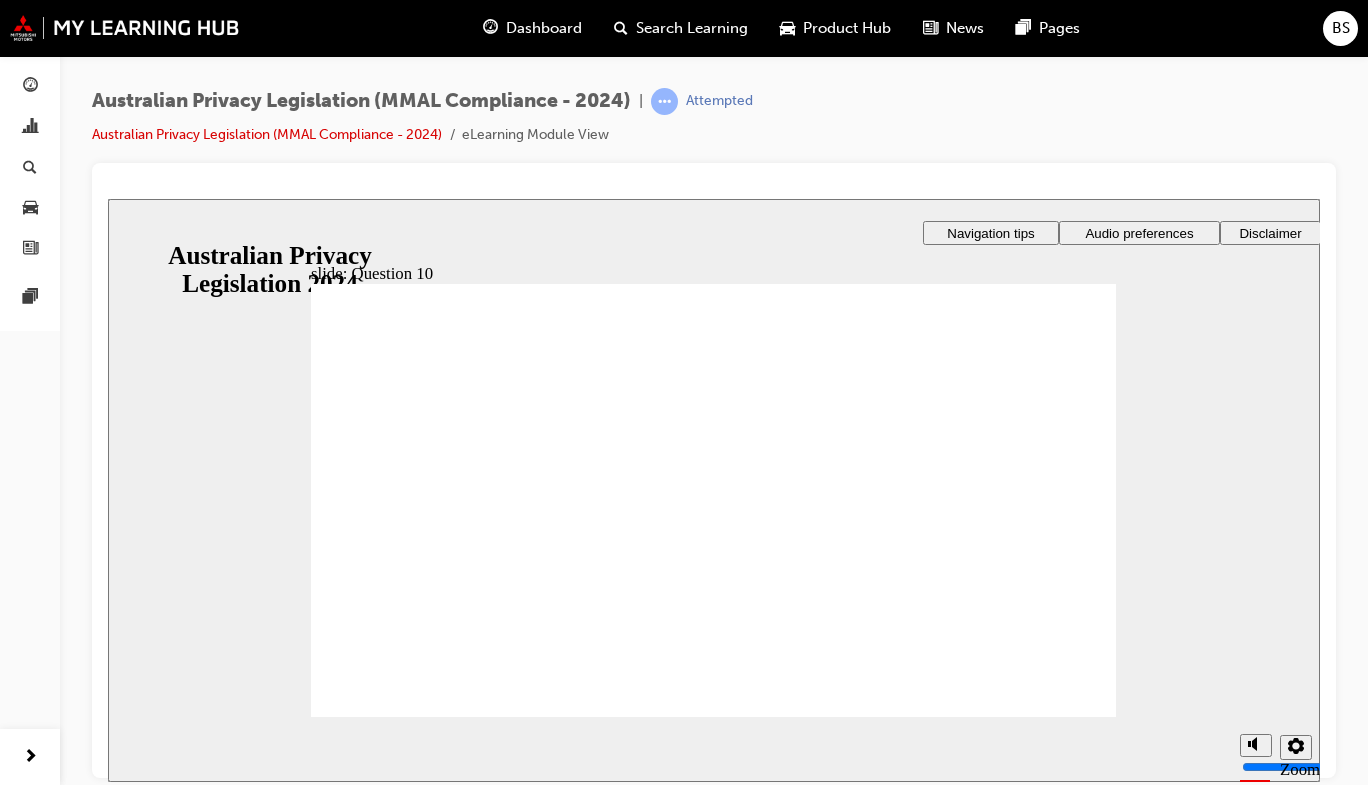 radio on "true" 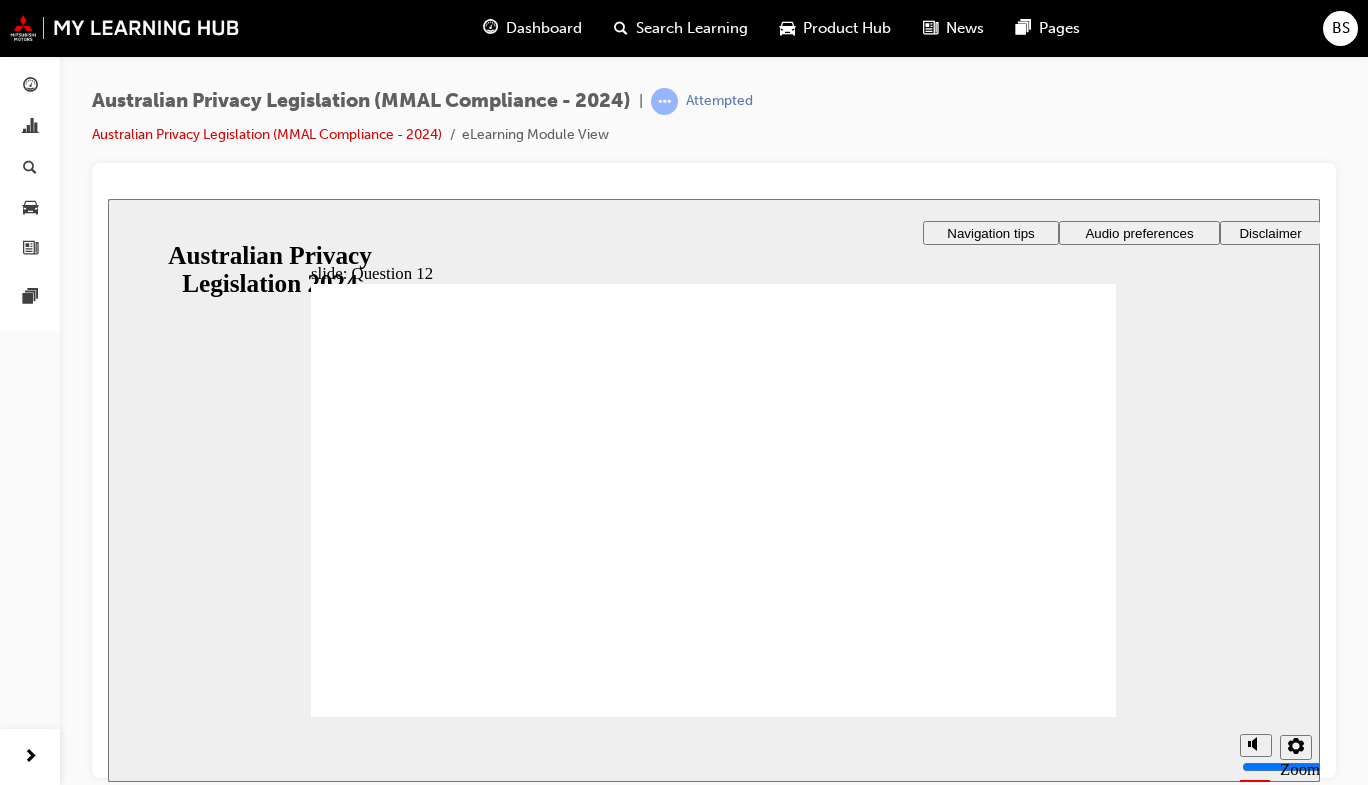 checkbox on "true" 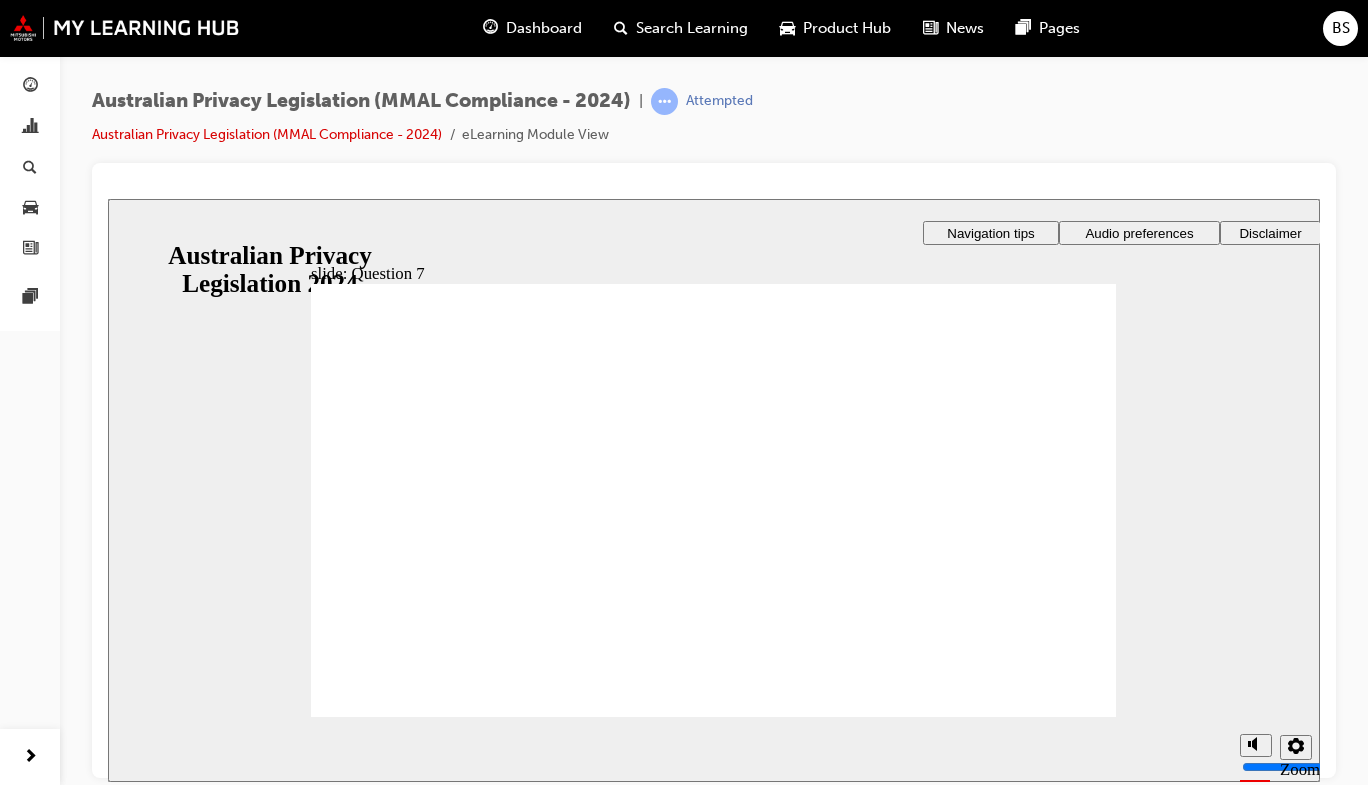 radio on "true" 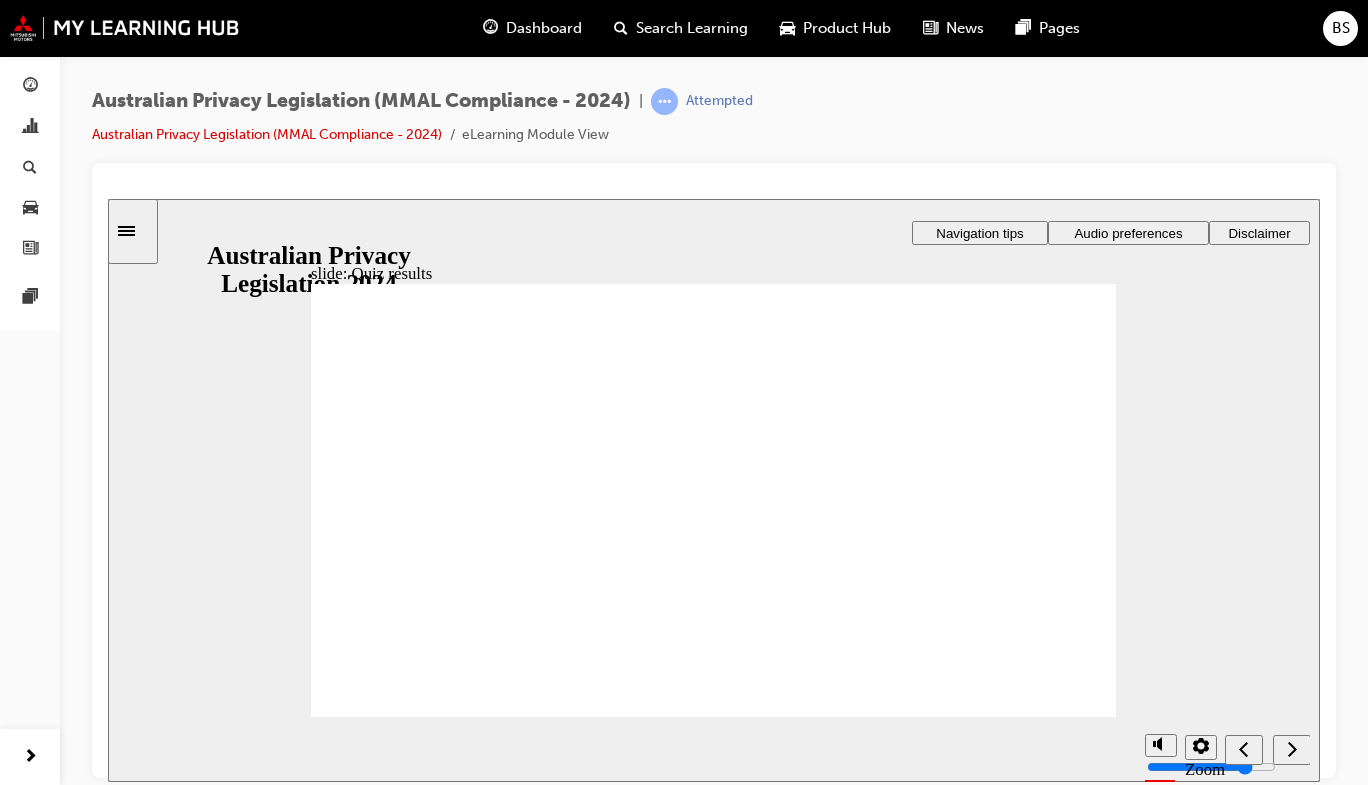 click on "Retry quiz Retry quiz" at bounding box center (835, 2325) 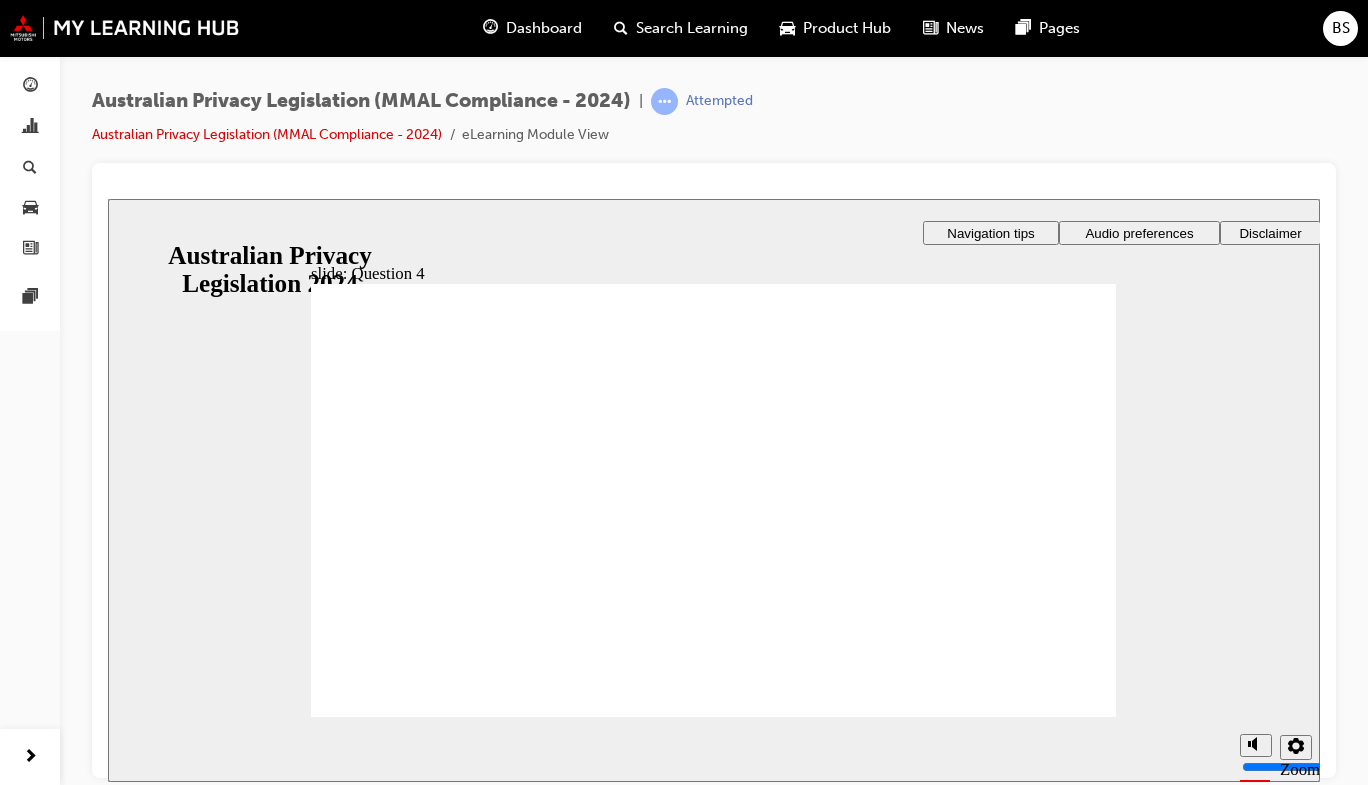 radio on "true" 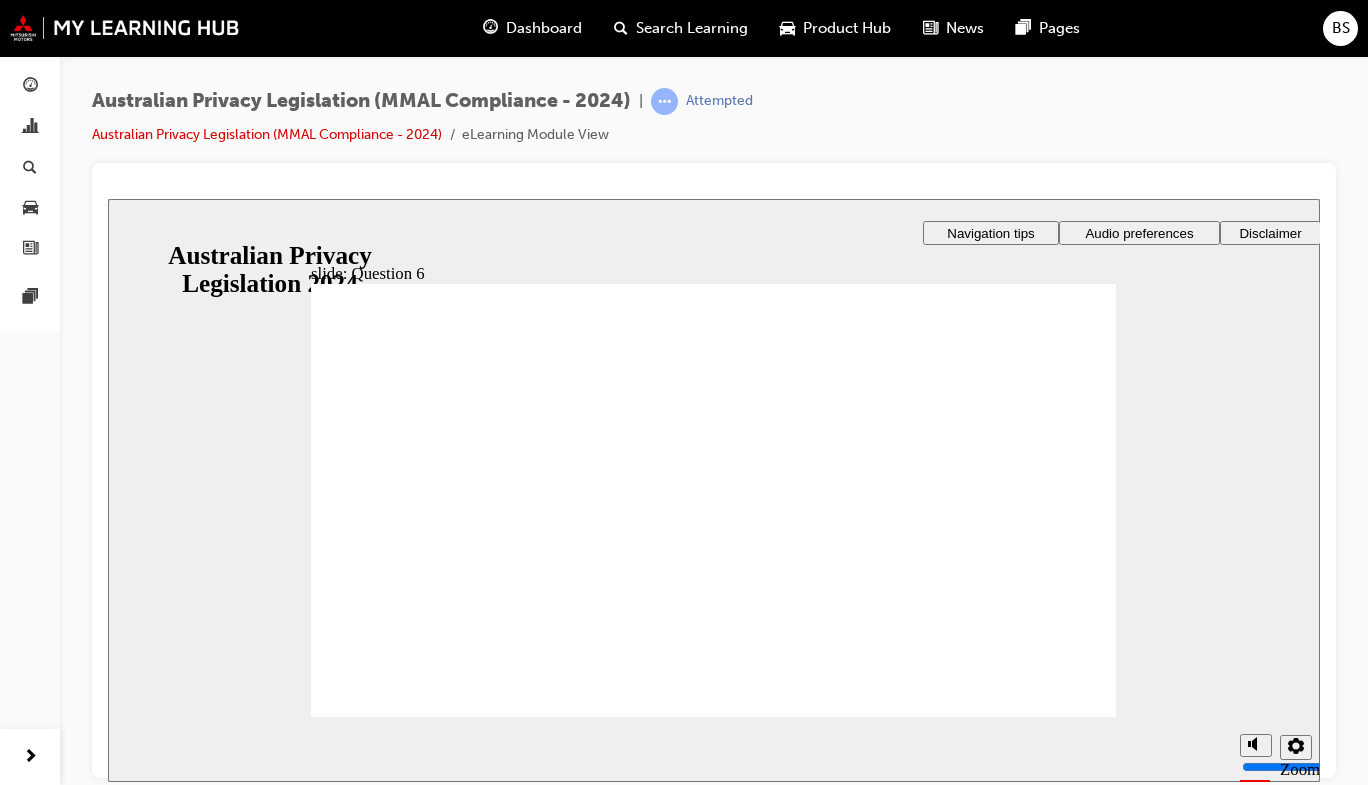 radio on "true" 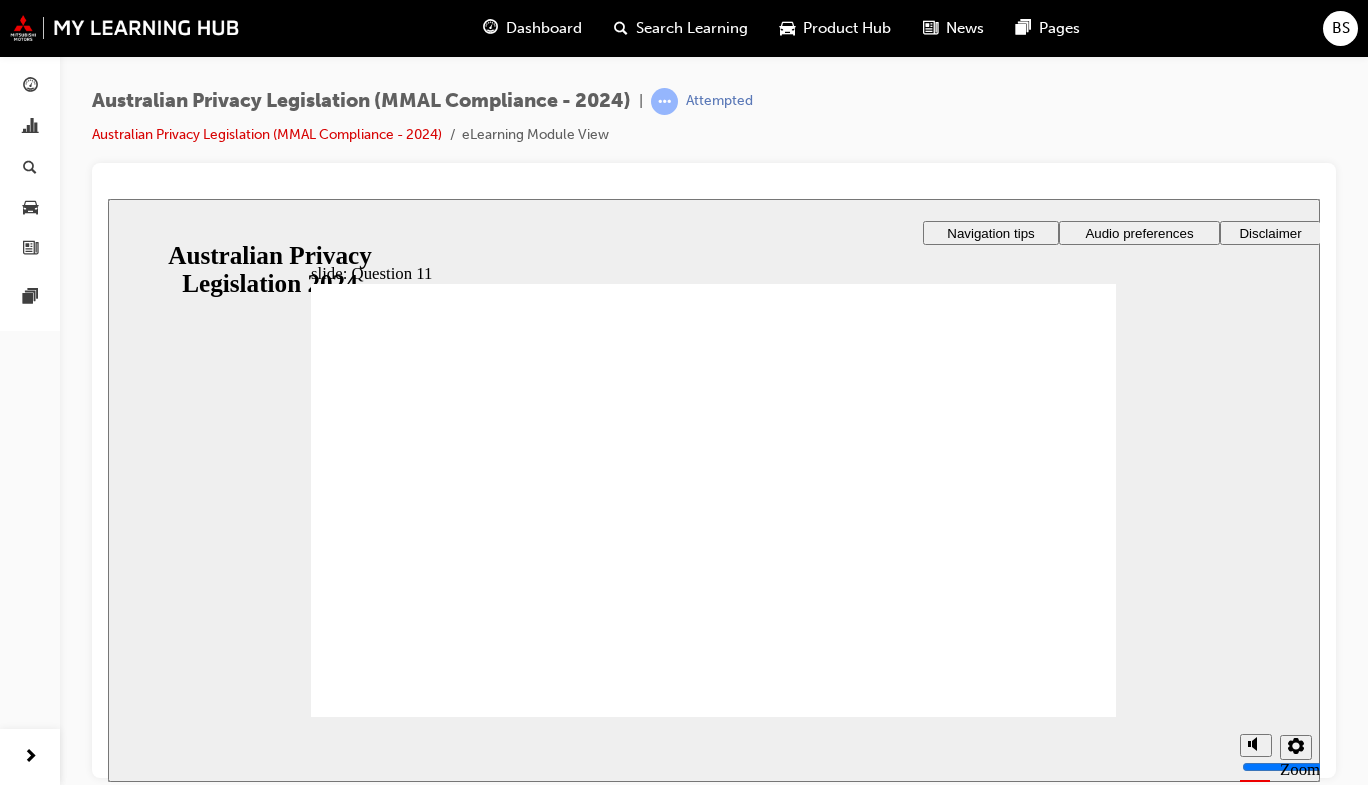 radio on "true" 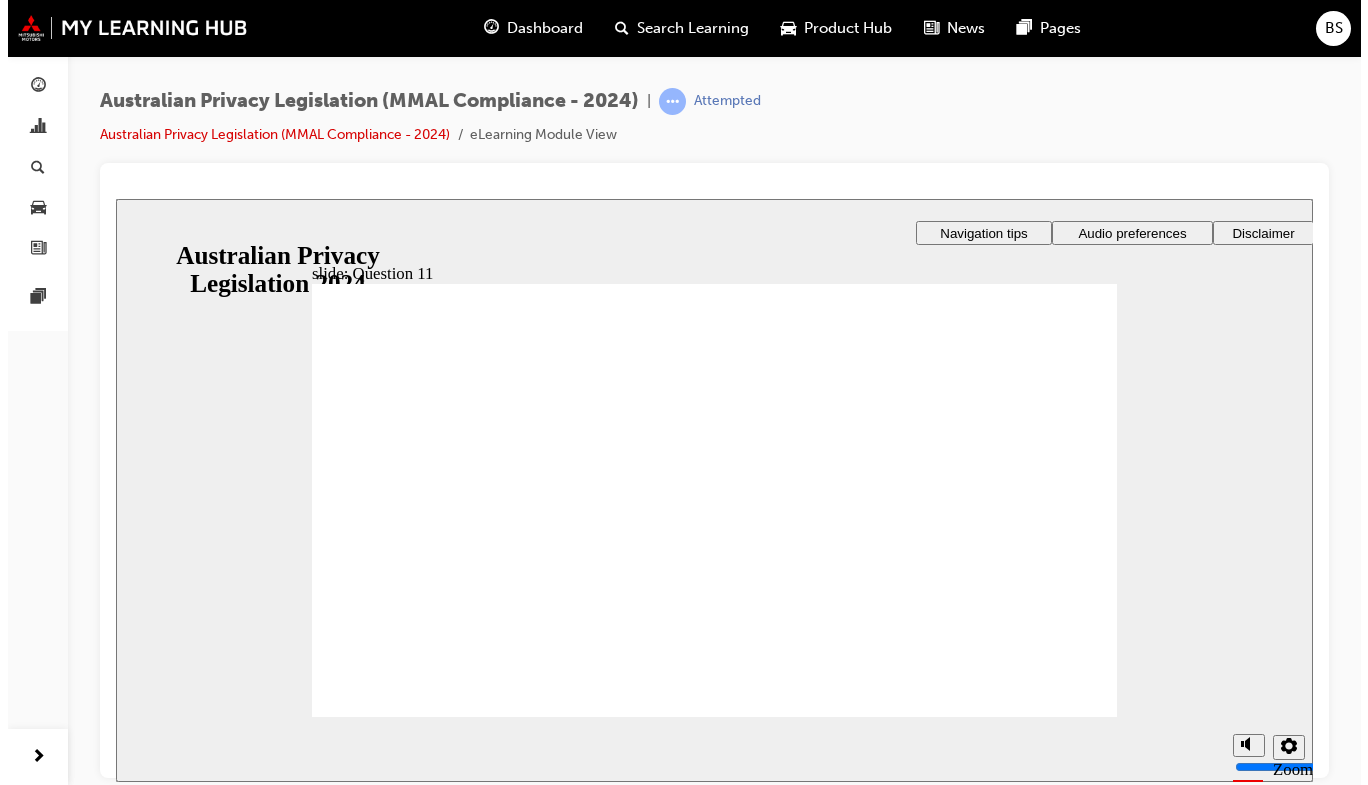 click 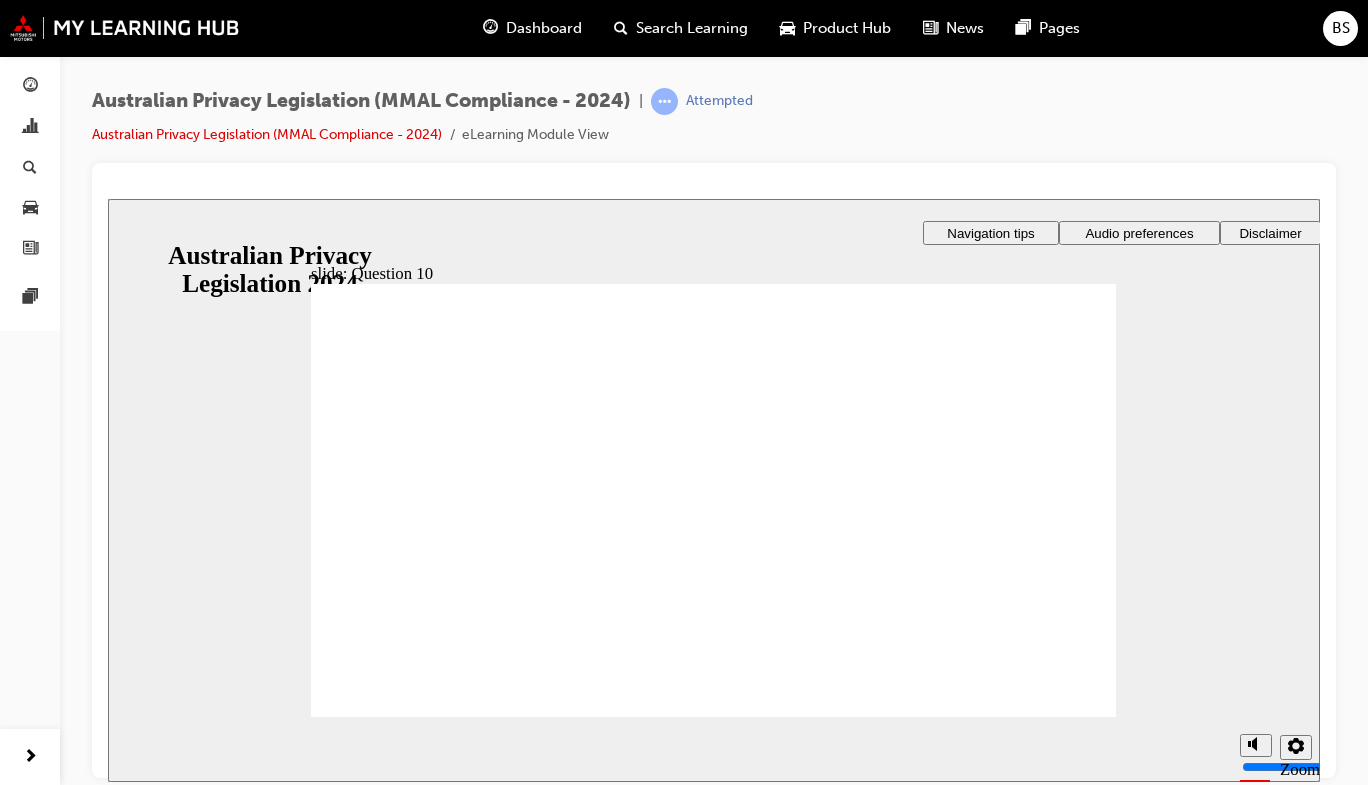 radio on "true" 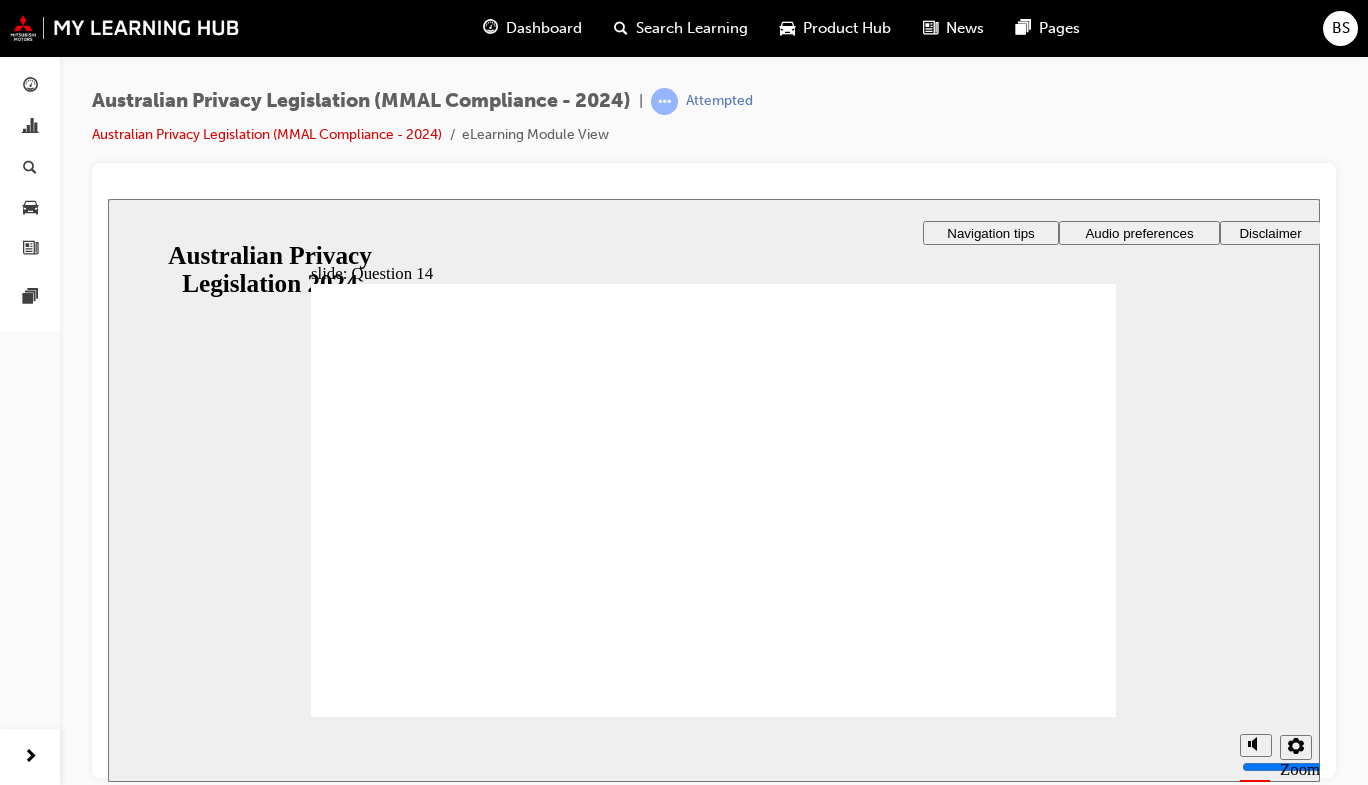 radio on "true" 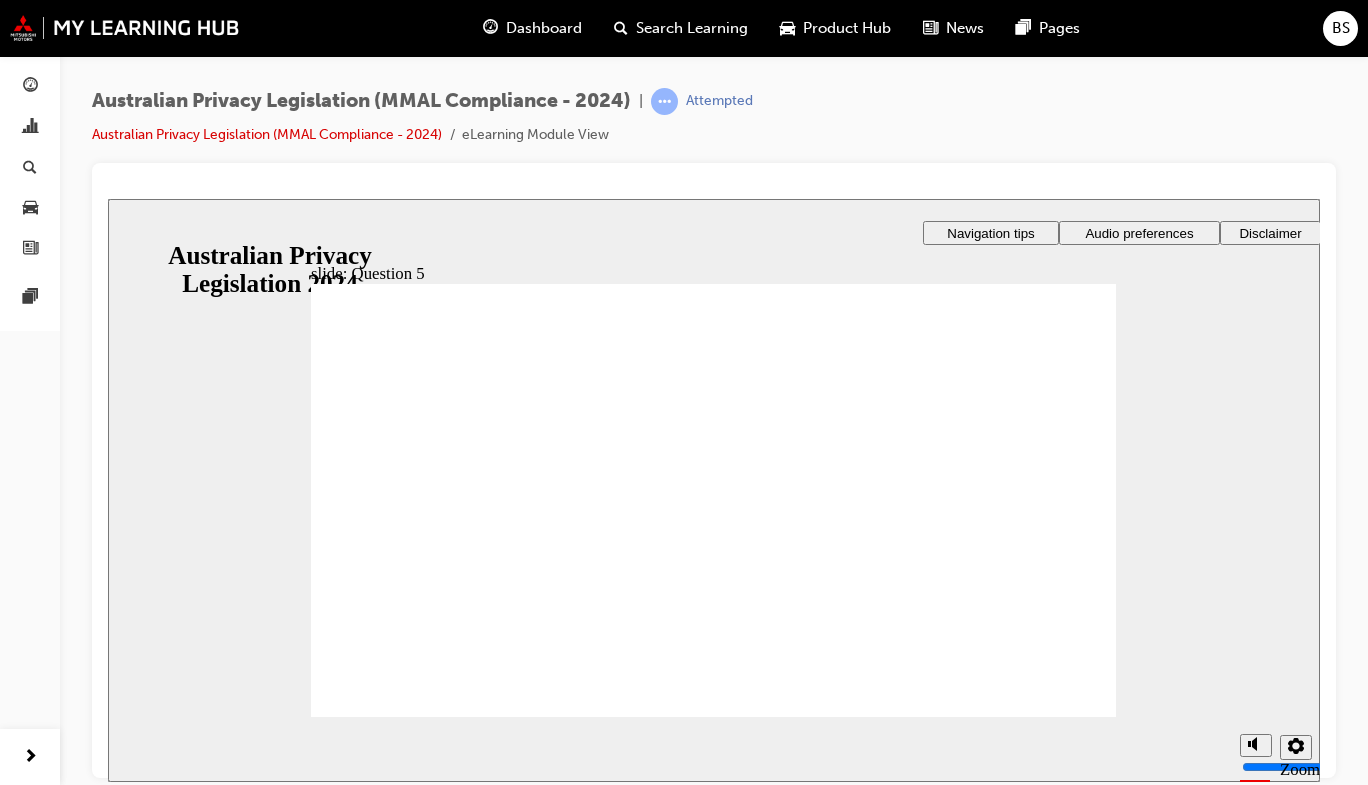 radio on "true" 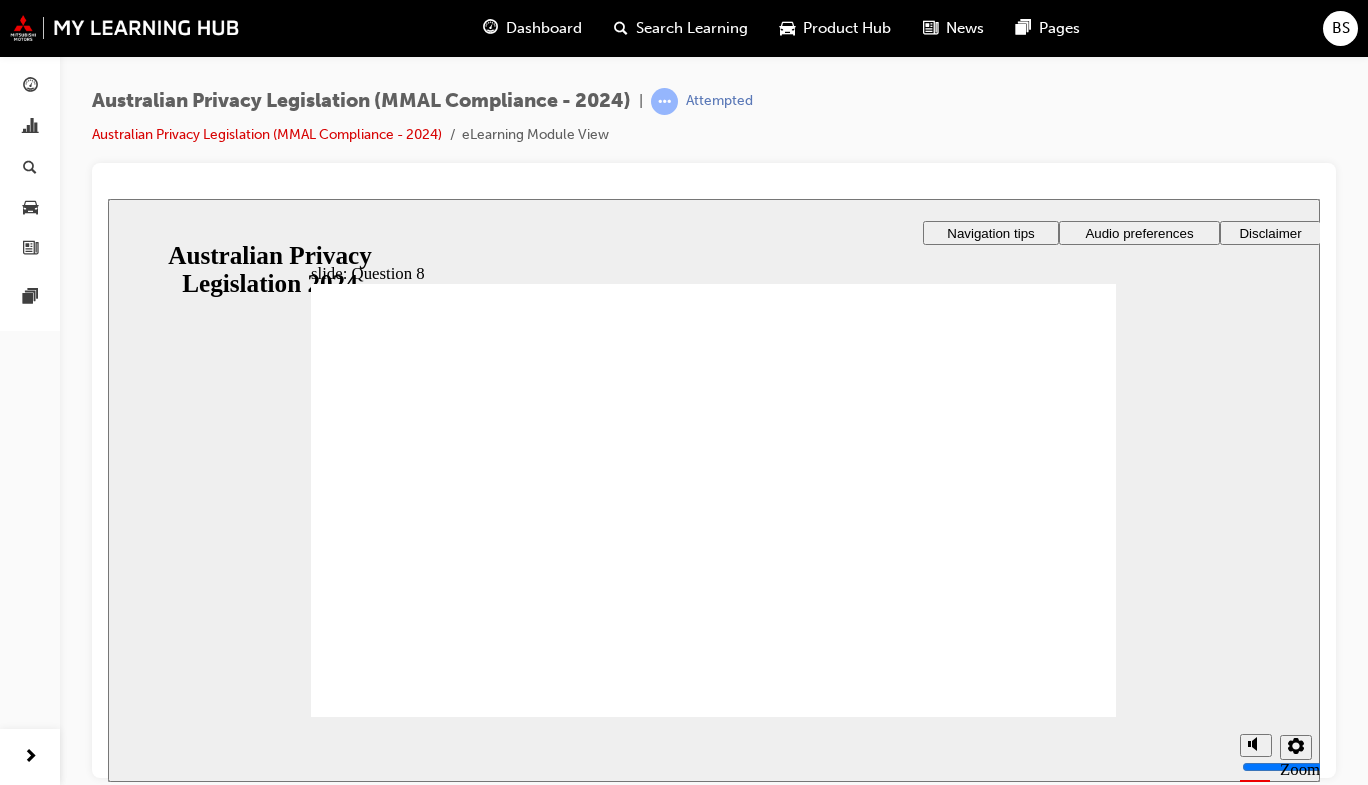 radio on "true" 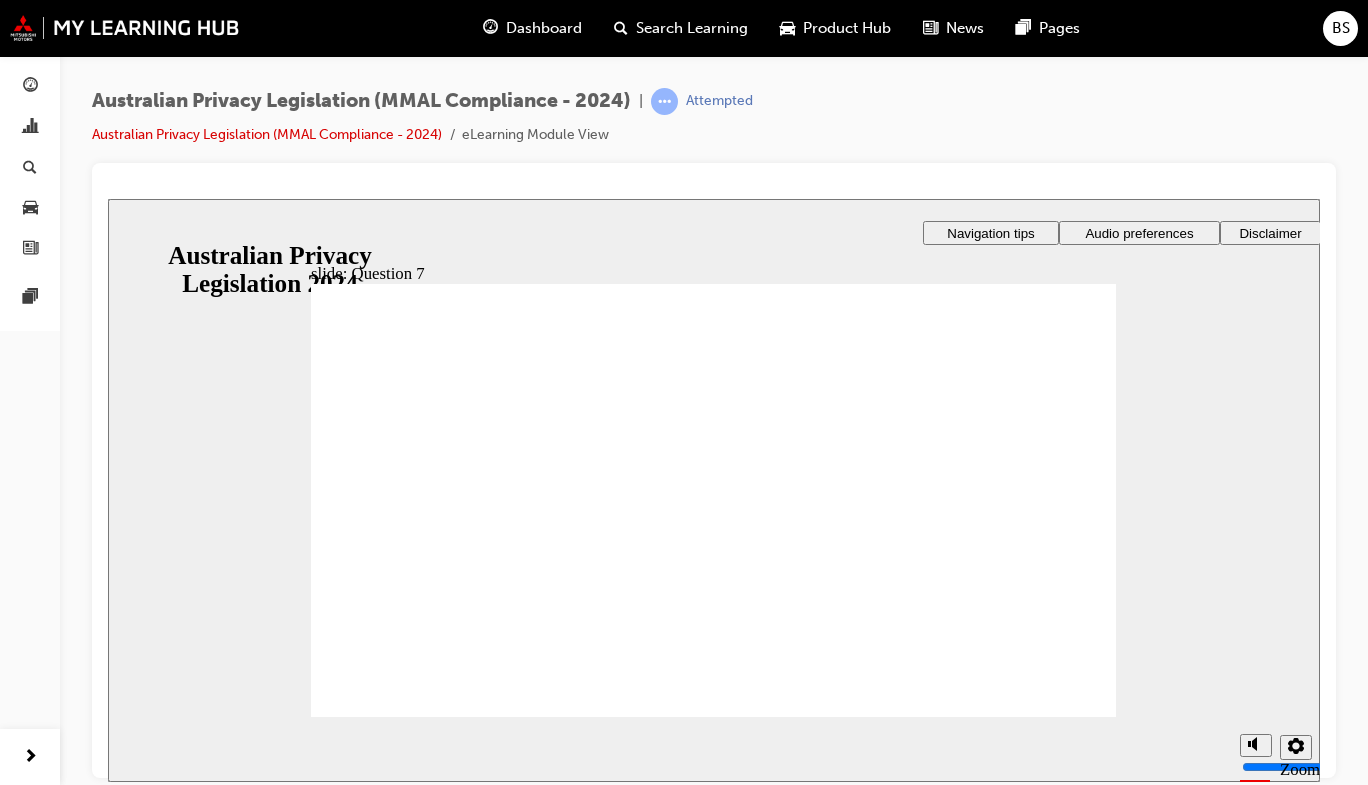 radio on "true" 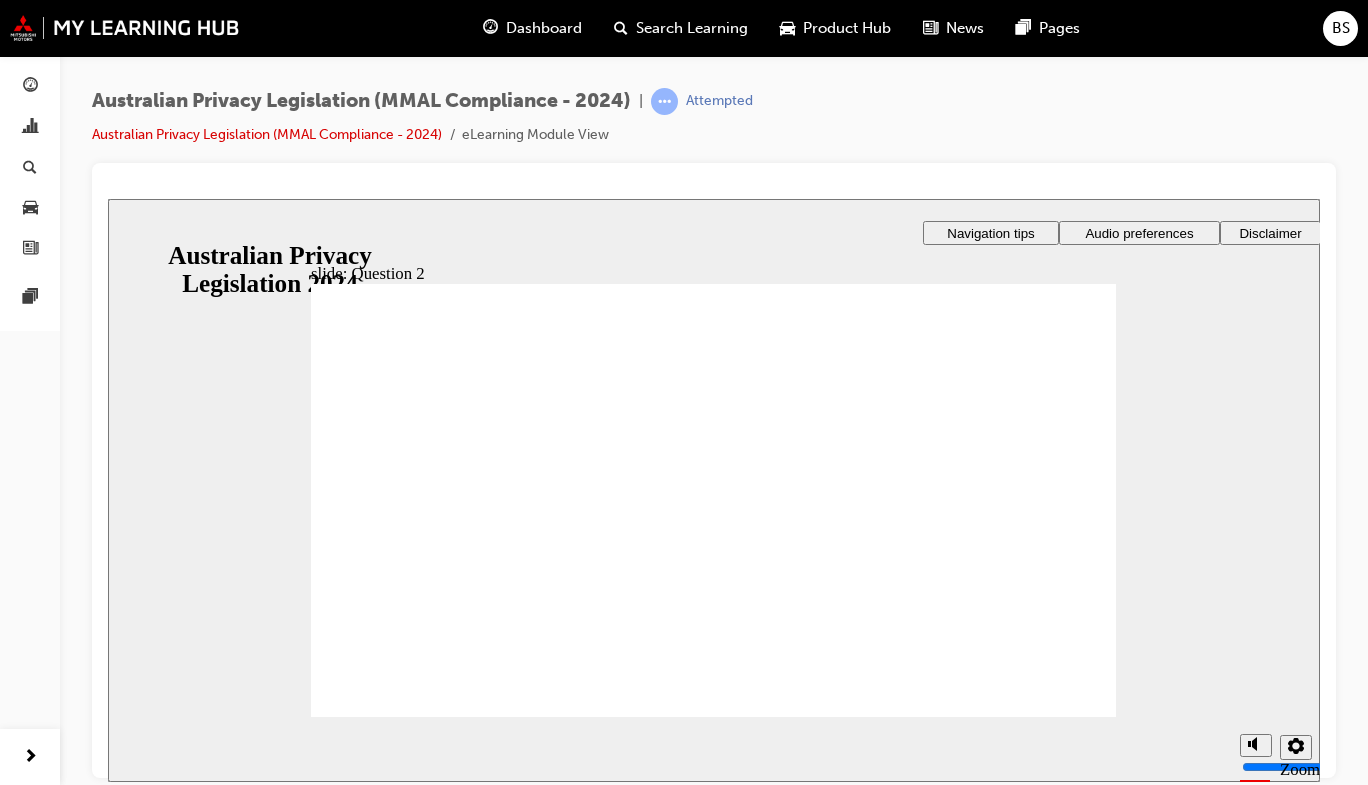 radio on "true" 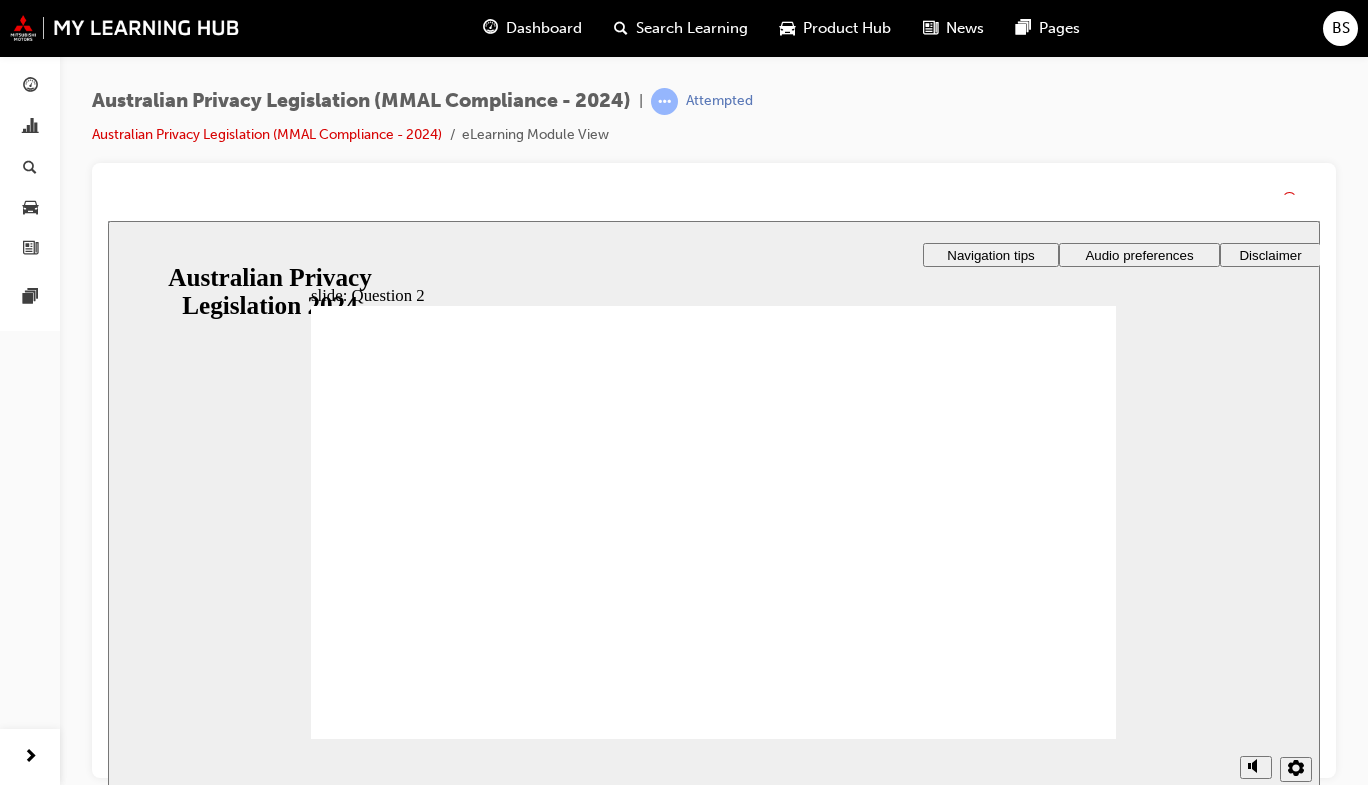 click 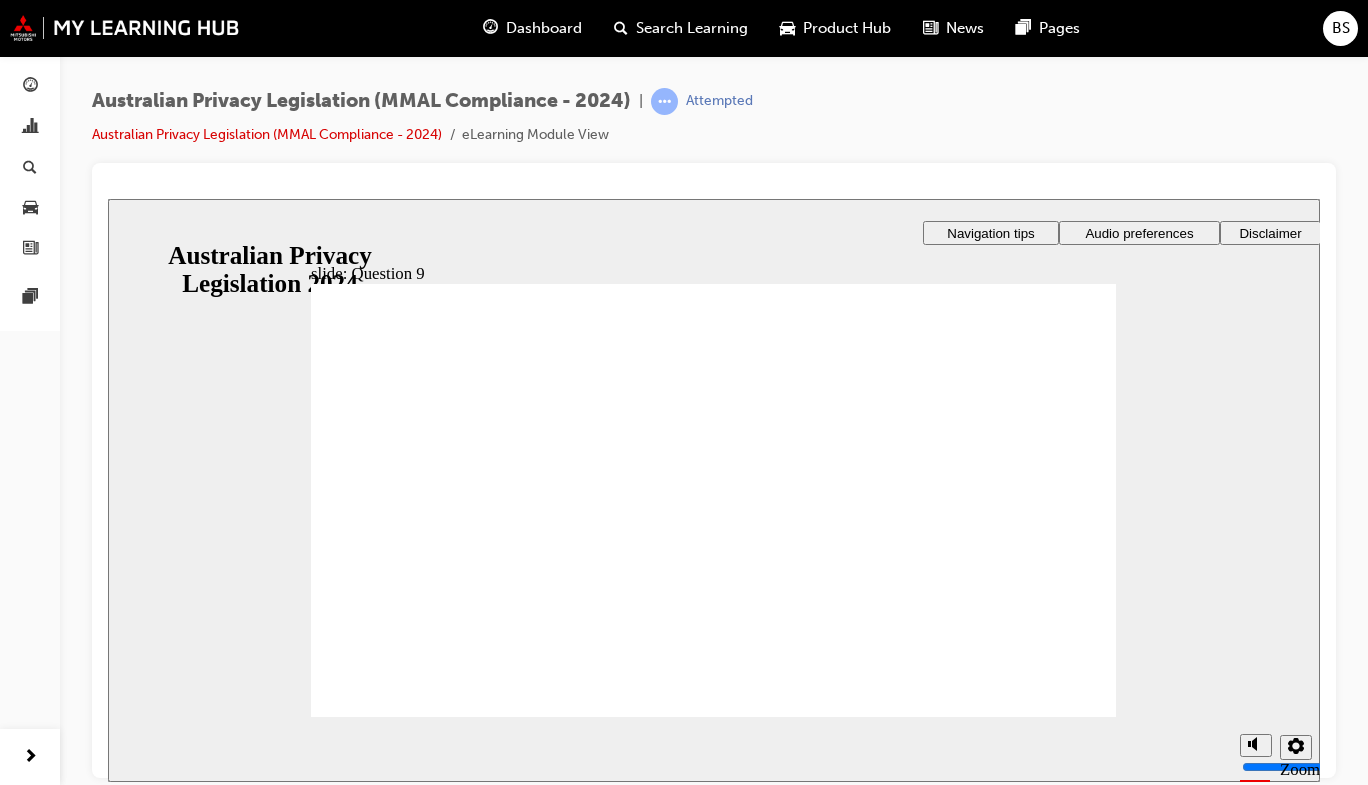 radio on "true" 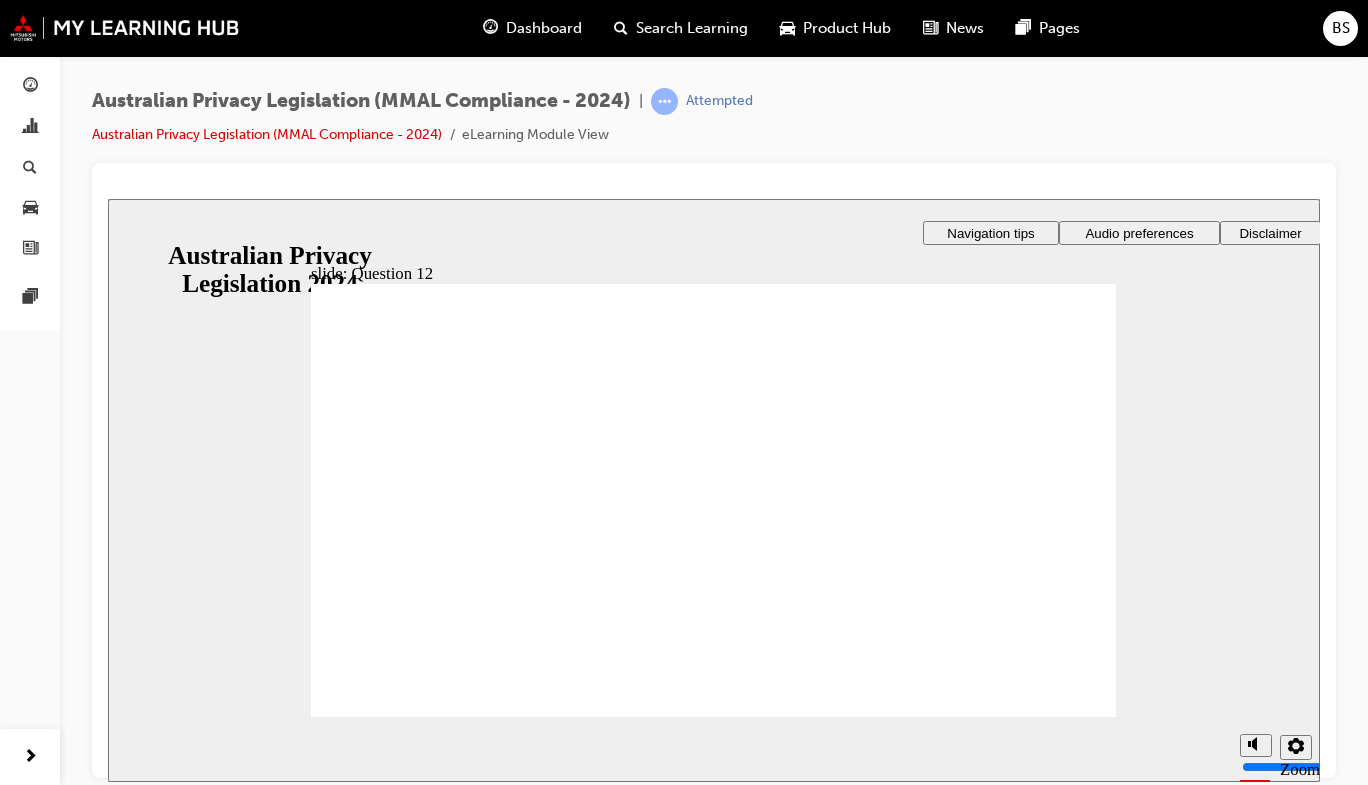 checkbox on "true" 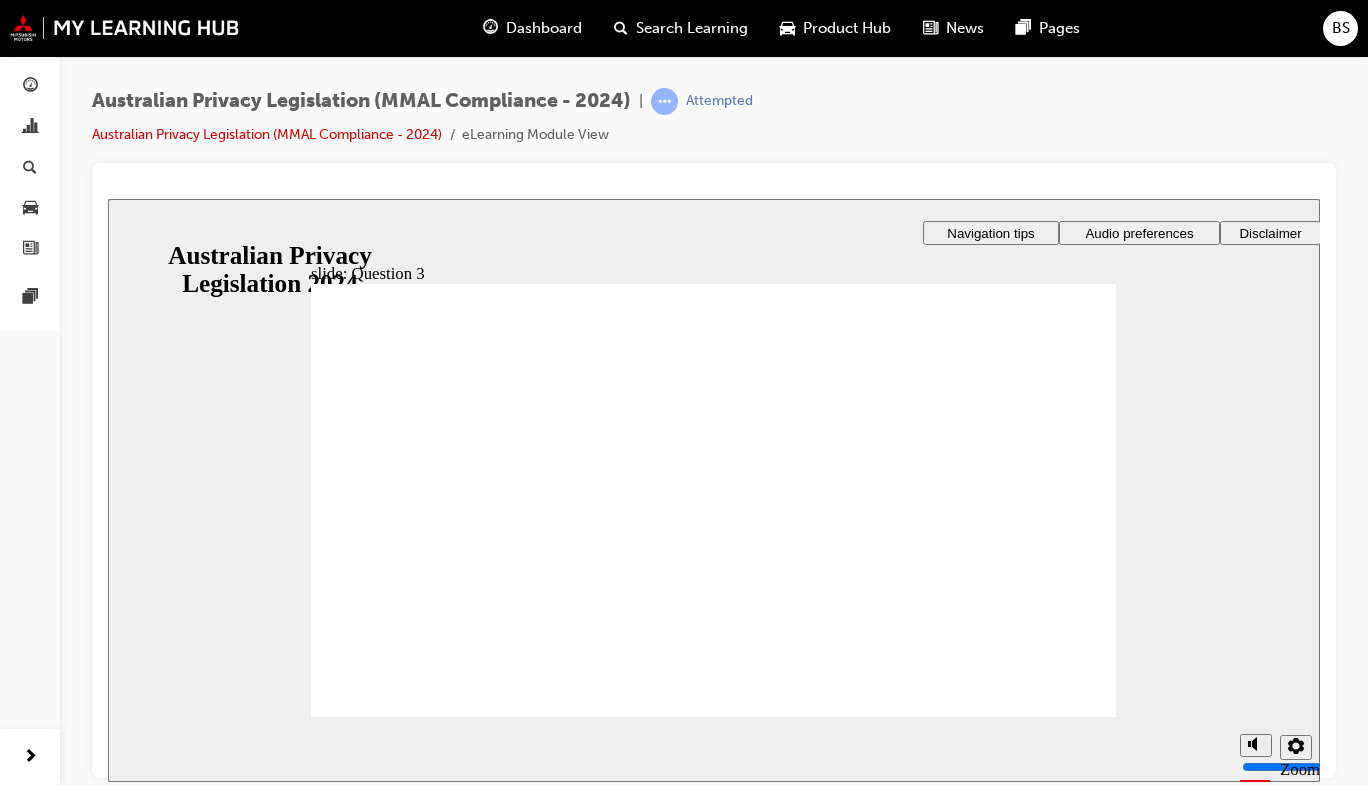 checkbox on "true" 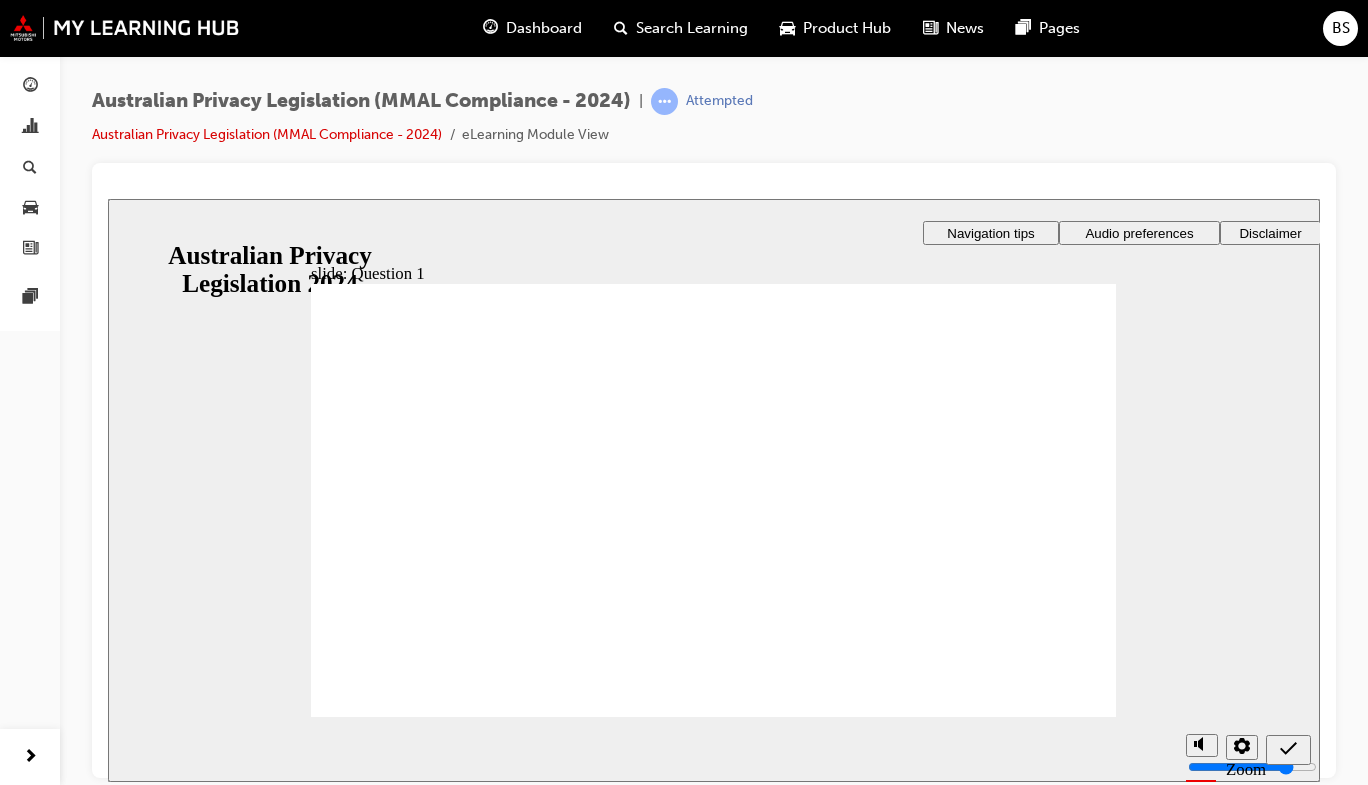radio on "true" 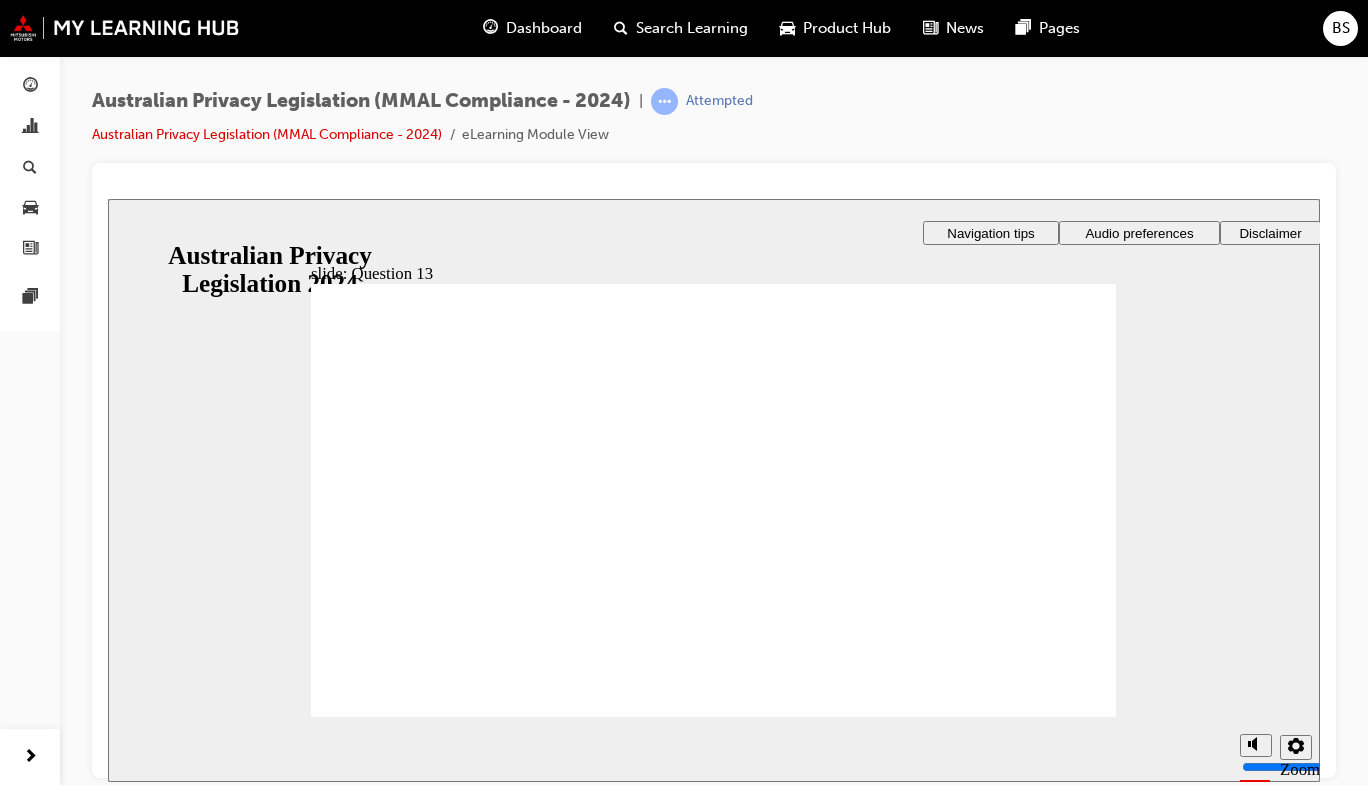 radio on "true" 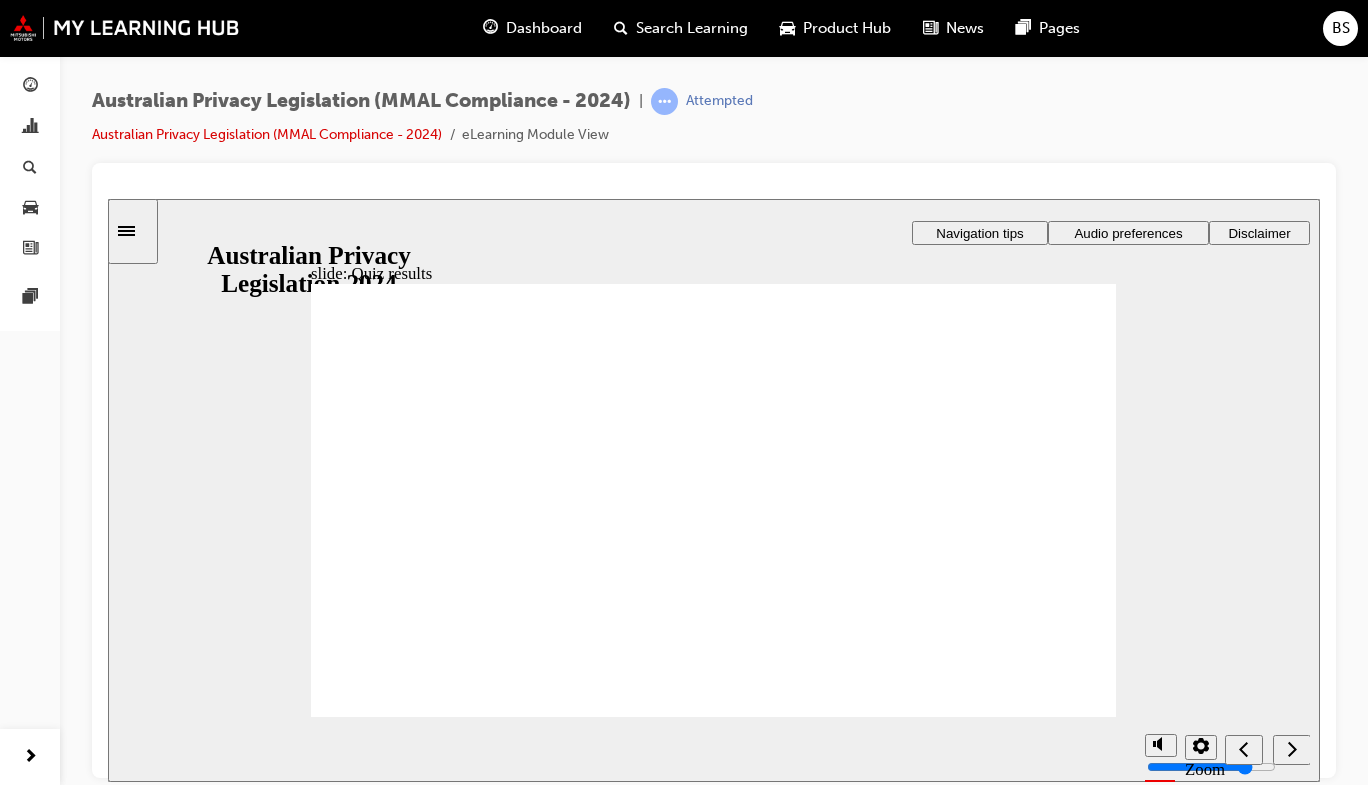 click 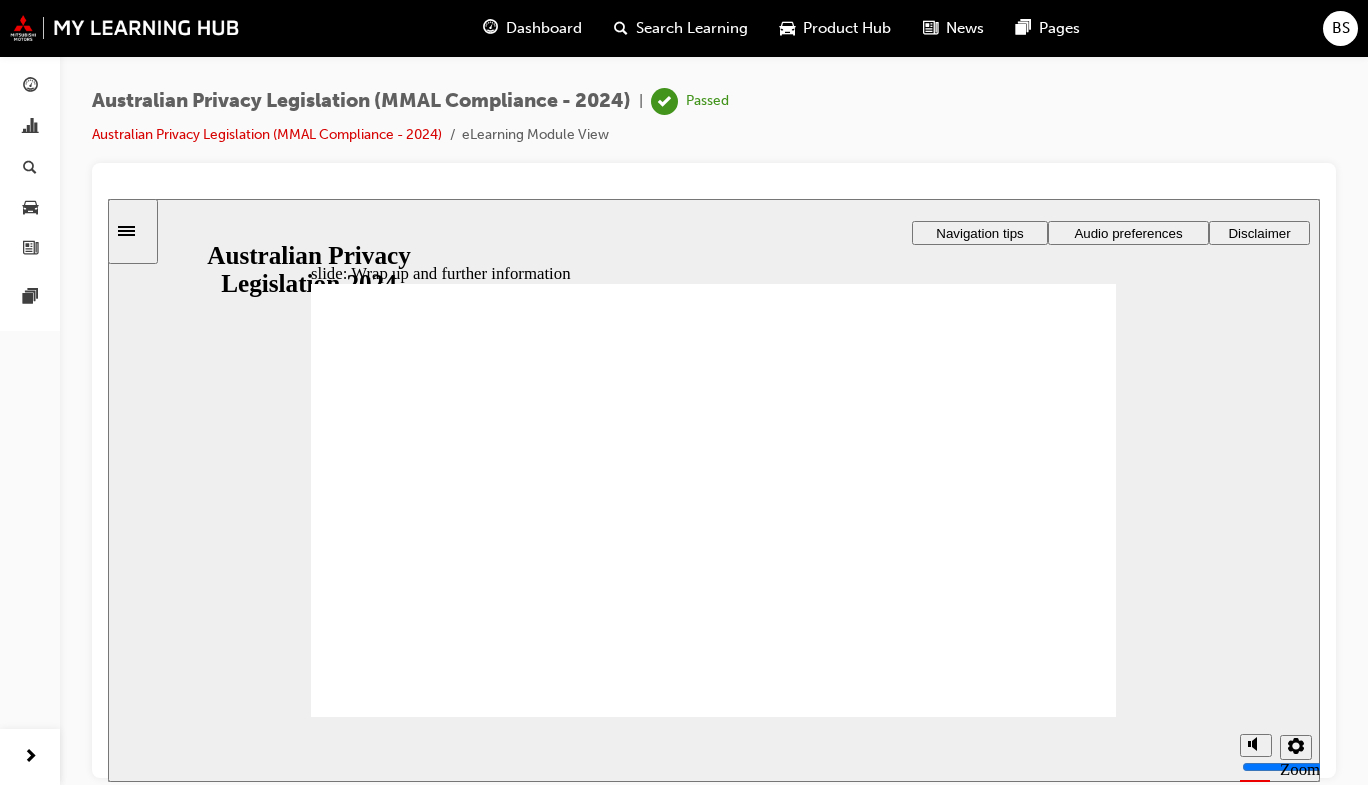 click 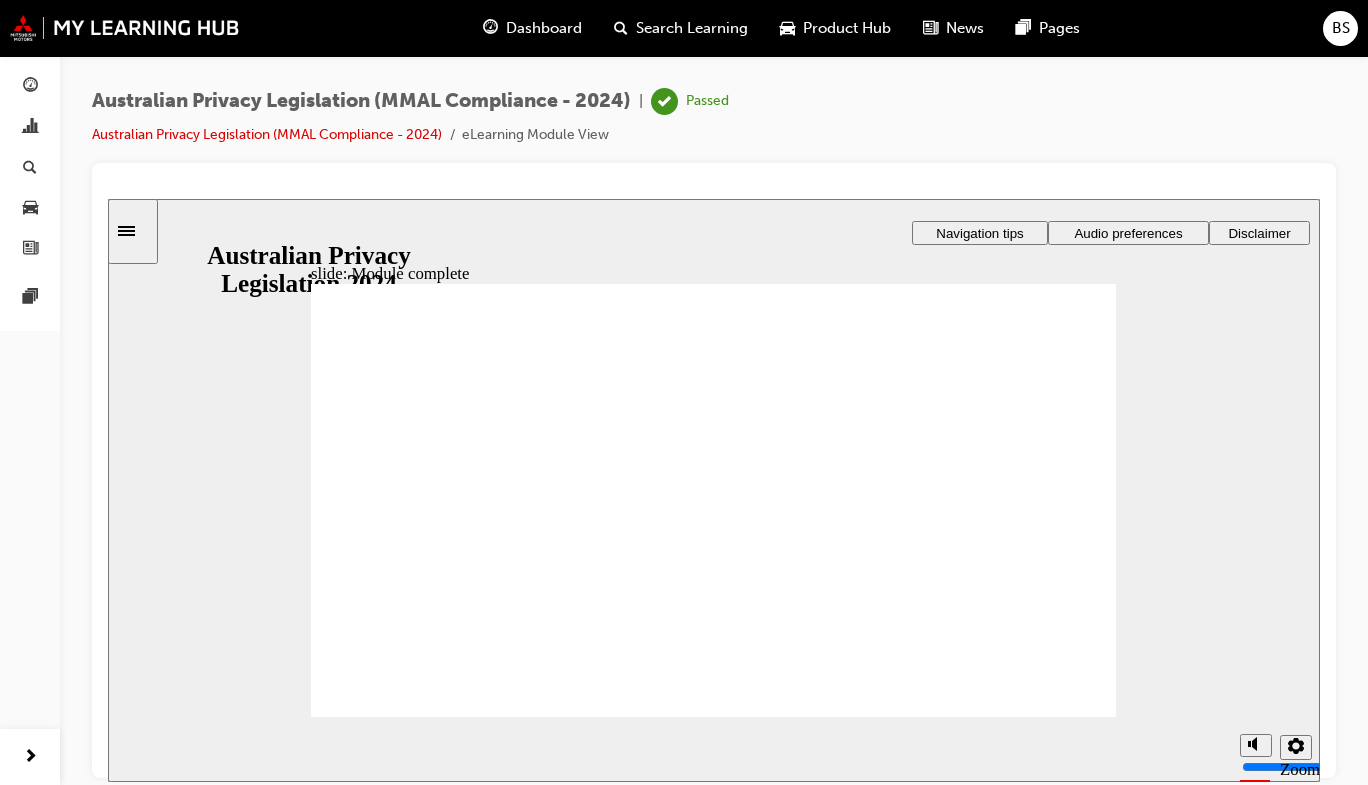 click on "Exit Exit Exit" at bounding box center [806, 2367] 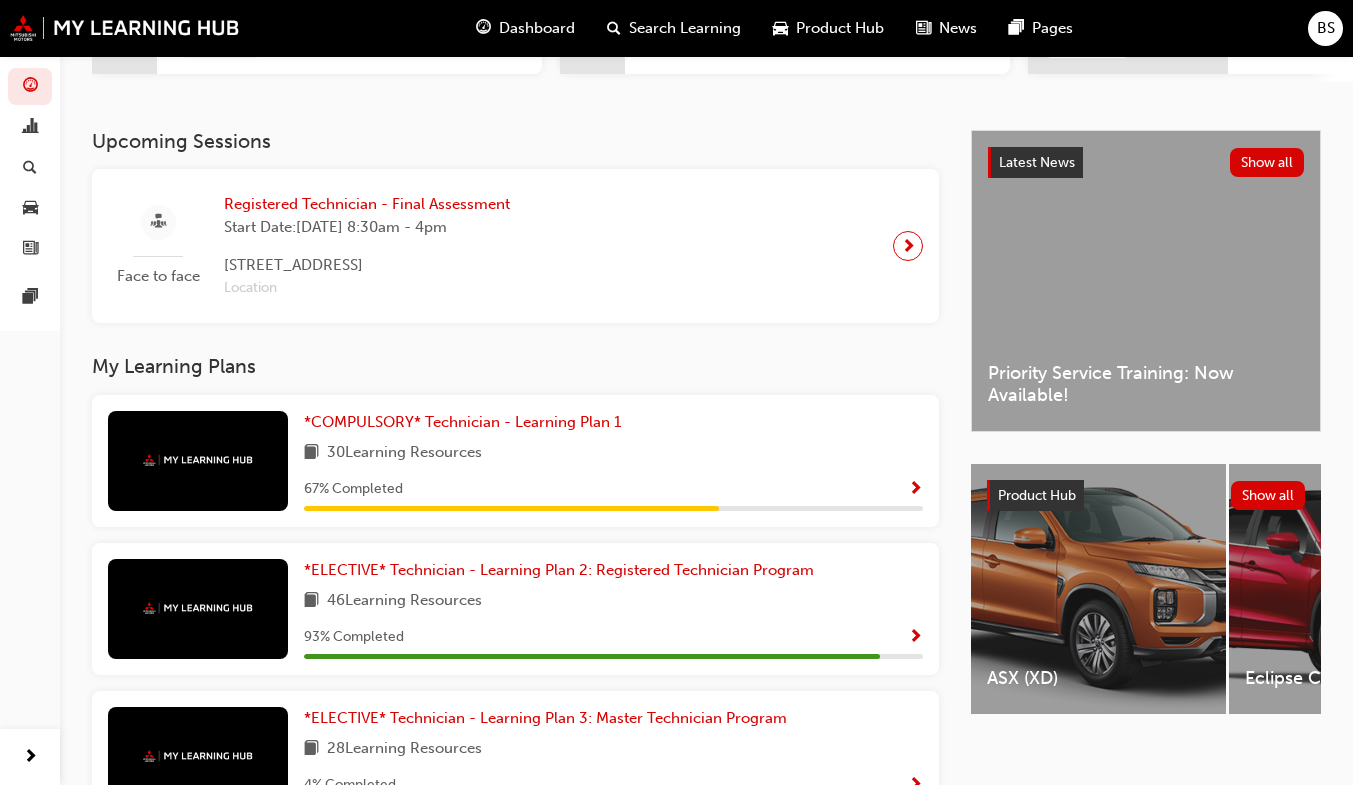 scroll, scrollTop: 369, scrollLeft: 0, axis: vertical 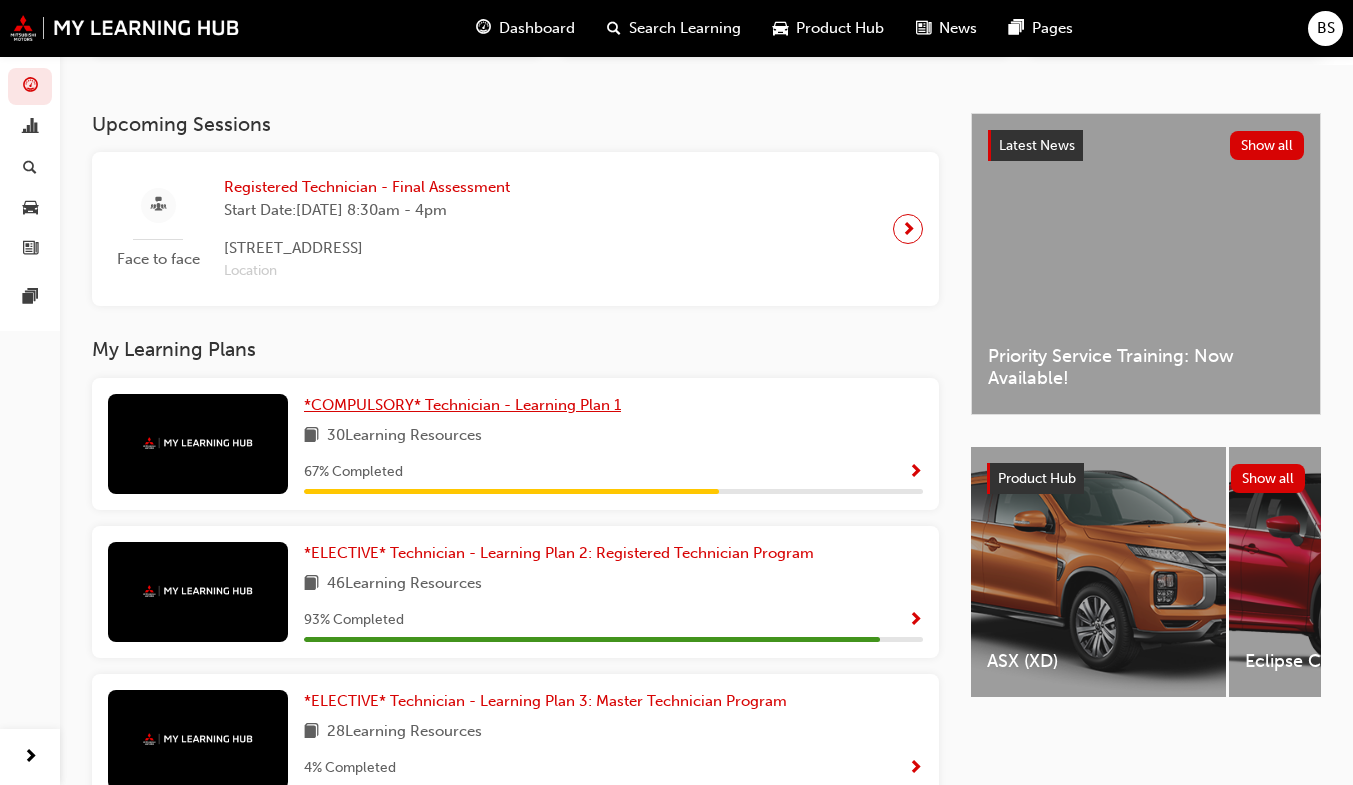 click on "*COMPULSORY* Technician - Learning Plan 1" at bounding box center [466, 405] 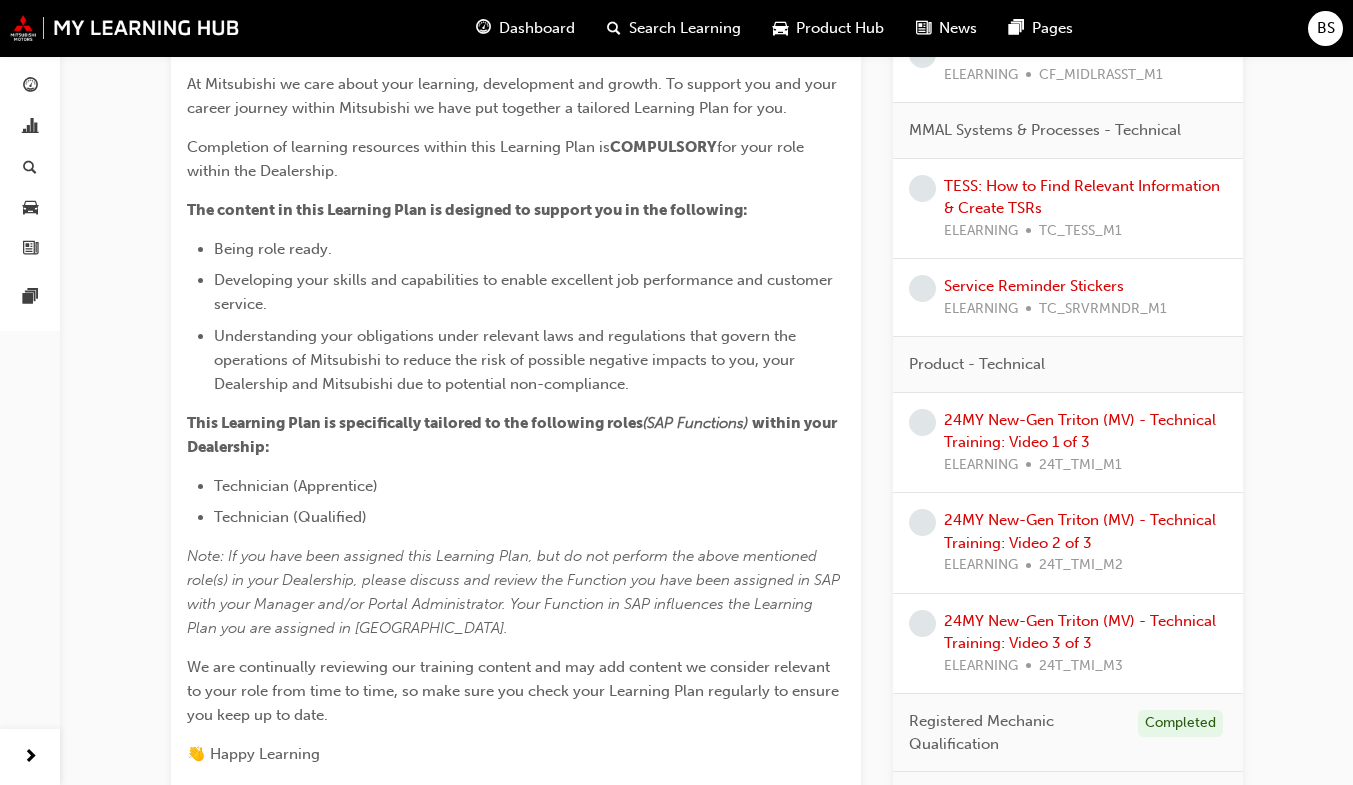 scroll, scrollTop: 356, scrollLeft: 0, axis: vertical 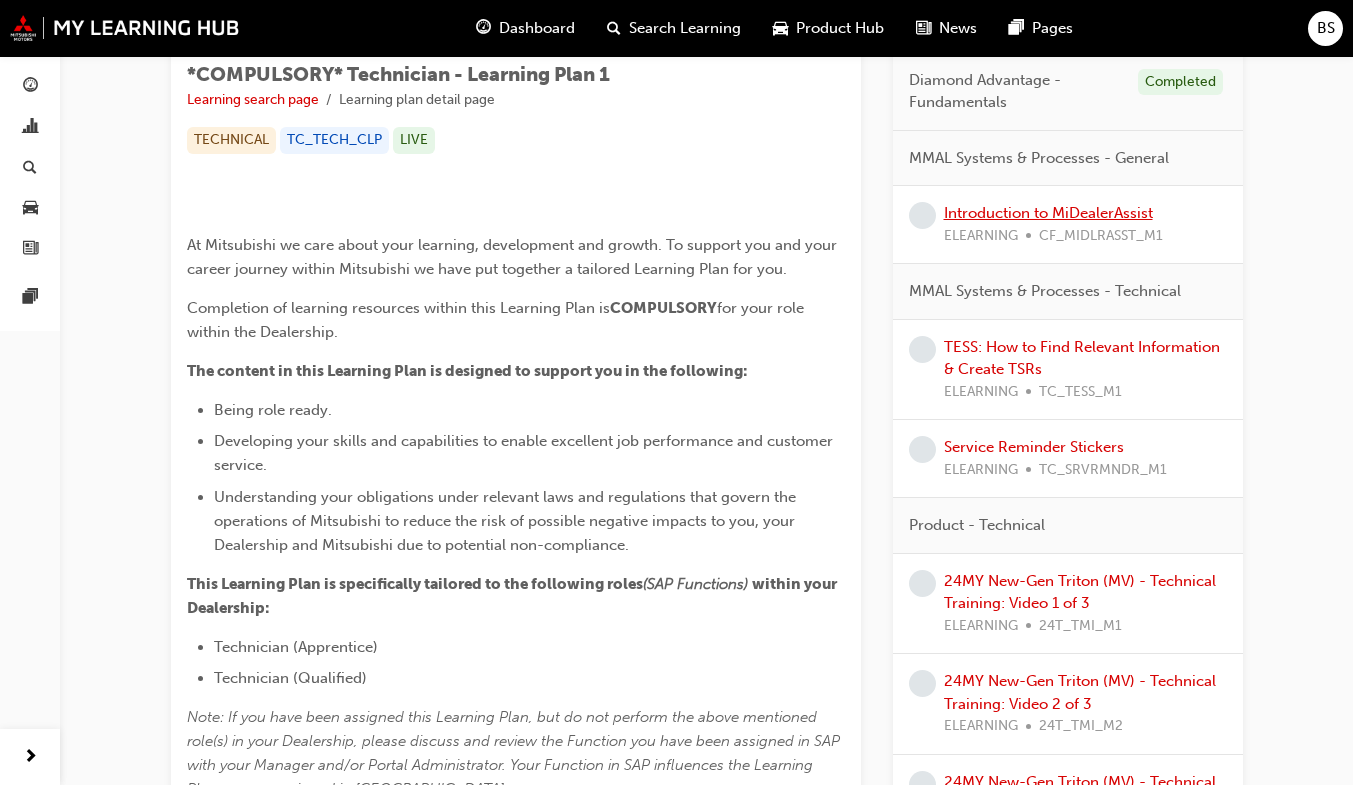 click on "Introduction to MiDealerAssist" at bounding box center (1048, 213) 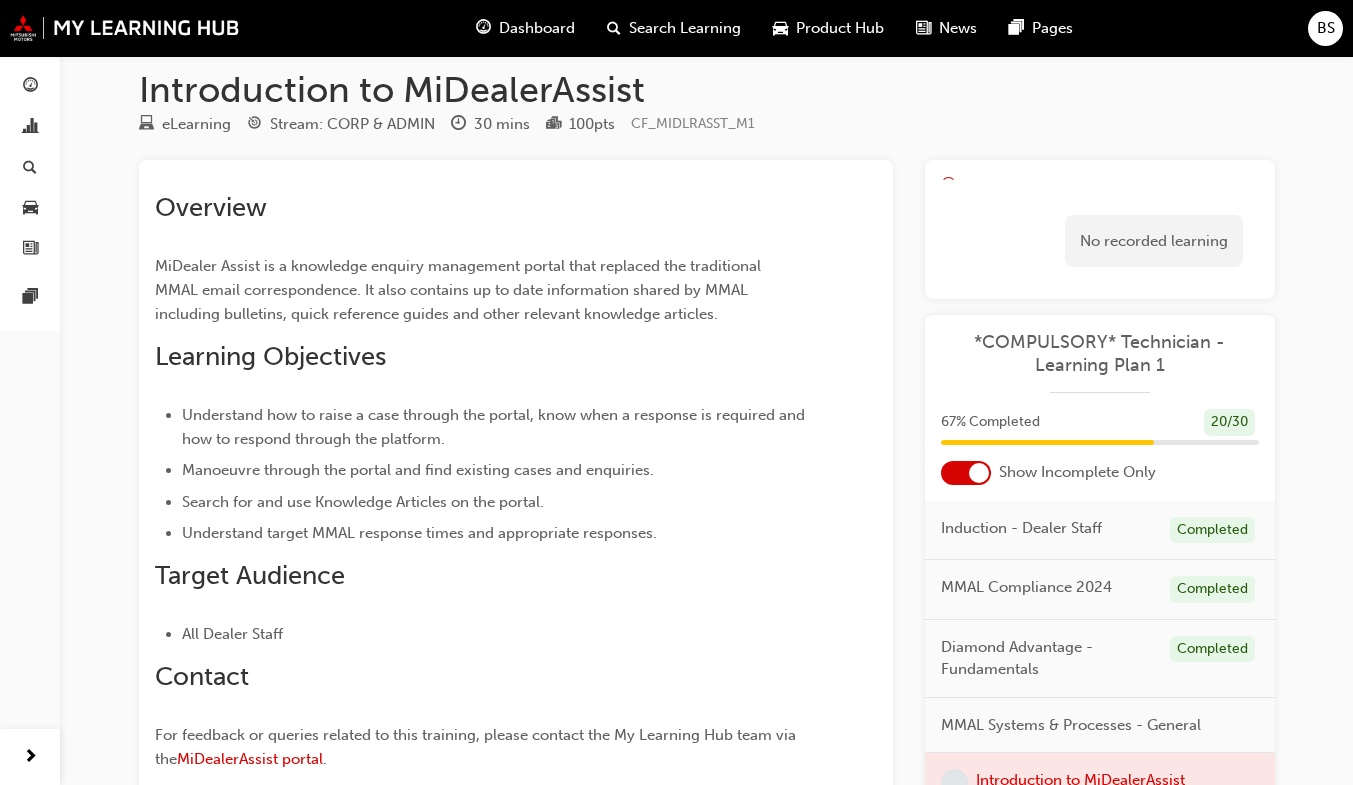 scroll, scrollTop: 19, scrollLeft: 0, axis: vertical 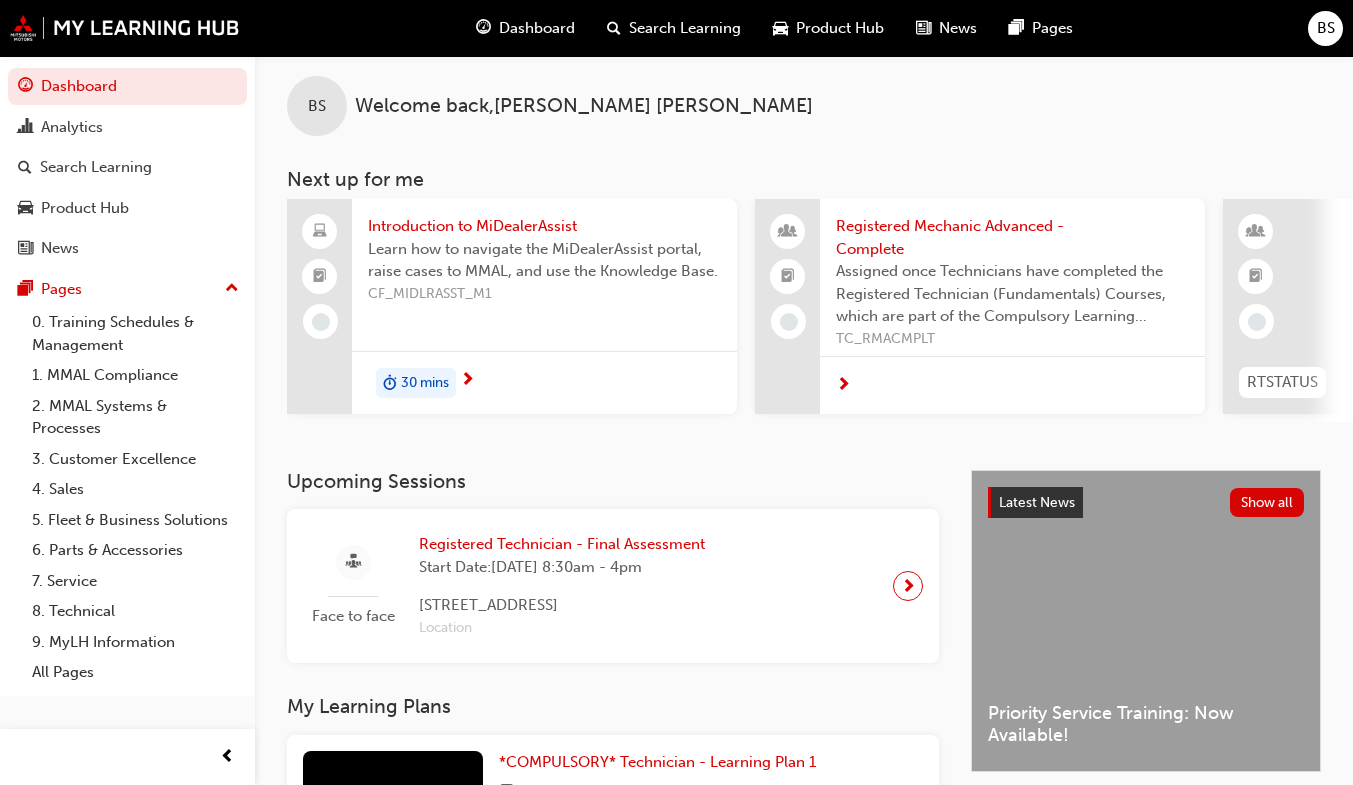 click on "Introduction to MiDealerAssist" at bounding box center [544, 226] 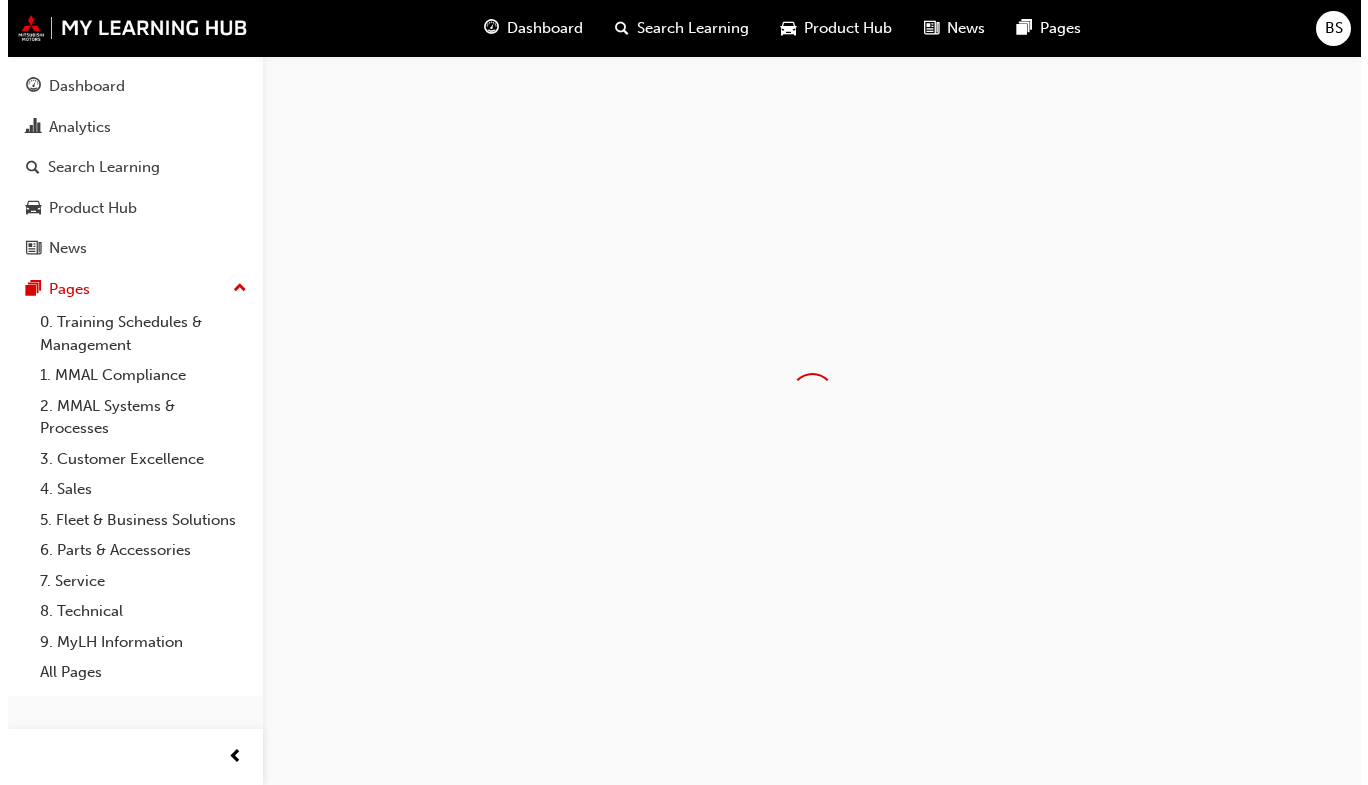 scroll, scrollTop: 0, scrollLeft: 0, axis: both 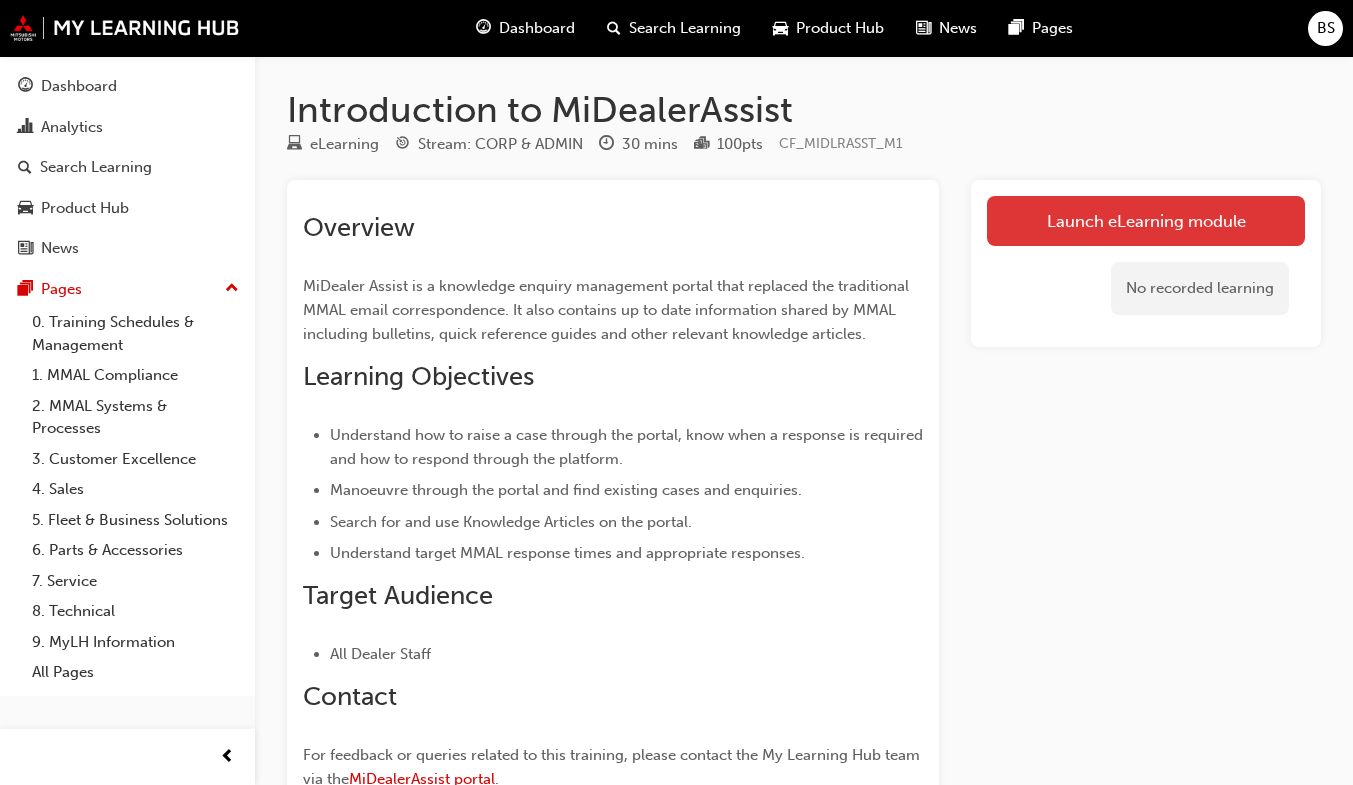 click on "Launch eLearning module" at bounding box center [1146, 221] 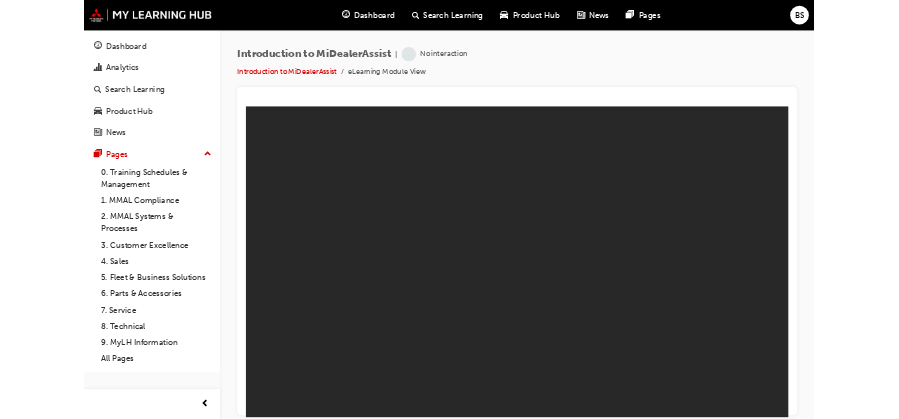 scroll, scrollTop: 0, scrollLeft: 0, axis: both 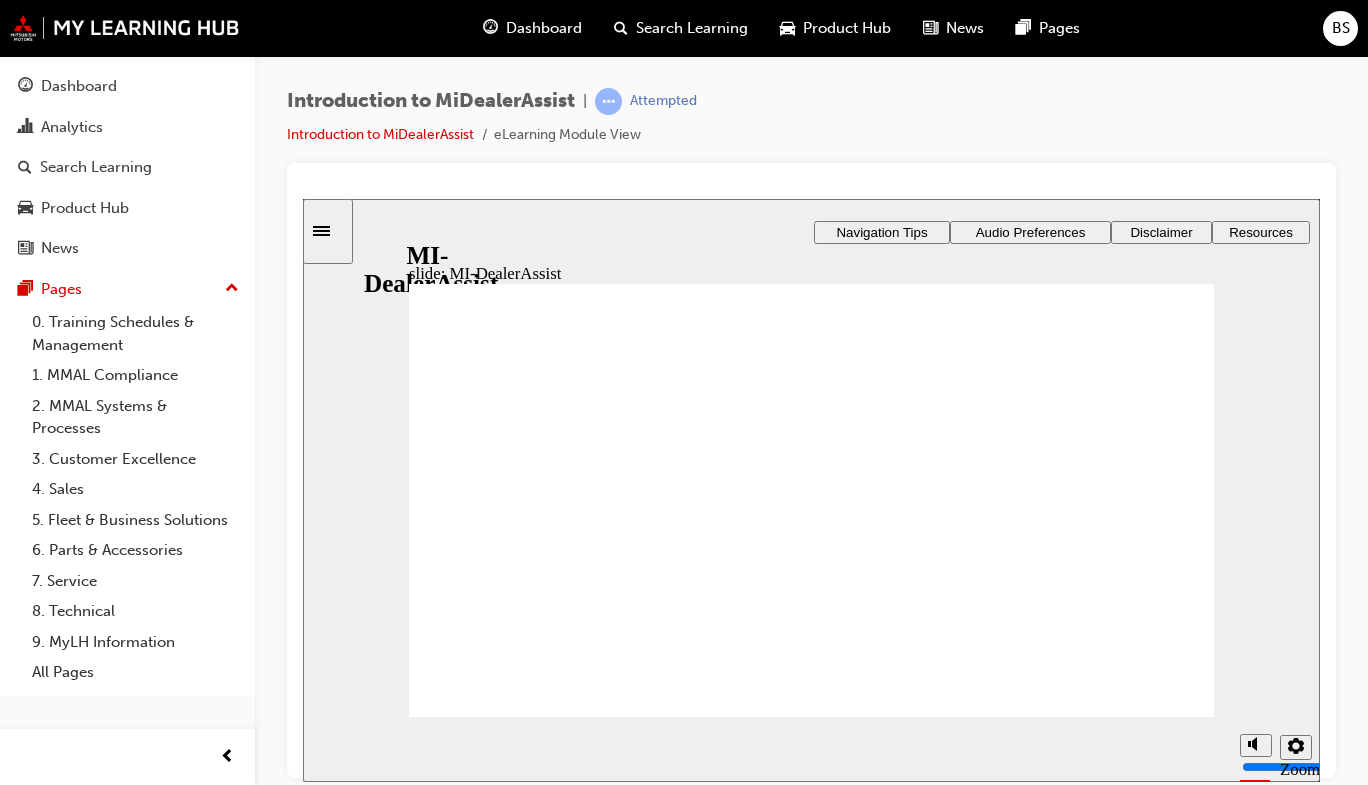 click 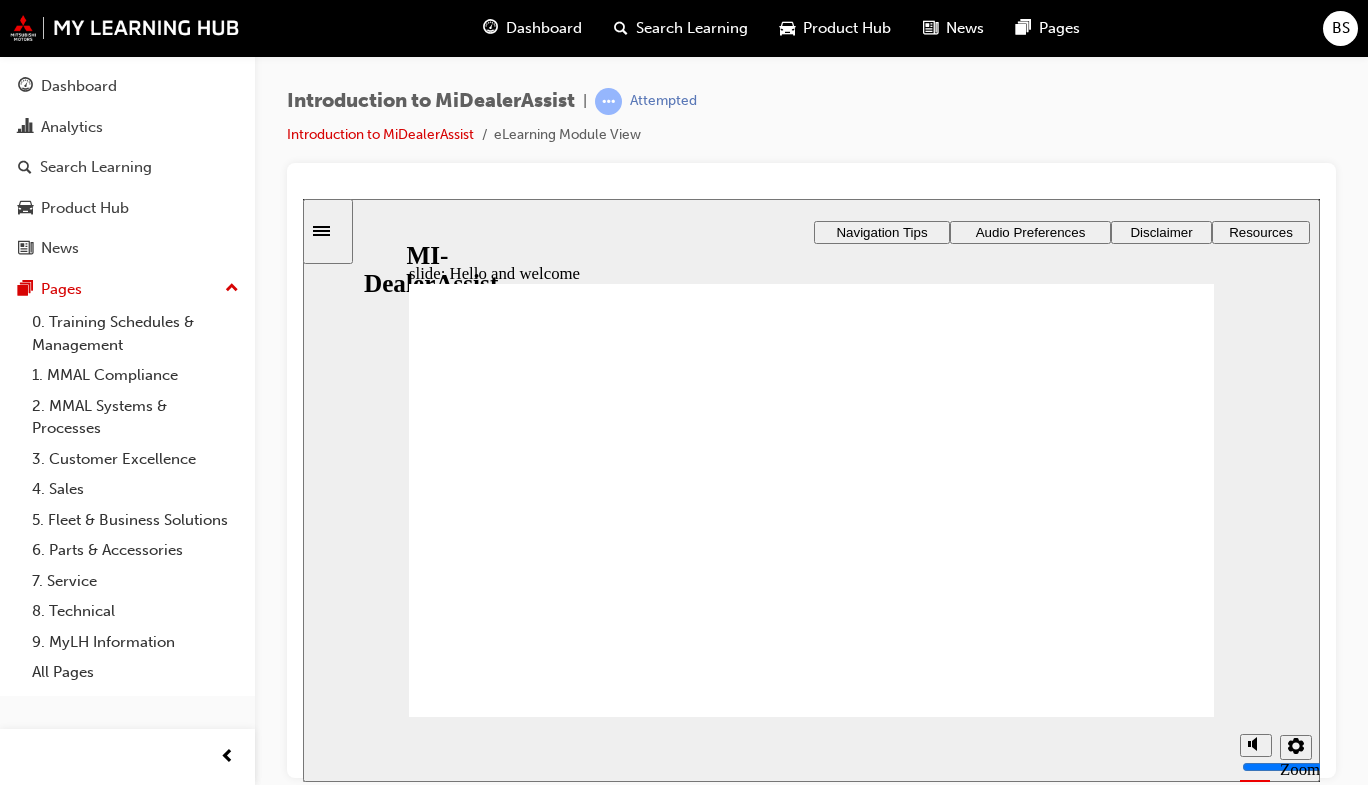 click 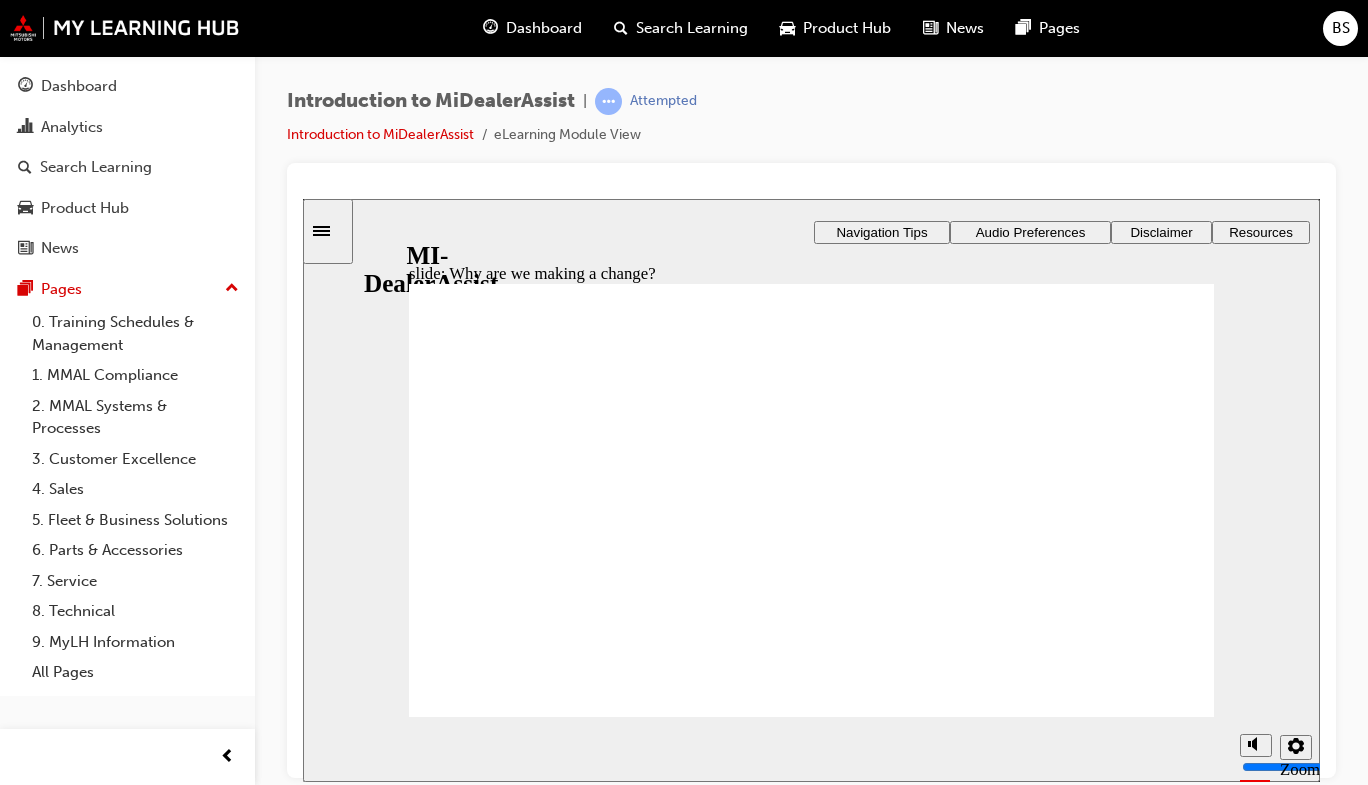 click 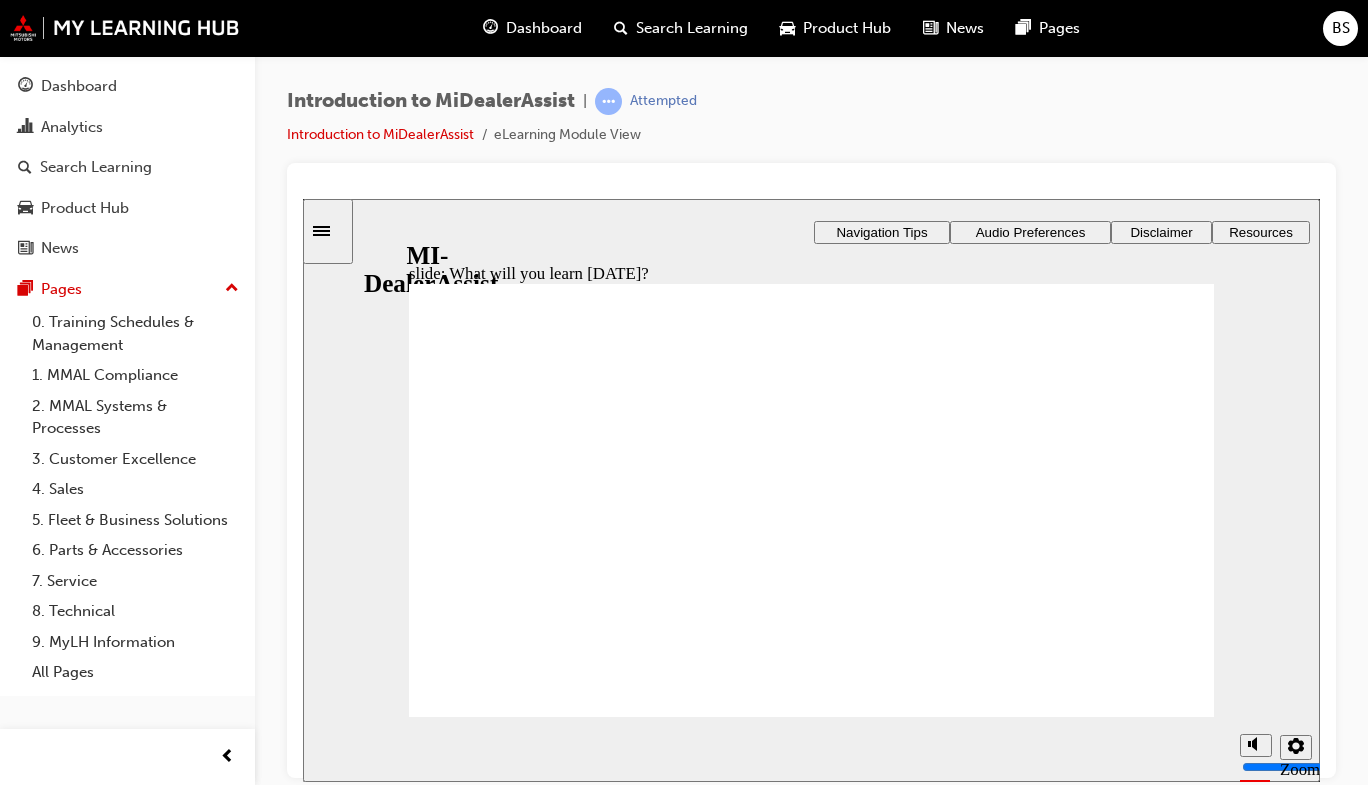 click 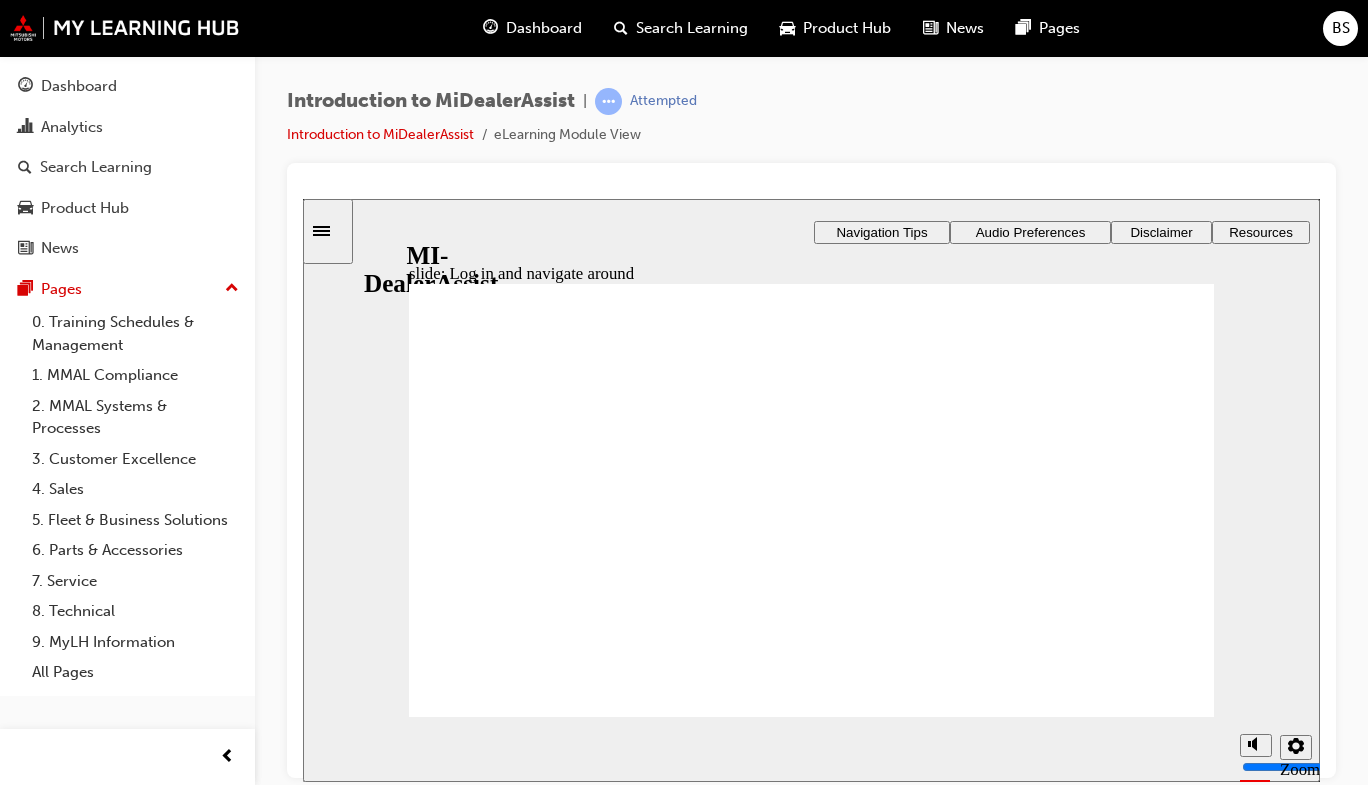 click 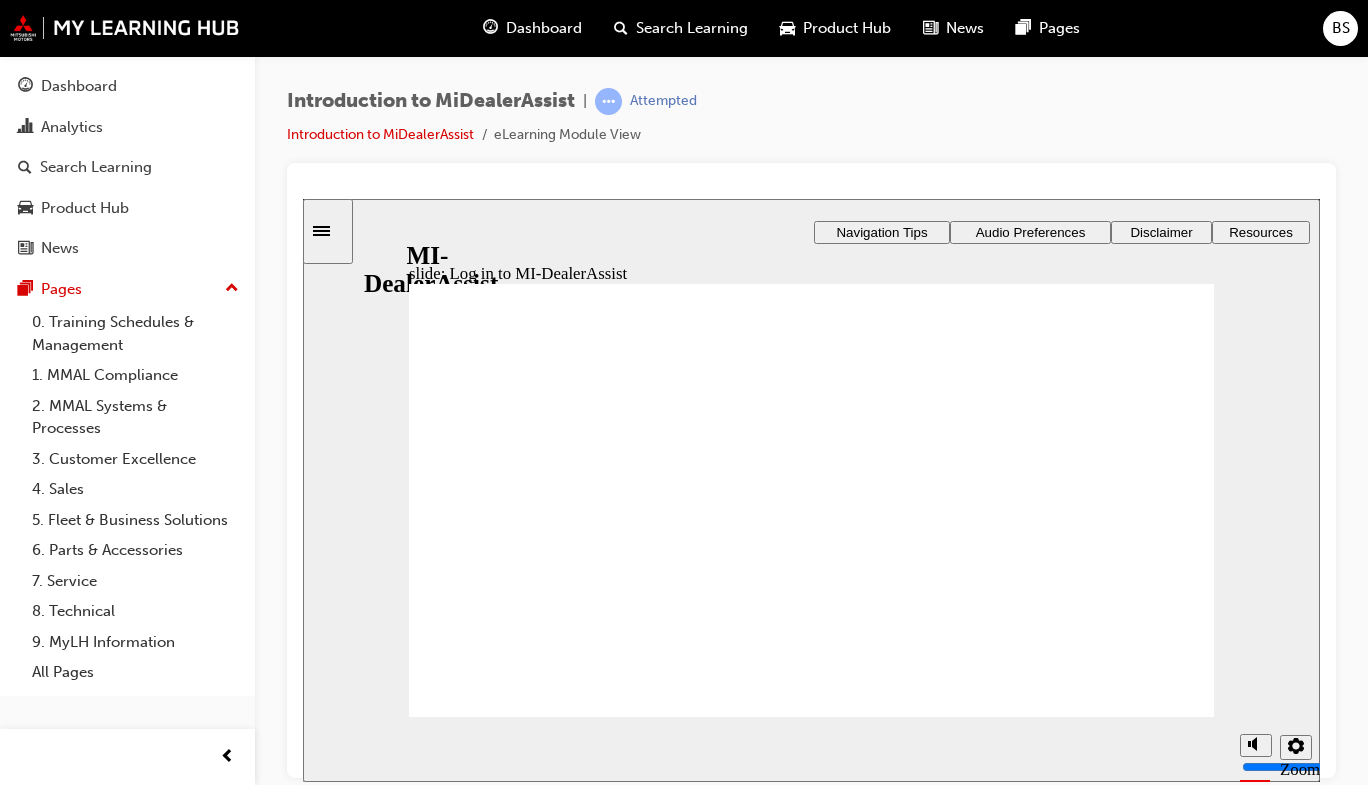 click 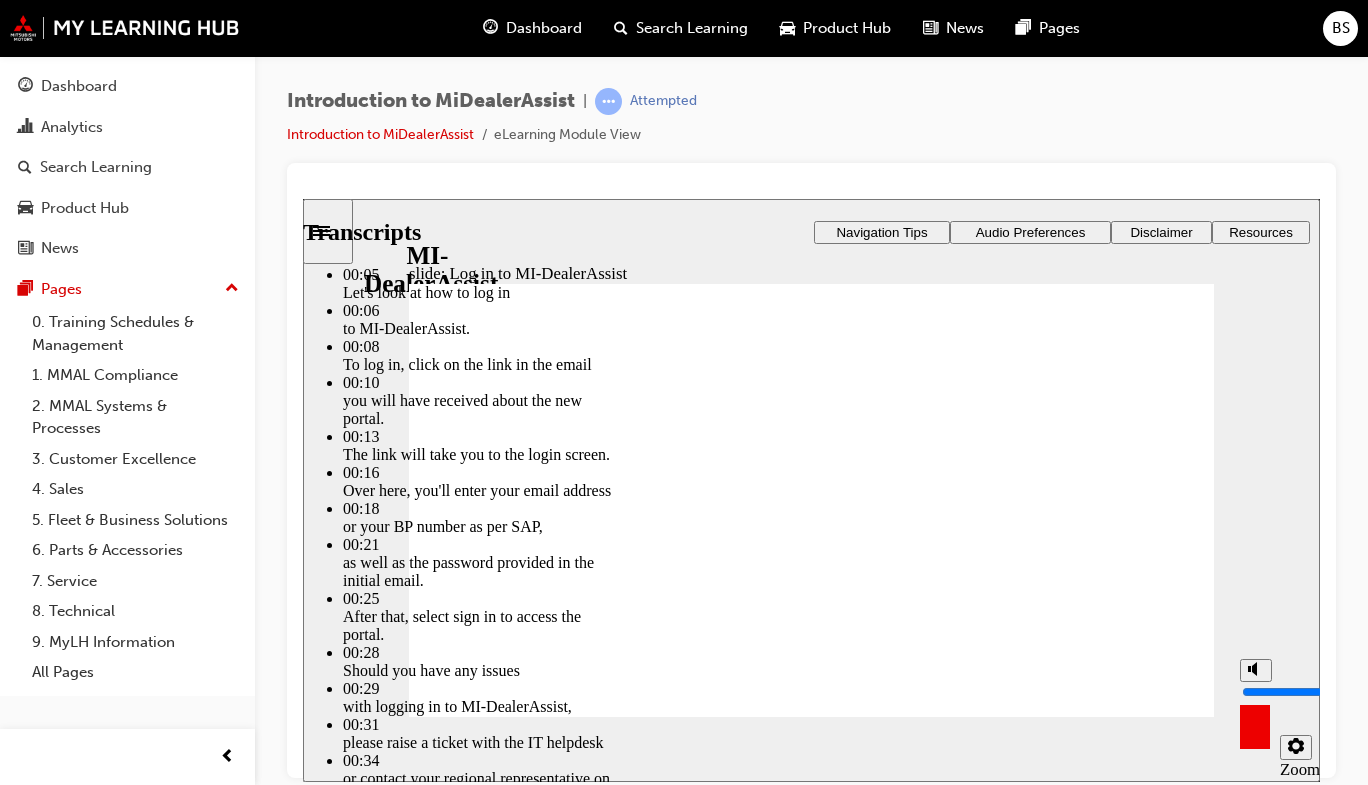 type on "23" 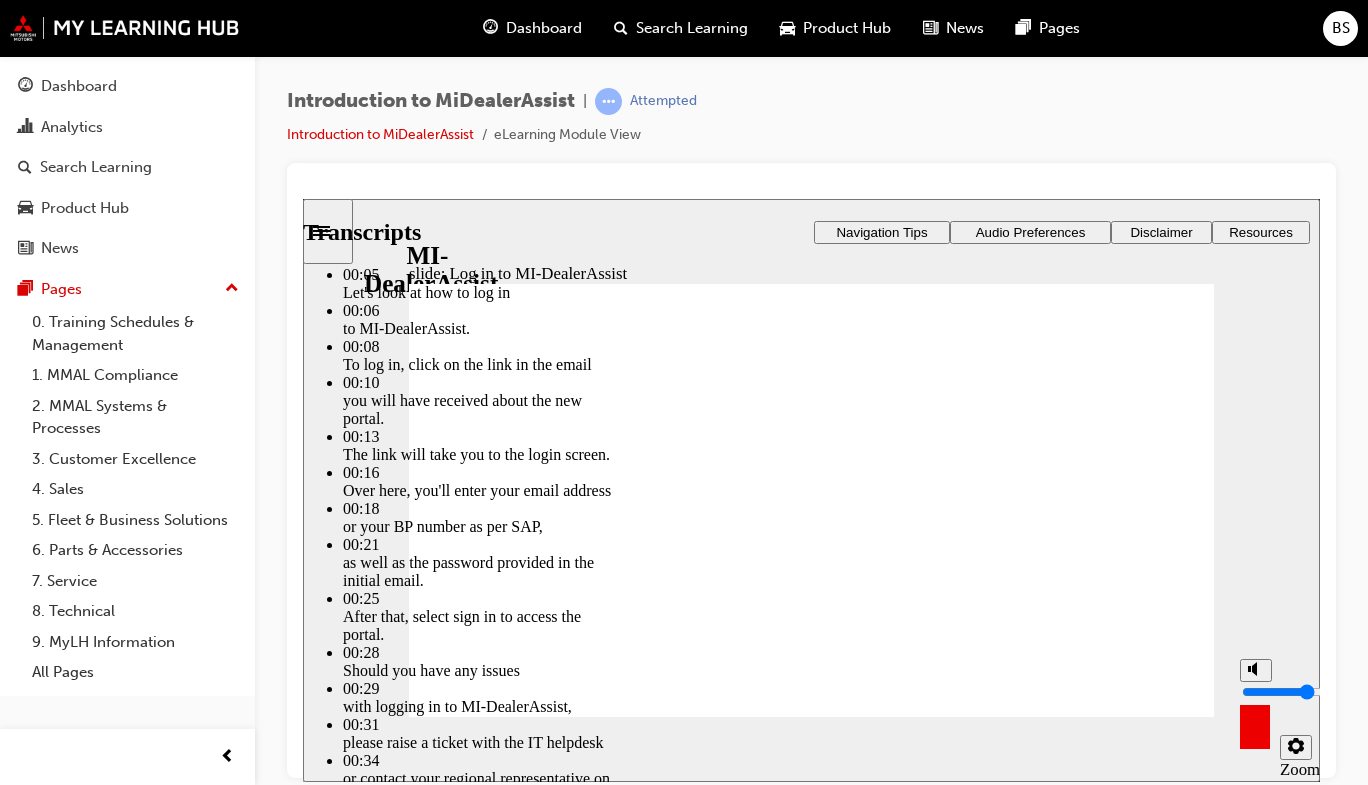 type on "23" 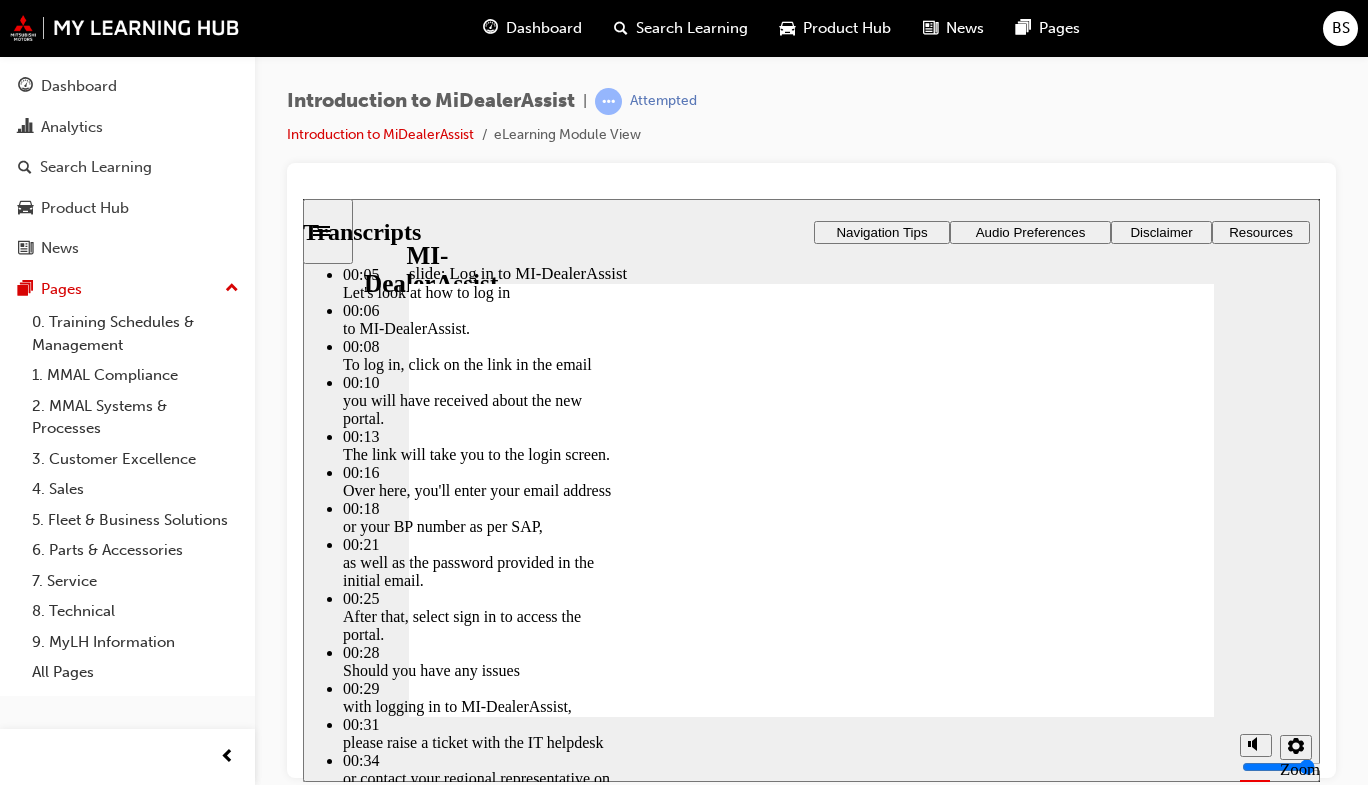 click 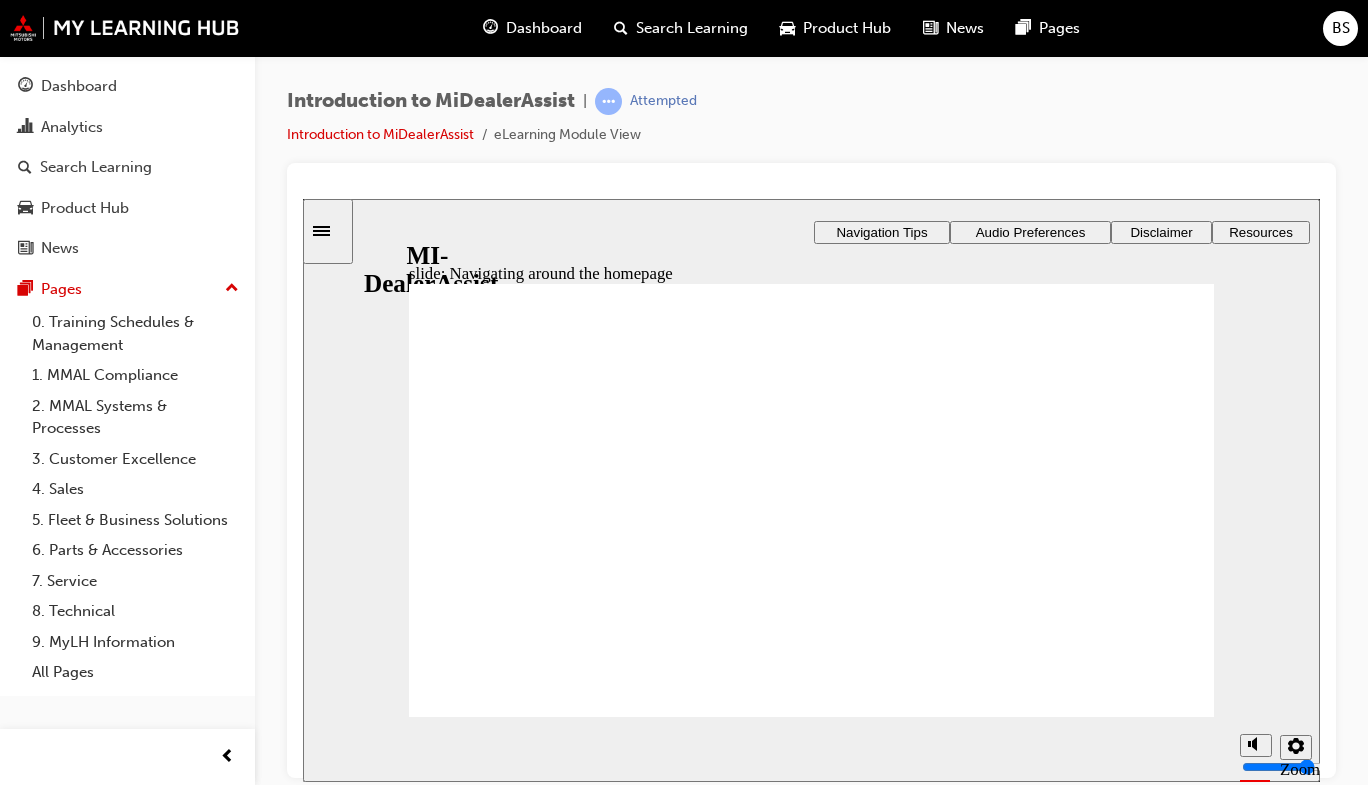 click 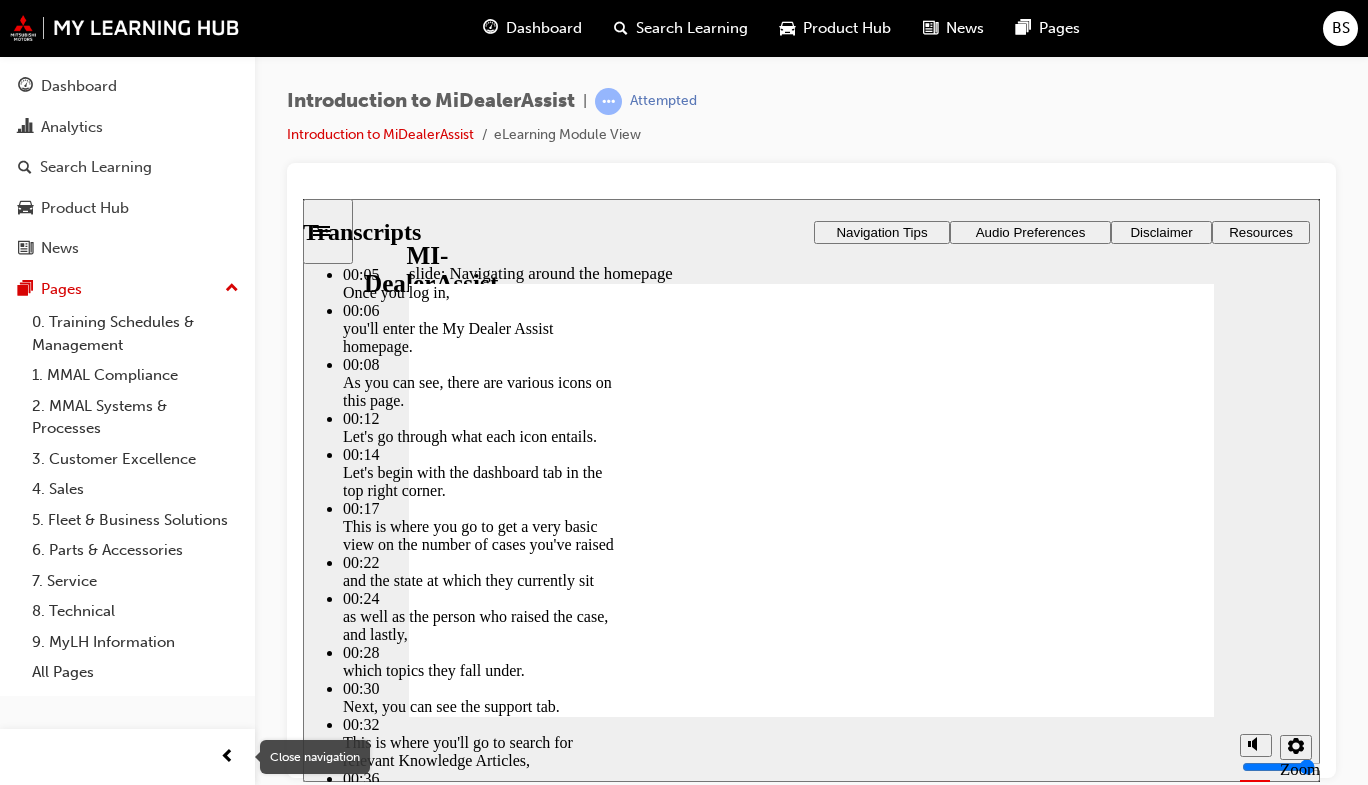 click at bounding box center [227, 757] 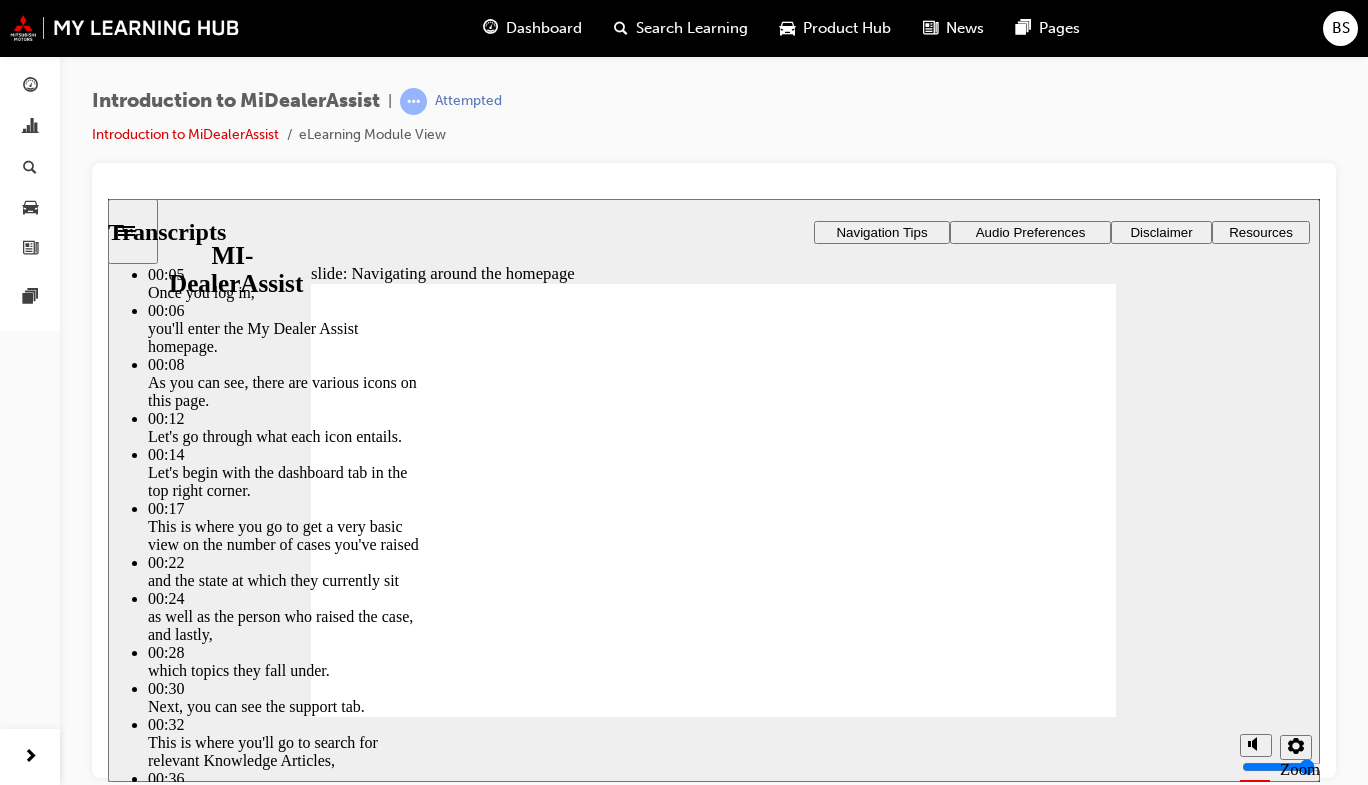 click 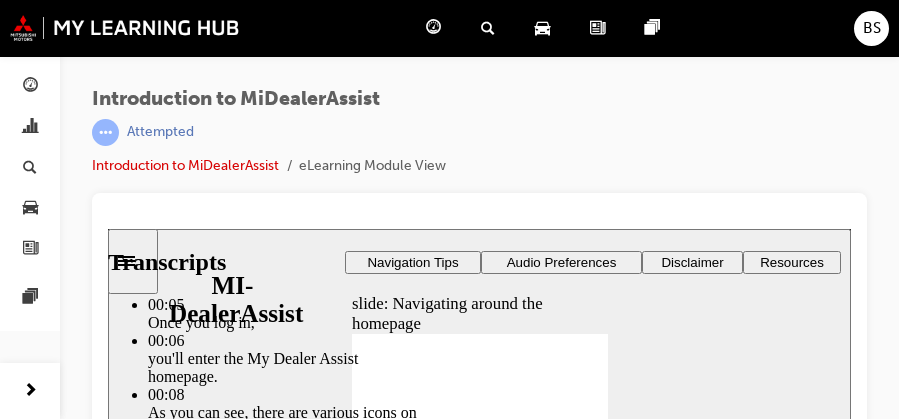 scroll, scrollTop: 84, scrollLeft: 0, axis: vertical 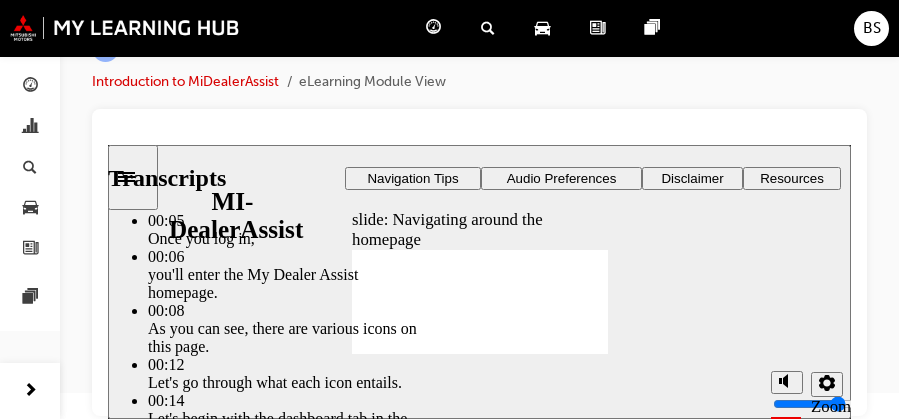 click at bounding box center [479, 1557] 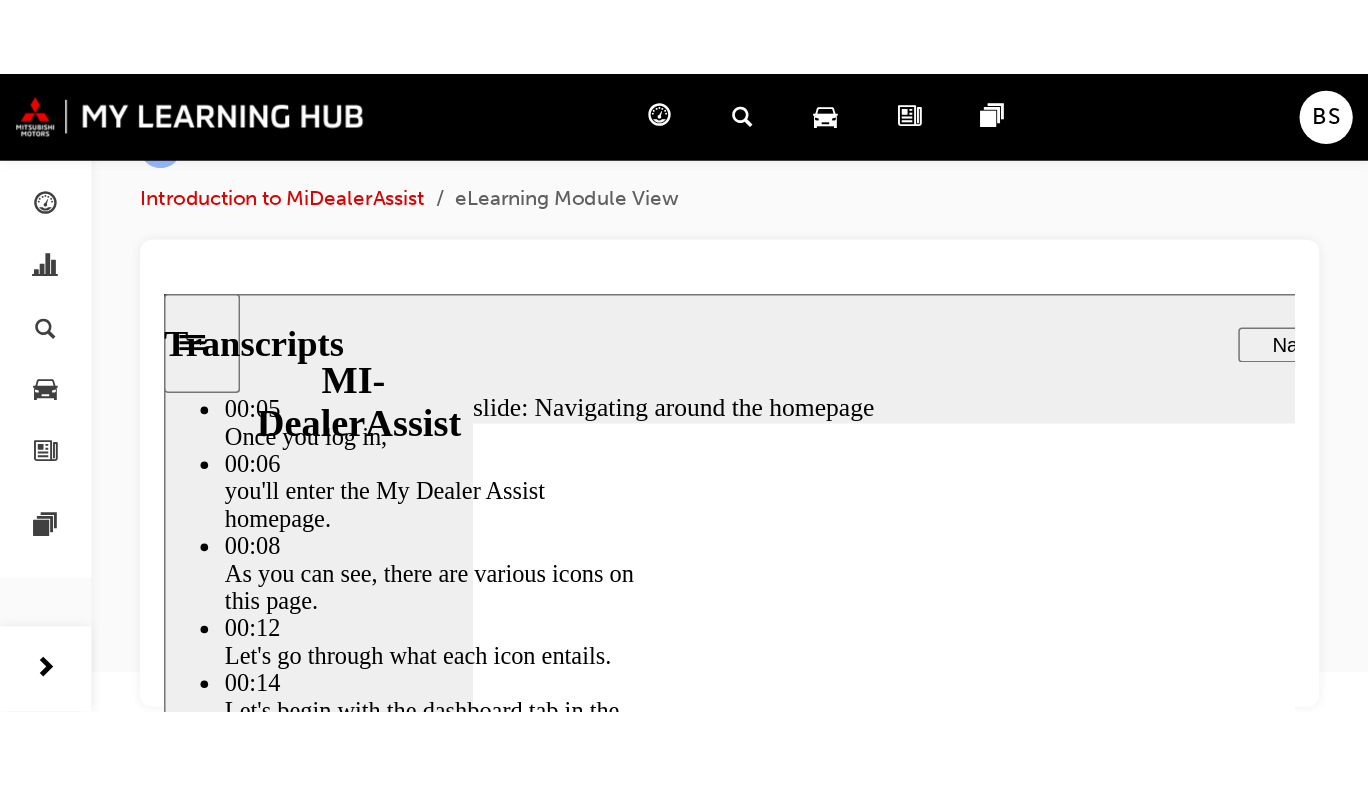 scroll, scrollTop: 0, scrollLeft: 0, axis: both 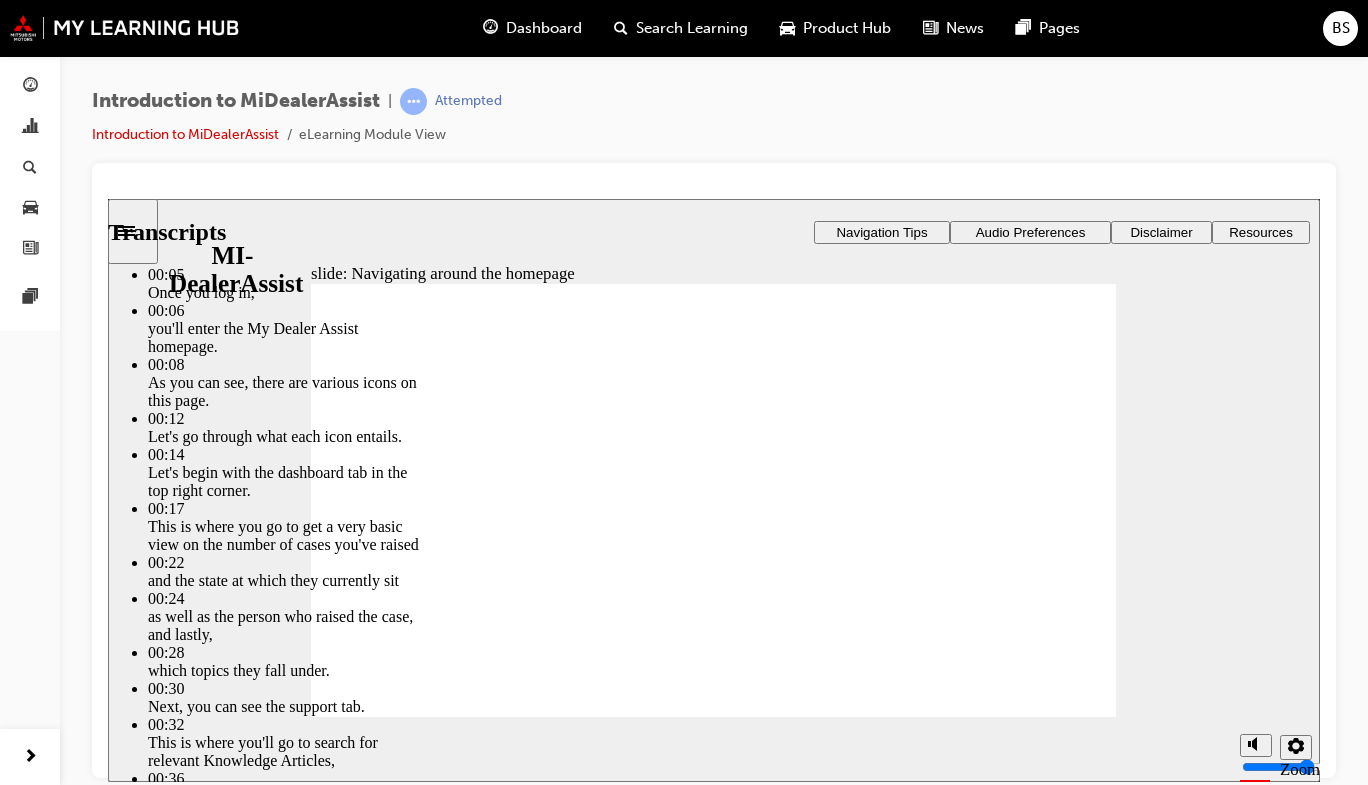 click 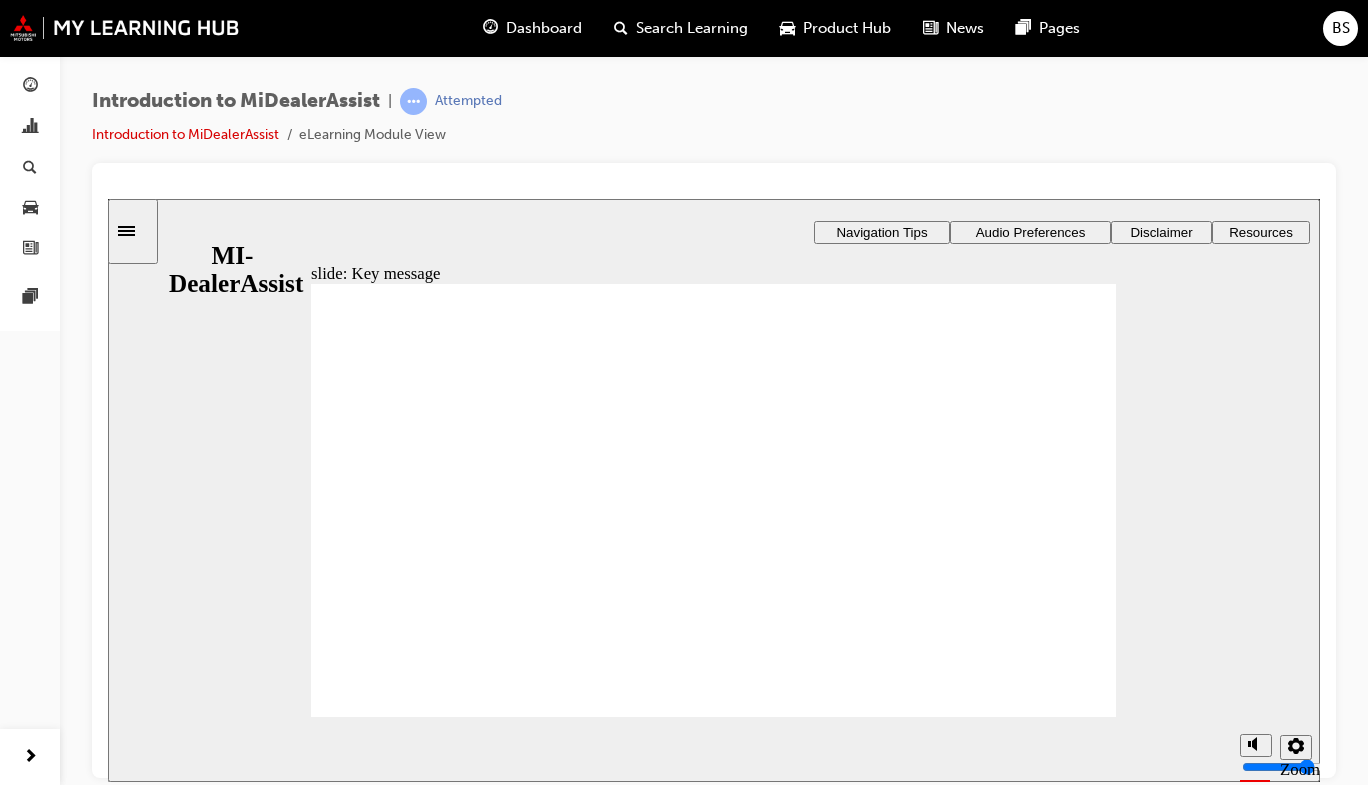 click 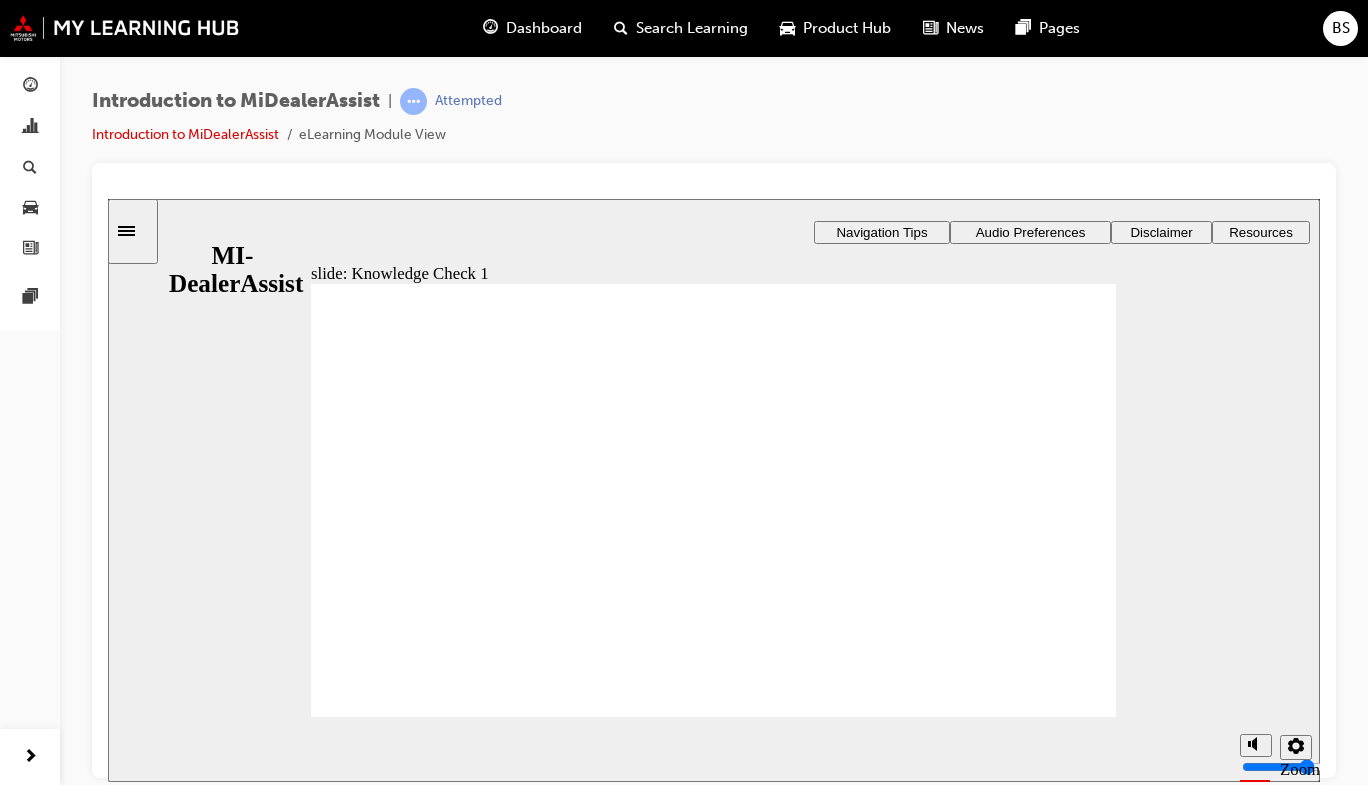 click 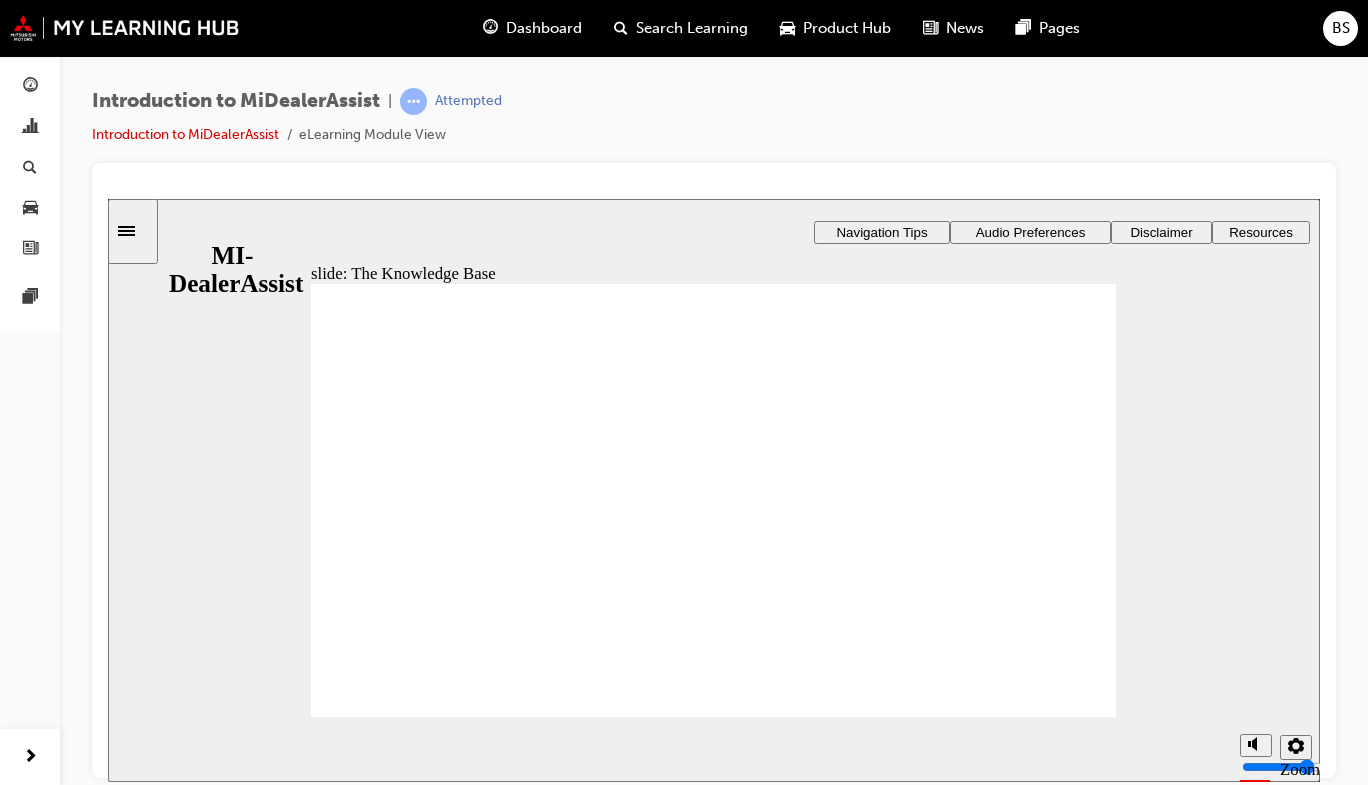 click 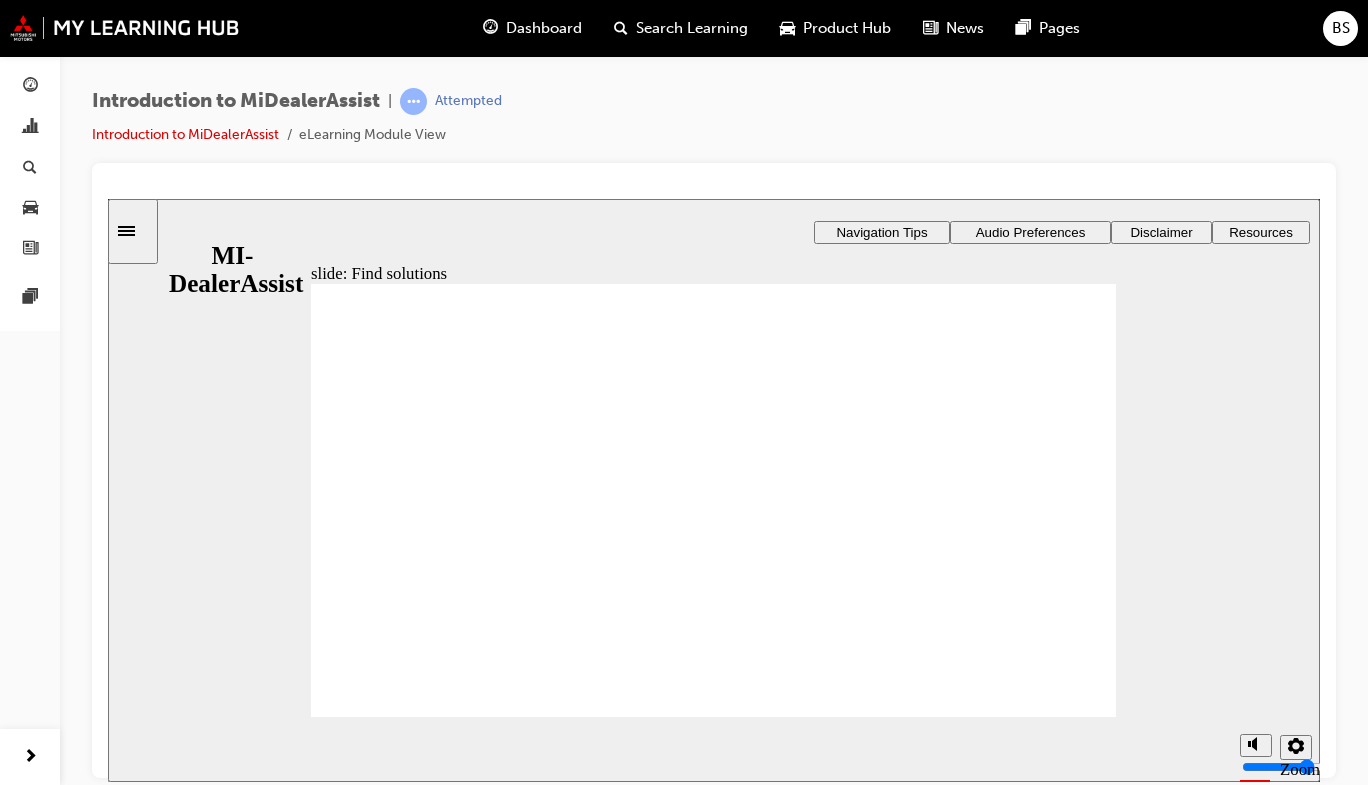click 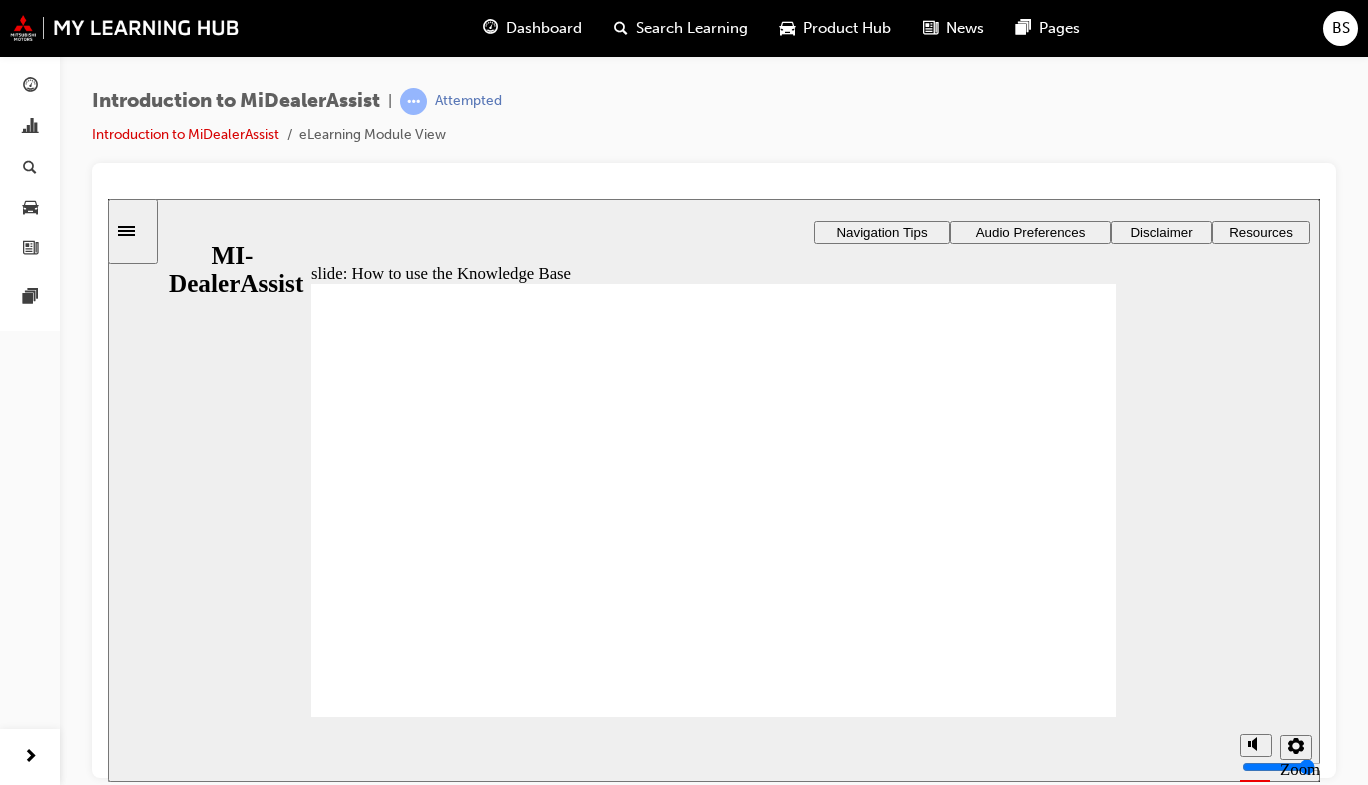 click 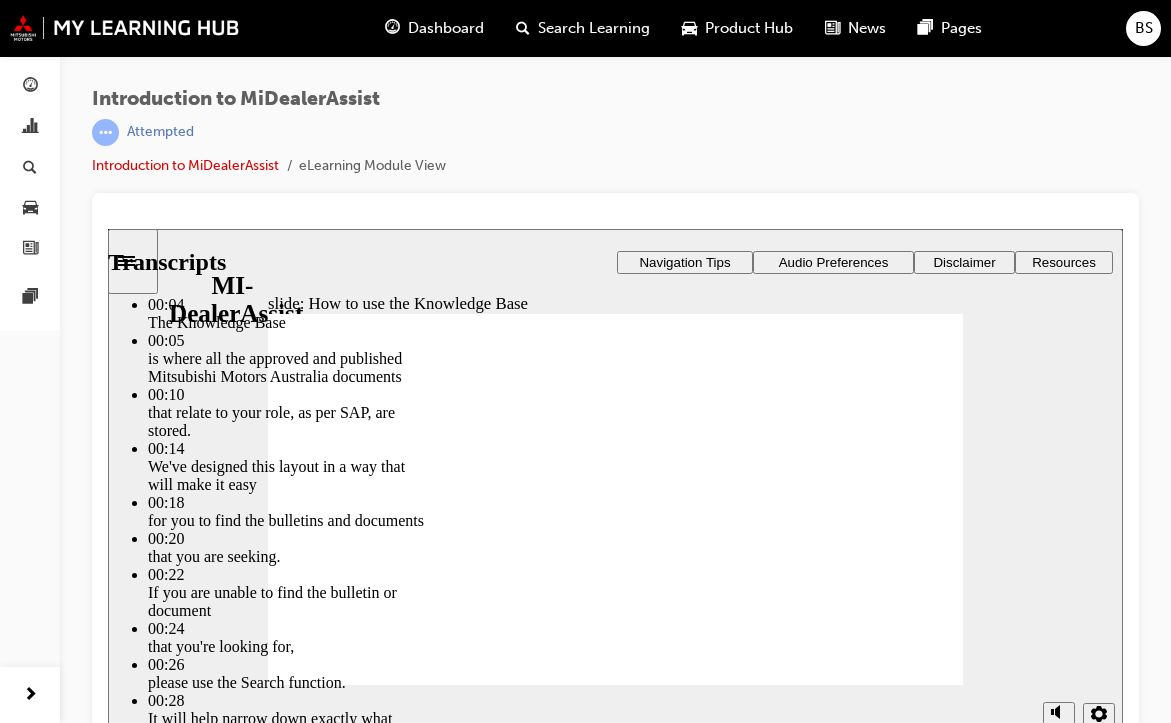 click at bounding box center [612, 2944] 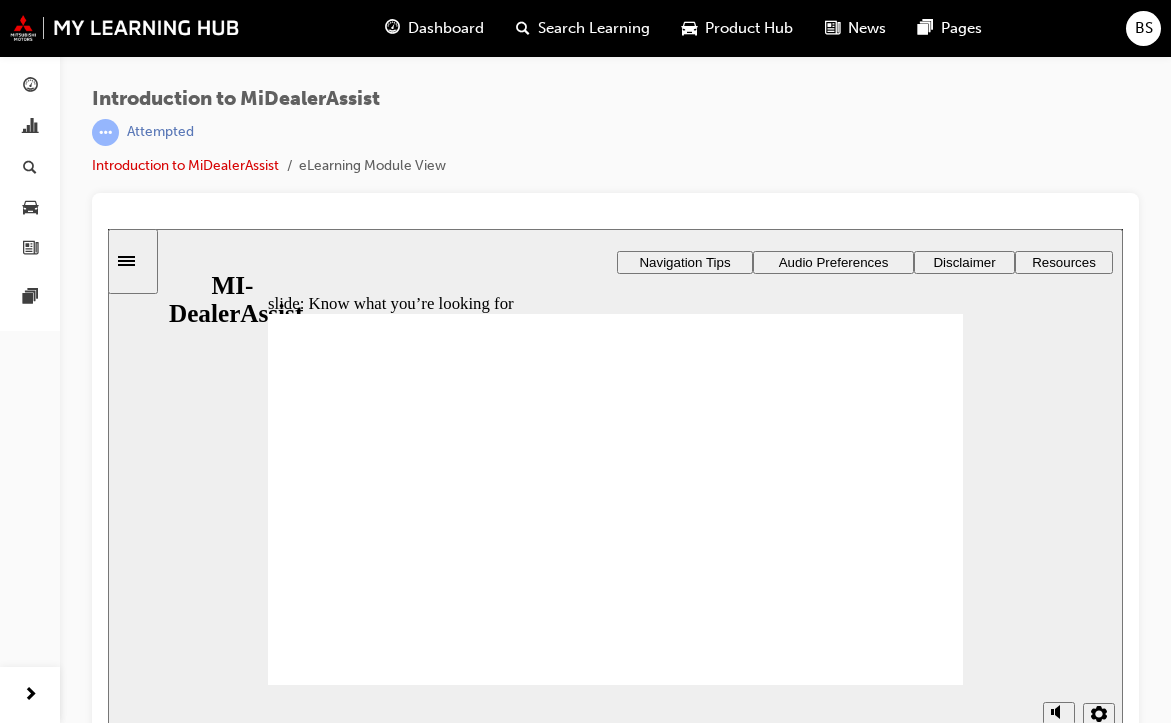 click 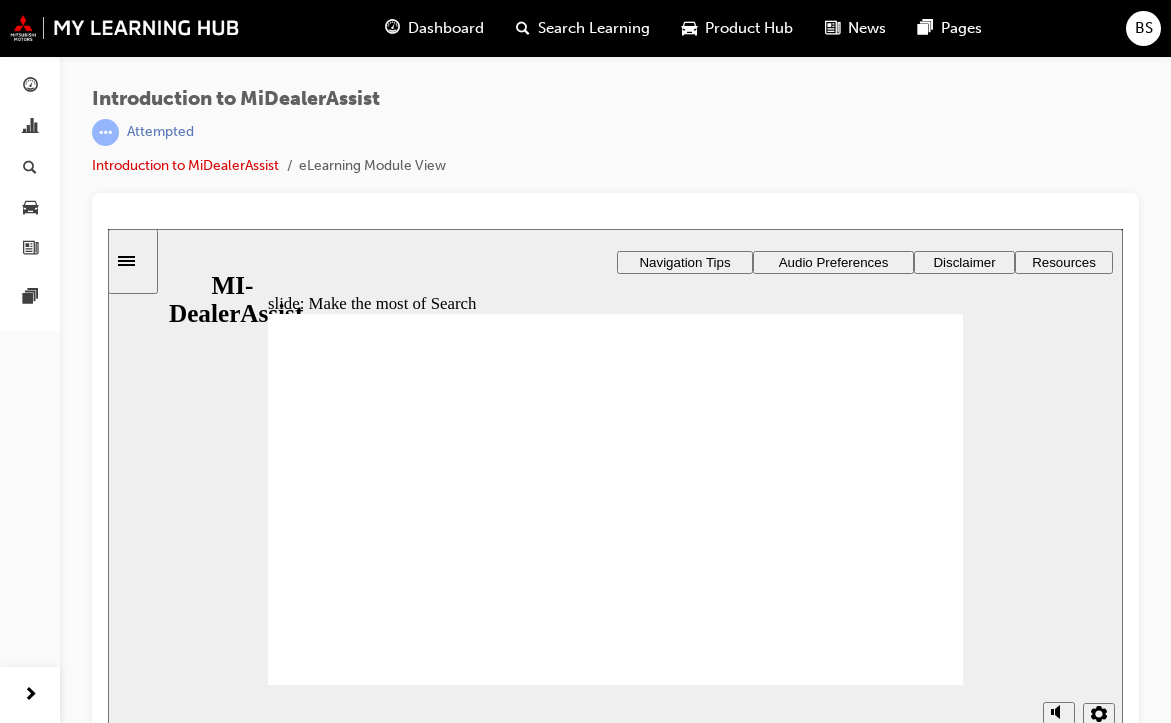 click at bounding box center (615, 1267) 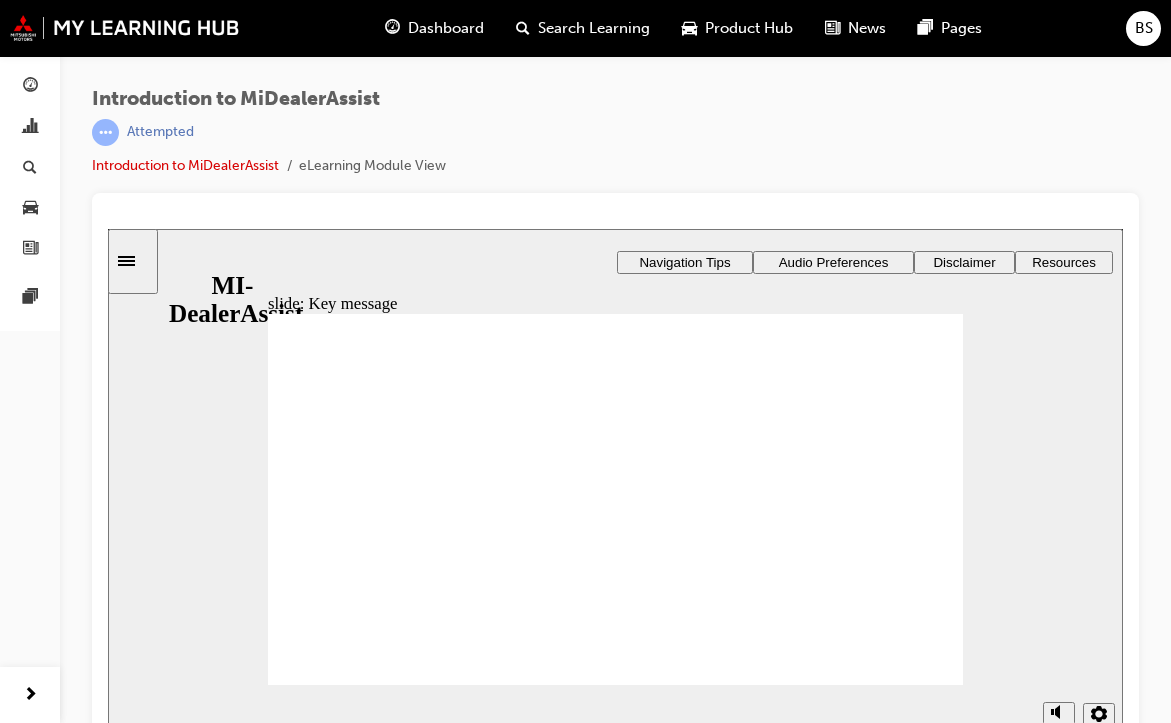click 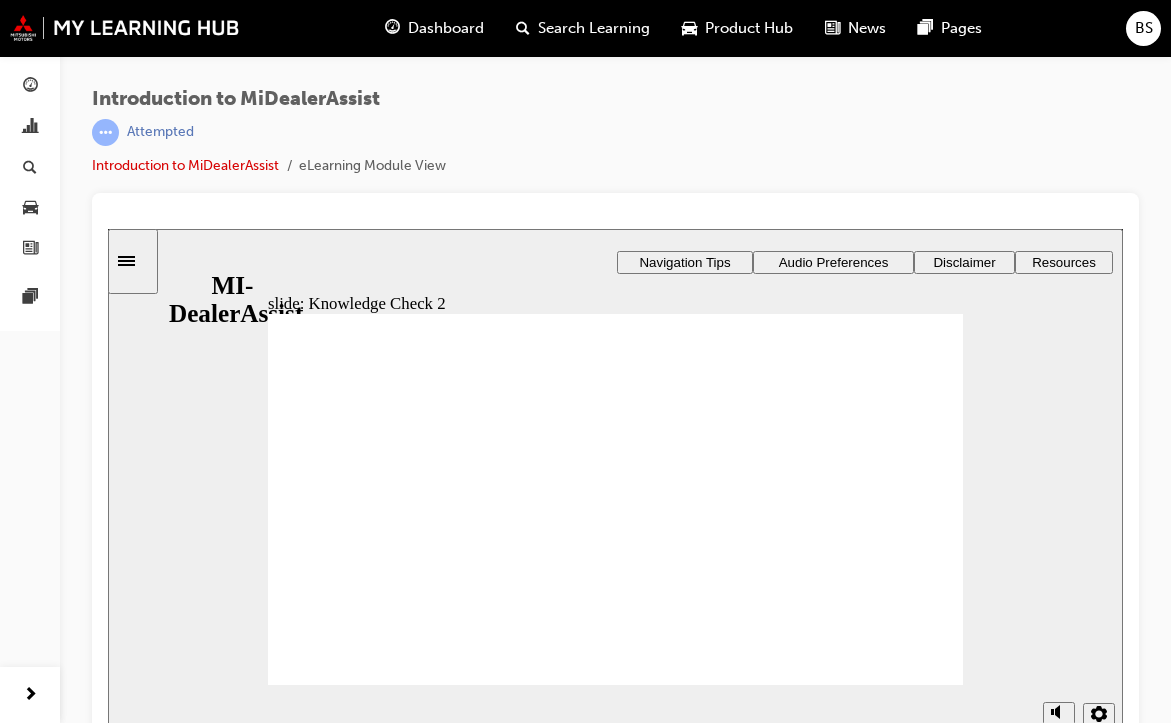 click 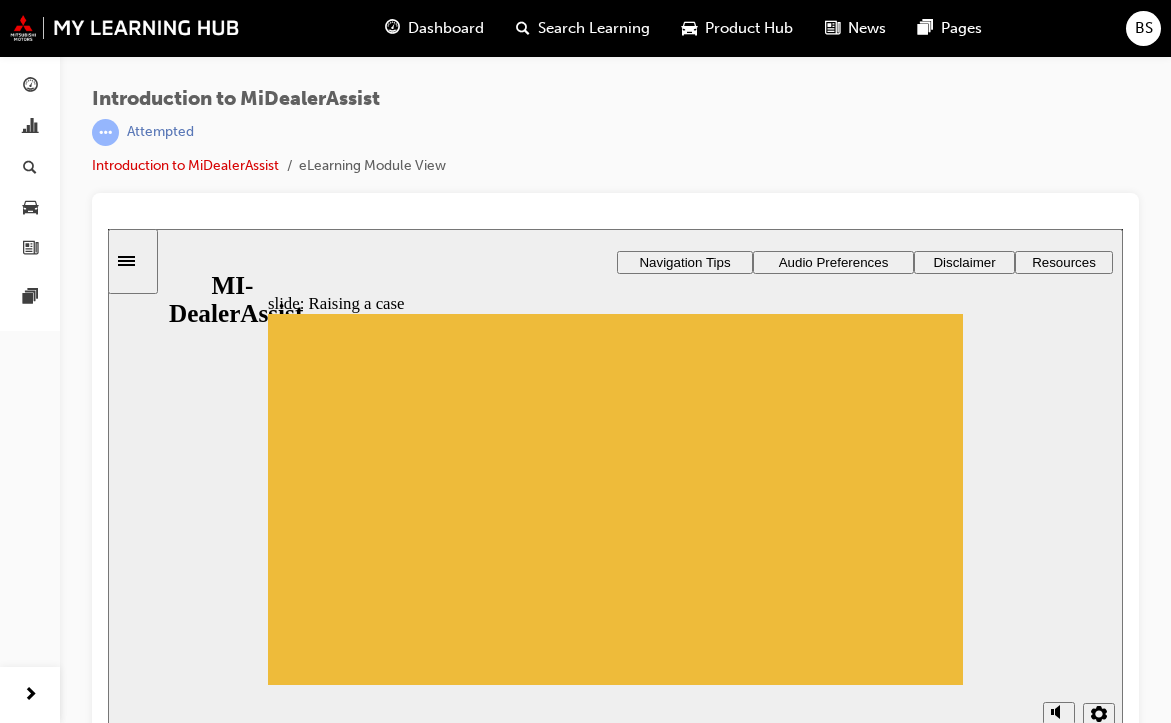 click 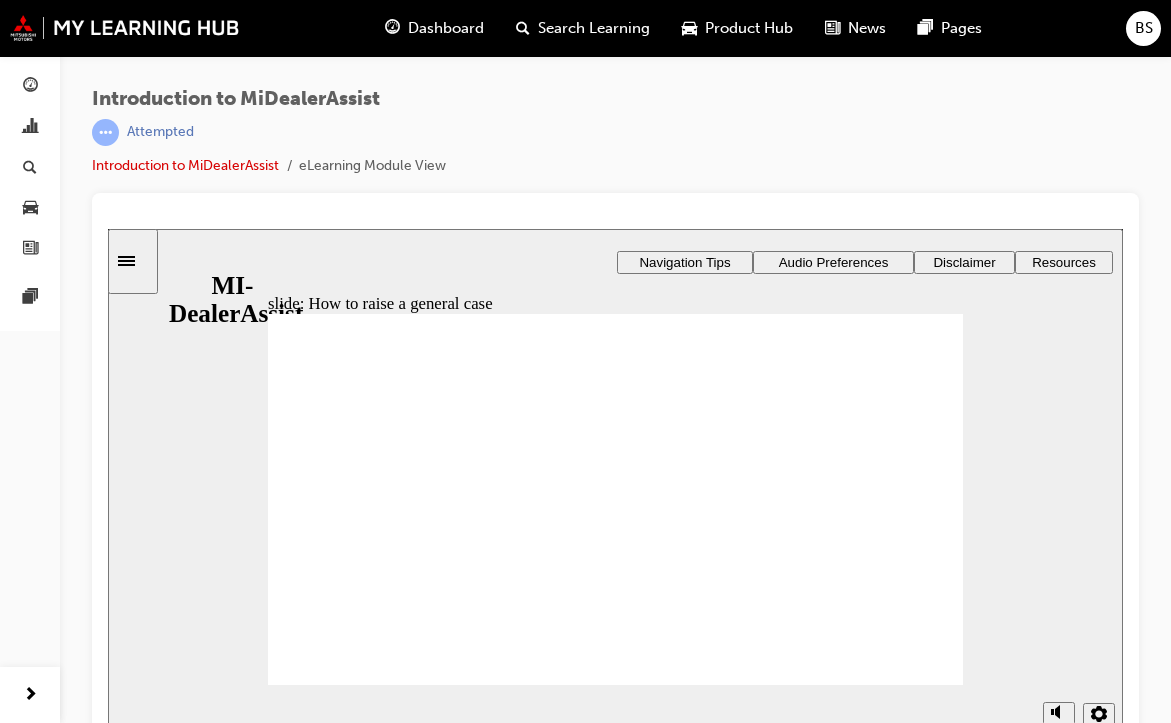 click 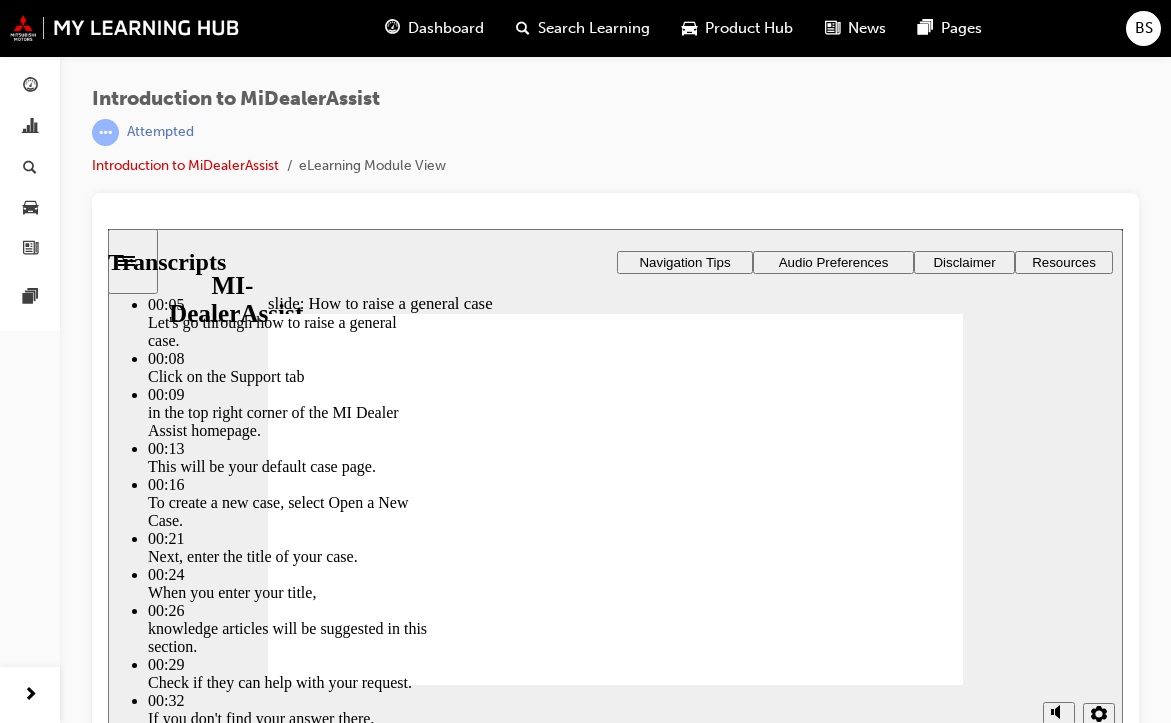 click at bounding box center (612, 2944) 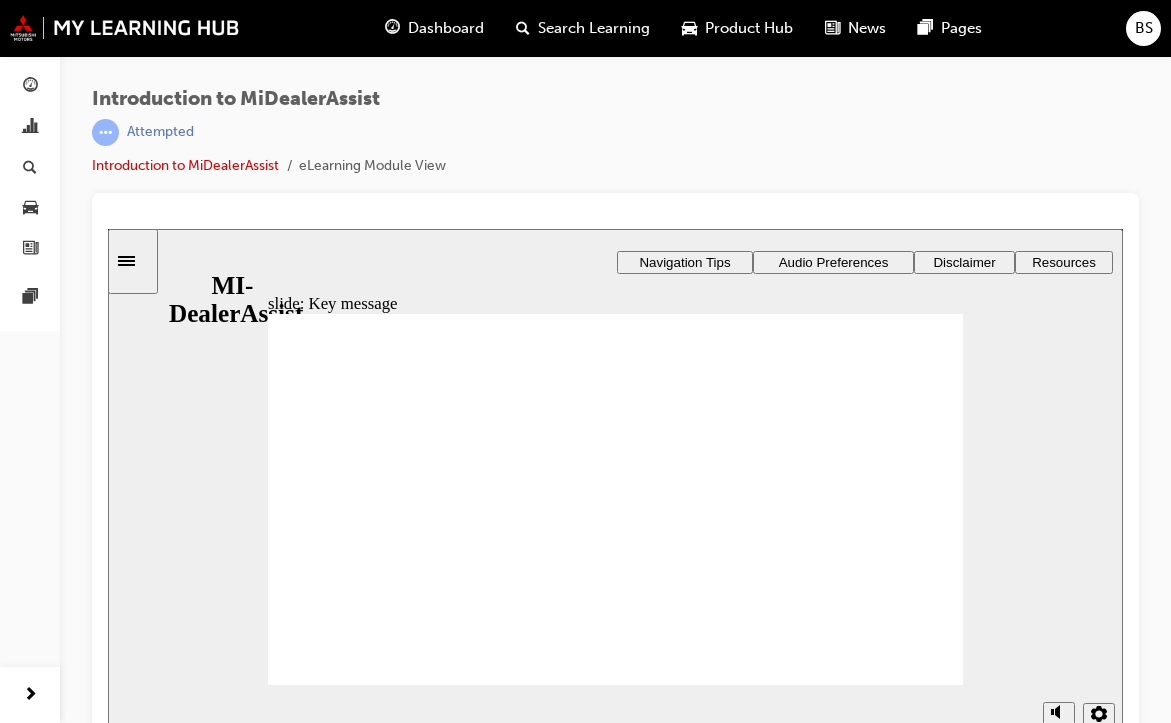 click 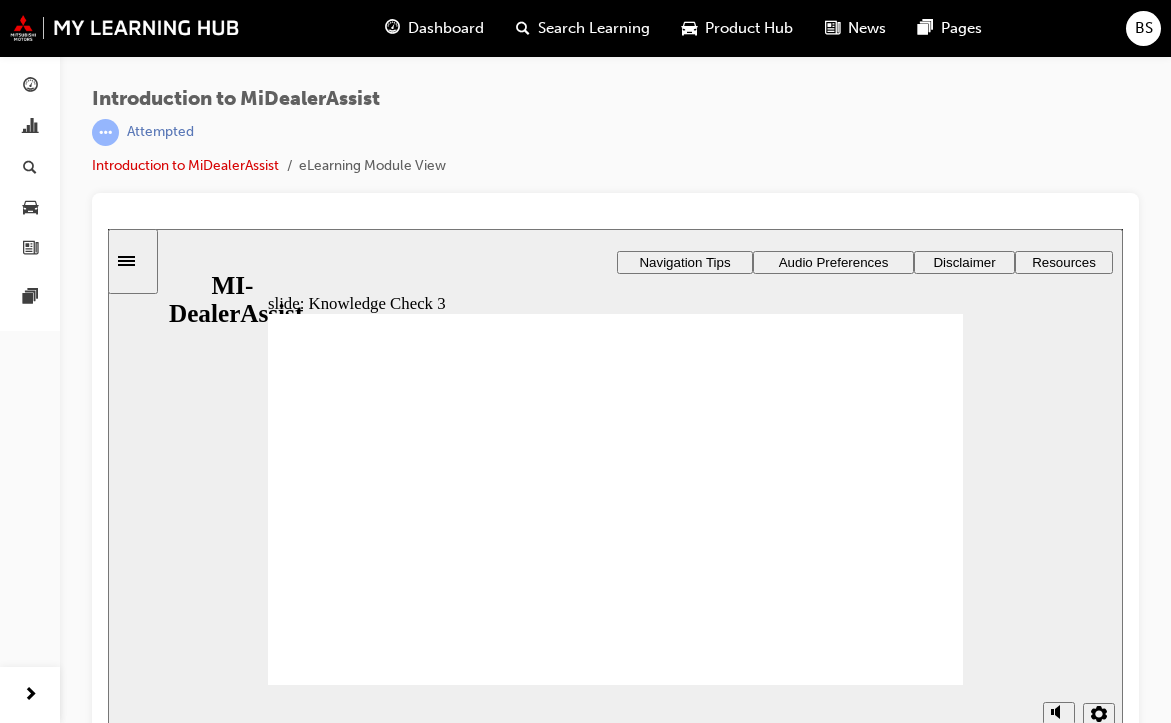 click 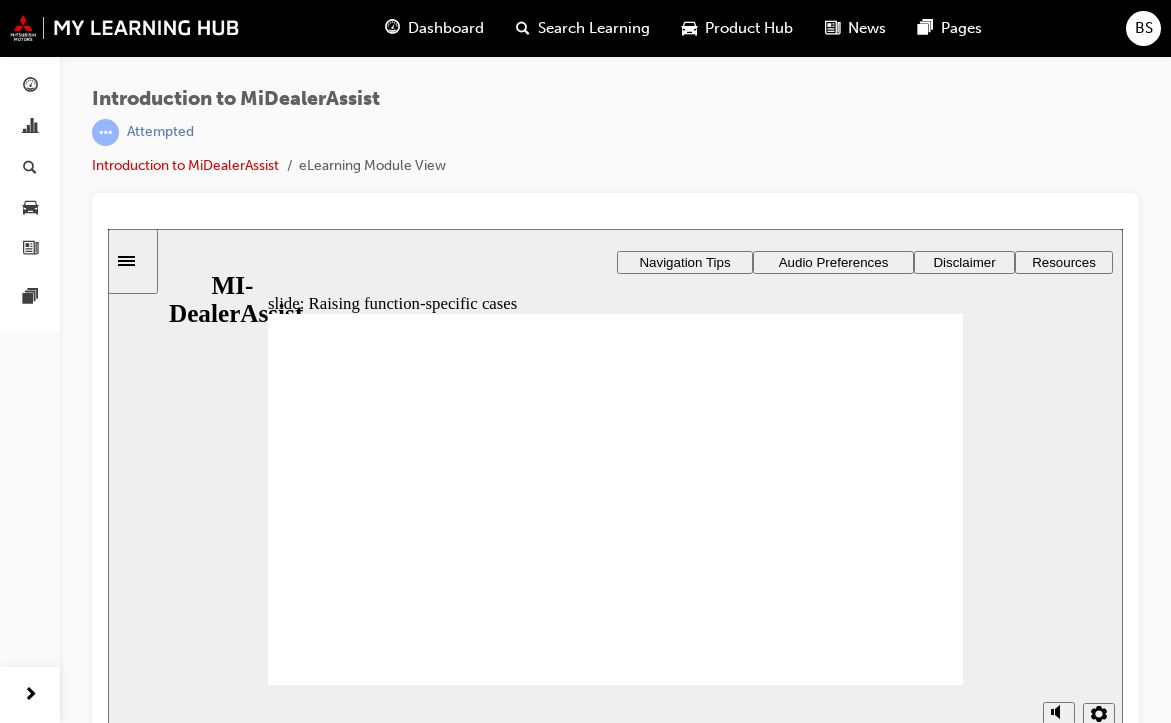 click 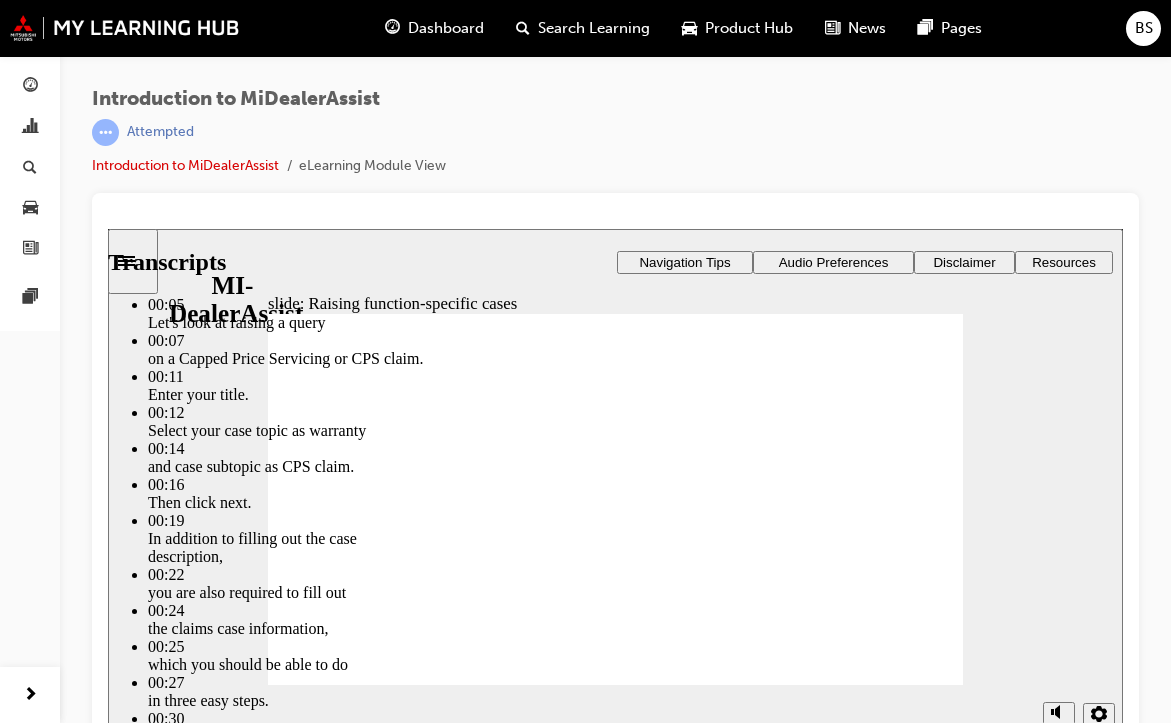 click at bounding box center (612, 3213) 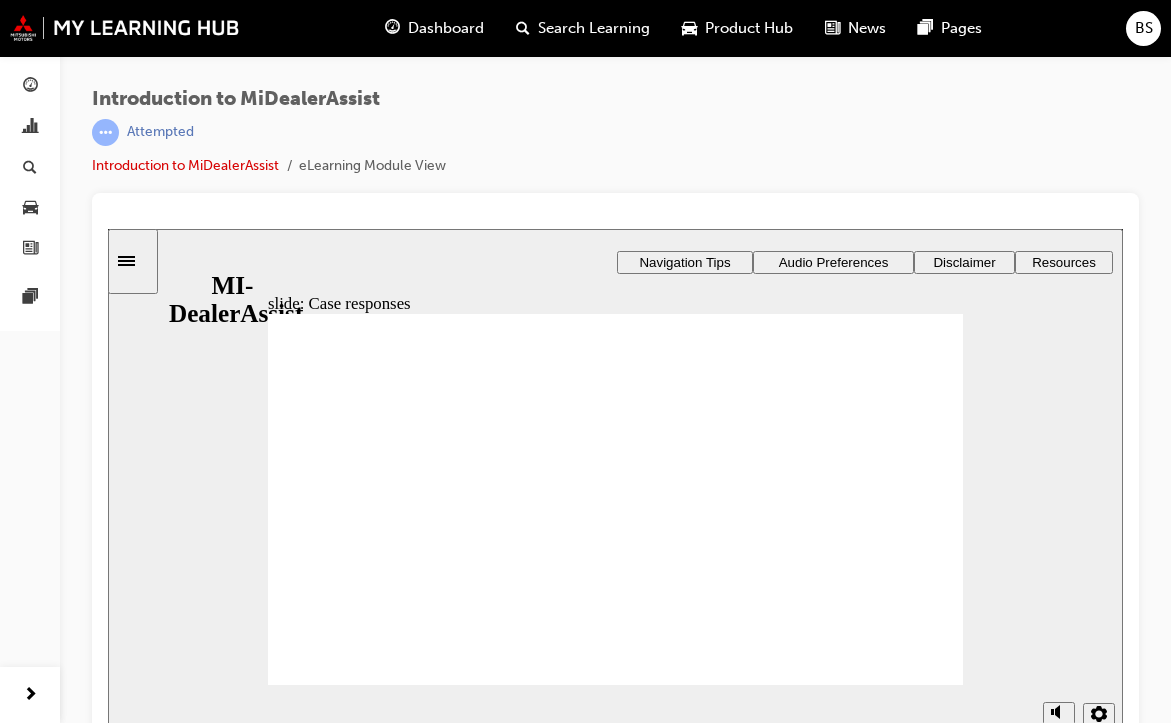 click 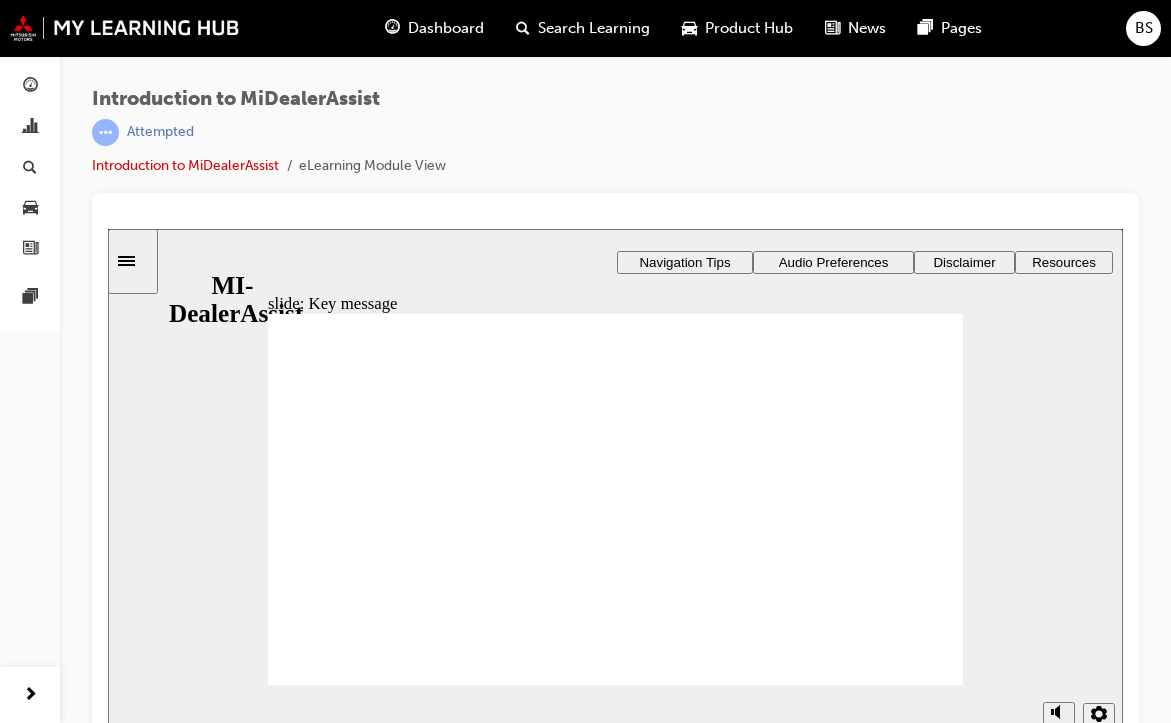 click 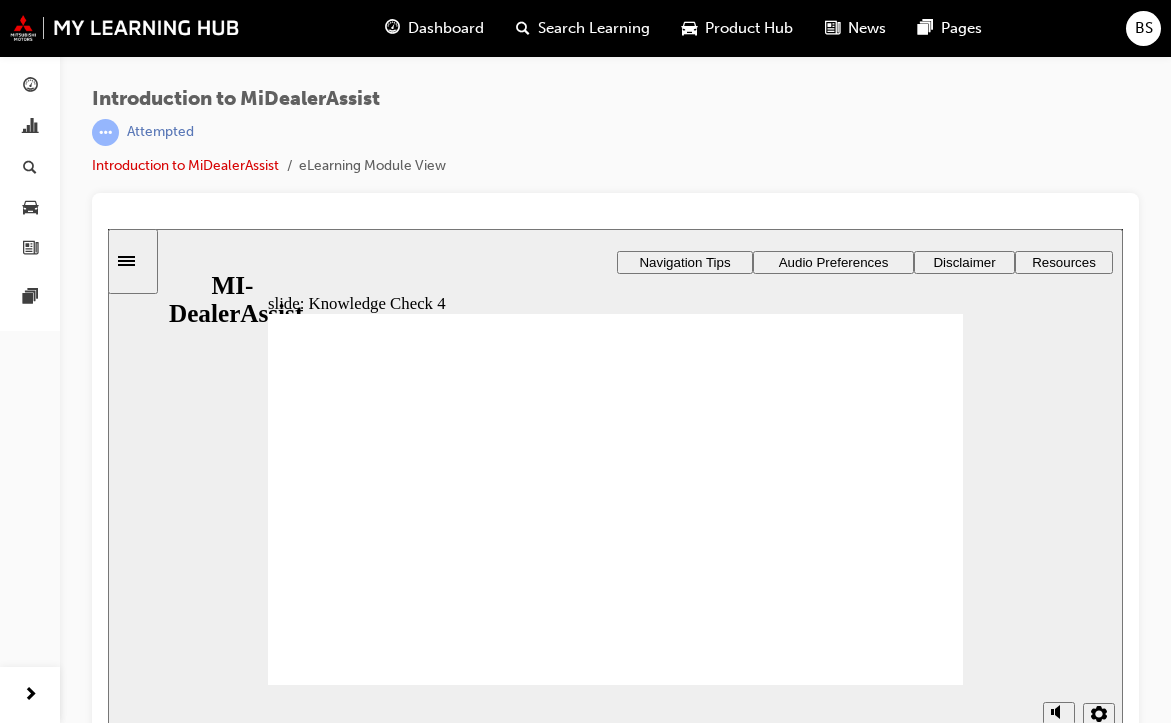 click 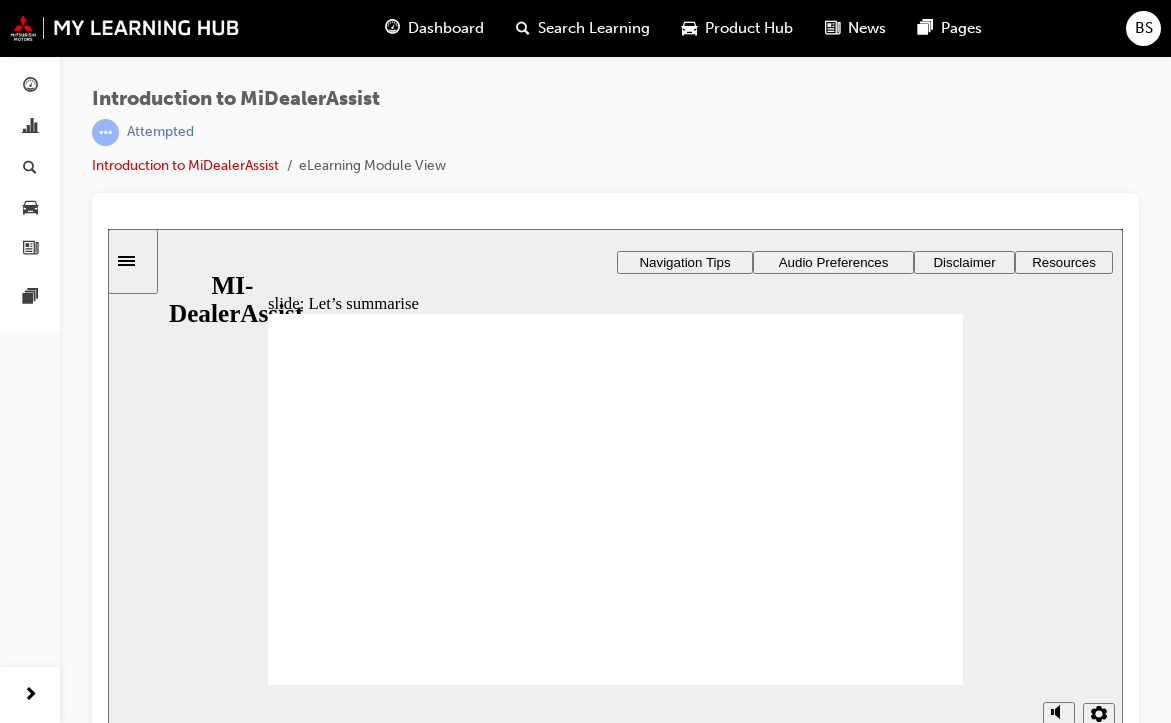 click 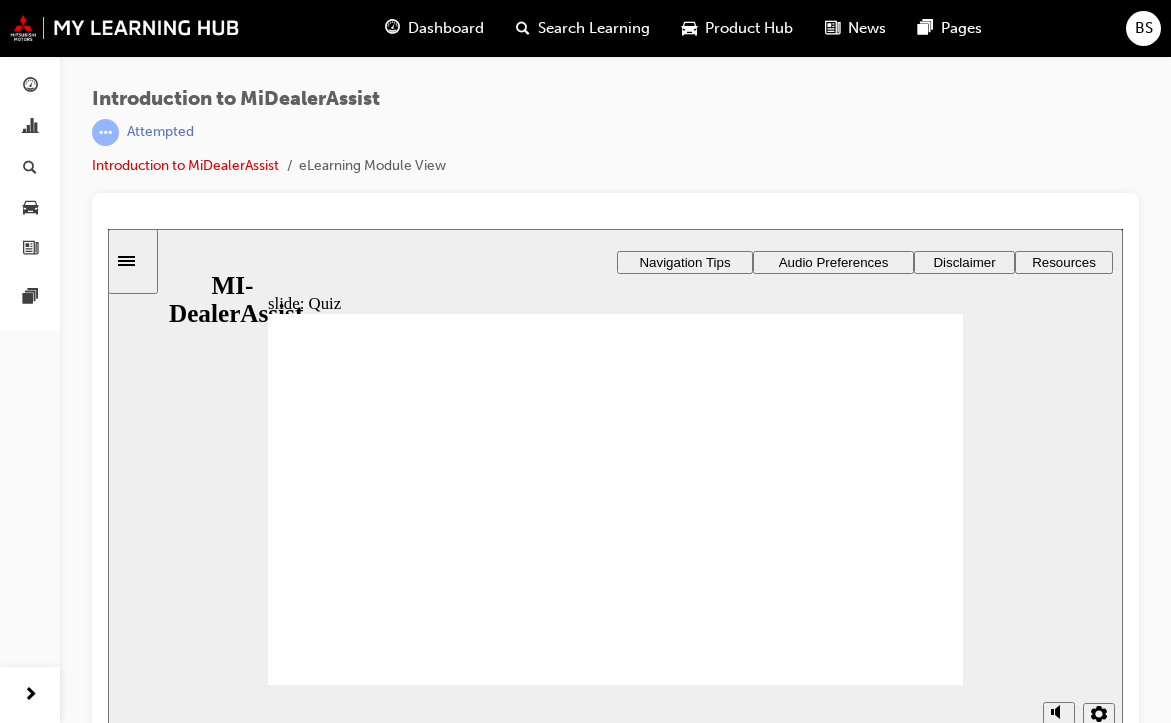click 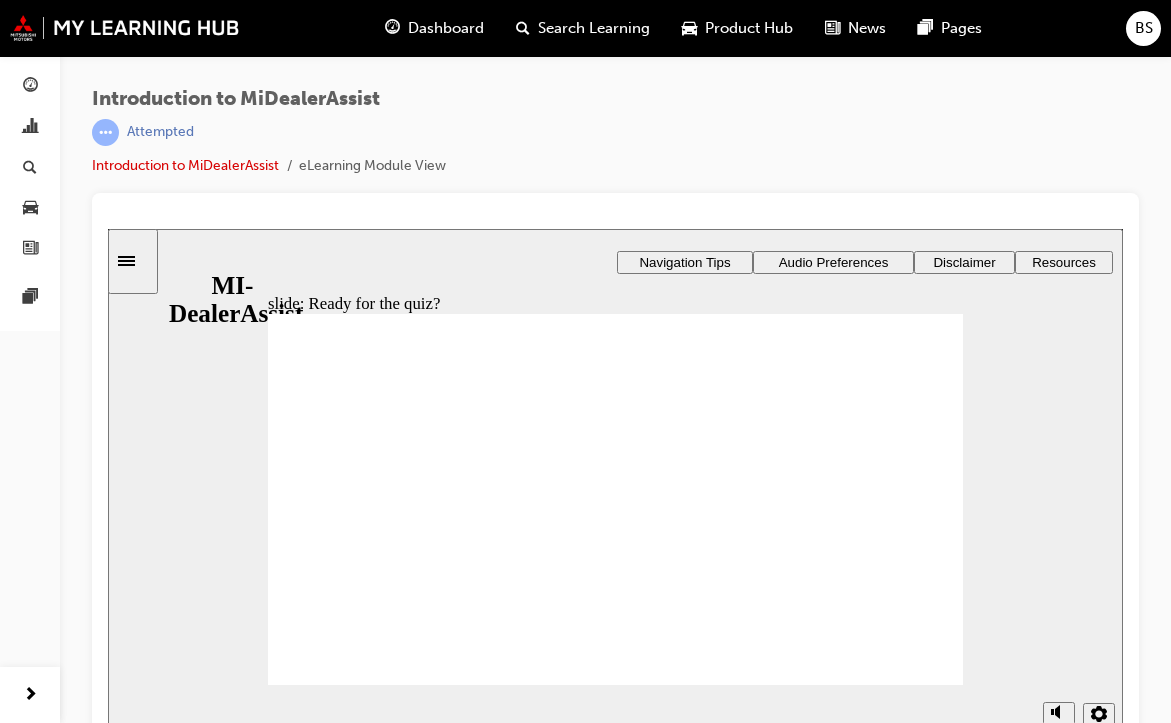 click 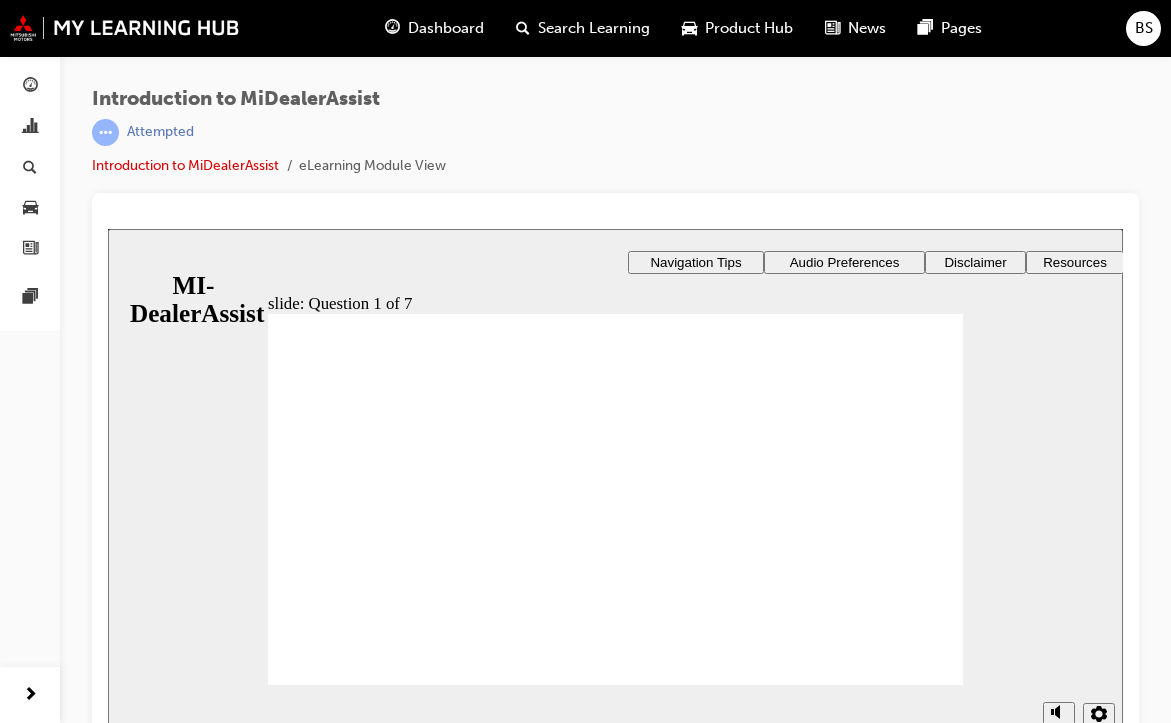drag, startPoint x: 649, startPoint y: 425, endPoint x: 672, endPoint y: 429, distance: 23.345236 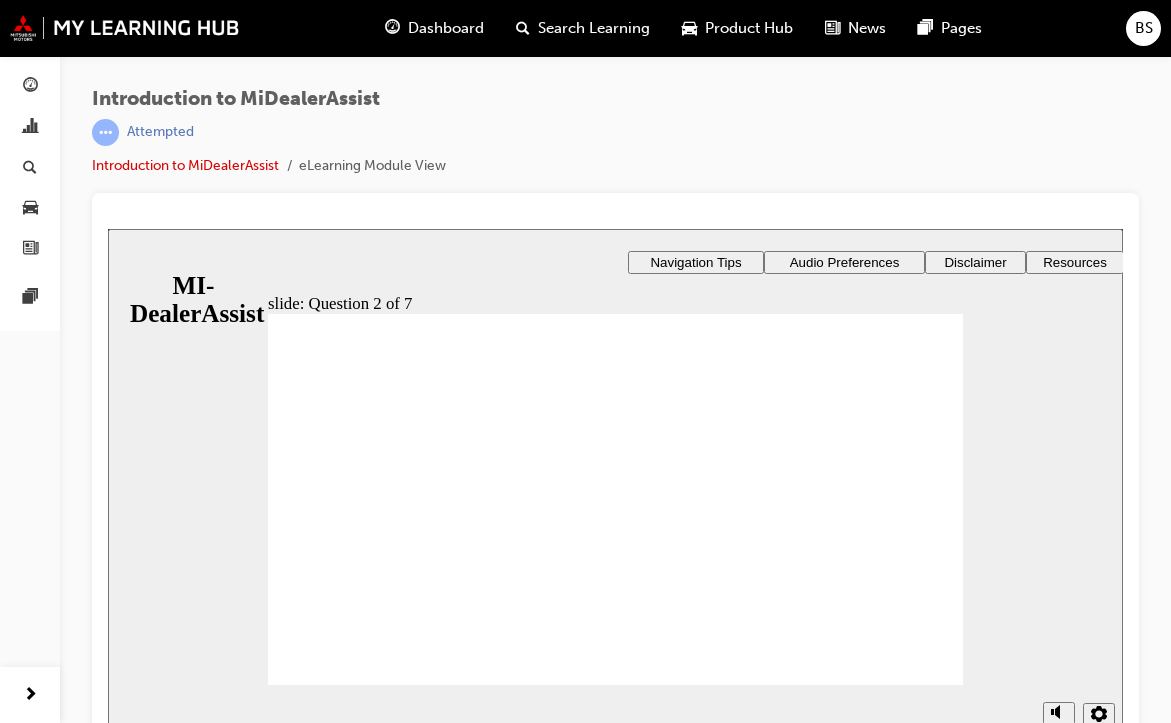 click 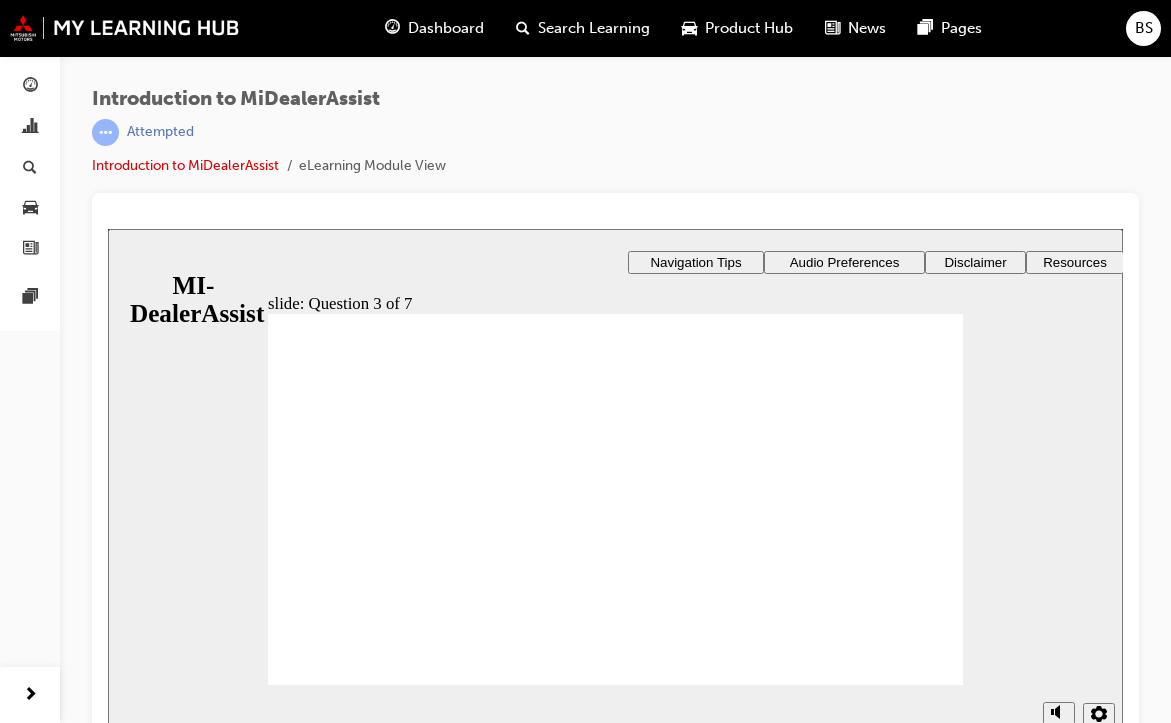 click 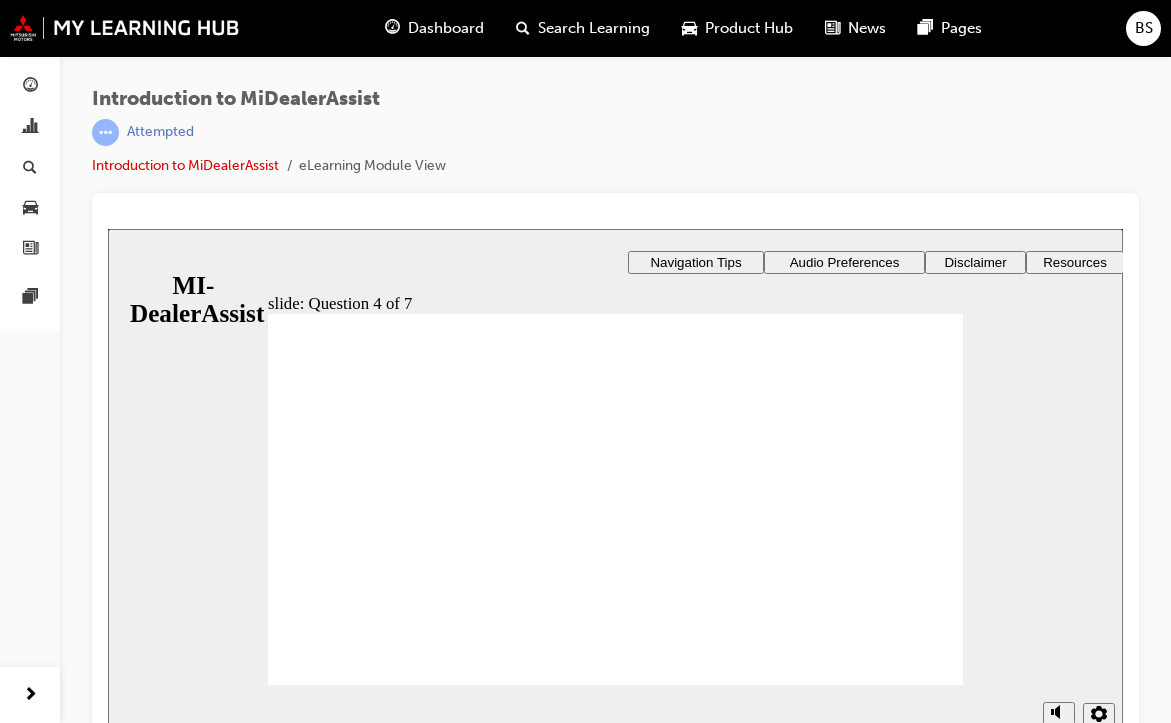 click on "slide: Question 4 of 7
Support tab Knowledge Base Notifications Cases Awaiting Input Rectangle 1 Rectangle 3 Question 4  of 7 Fill in the blanks. Select the  correct missing part  for each statement and then click  Submit .  To find out where your active cases are, you should visit the ________.   Support tab Cases Awaiting Input Knowledge Base Notifications Support tab When you’d like to read up on a given topic, look for relevant articles in the ________.  --Select-- Cases Awaiting Input Knowledge Base Support tab Notifications The ________   --Select-- --Select--" at bounding box center (615, 741) 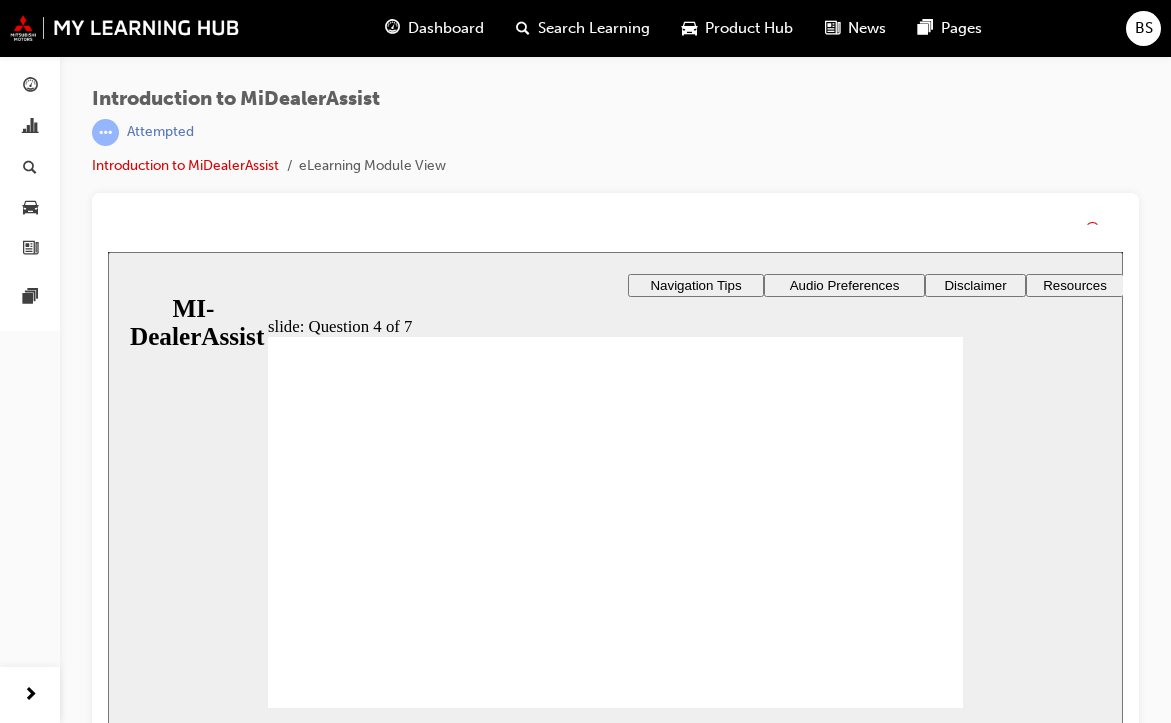 click on "Continue That’s not quite right. You didn’t select the correct responses." at bounding box center [615, 1875] 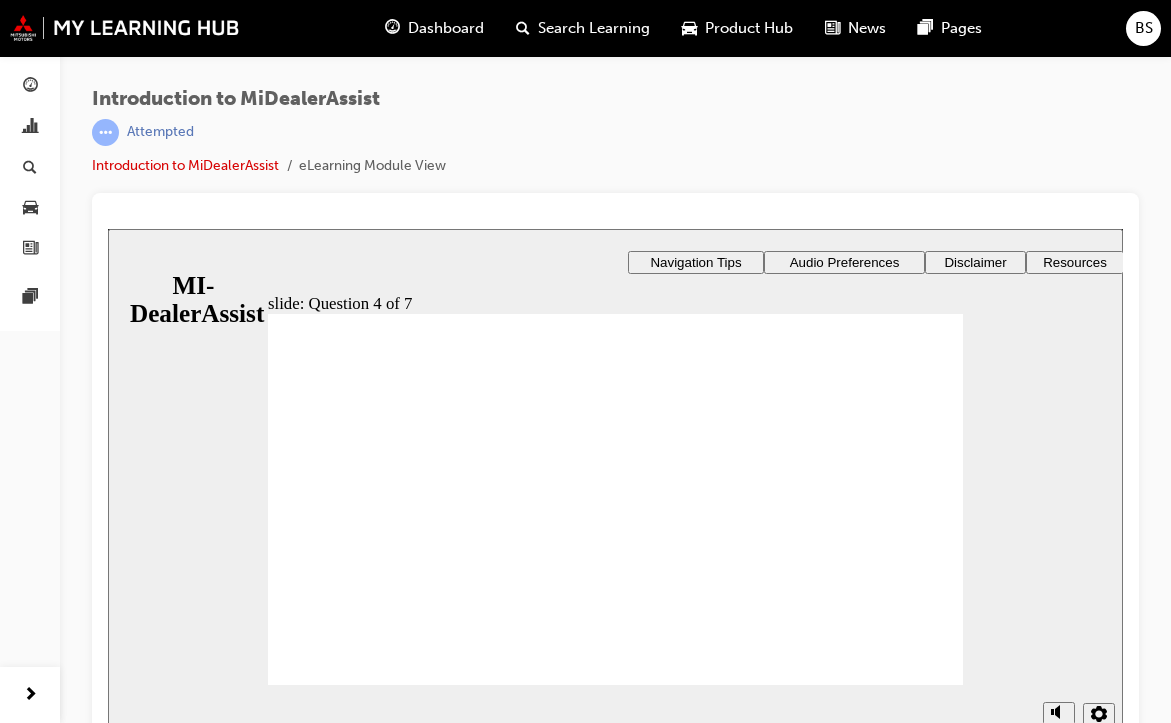 click 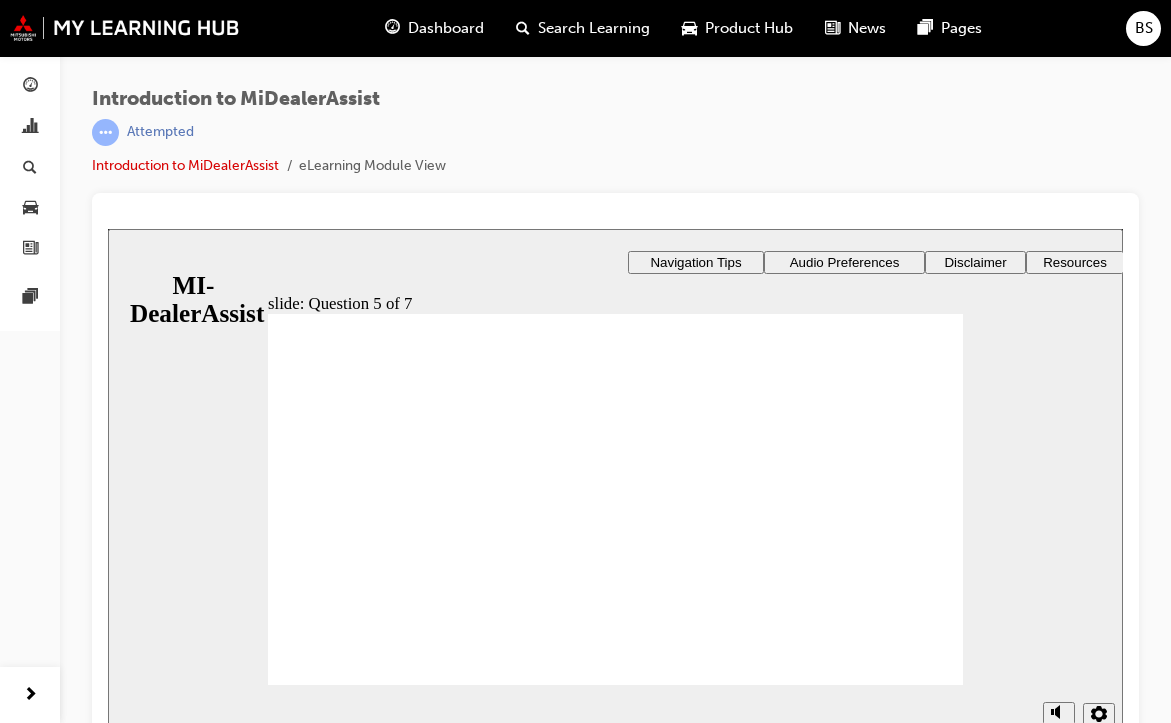 click 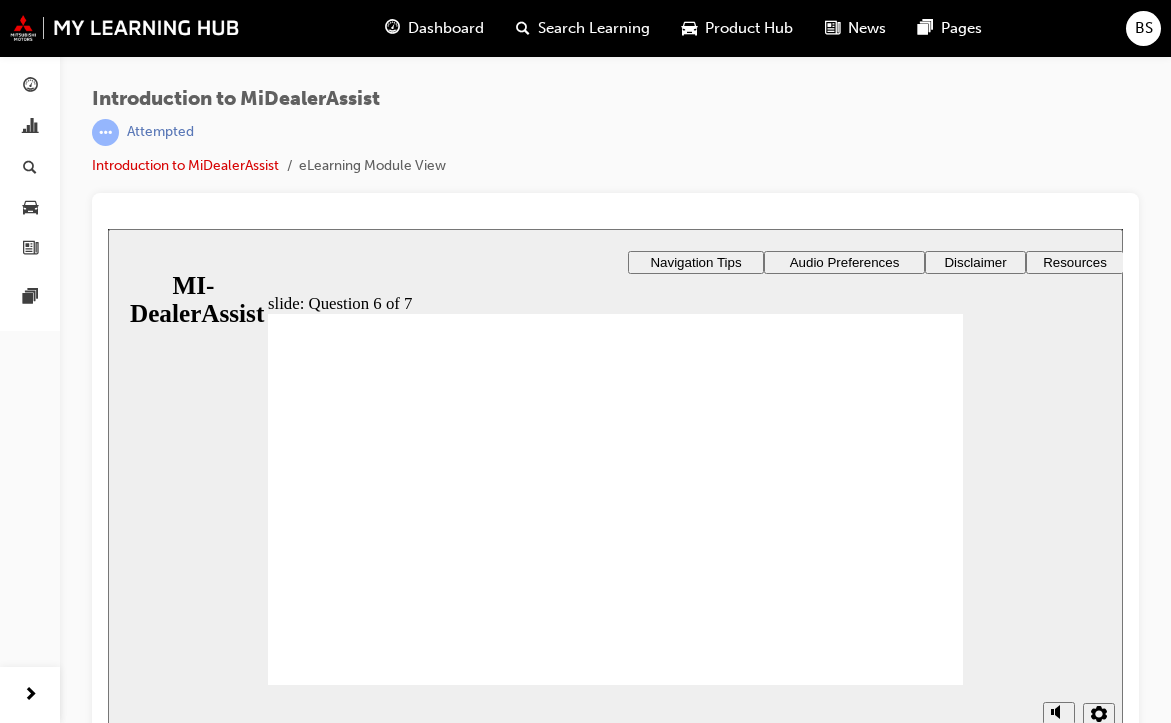 click 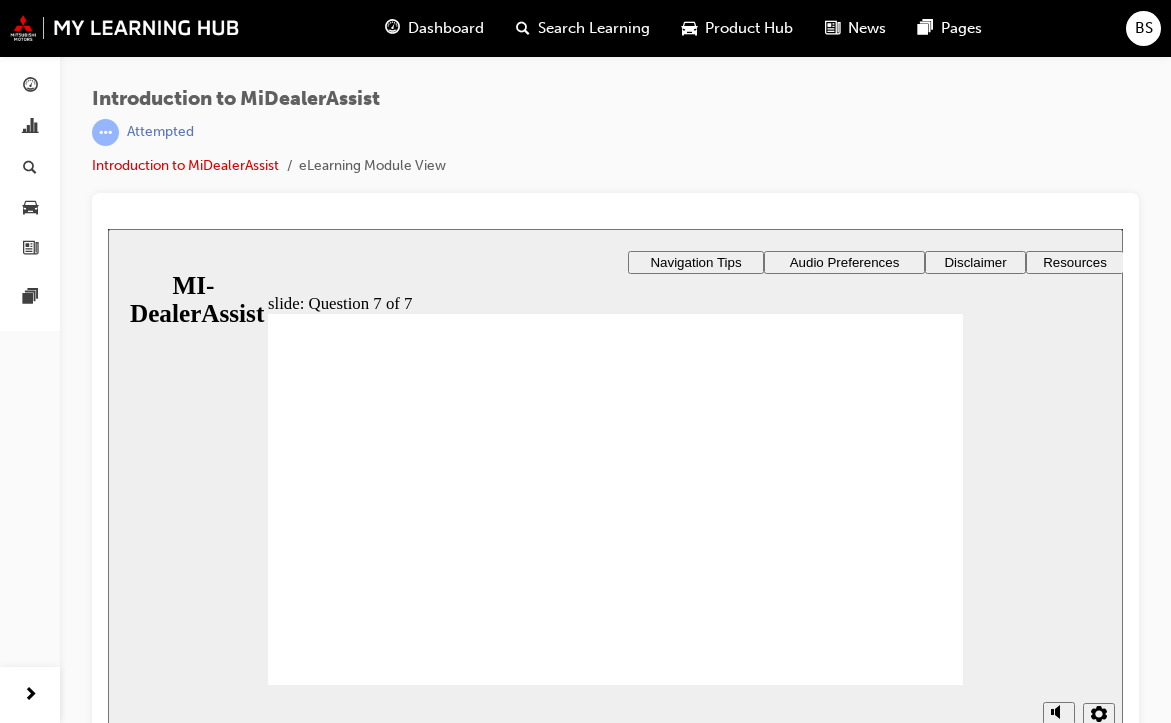 click 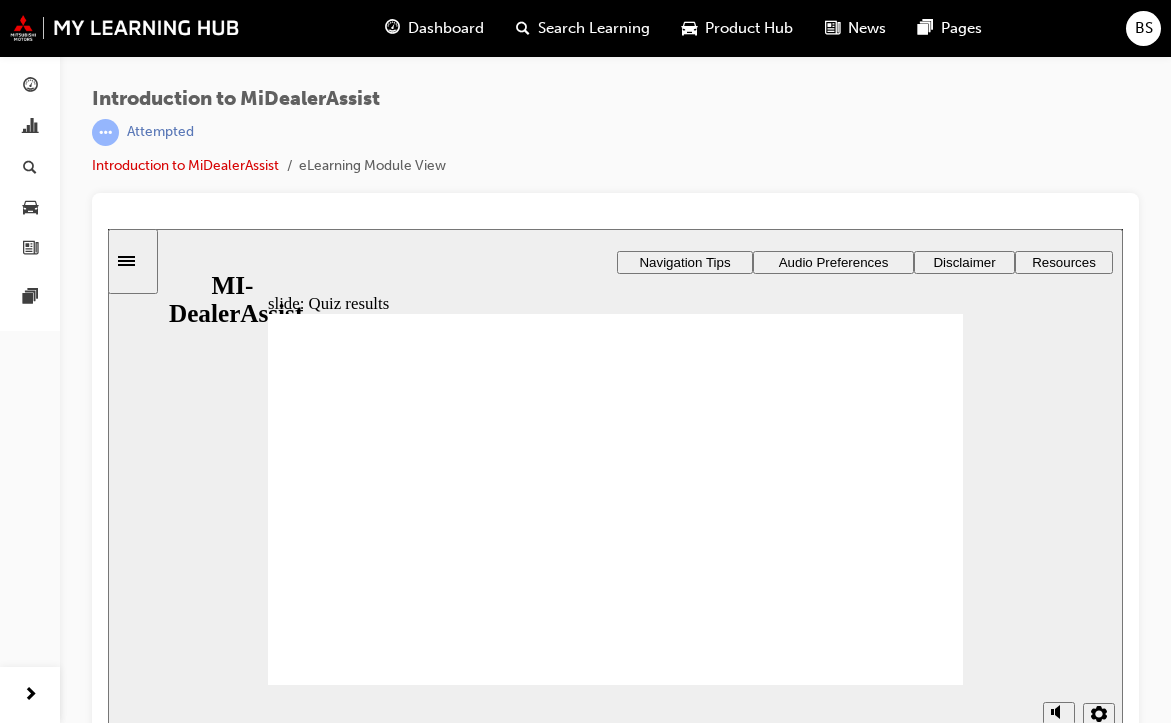 click at bounding box center (615, 1250) 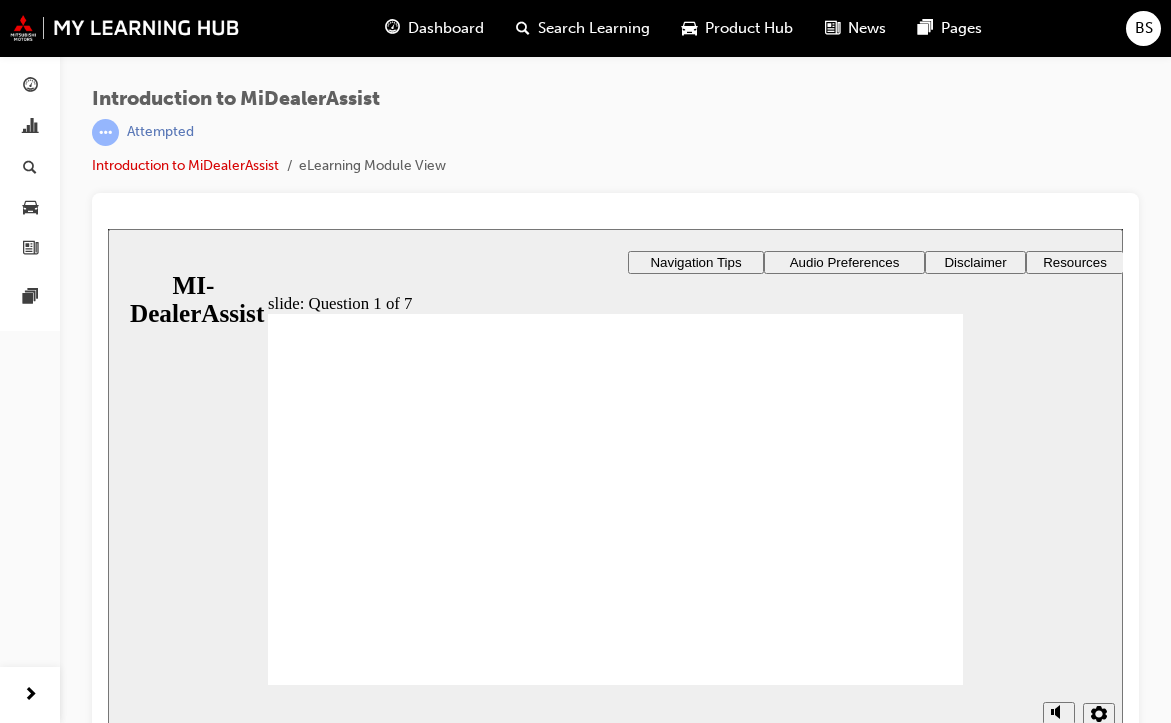 click 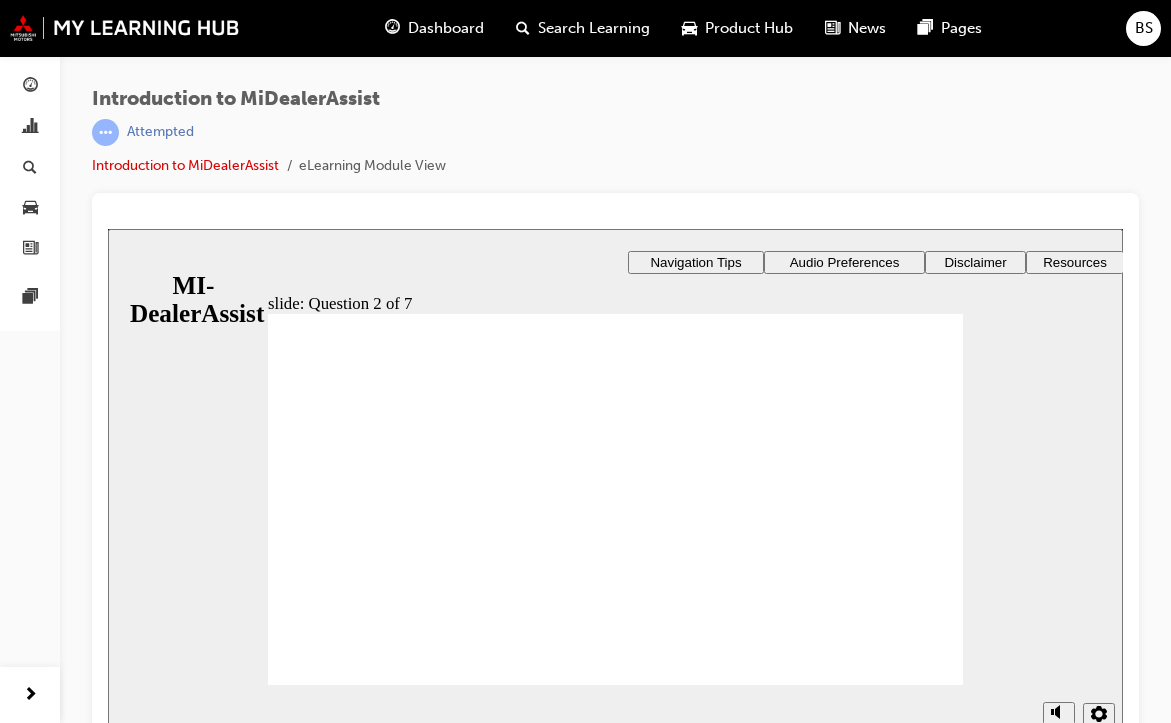 click 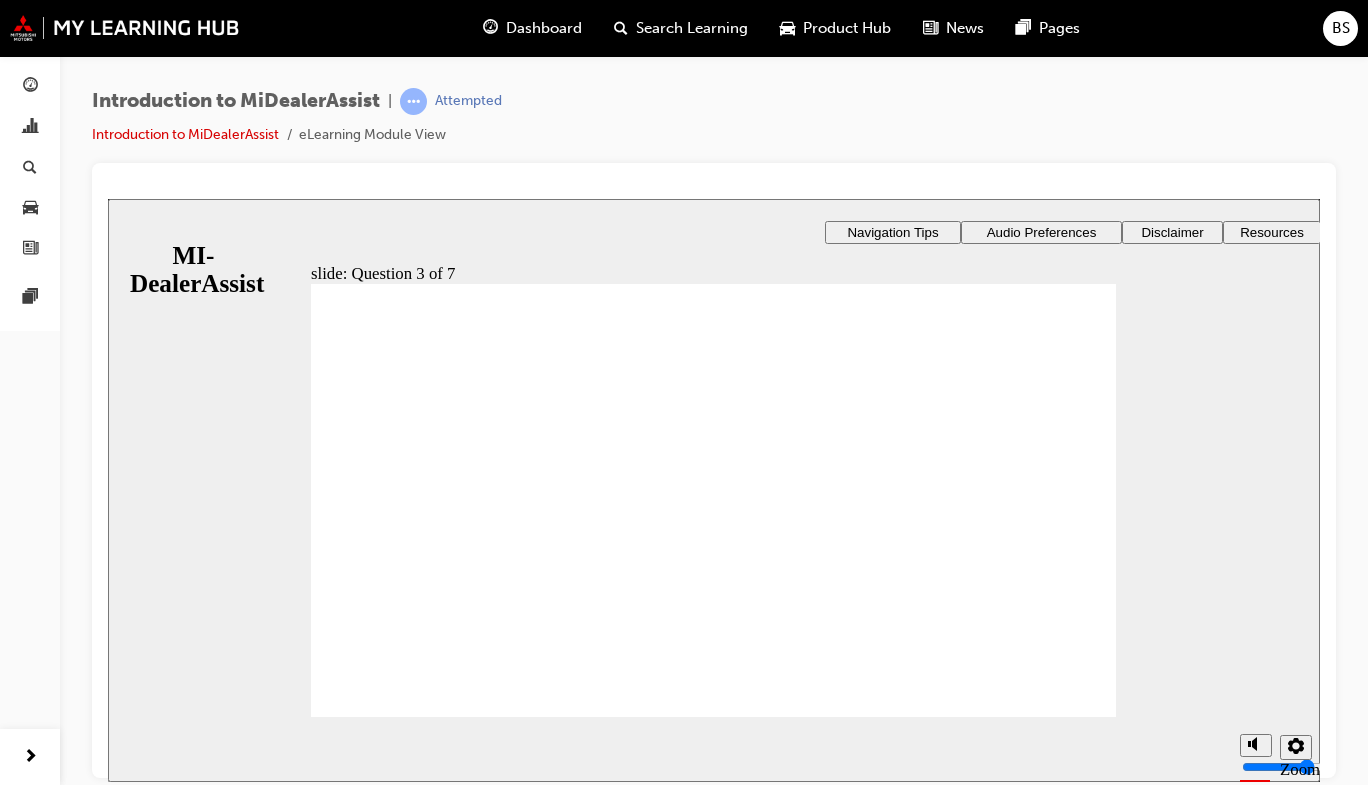 click 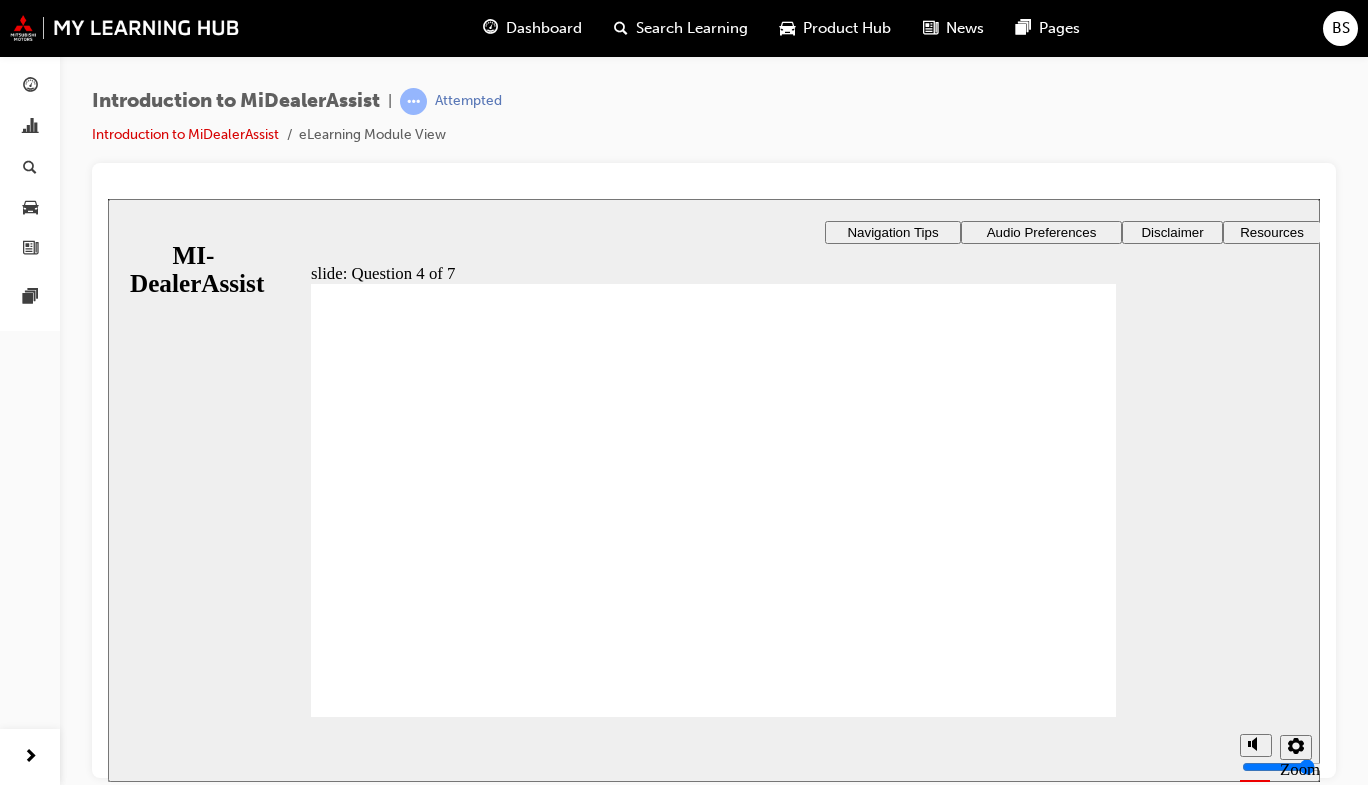 click on "​71%​ slide: Question 4 of 7
Support tab Knowledge Base Notifications Cases Awaiting Input Rectangle 1 Rectangle 3 Question 4  of 7 Fill in the blanks. Select the  correct missing part  for each statement and then click  Submit .  To find out where your active cases are, you should visit the ________.   --Select-- Notifications Cases Awaiting Input Support tab Knowledge Base When you’d like to read up on a given topic, look for relevant articles in the ________.  --Select-- Knowledge Base Support tab Notifications Cases Awaiting Input The ________   --Select-- 2" at bounding box center [714, 710] 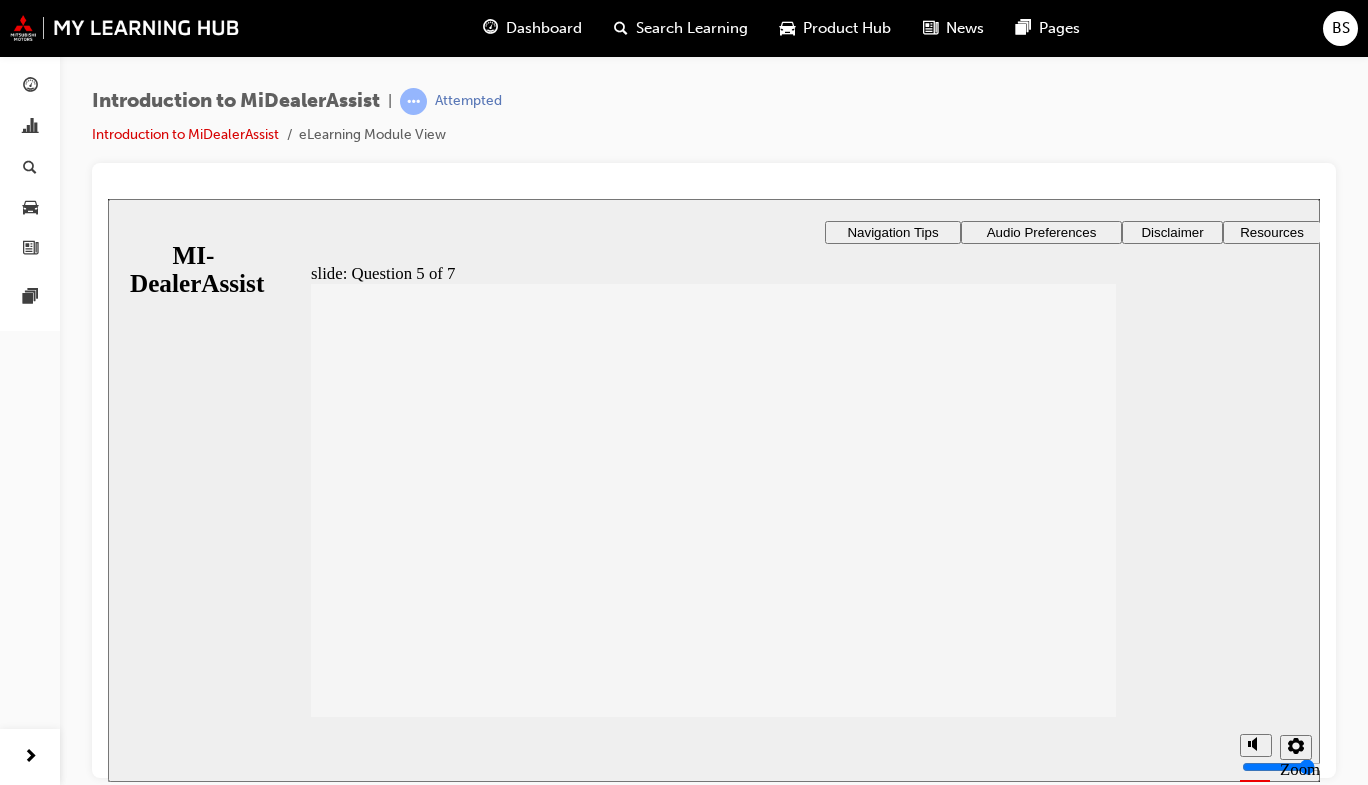 click 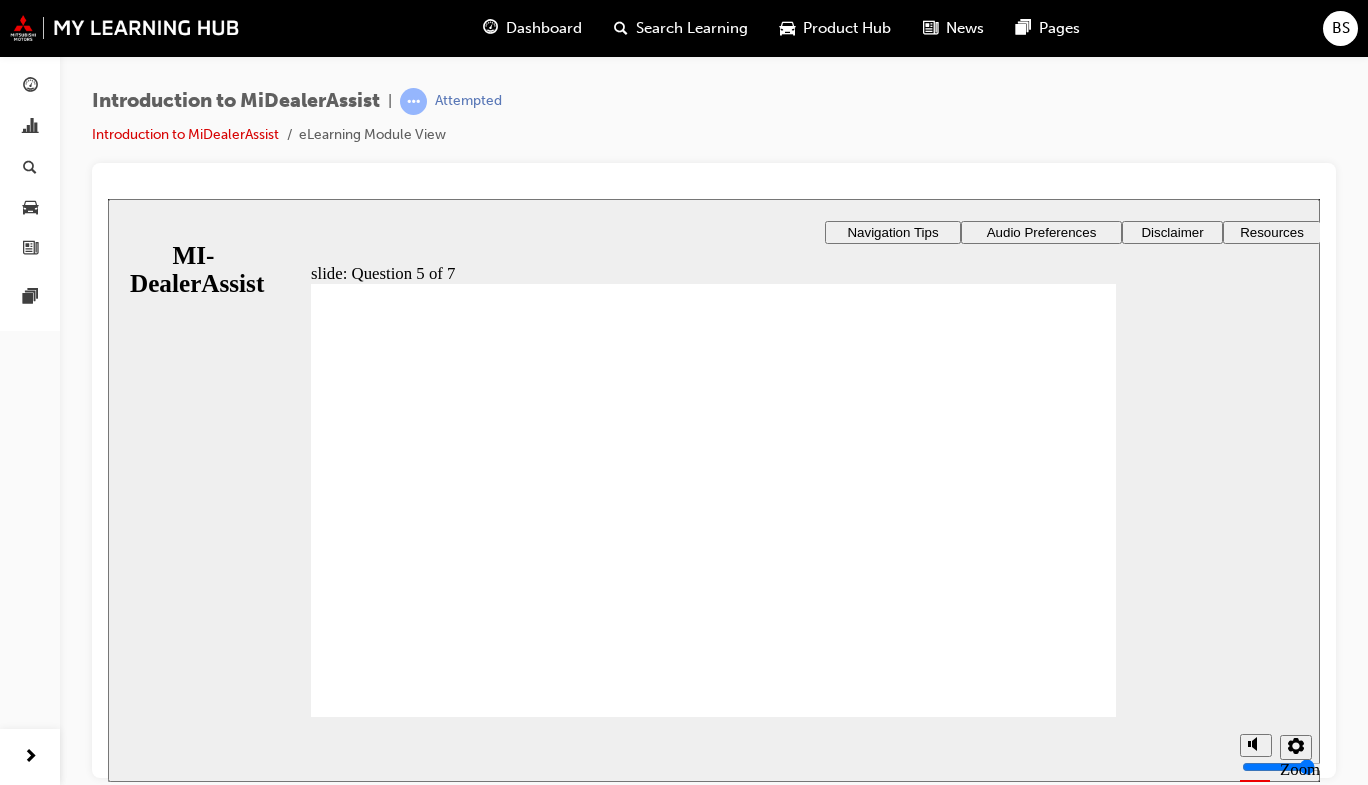 click 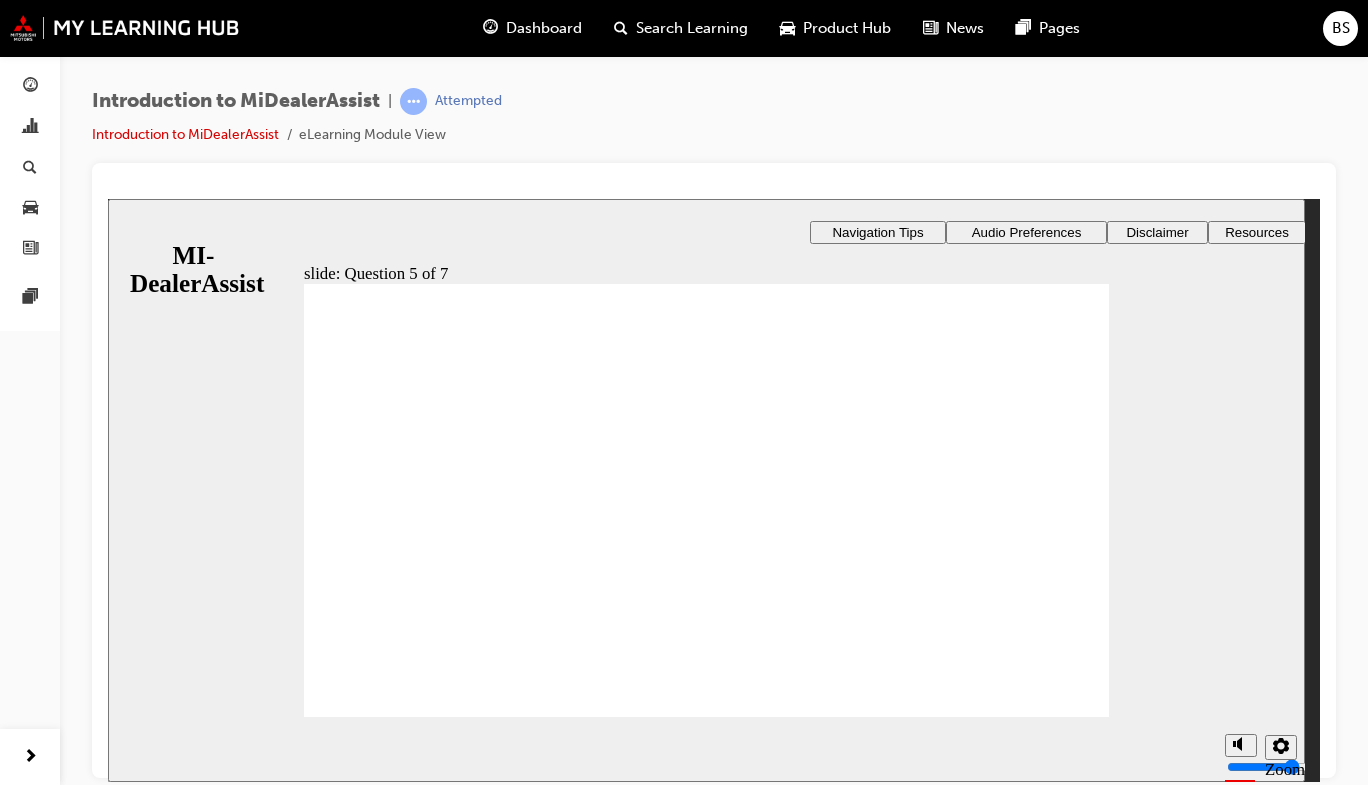 click 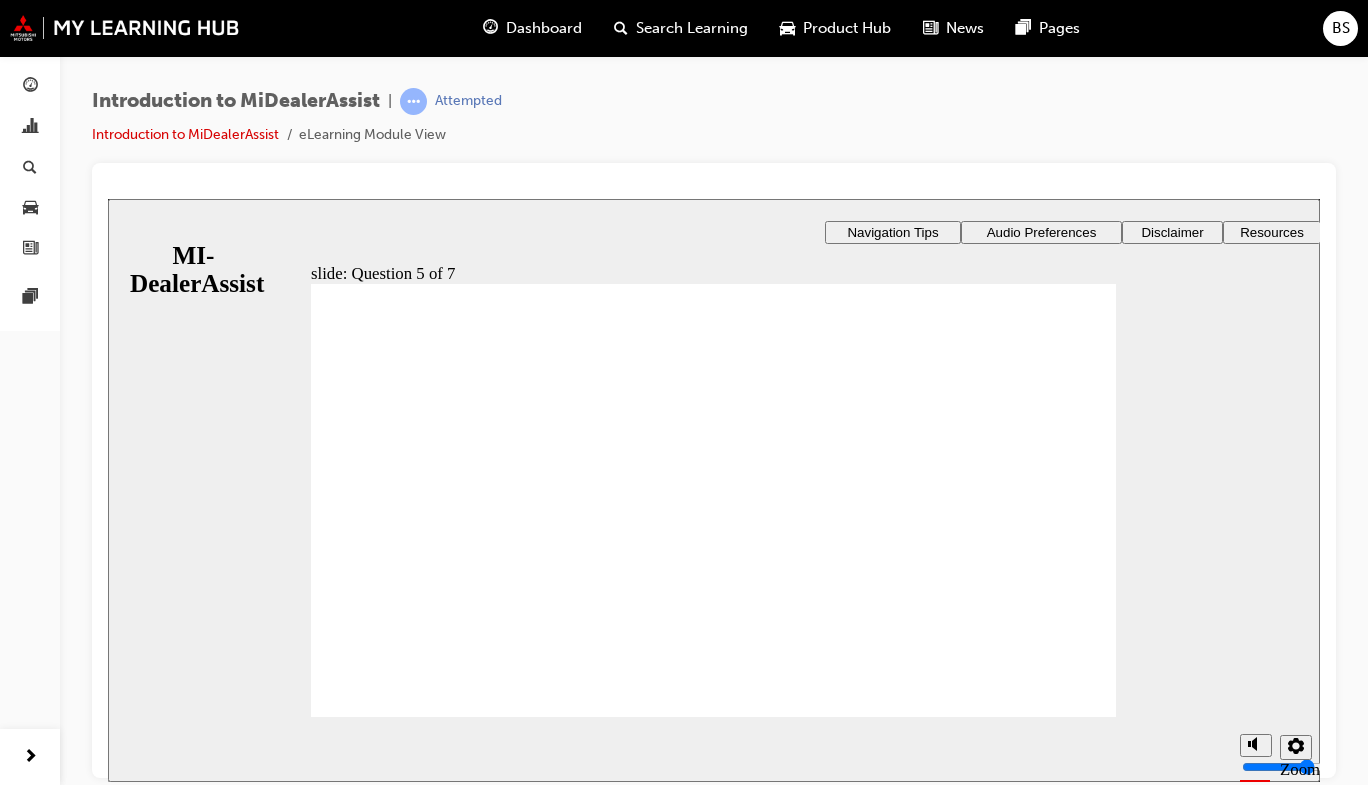 click 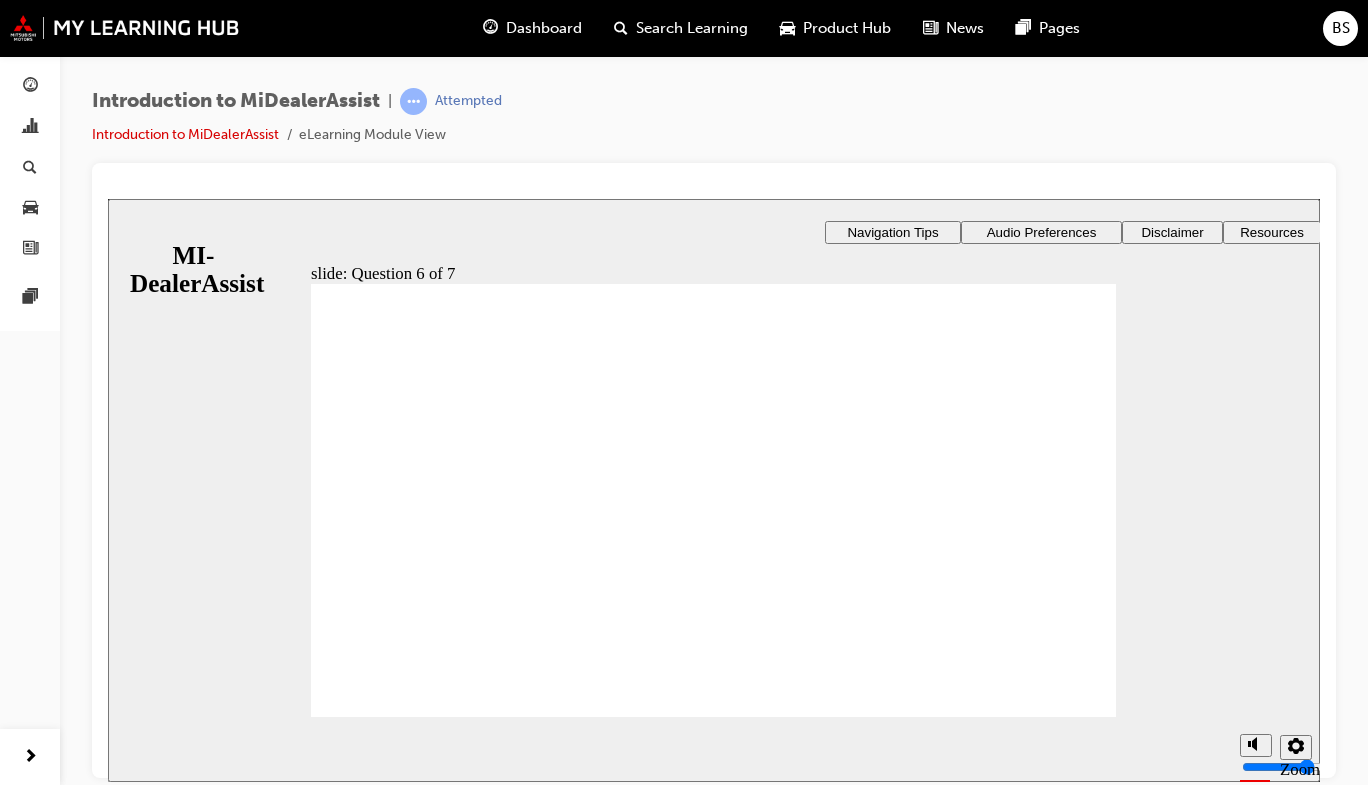 click 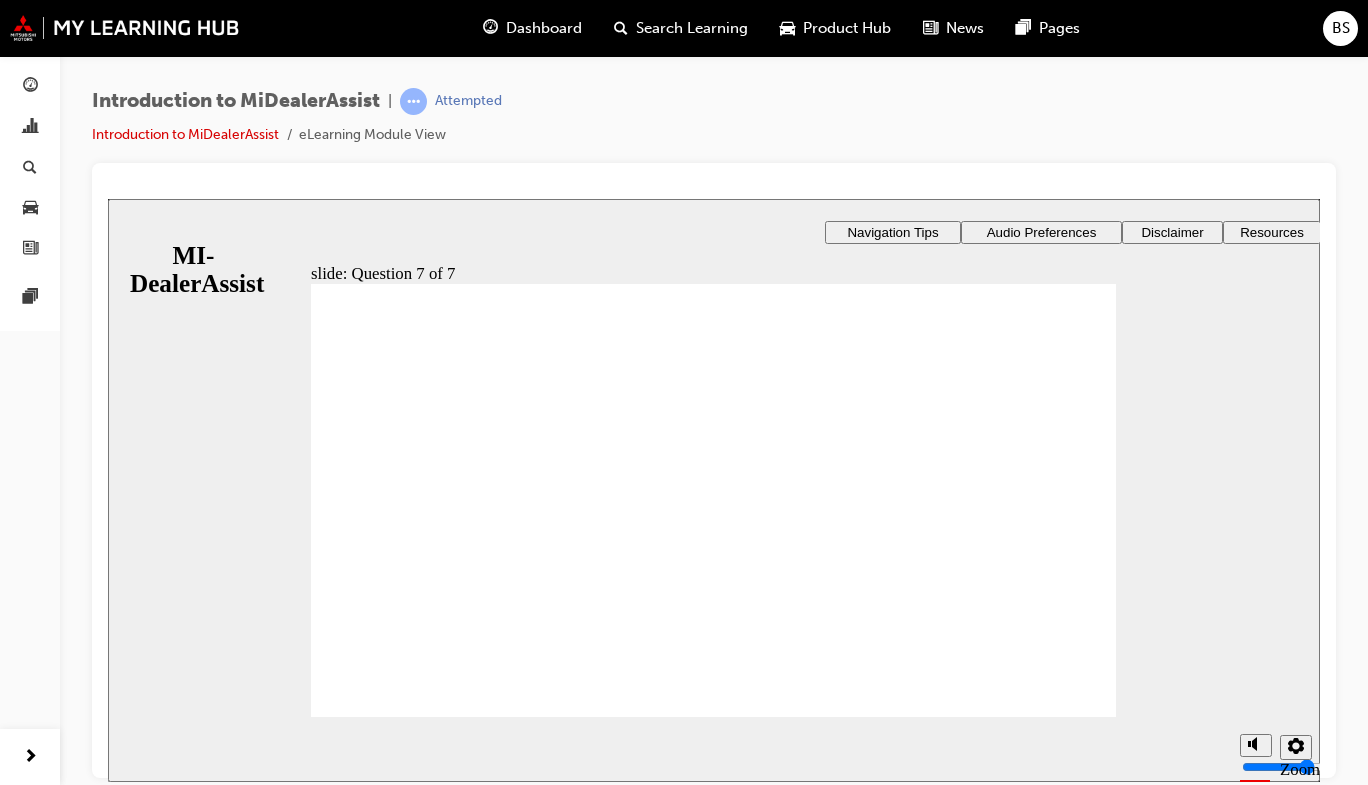 click 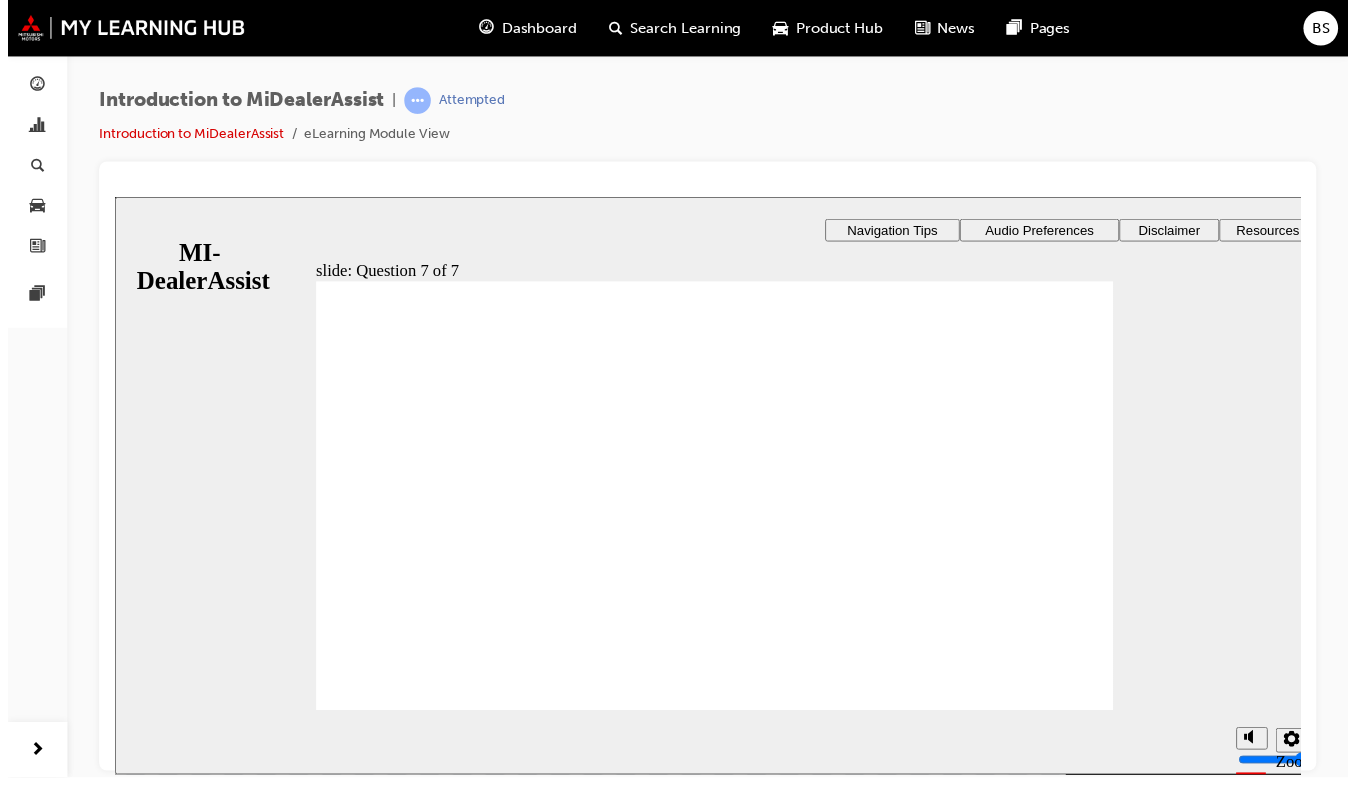 click 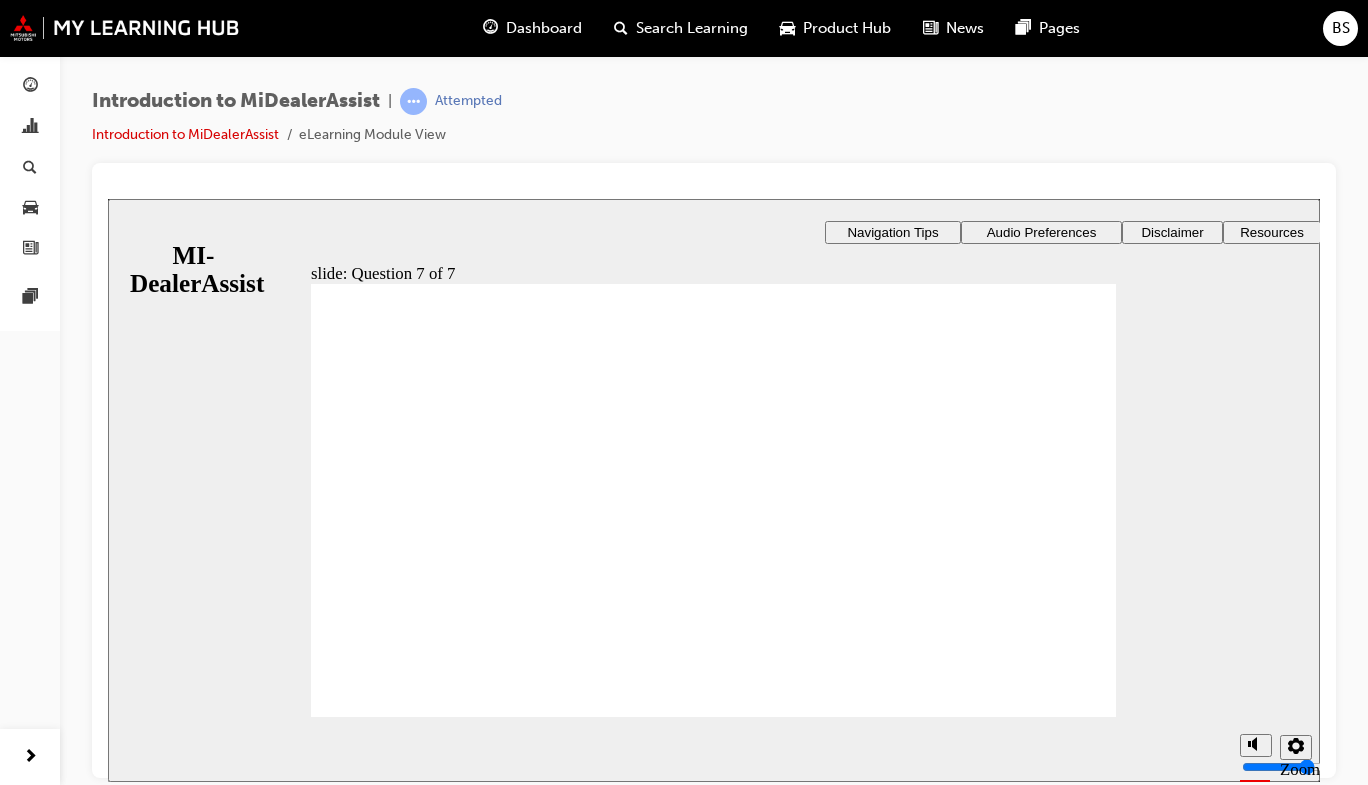 click 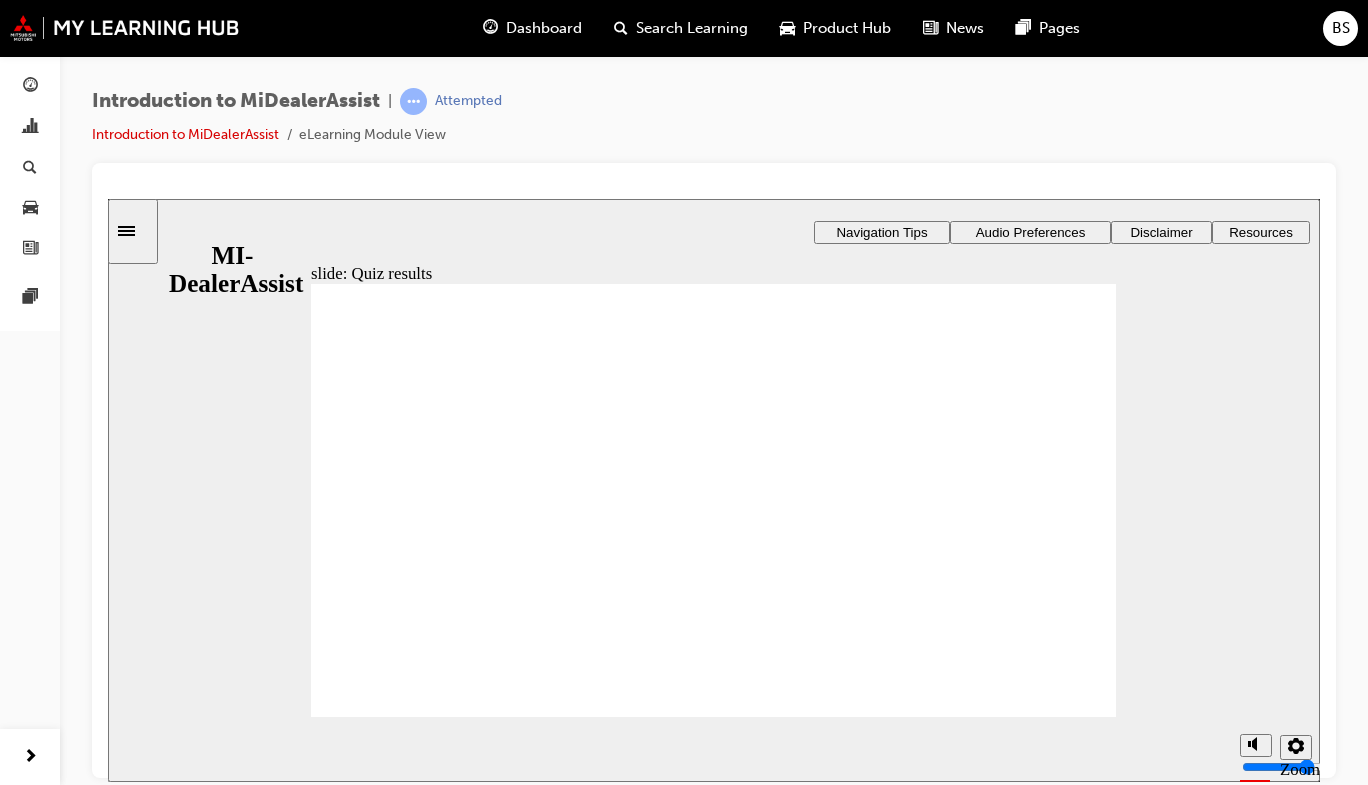 click 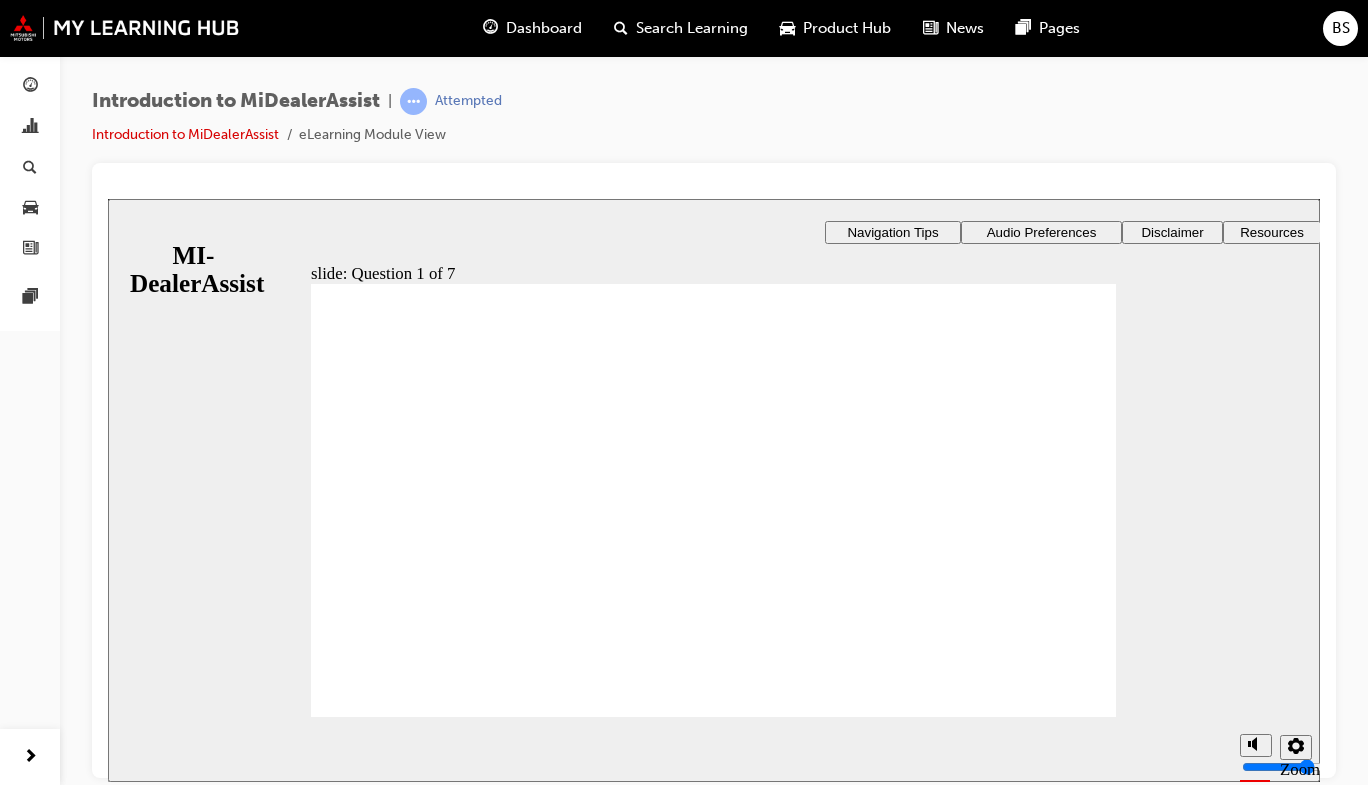 click 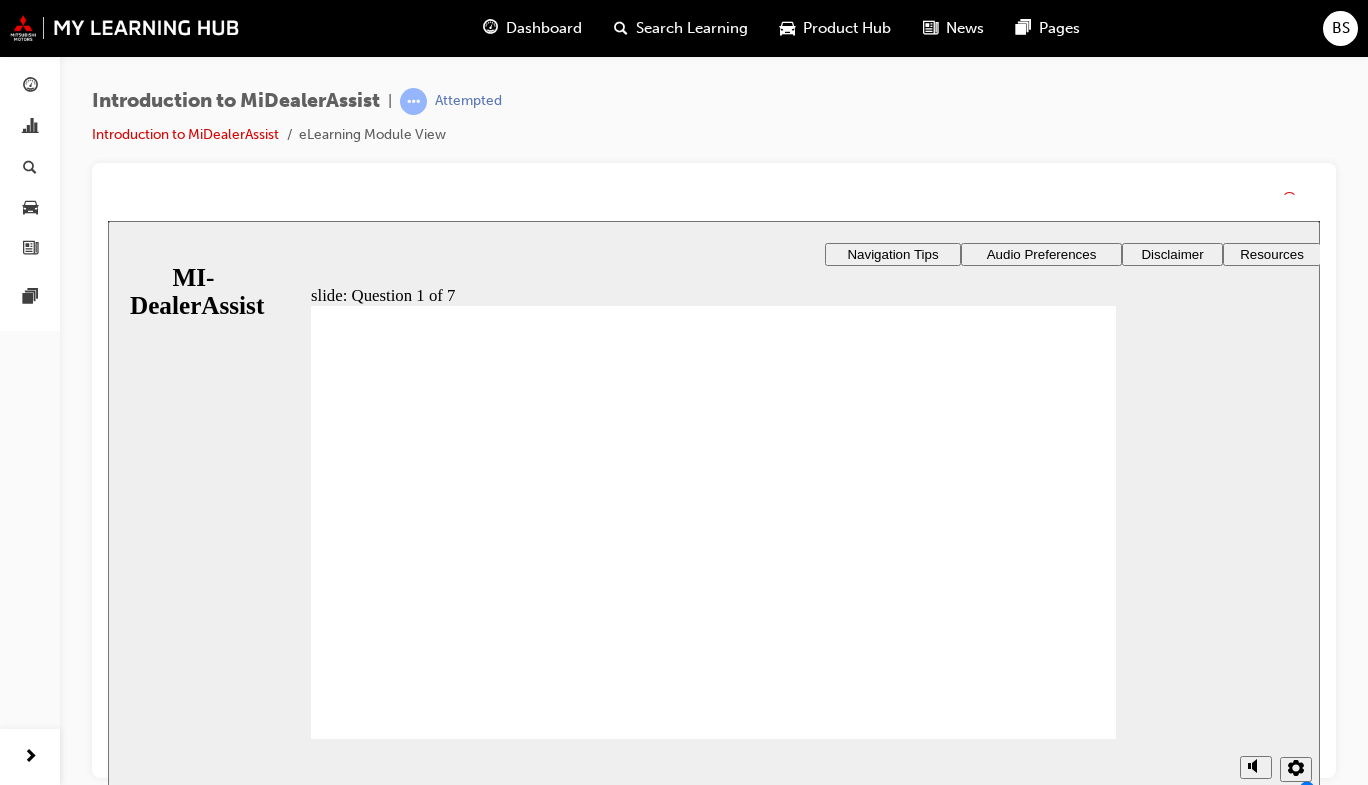 click 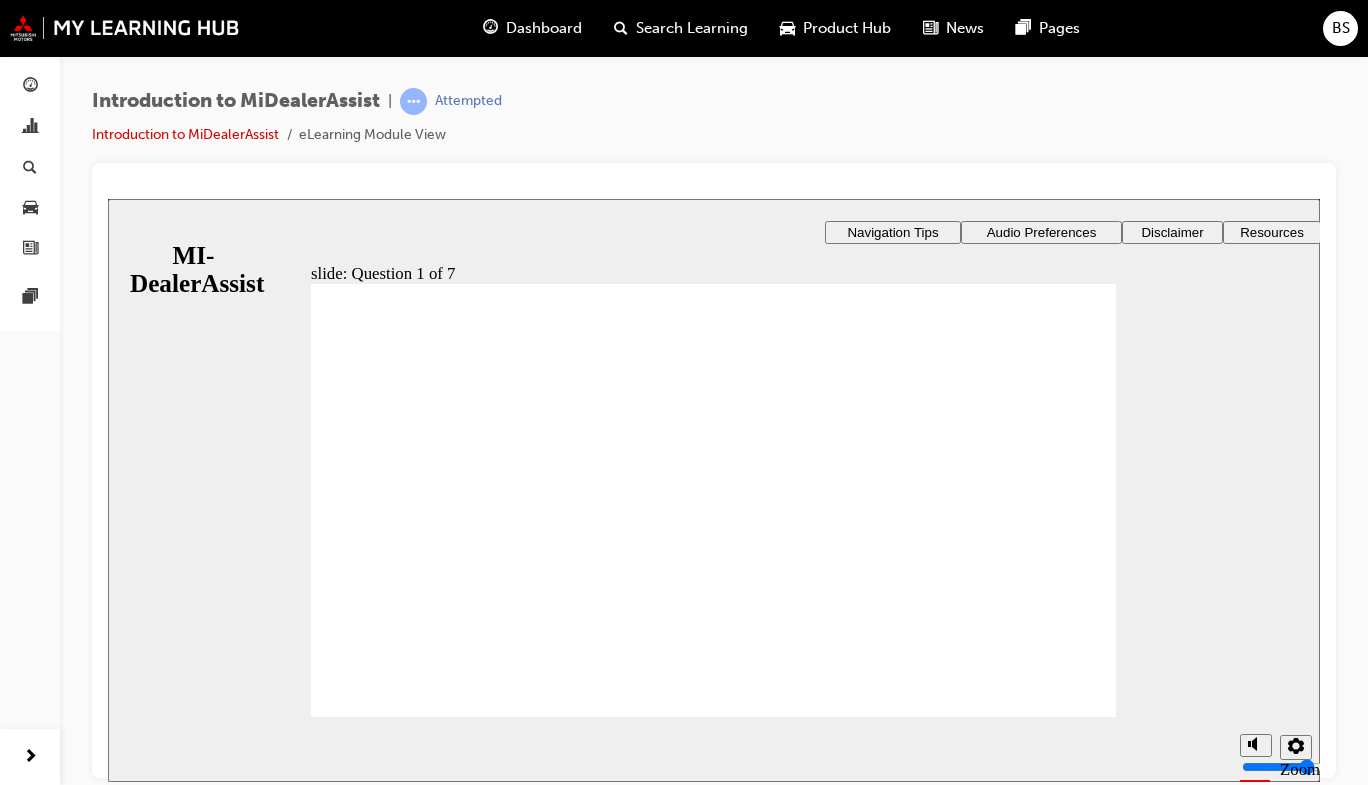 click 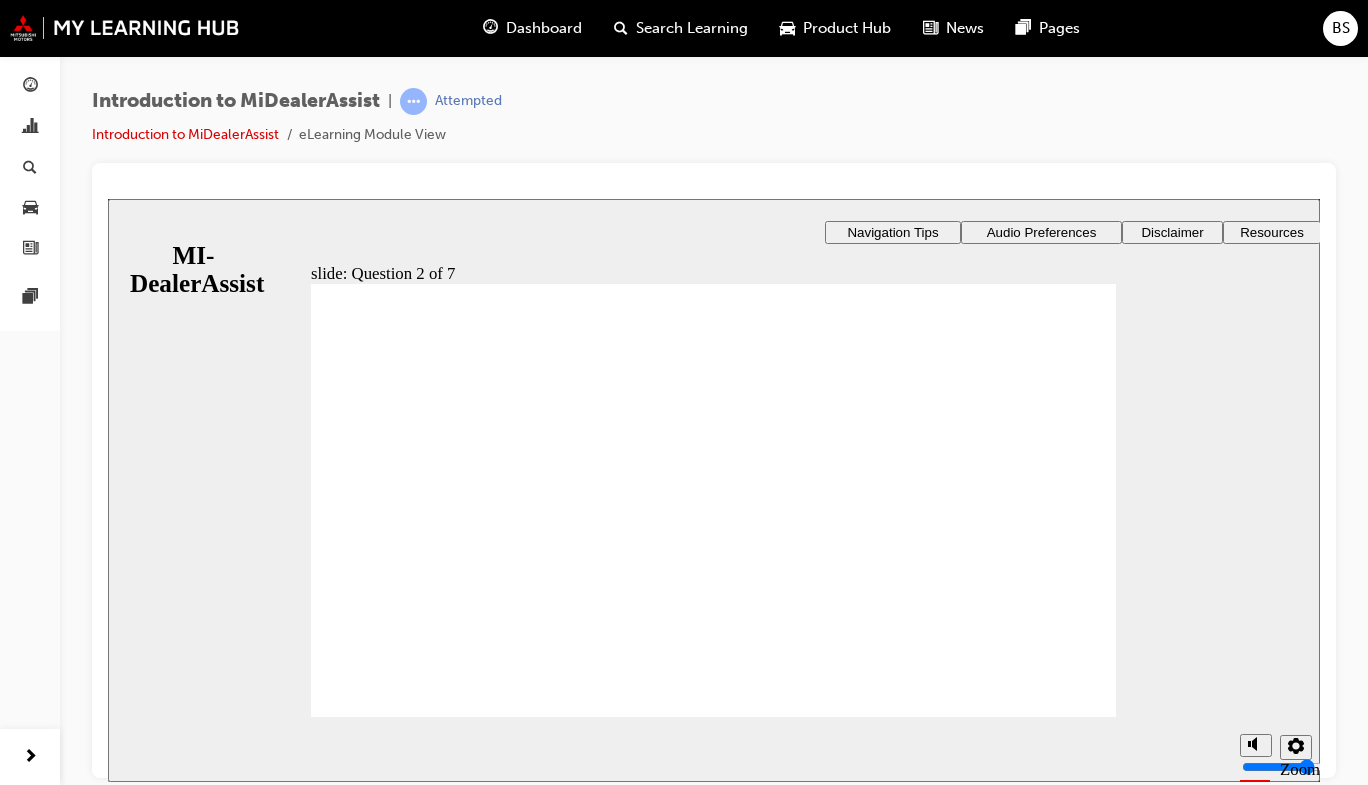 click 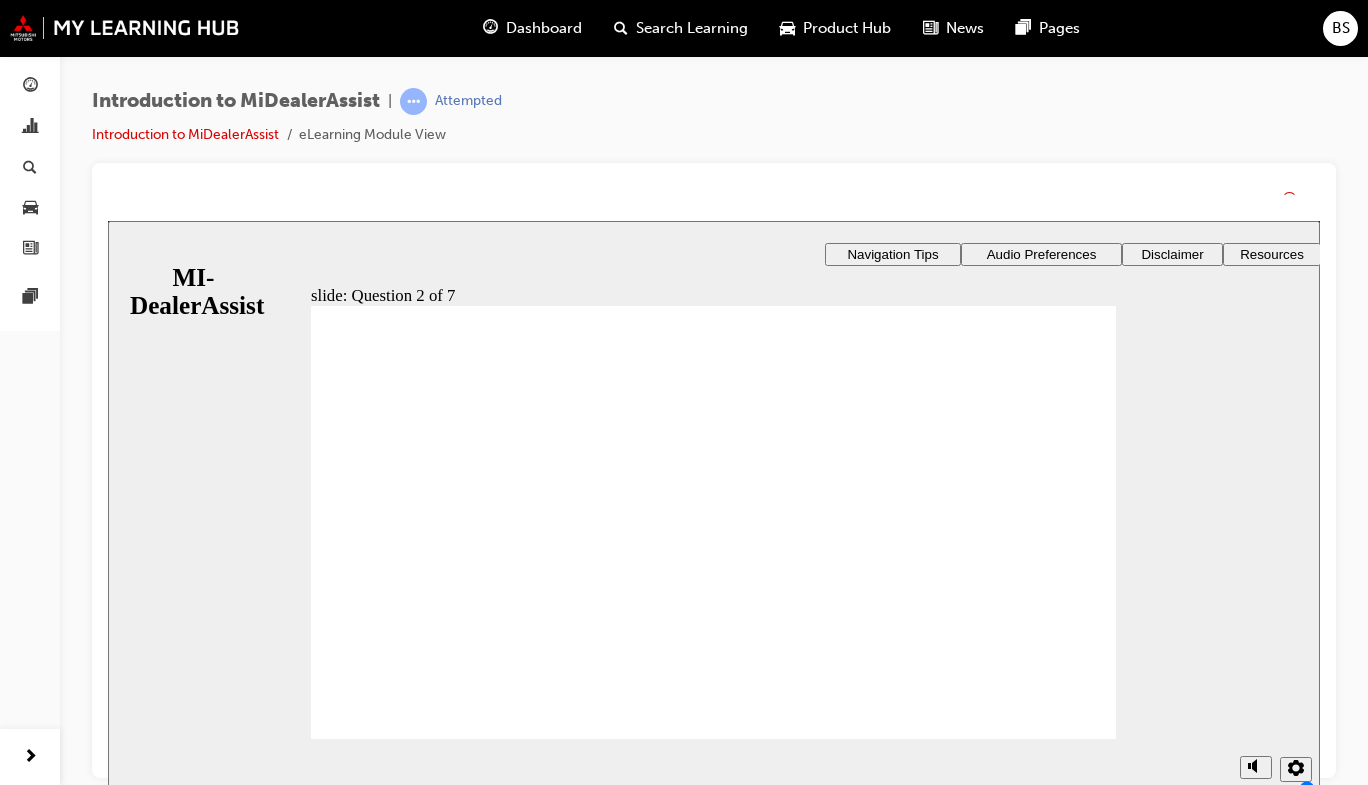 click 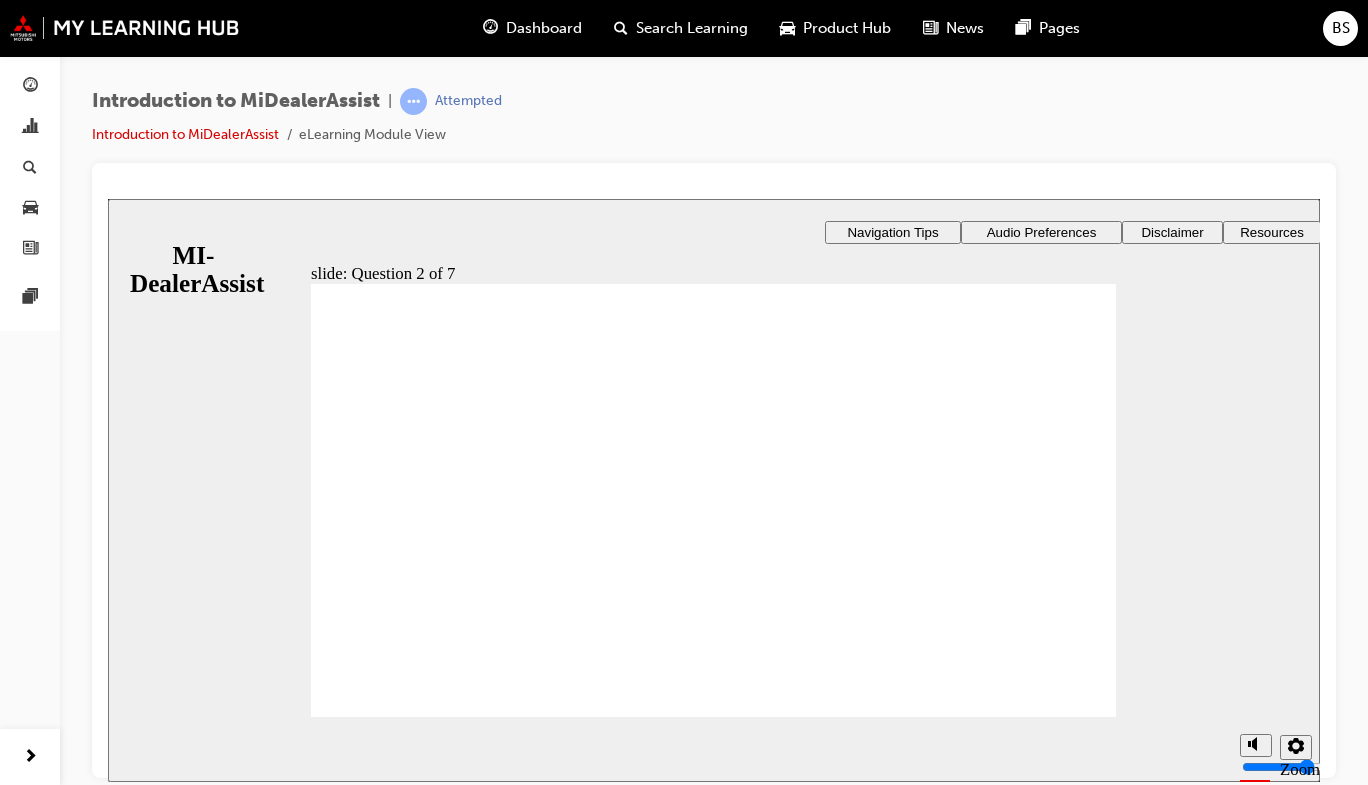 click 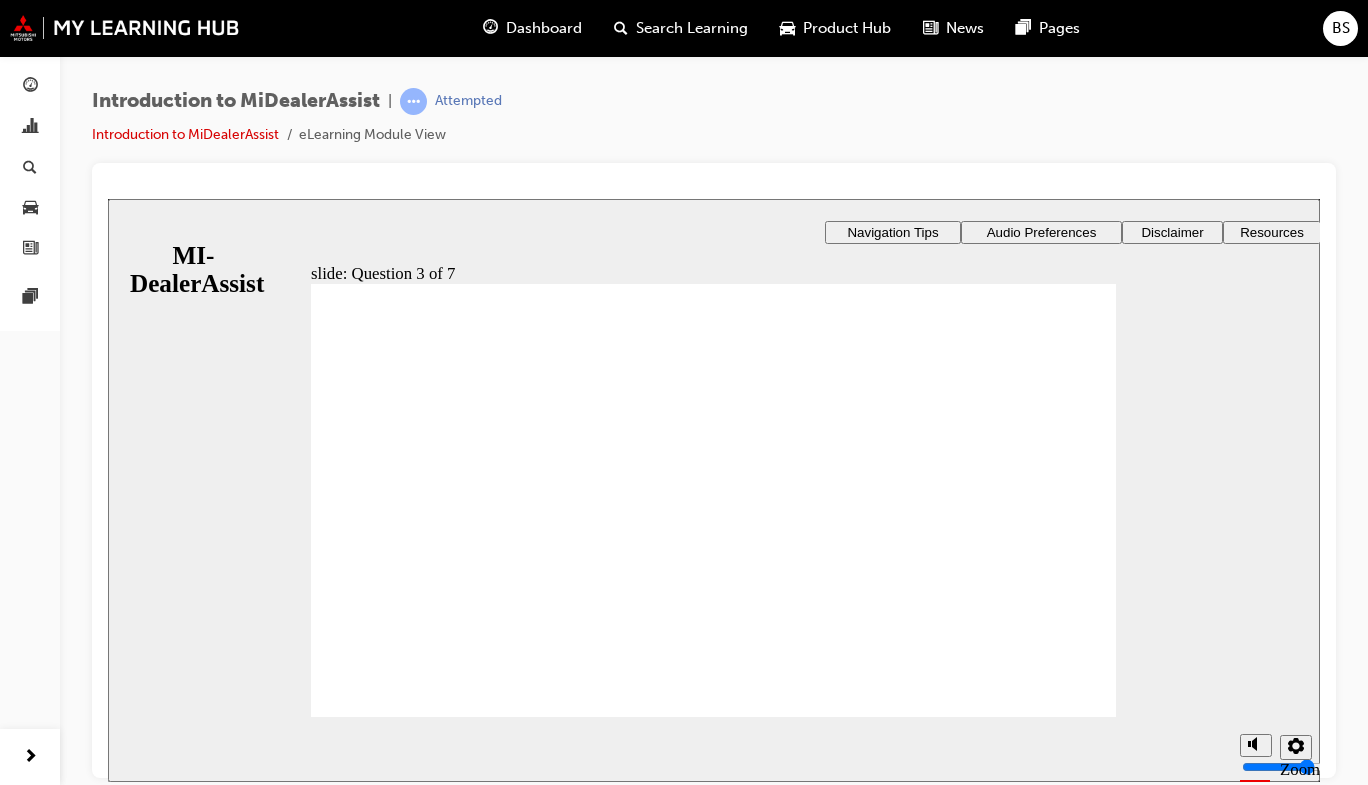 click 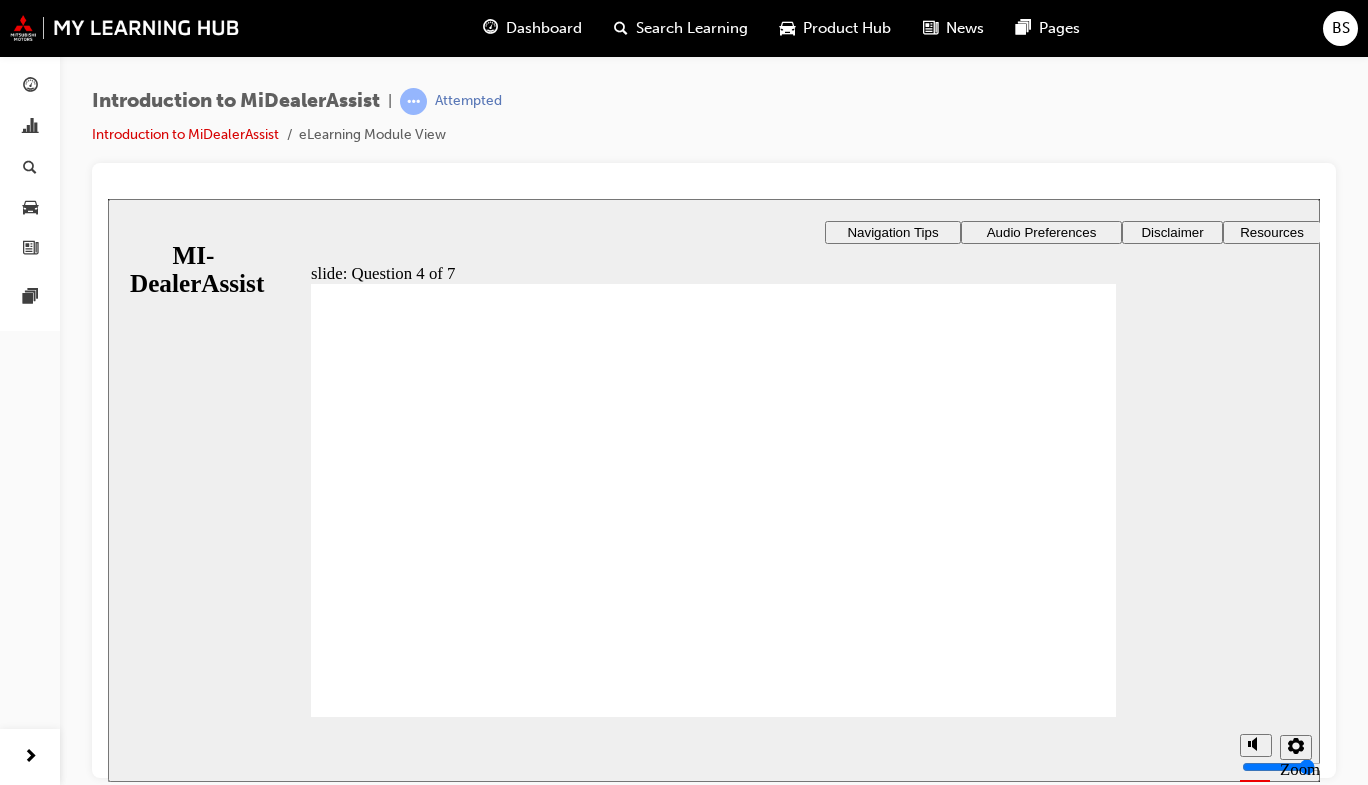 click on "​71%​ slide: Question 4 of 7
Support tab Knowledge Base Notifications Cases Awaiting Input Rectangle 1 Rectangle 3 Question 4  of 7 Fill in the blanks. Select the  correct missing part  for each statement and then click  Submit .  To find out where your active cases are, you should visit the ________.   --Select-- Notifications Support tab Knowledge Base Cases Awaiting Input When you’d like to read up on a given topic, look for relevant articles in the ________.  --Select-- Knowledge Base Support tab Notifications Cases Awaiting Input The ________   Support tab" at bounding box center (714, 710) 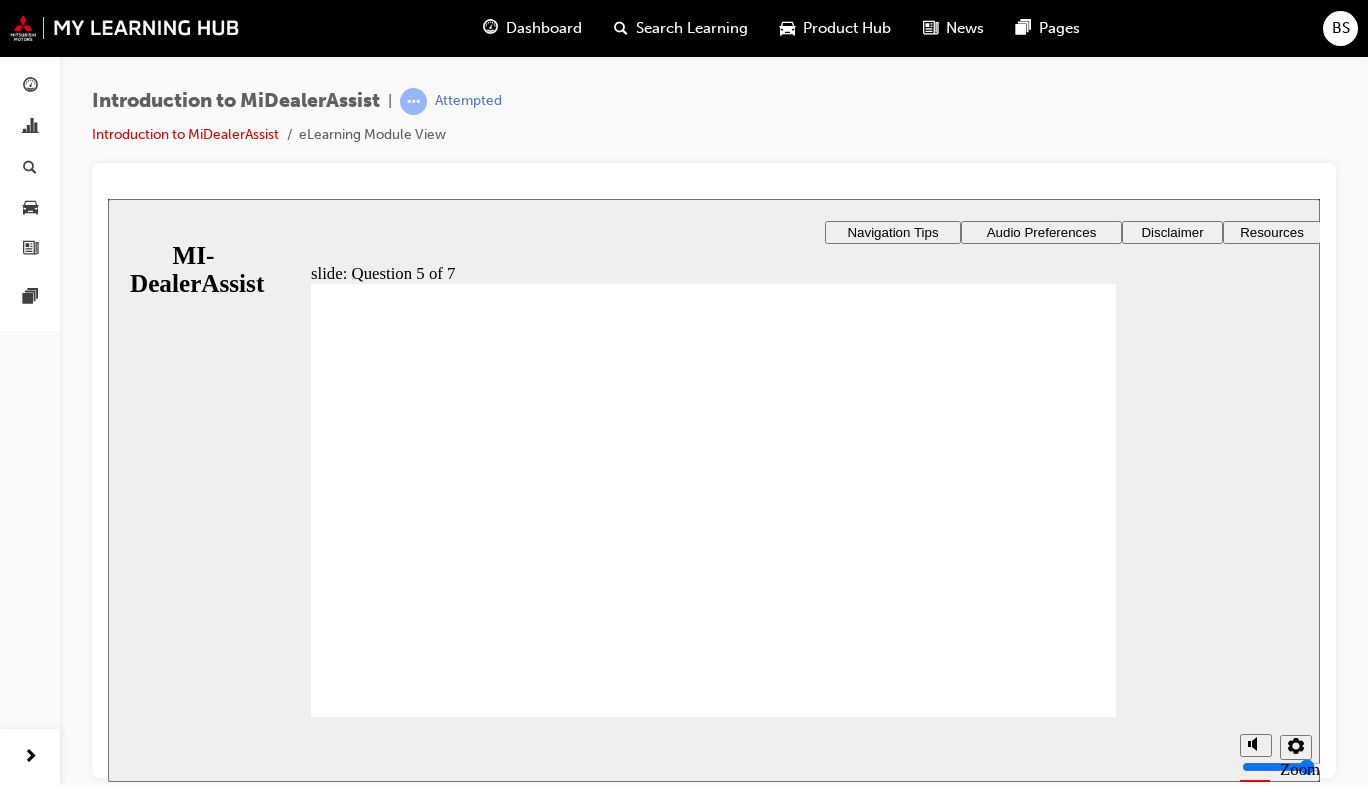click 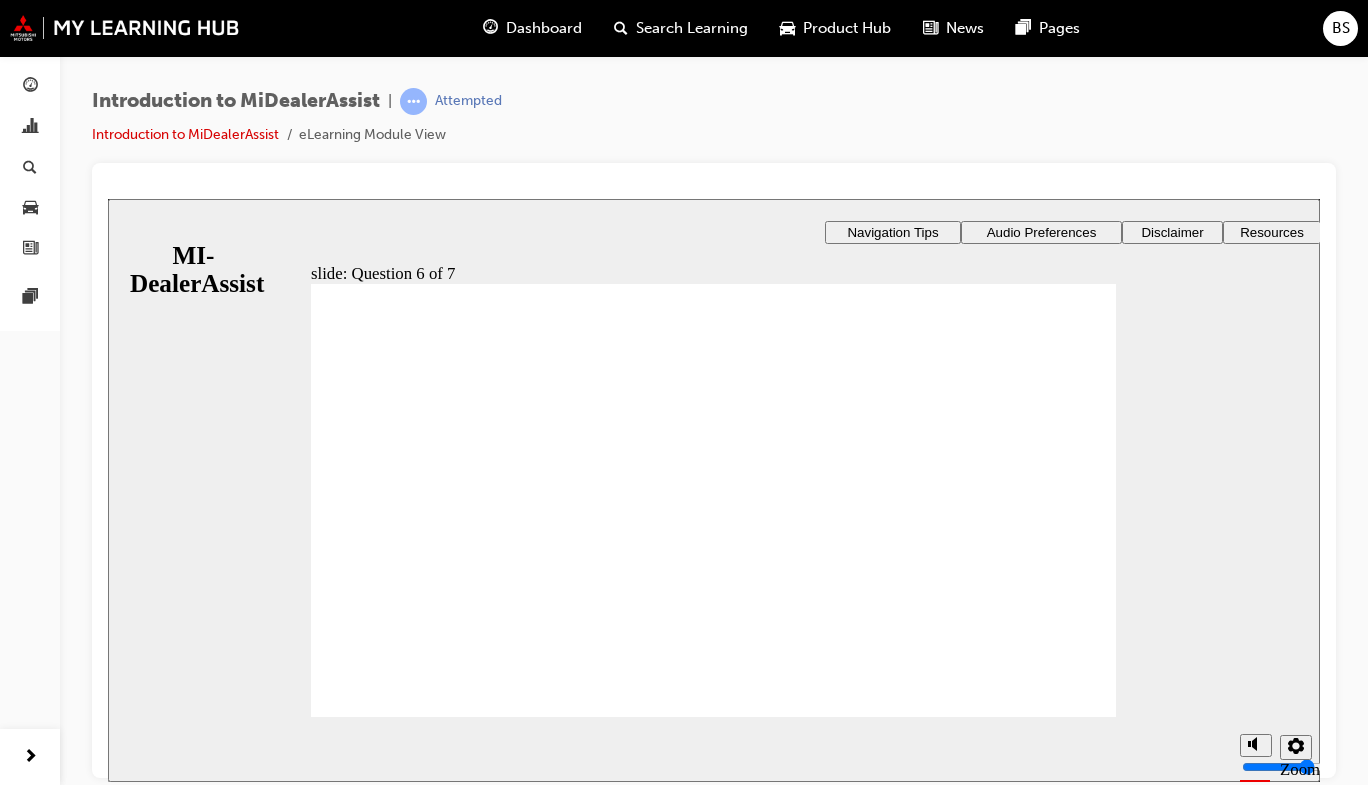 click 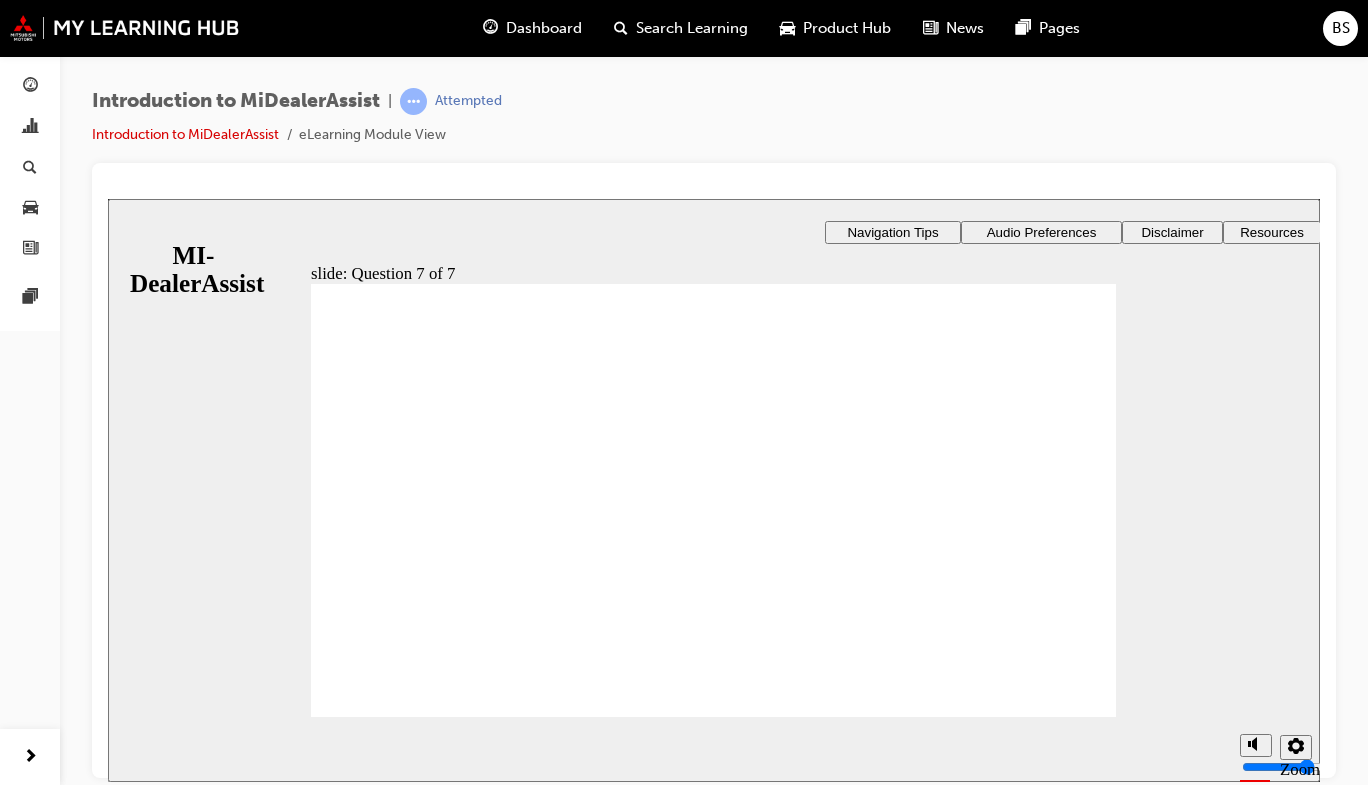 click 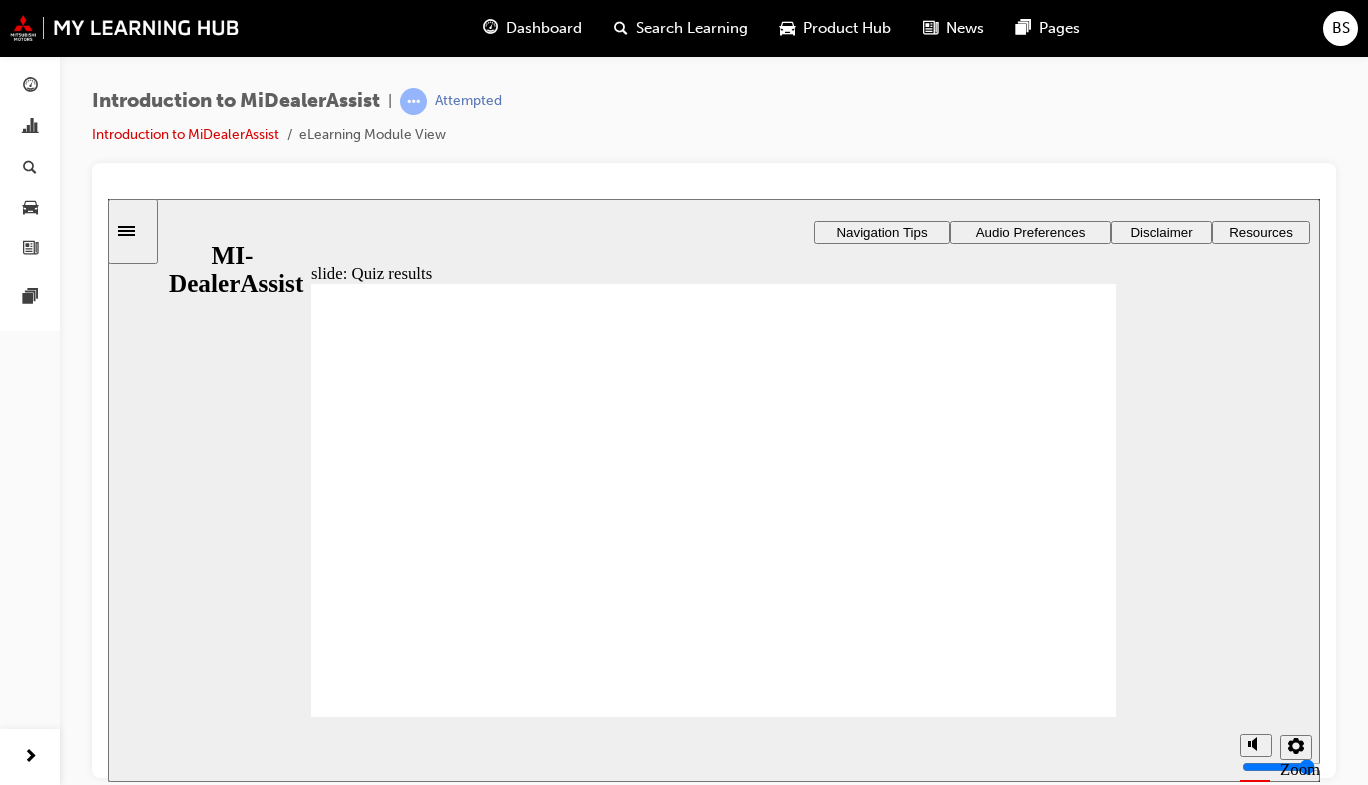 click 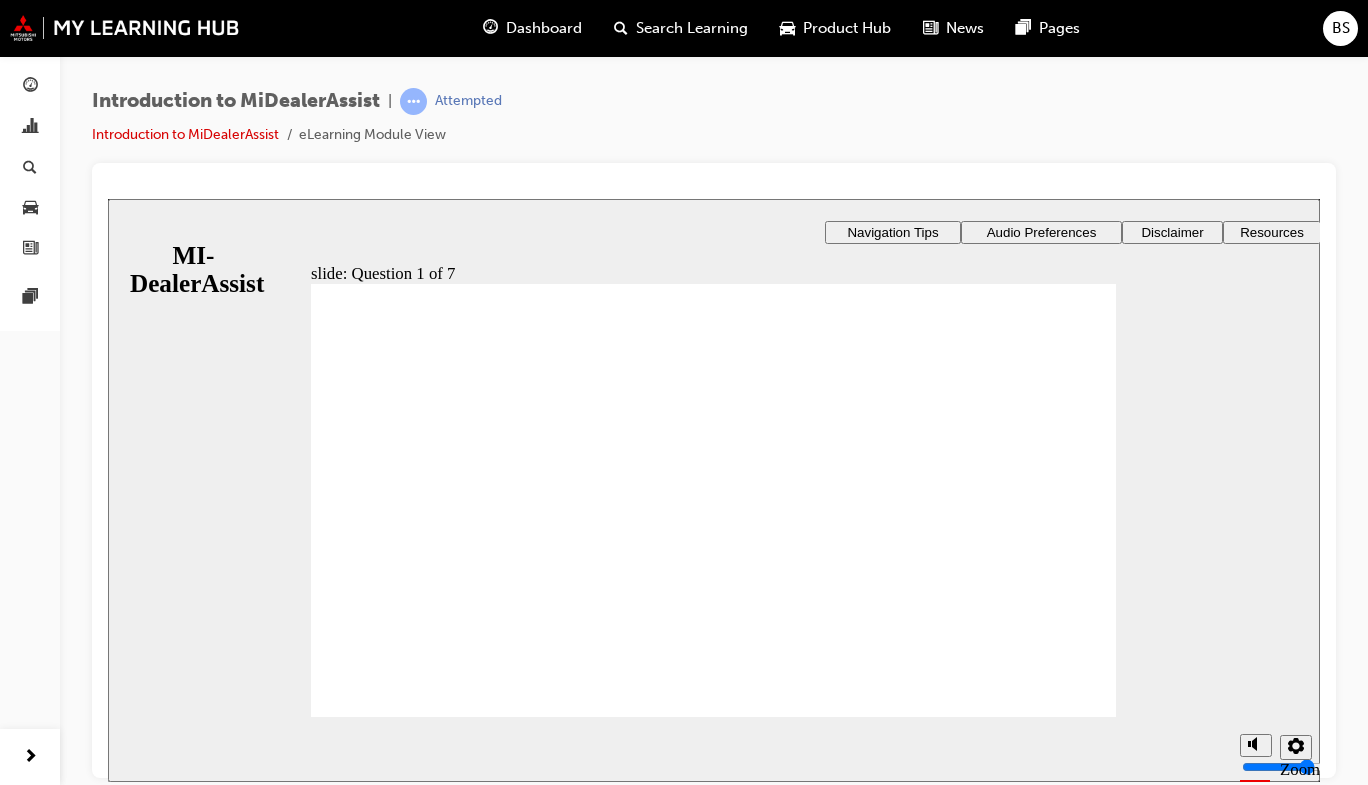 click 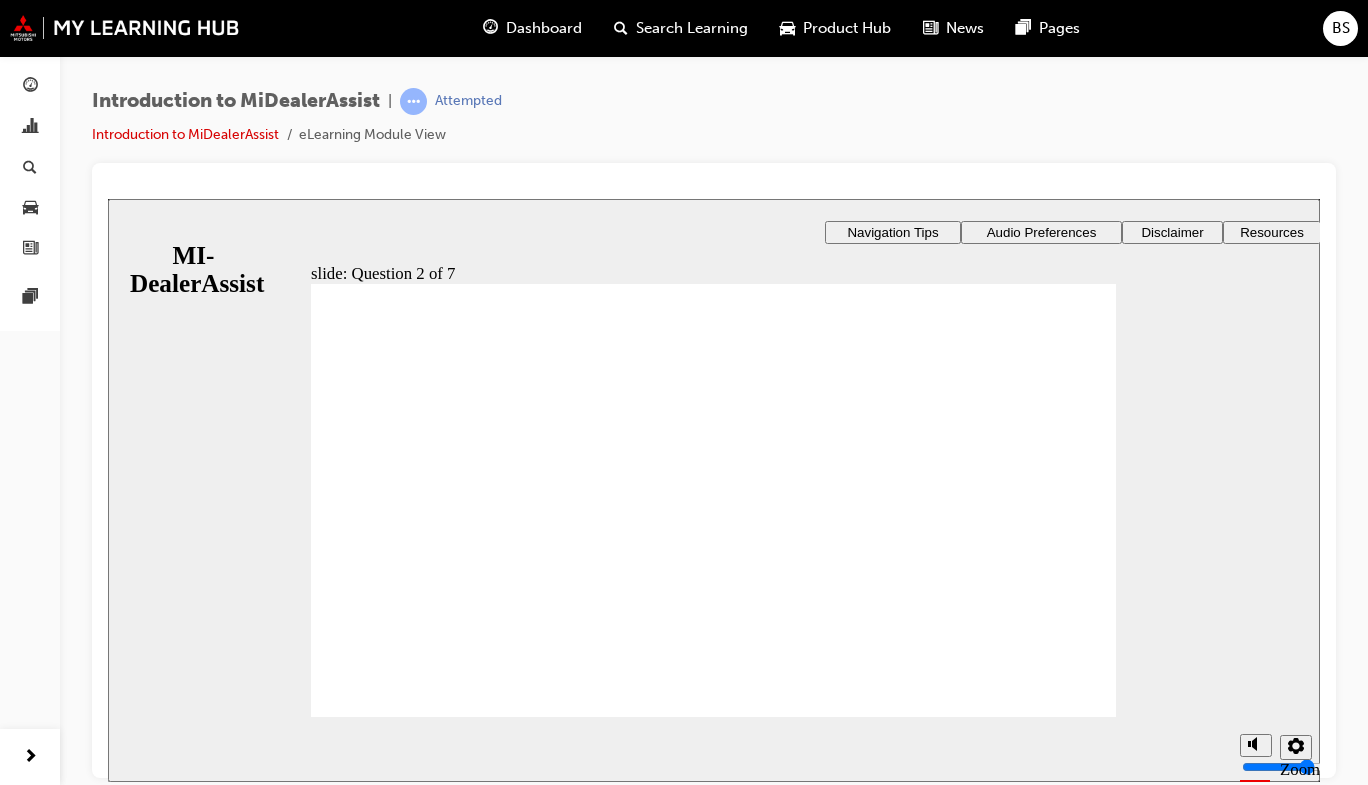 click 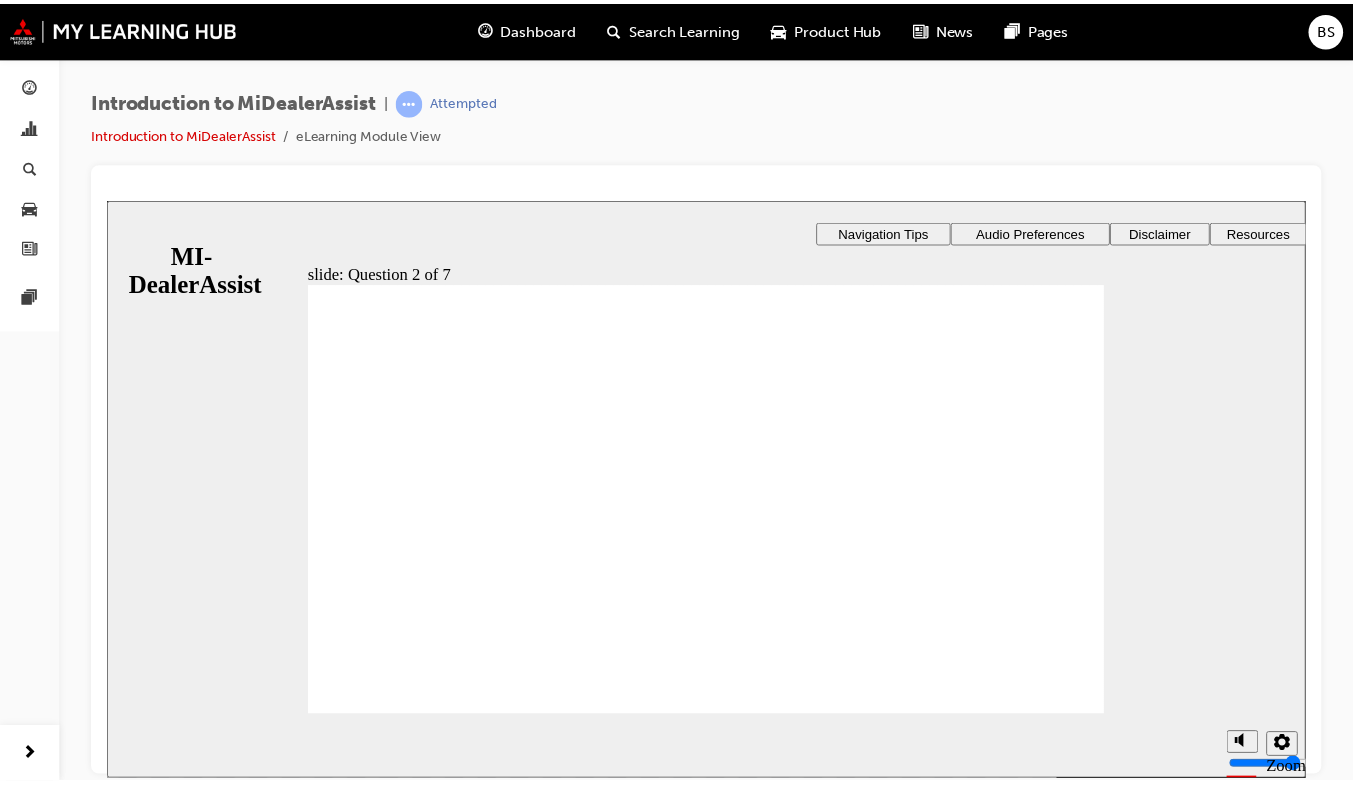 scroll, scrollTop: 0, scrollLeft: 0, axis: both 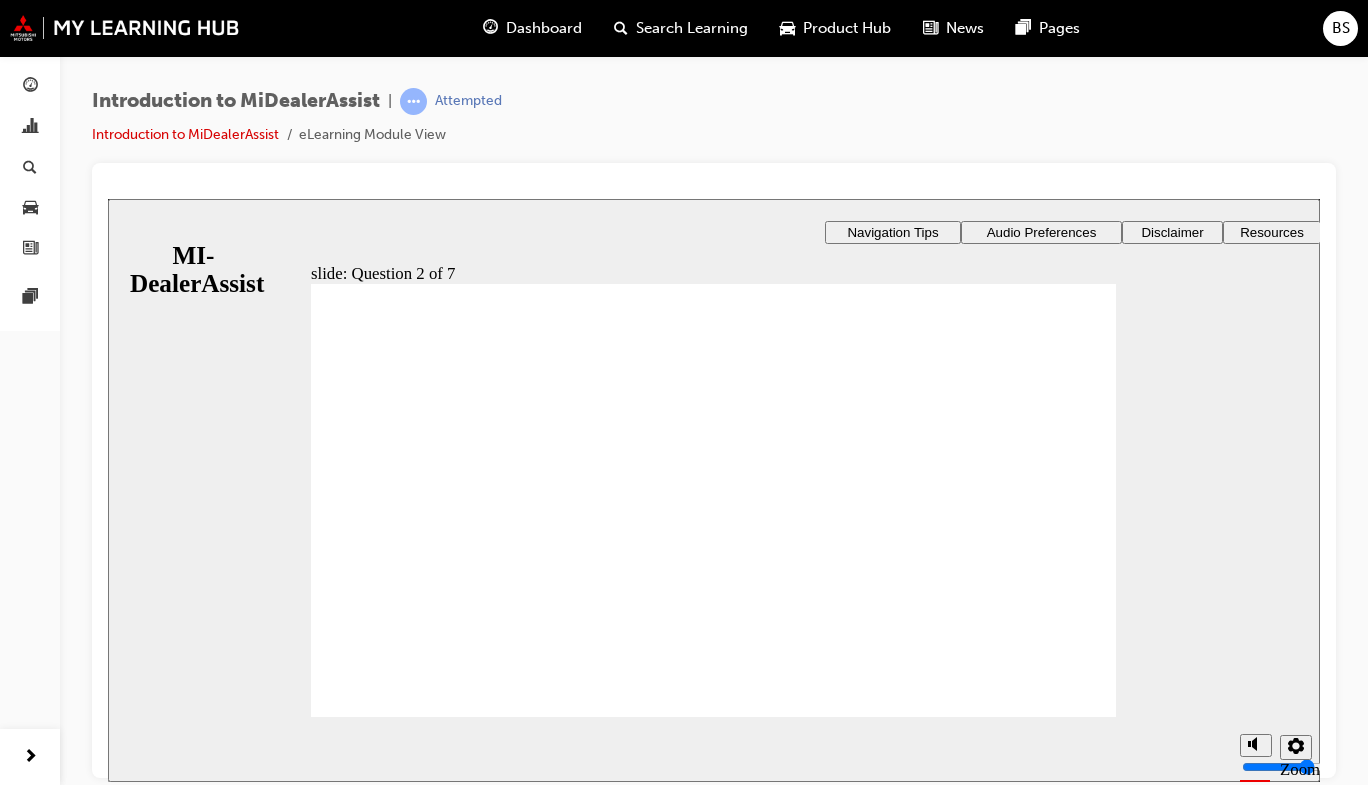 click 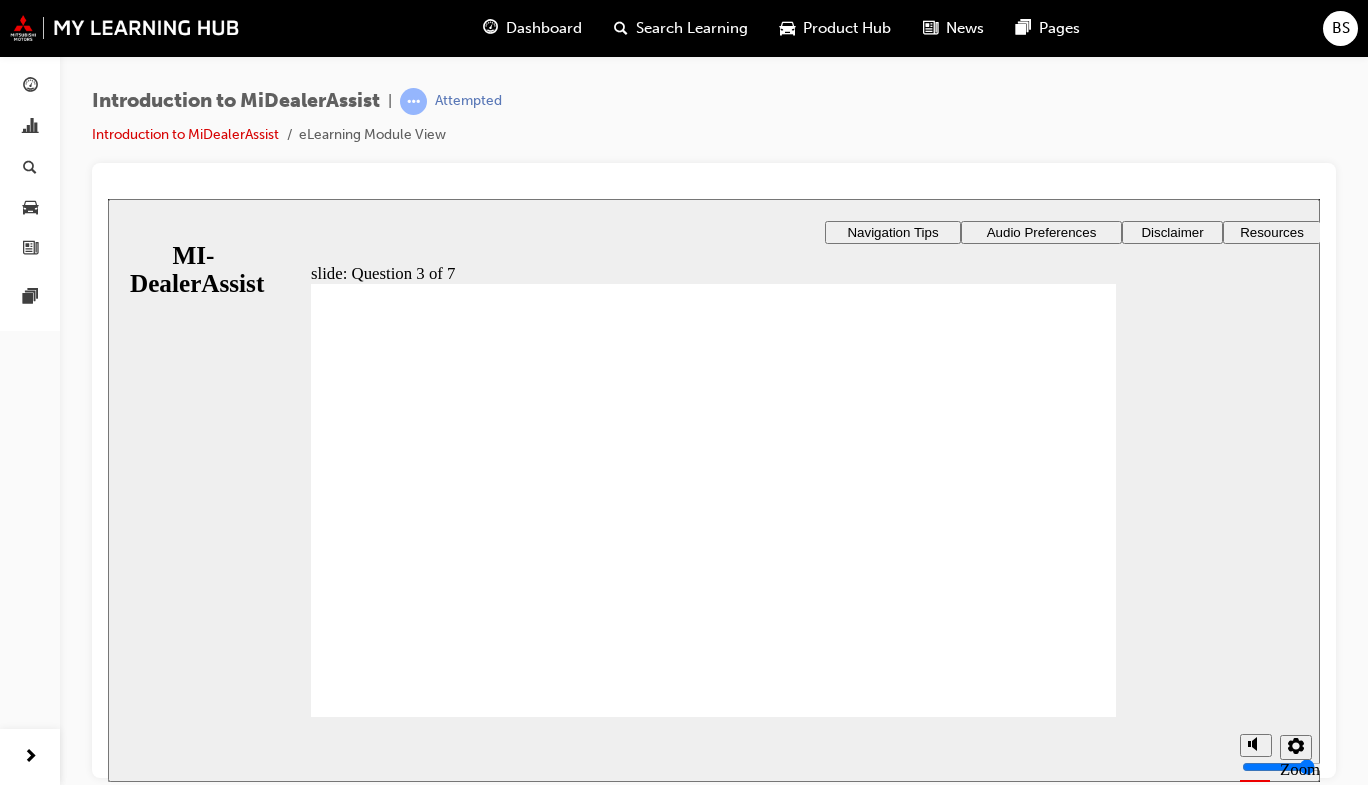 click 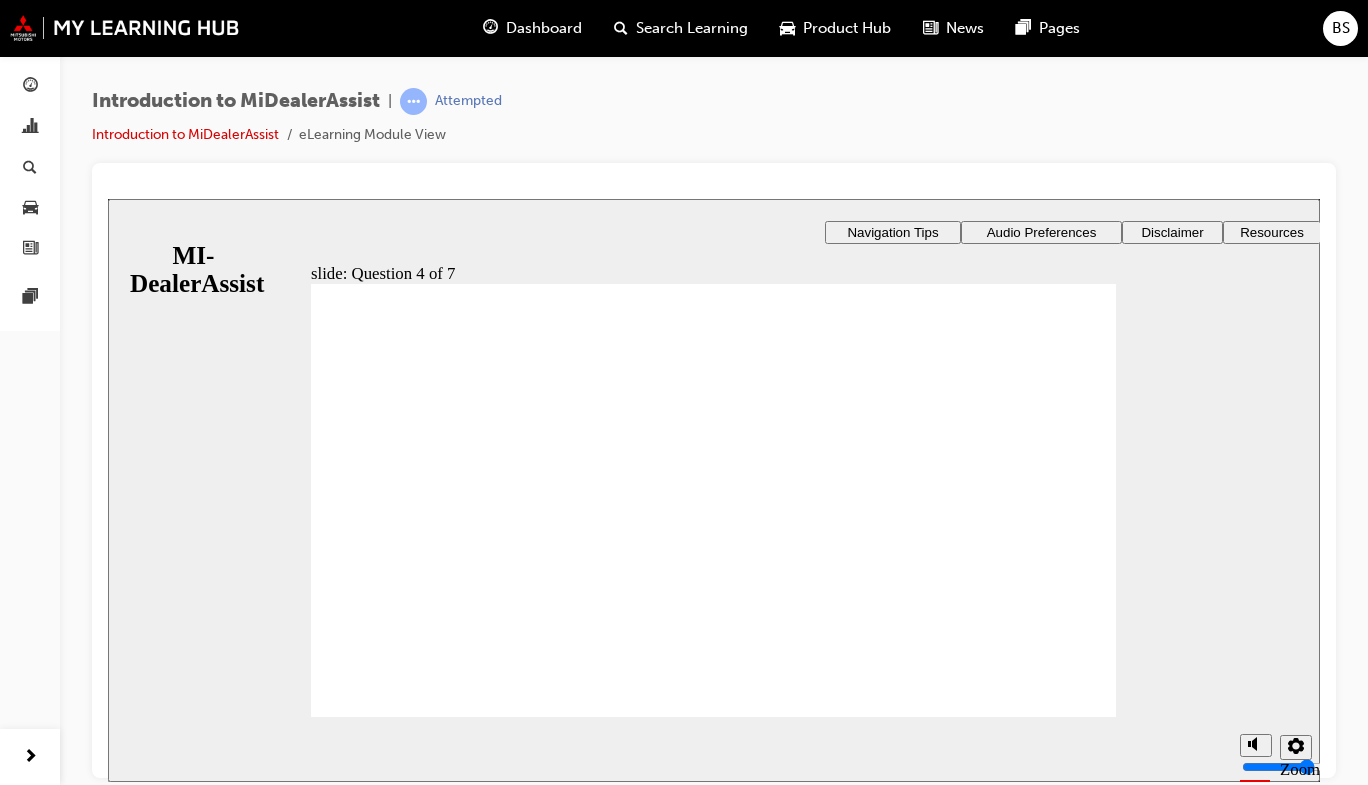click 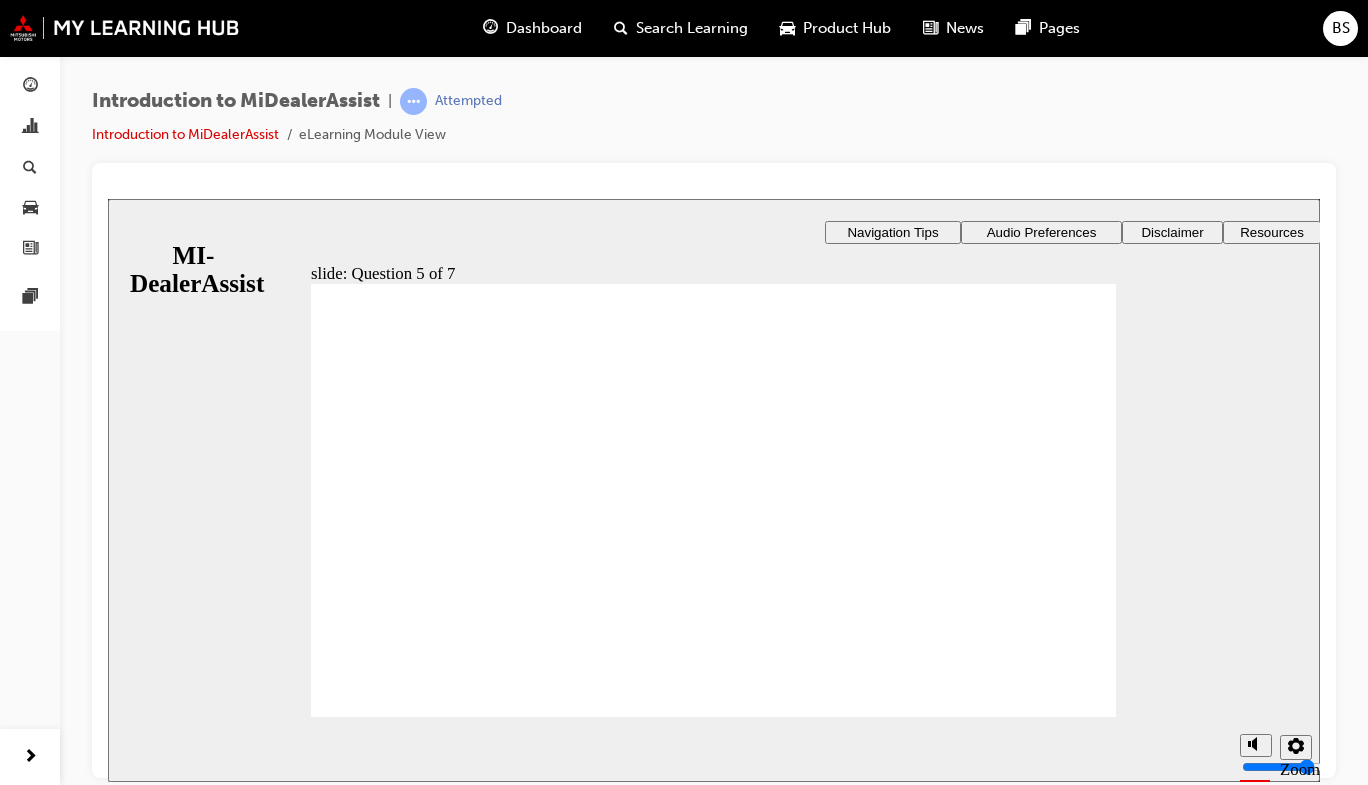 click 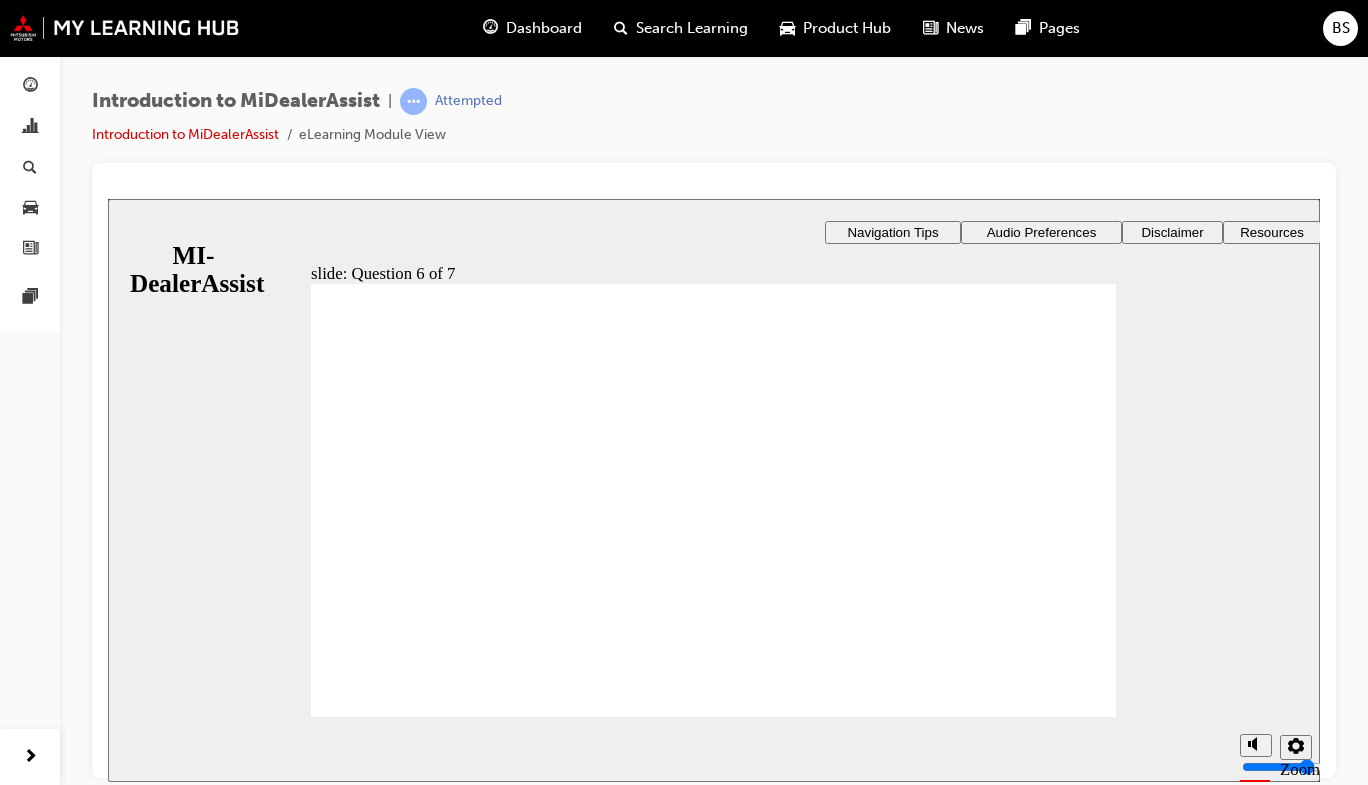 click 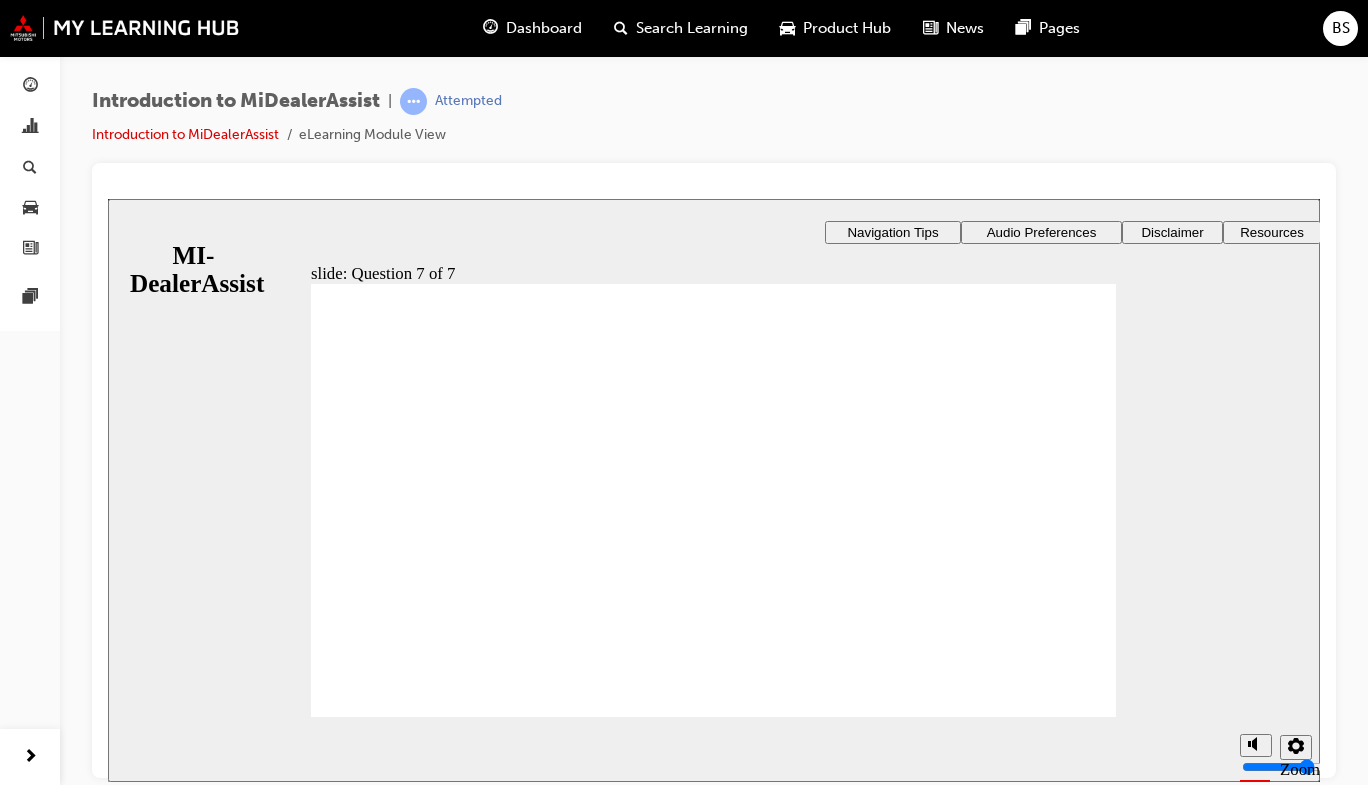 click 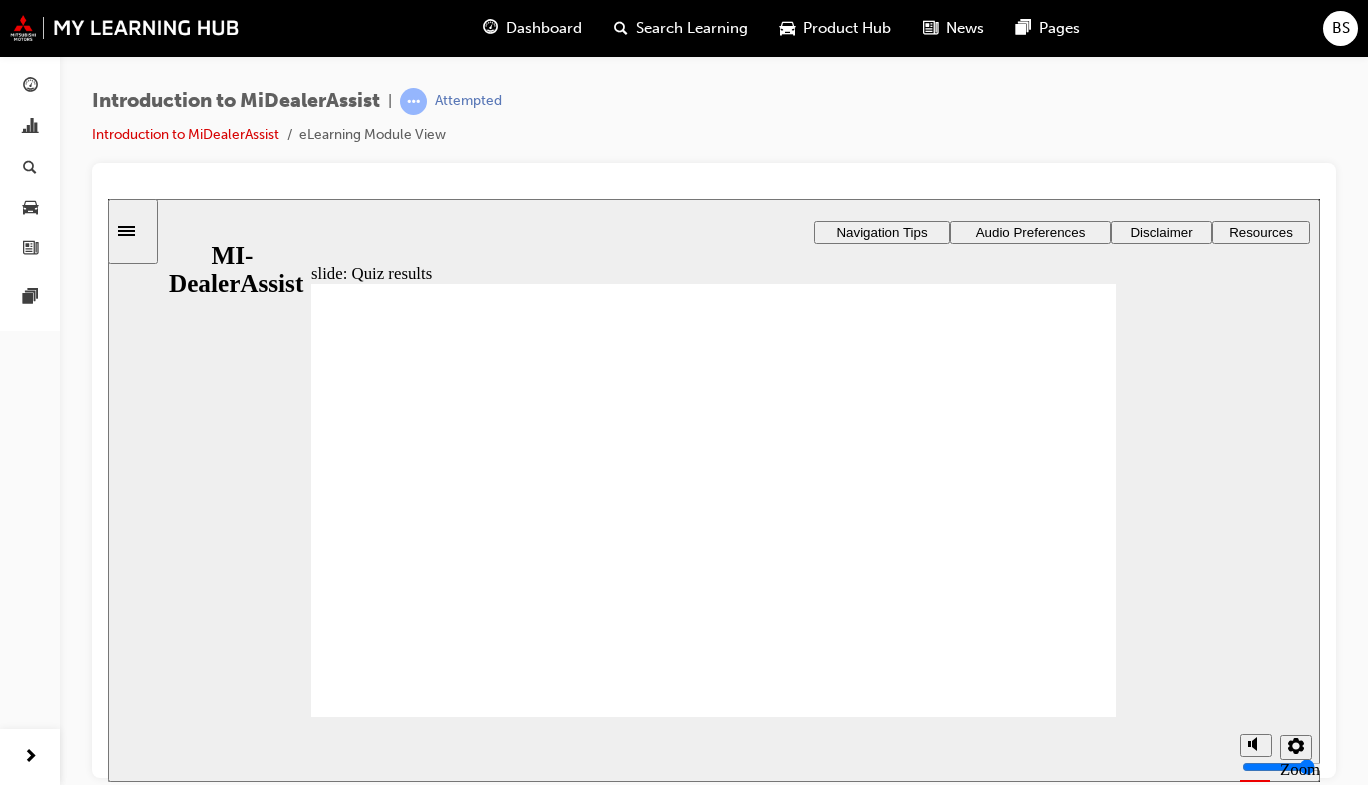 click at bounding box center [713, 1281] 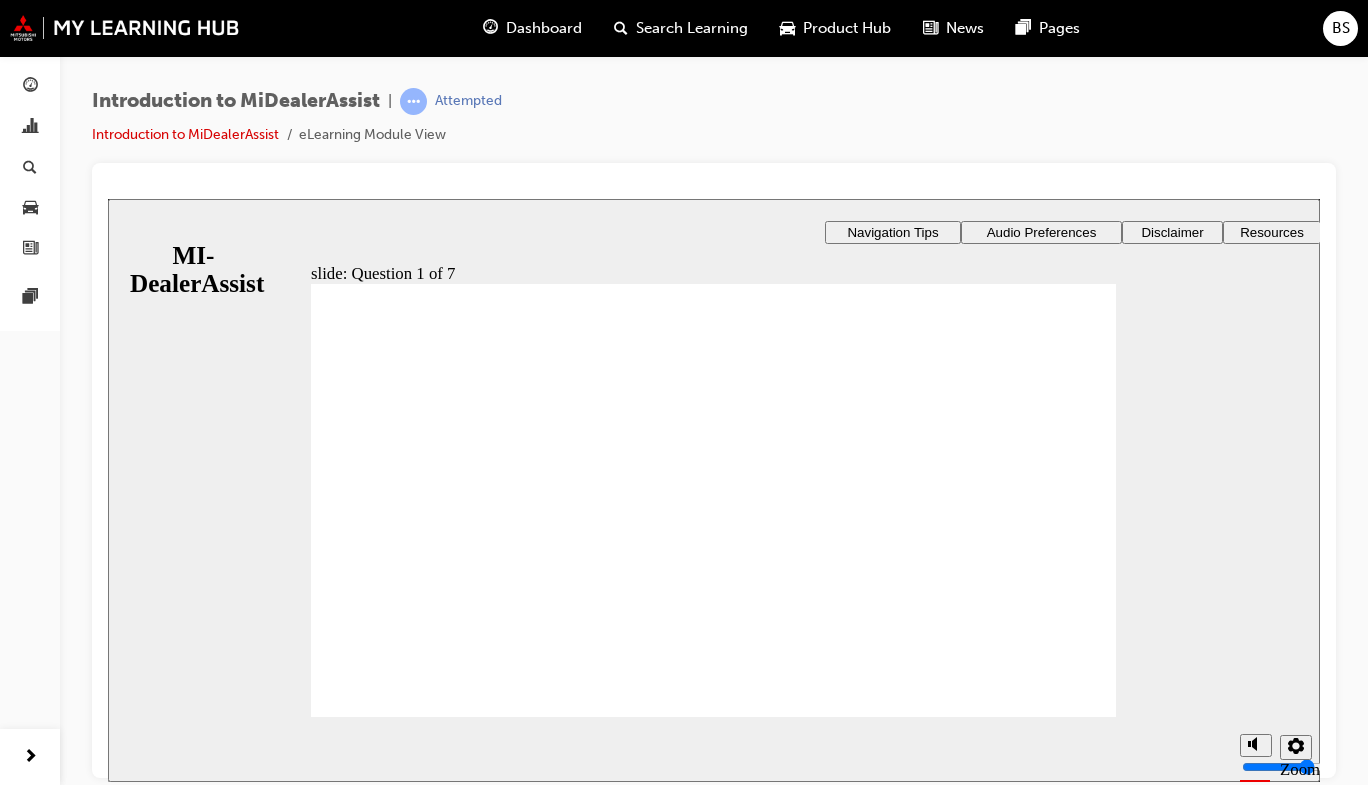 click 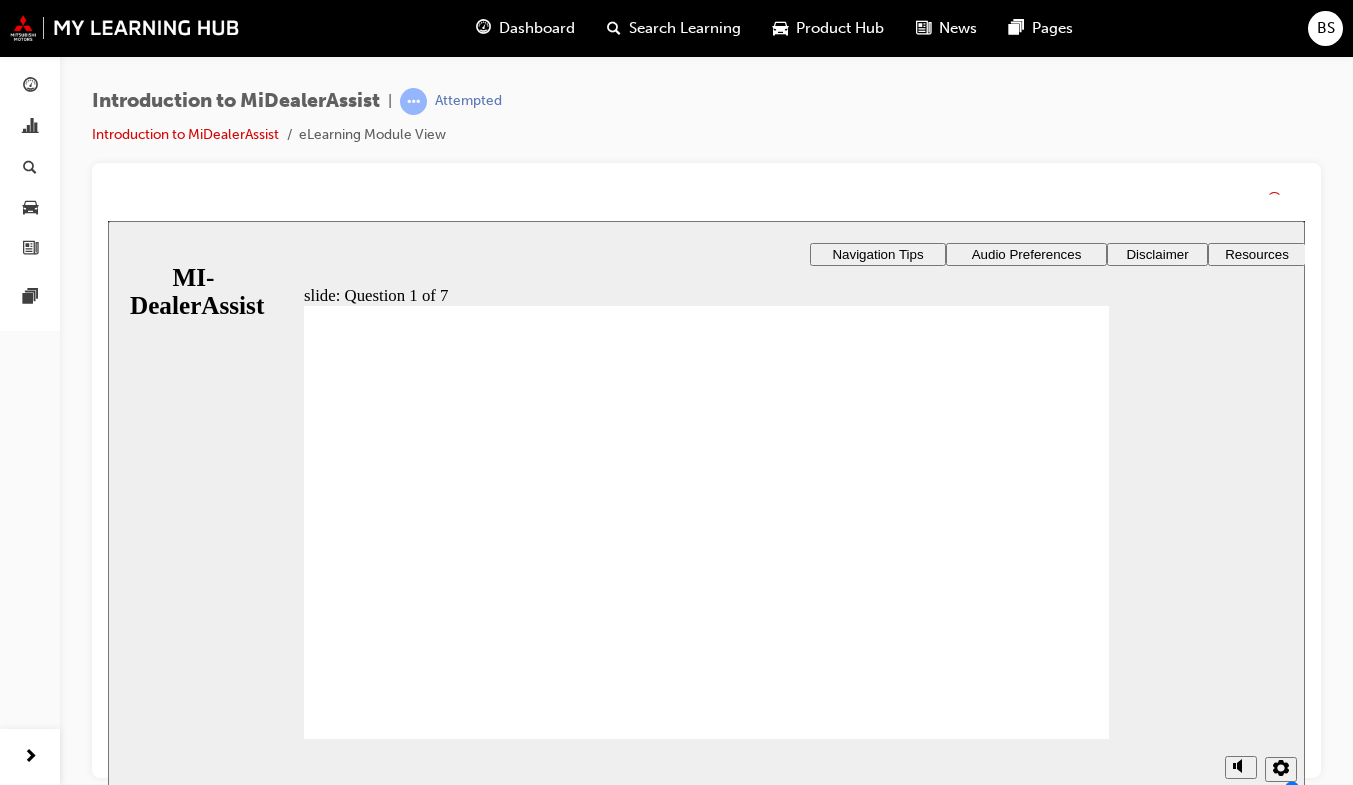 click 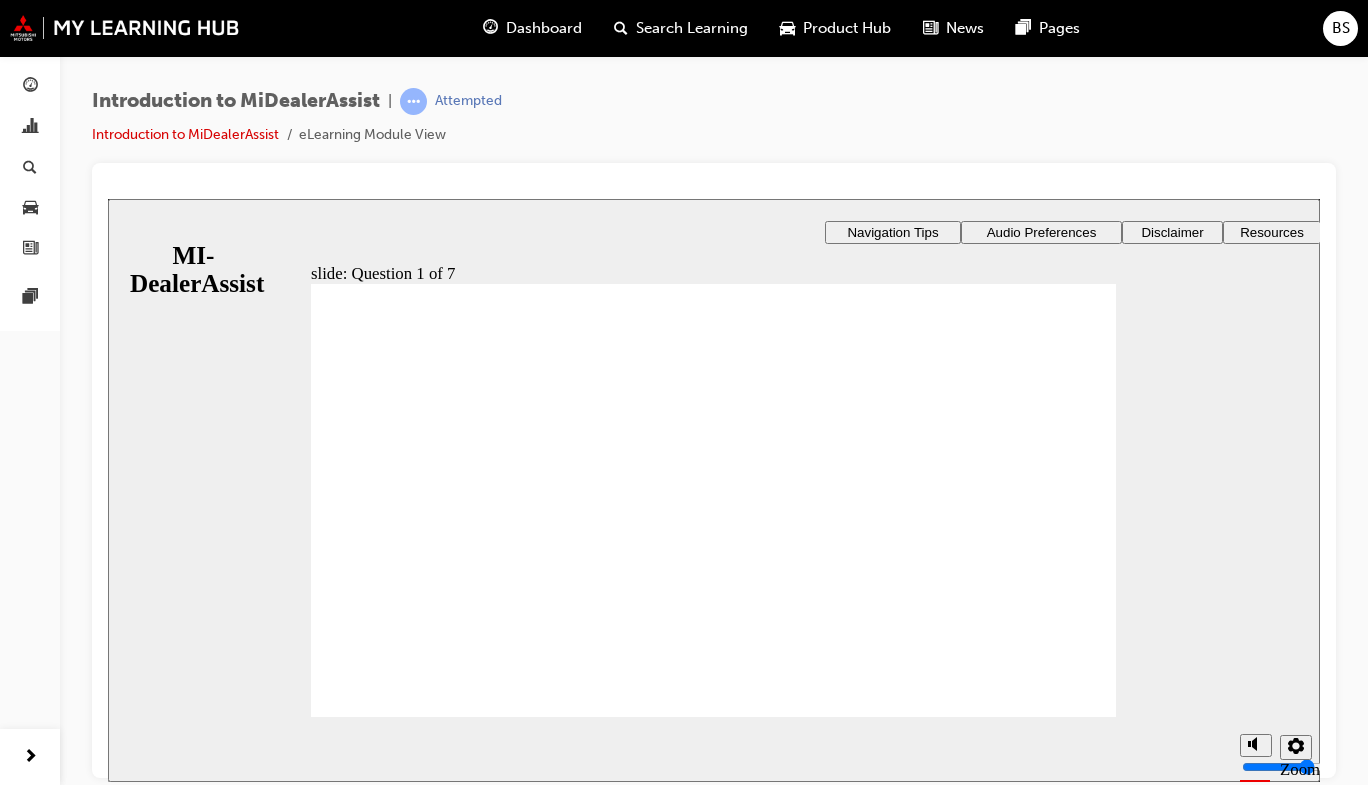 click 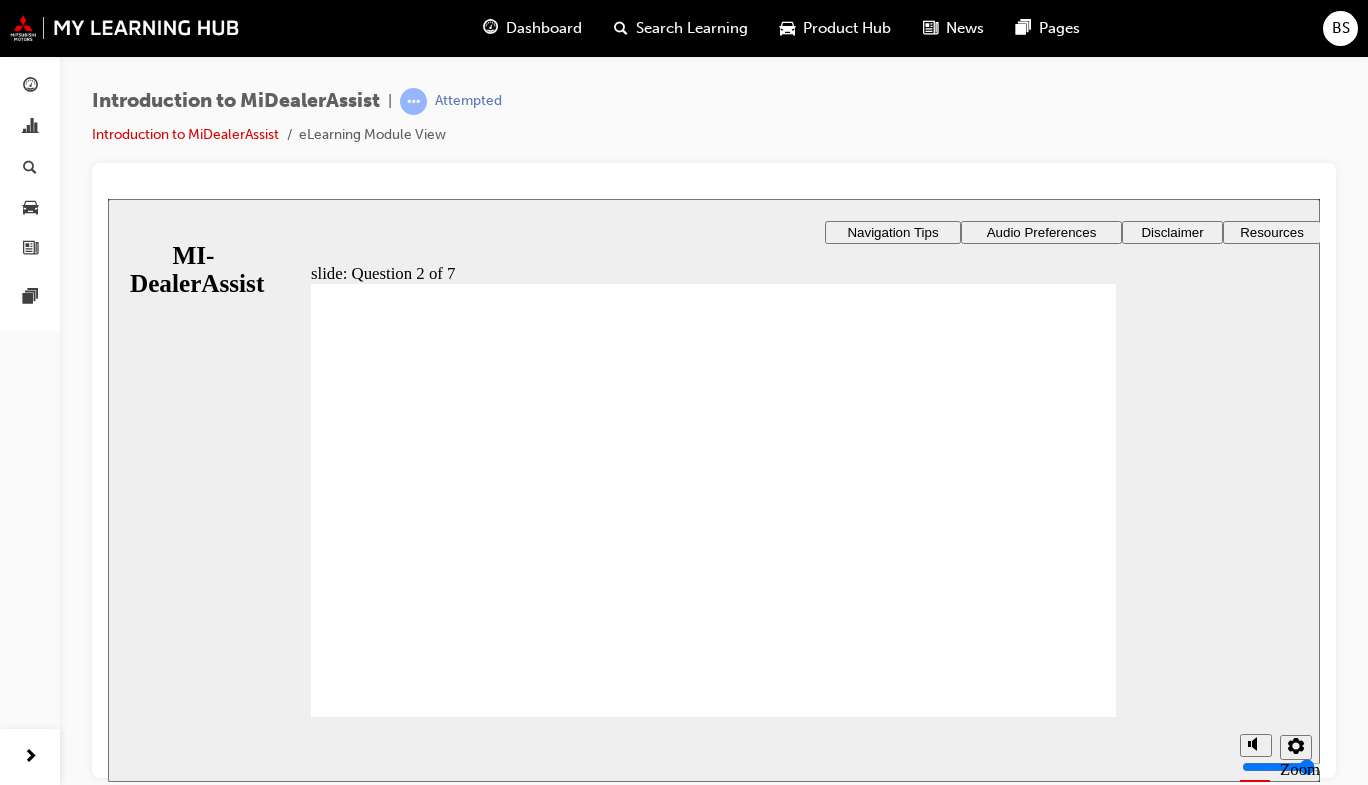 click 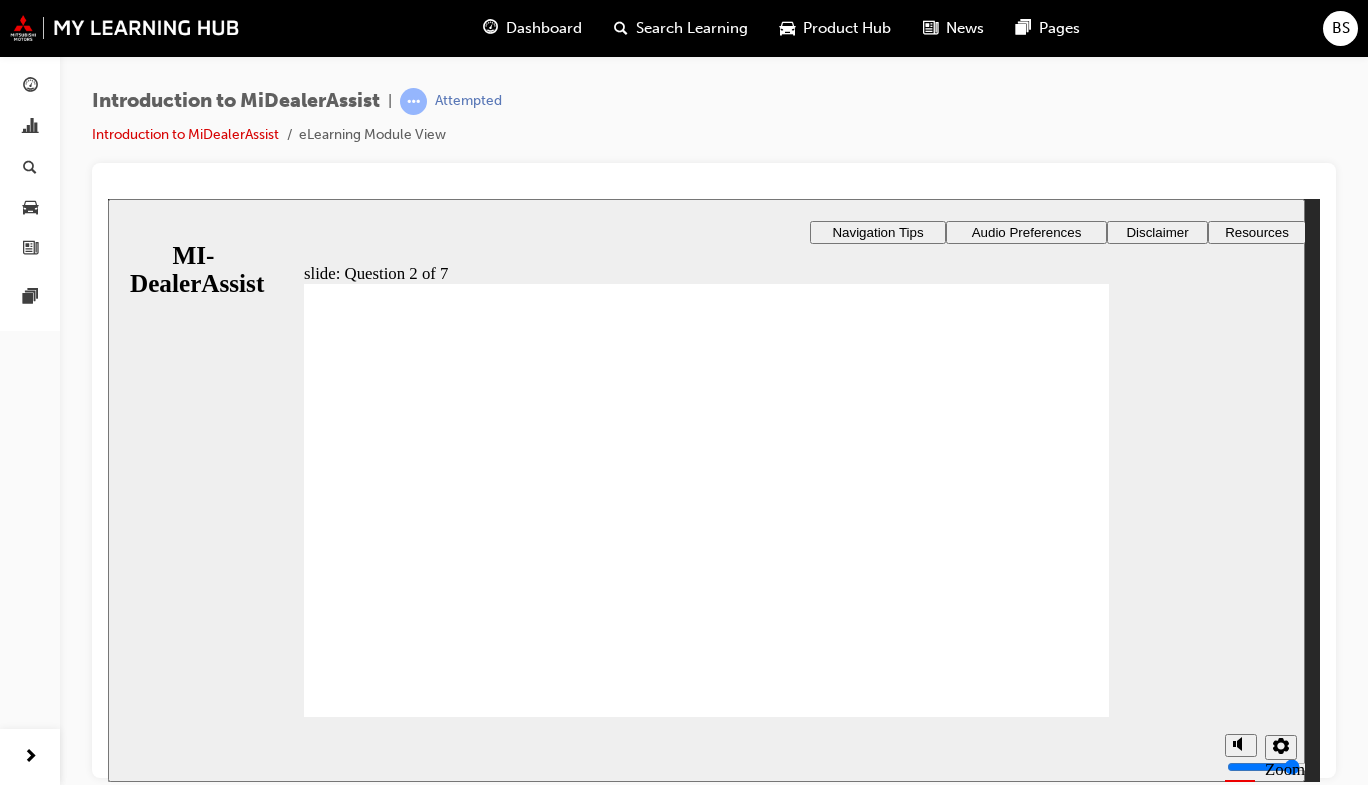 click 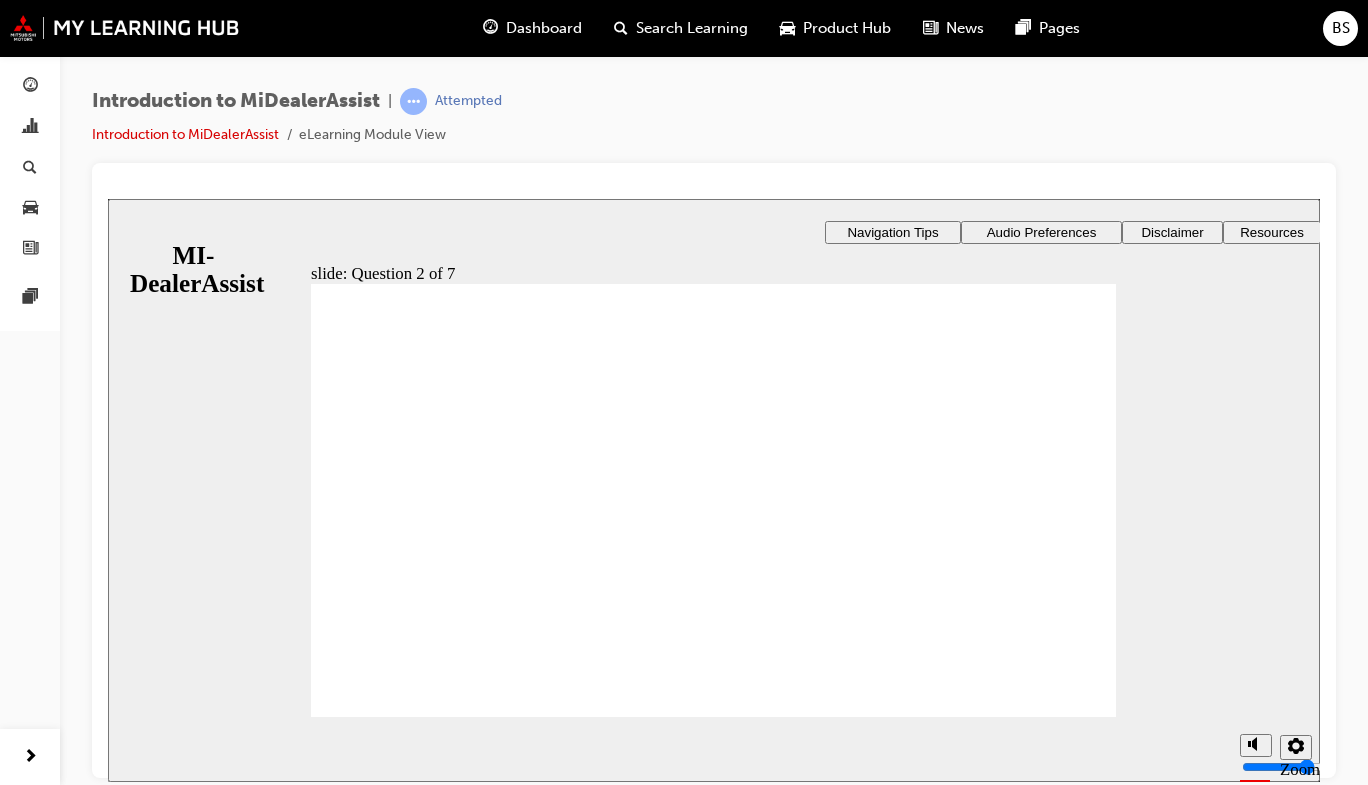 click 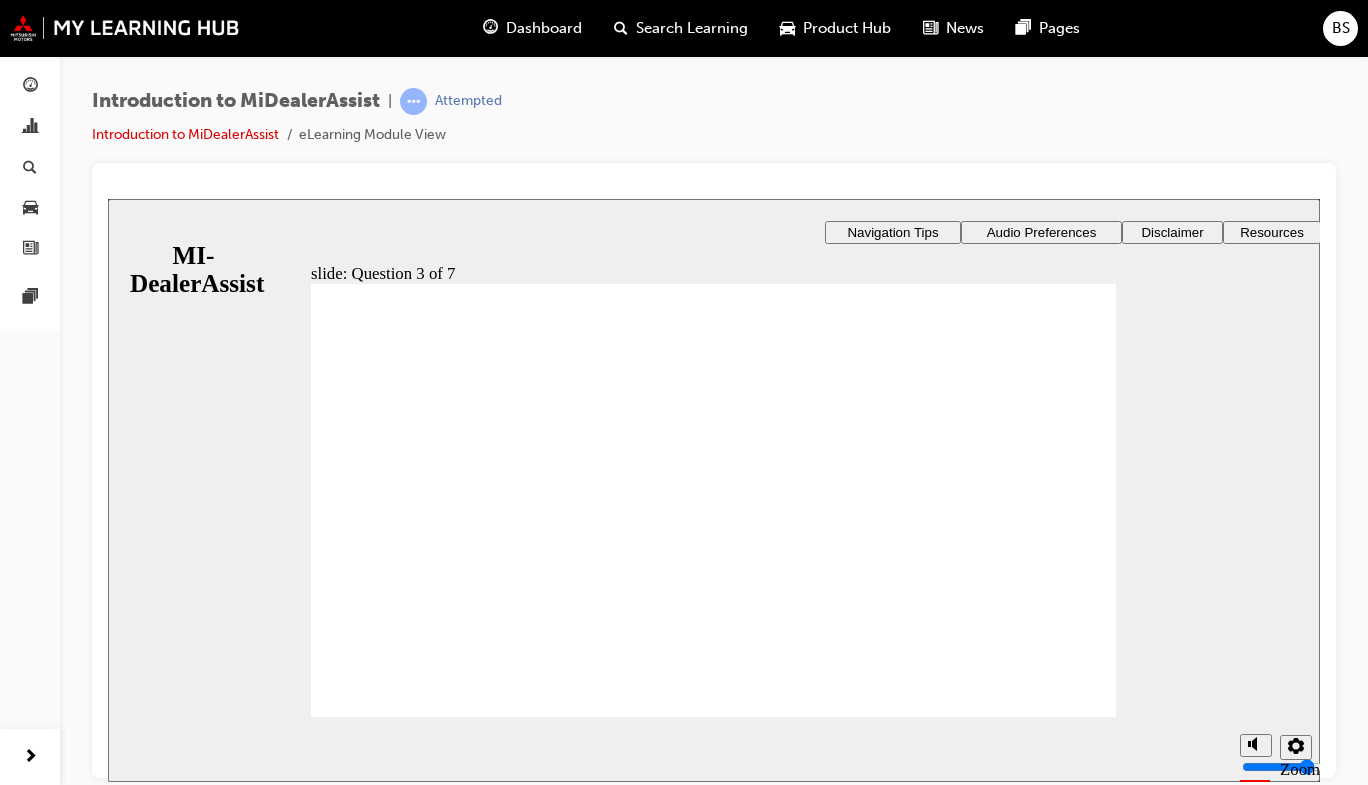 click 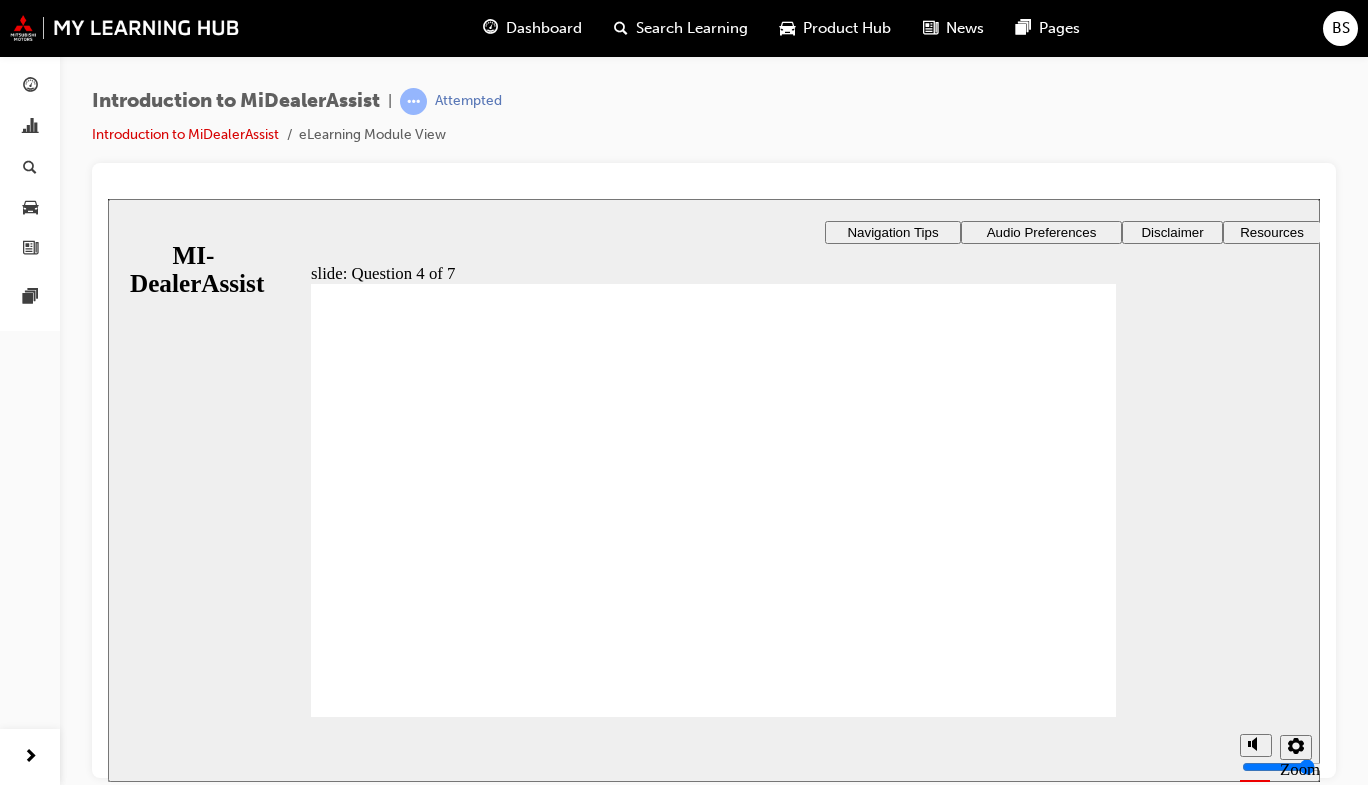 click 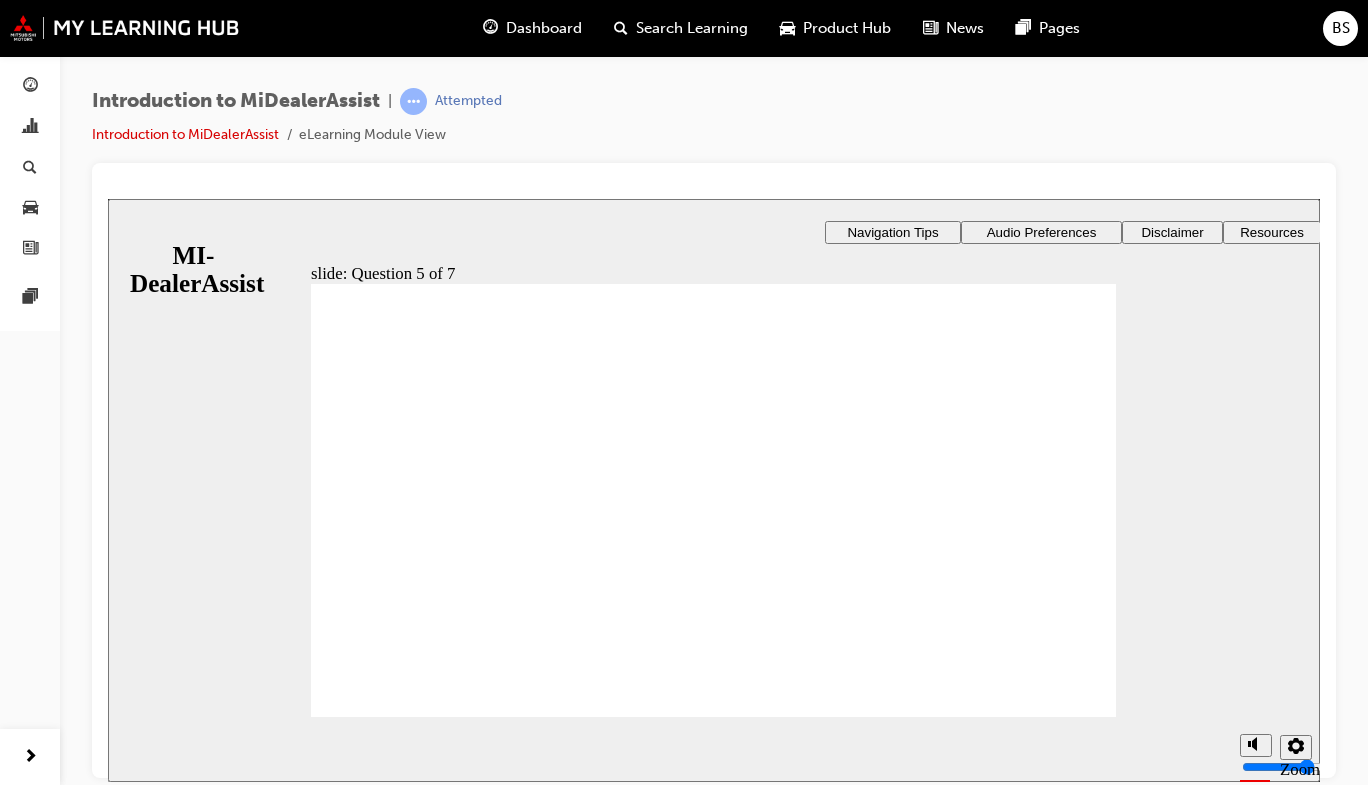 click 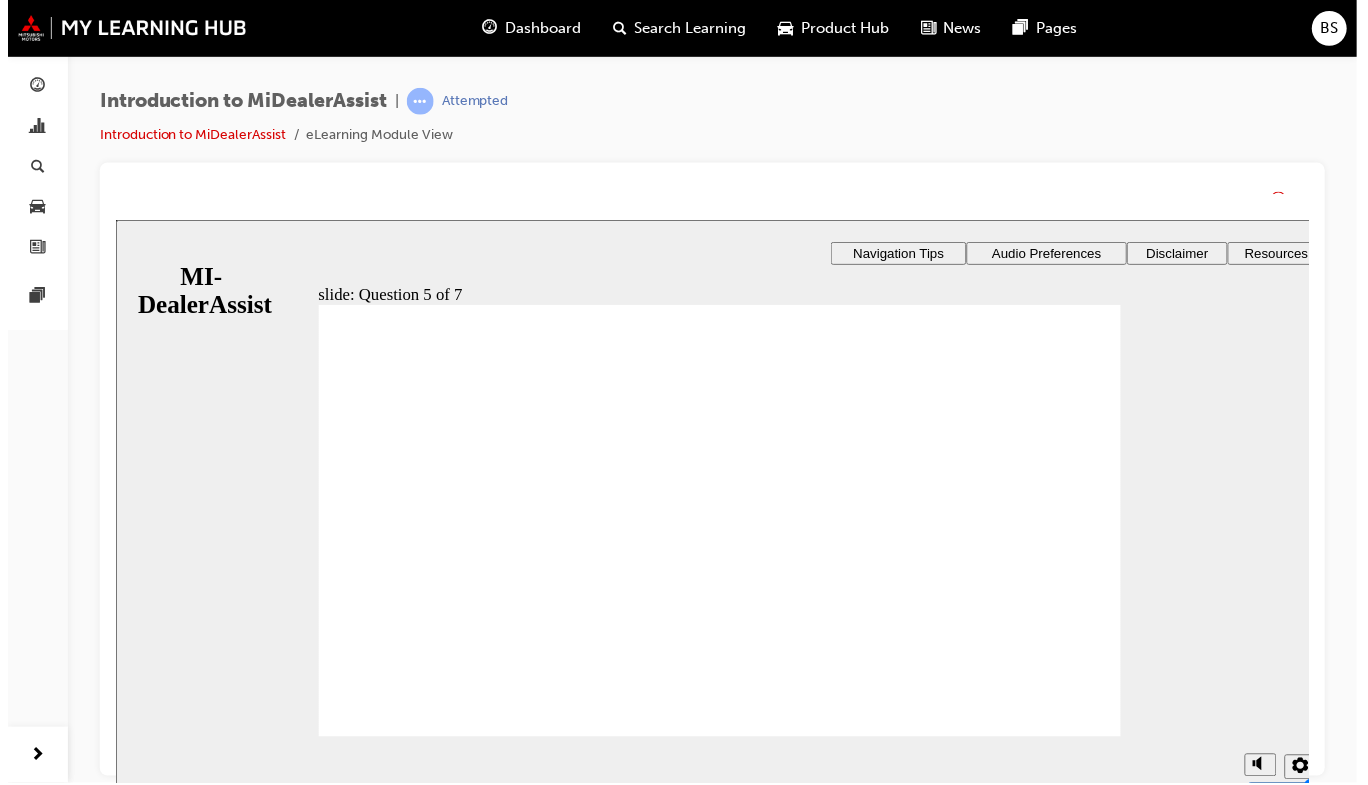 click 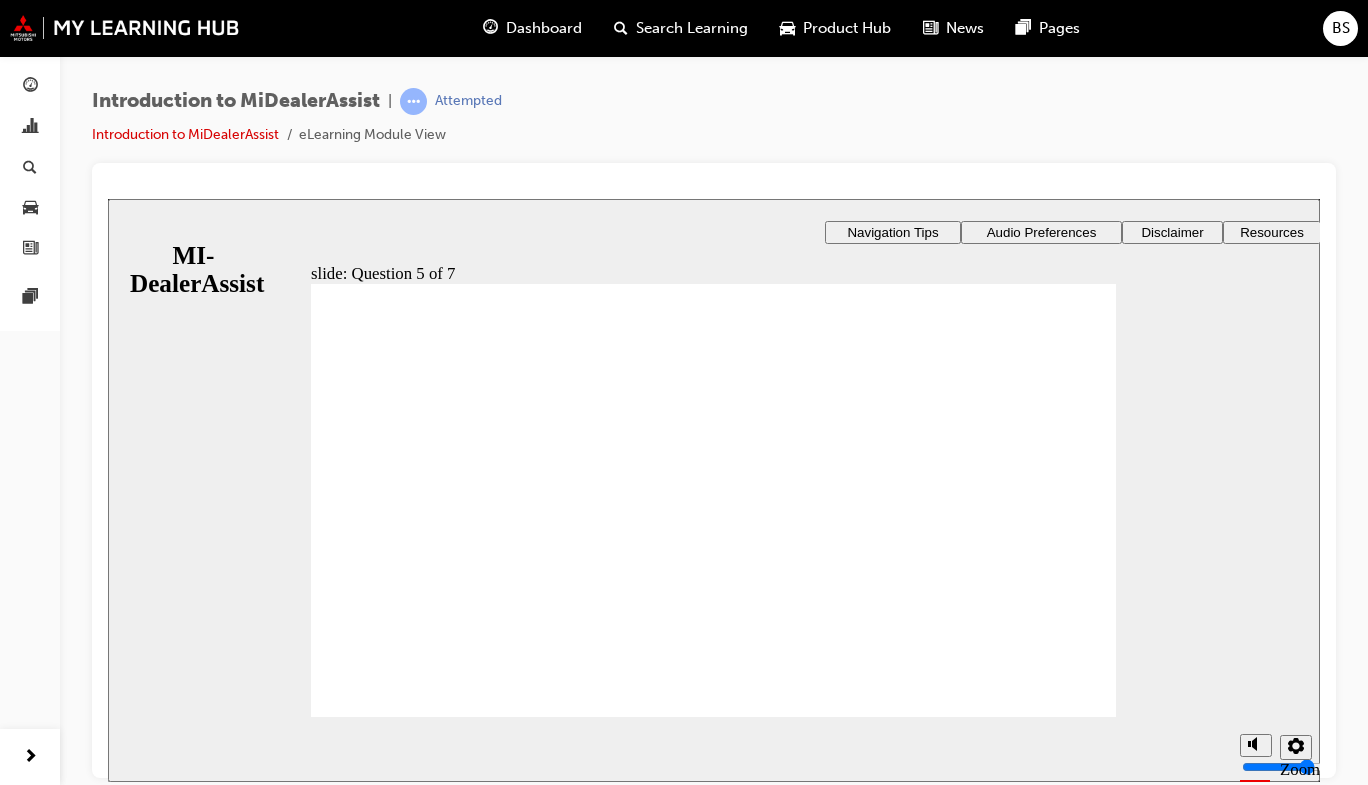 click 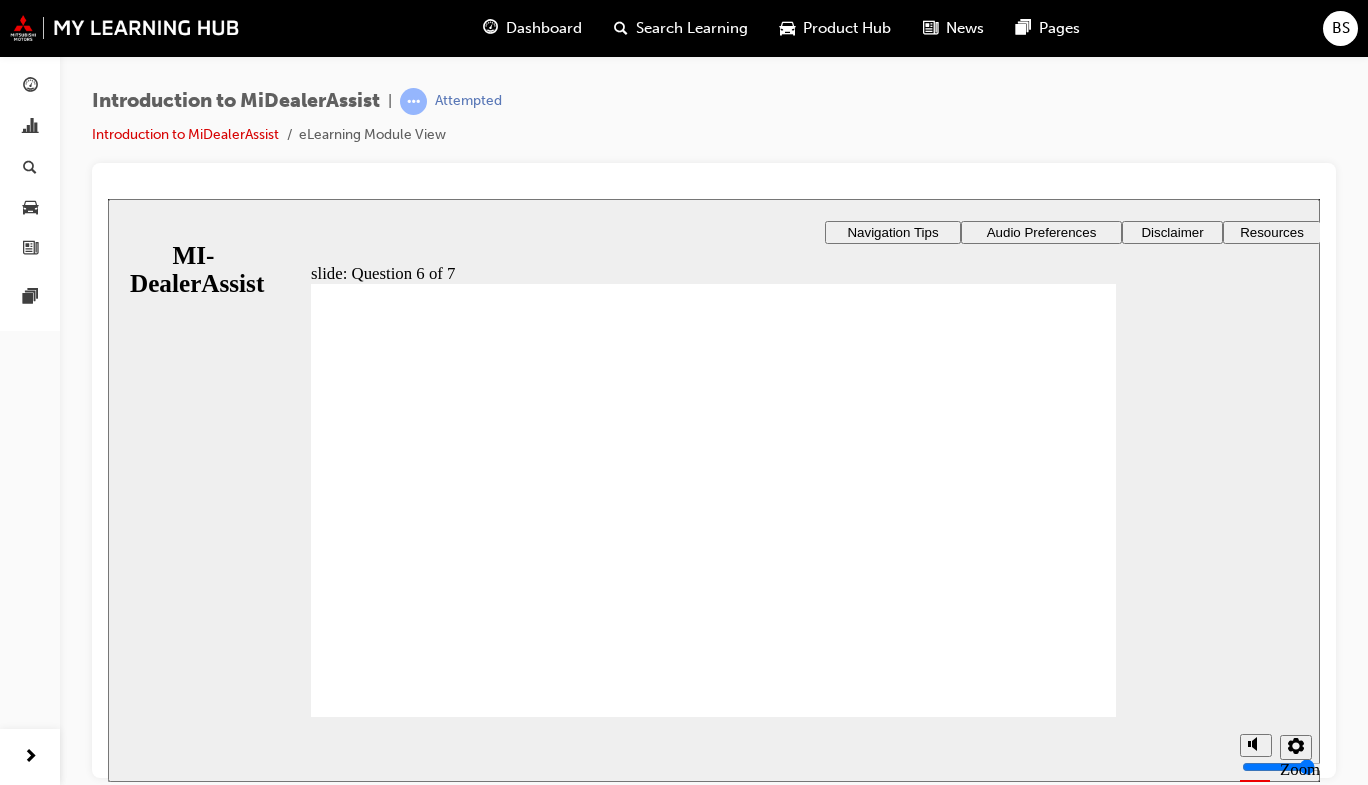 click 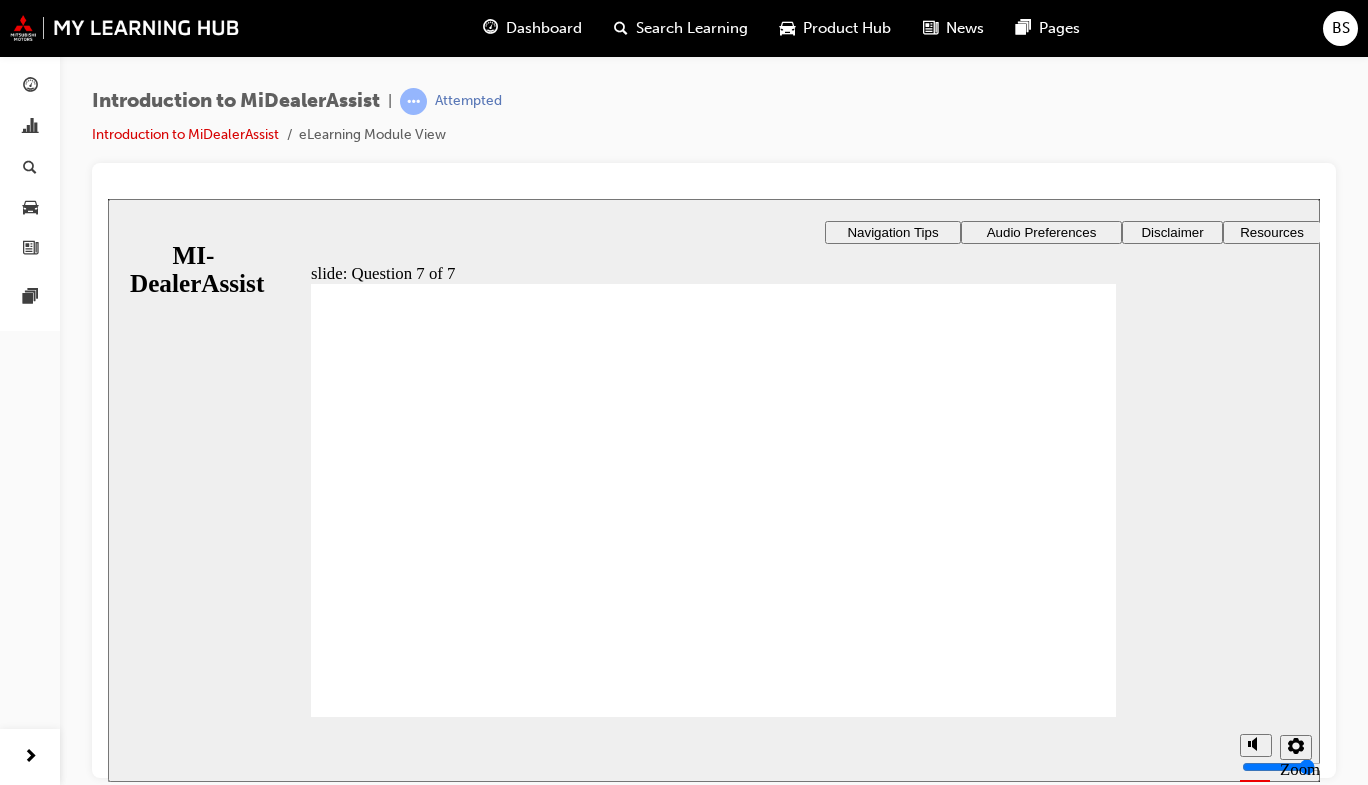 click 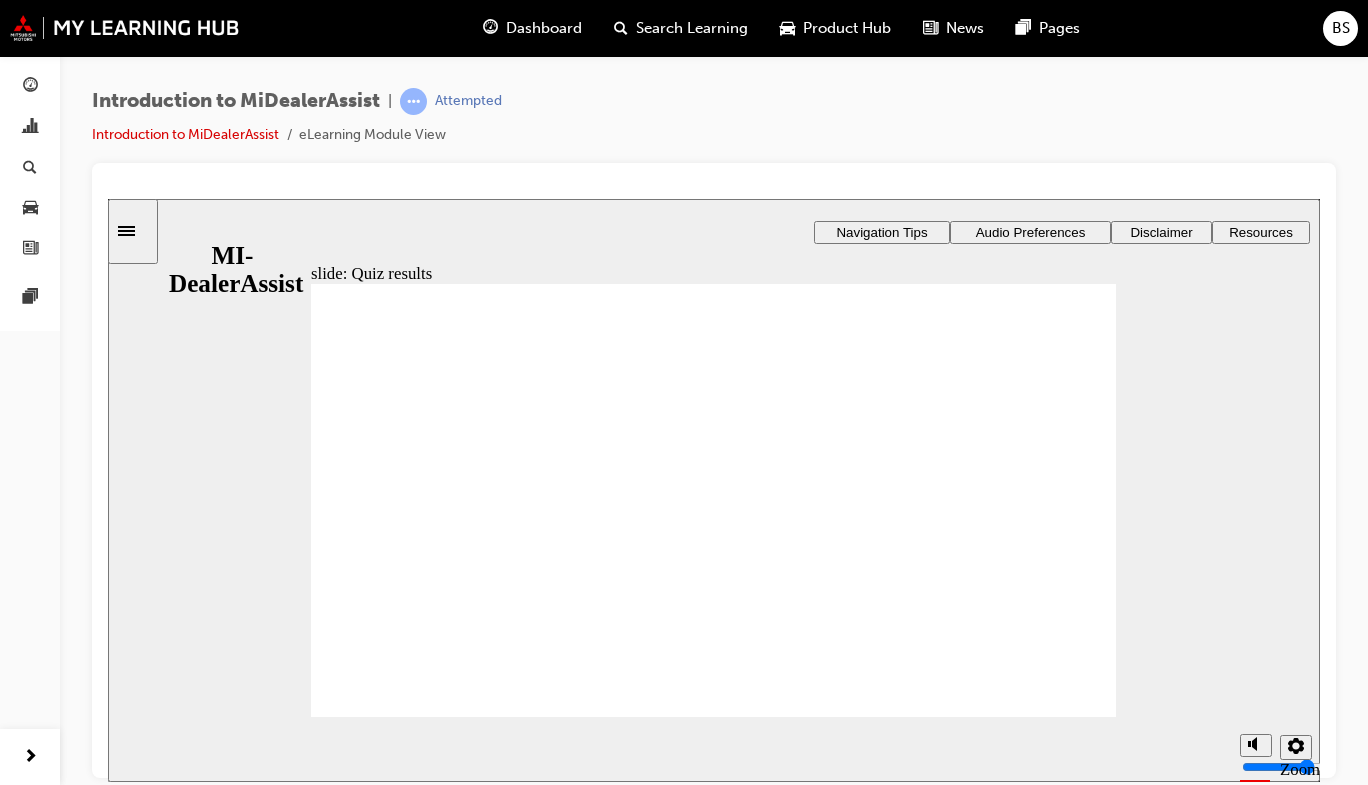 click 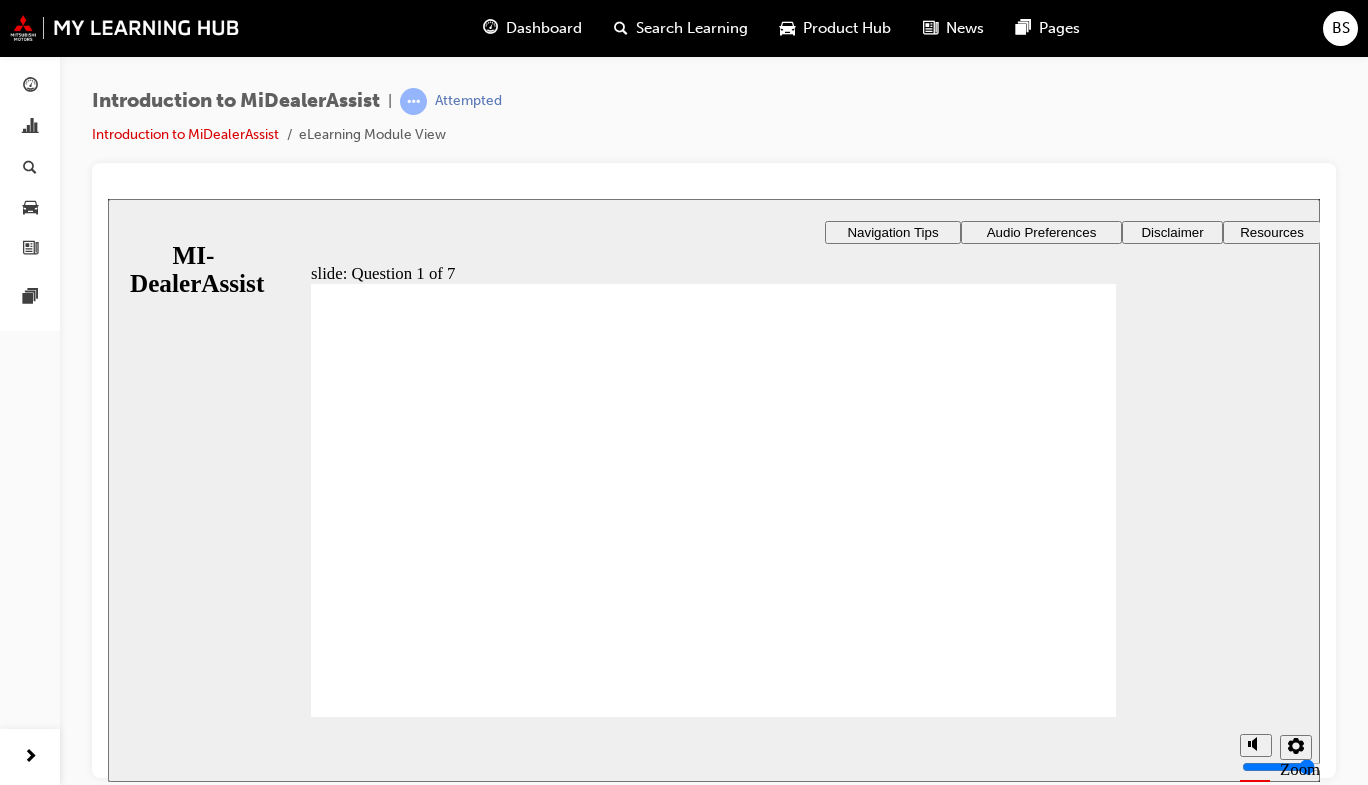 click 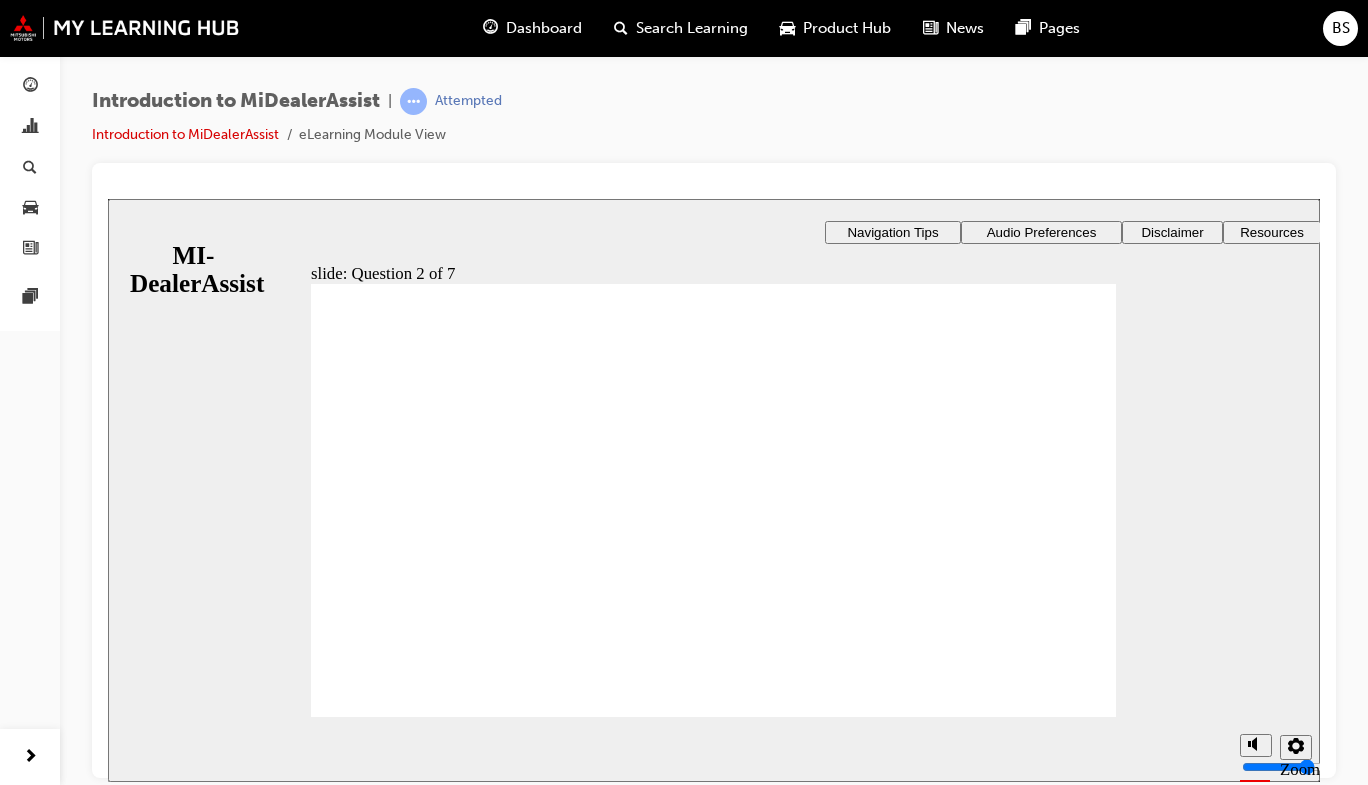 click 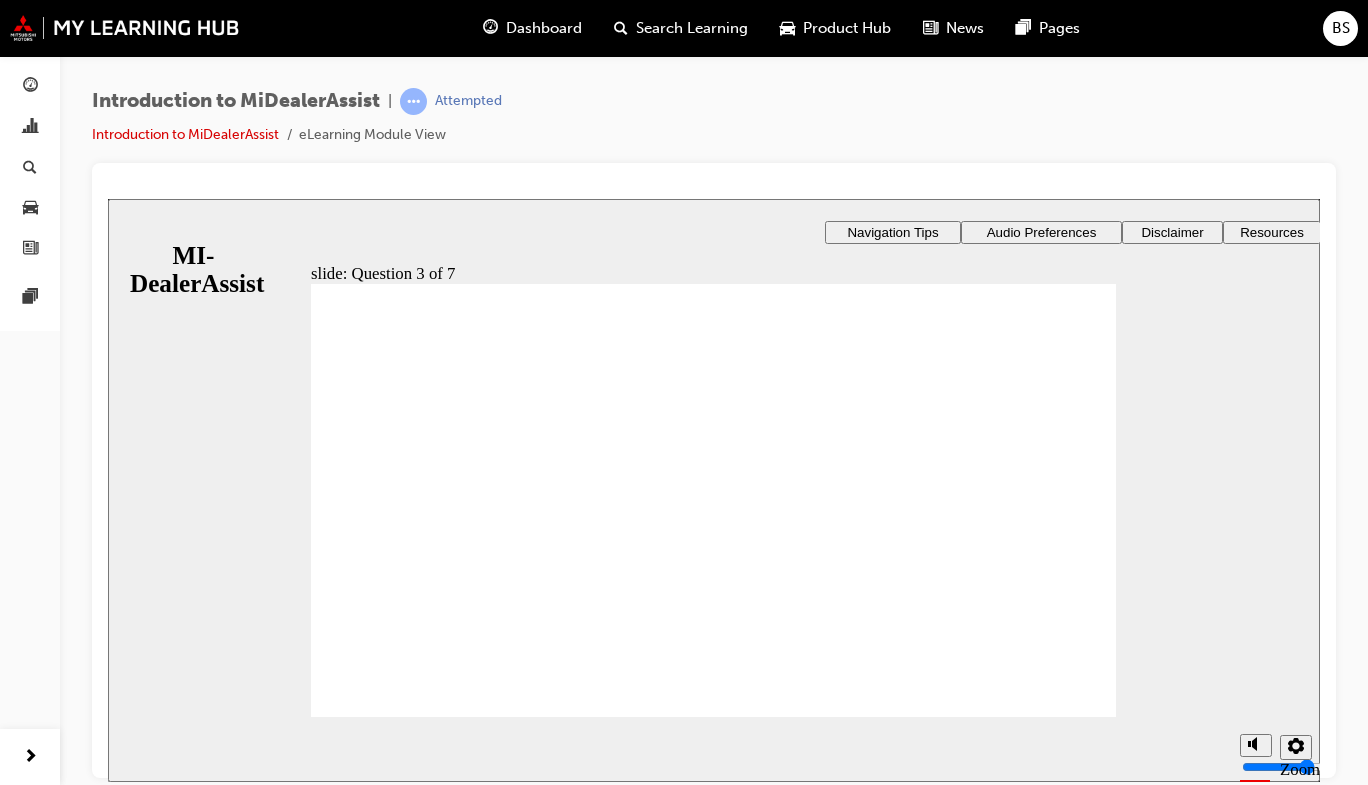 click 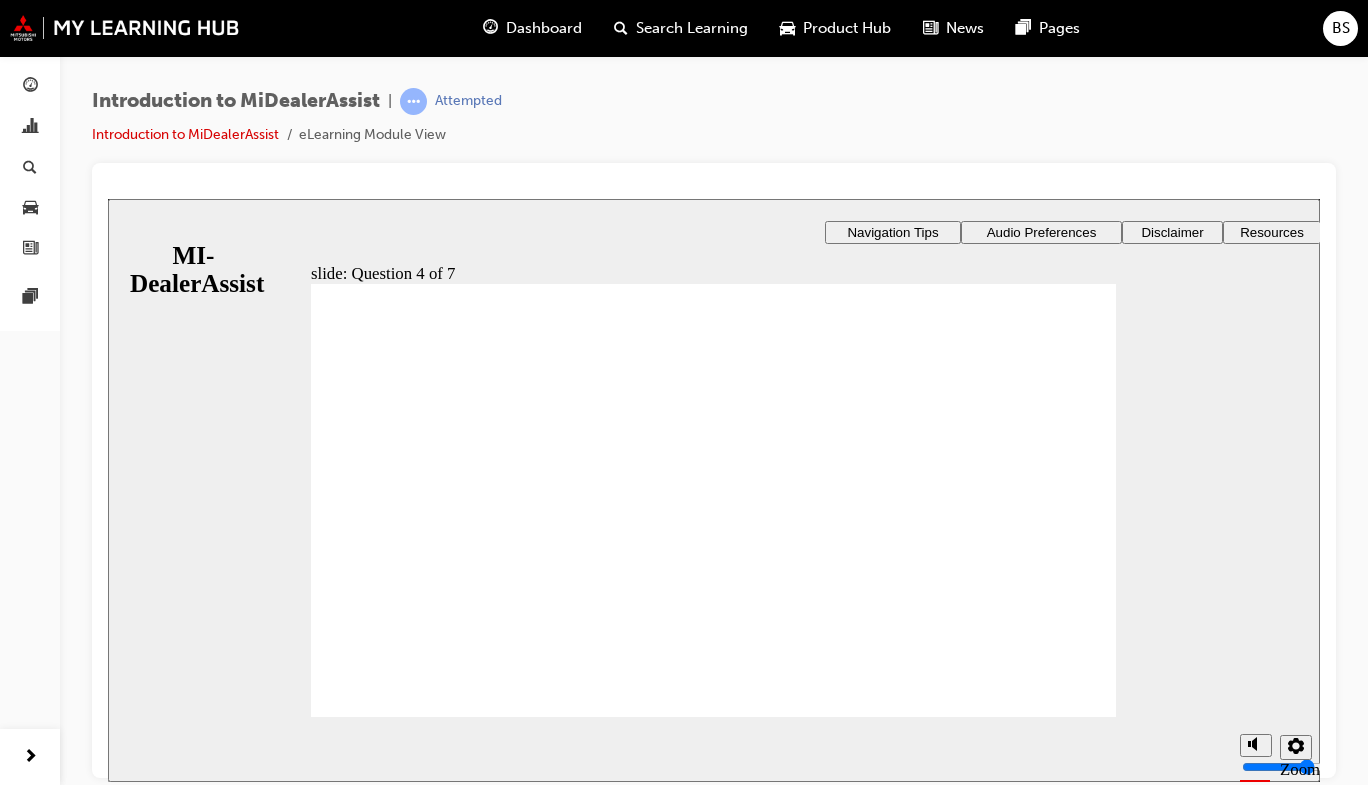 click 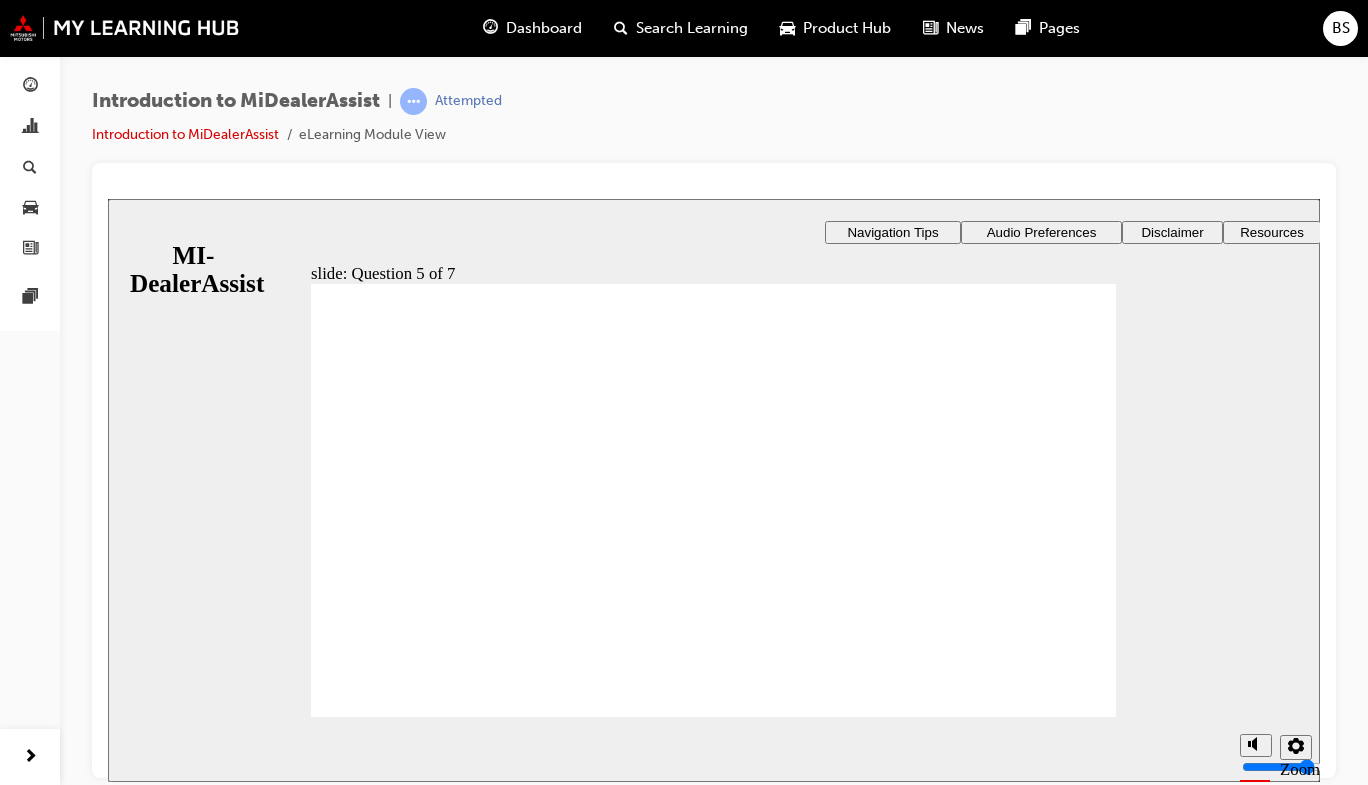 click 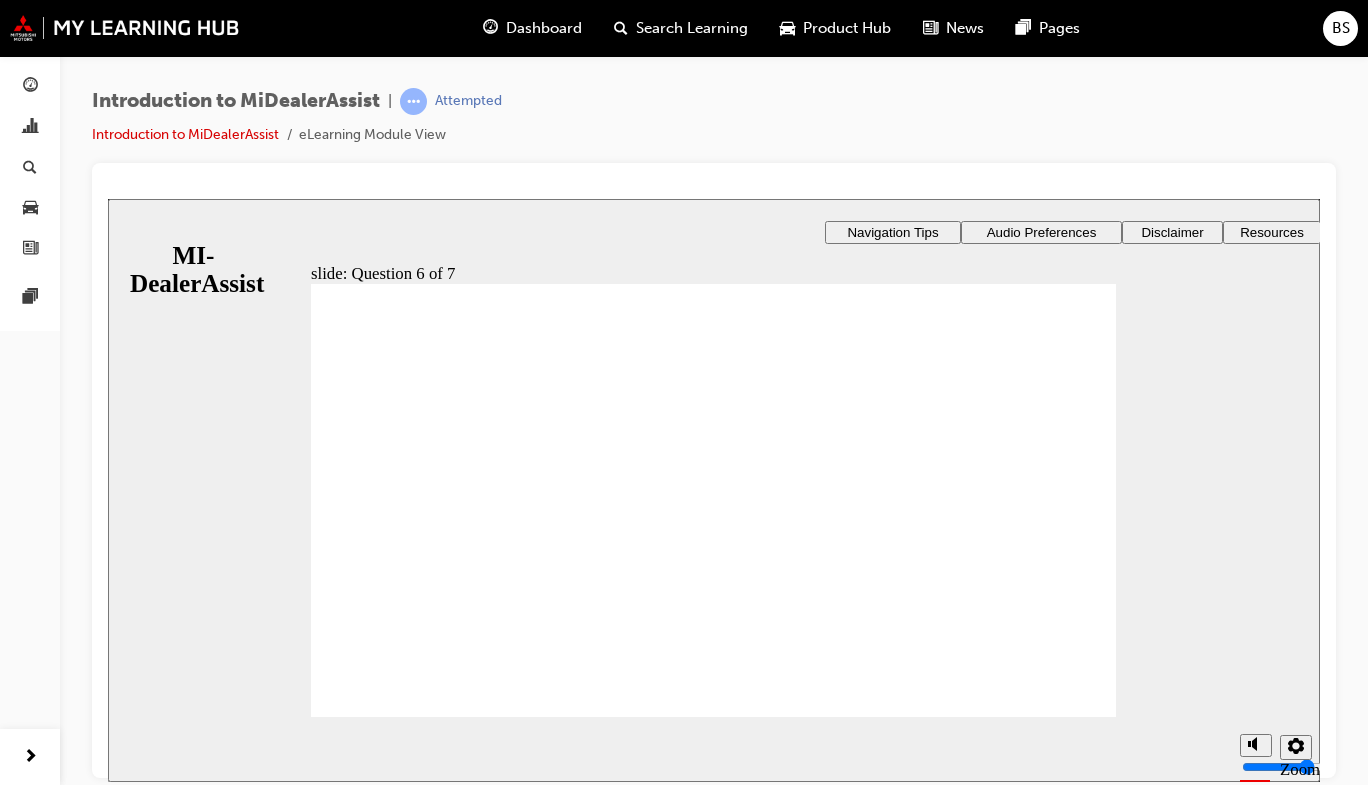 click 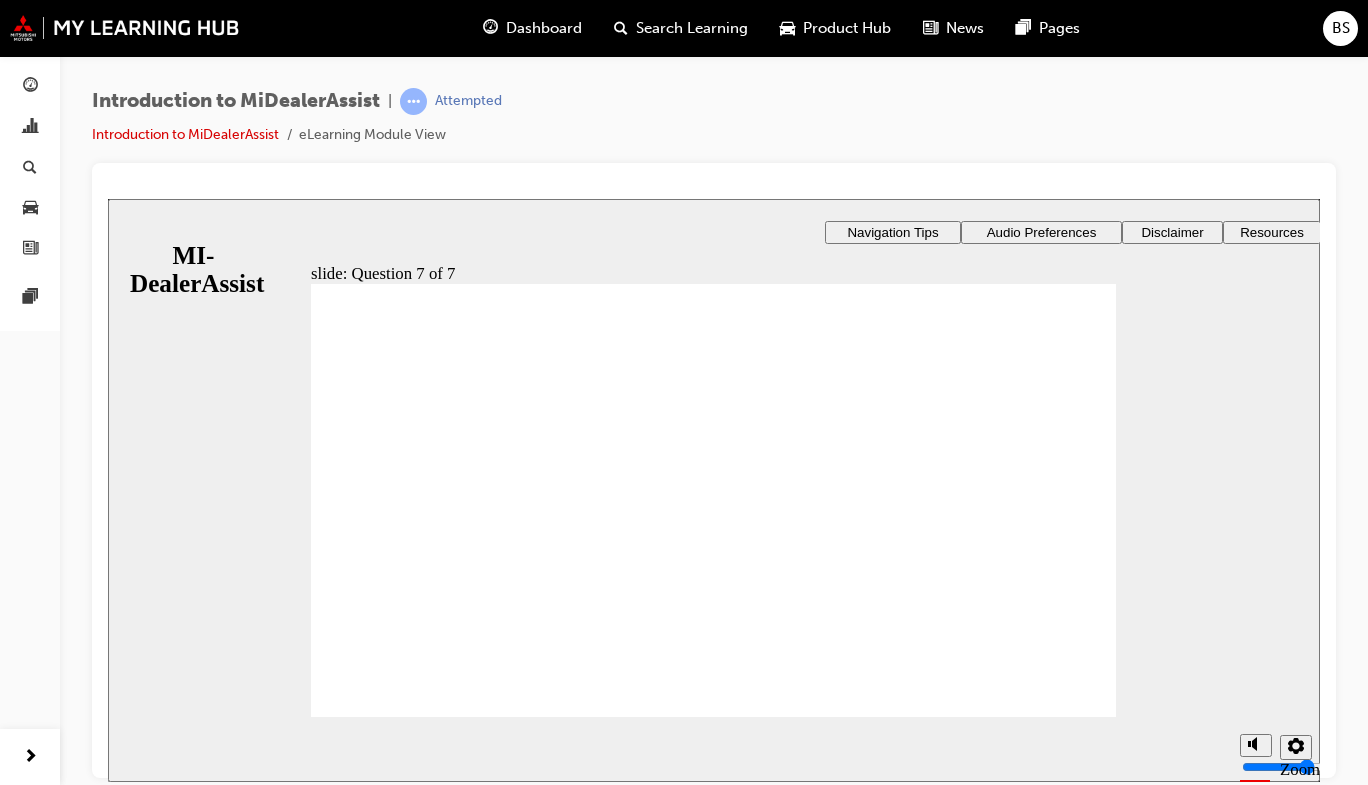 click 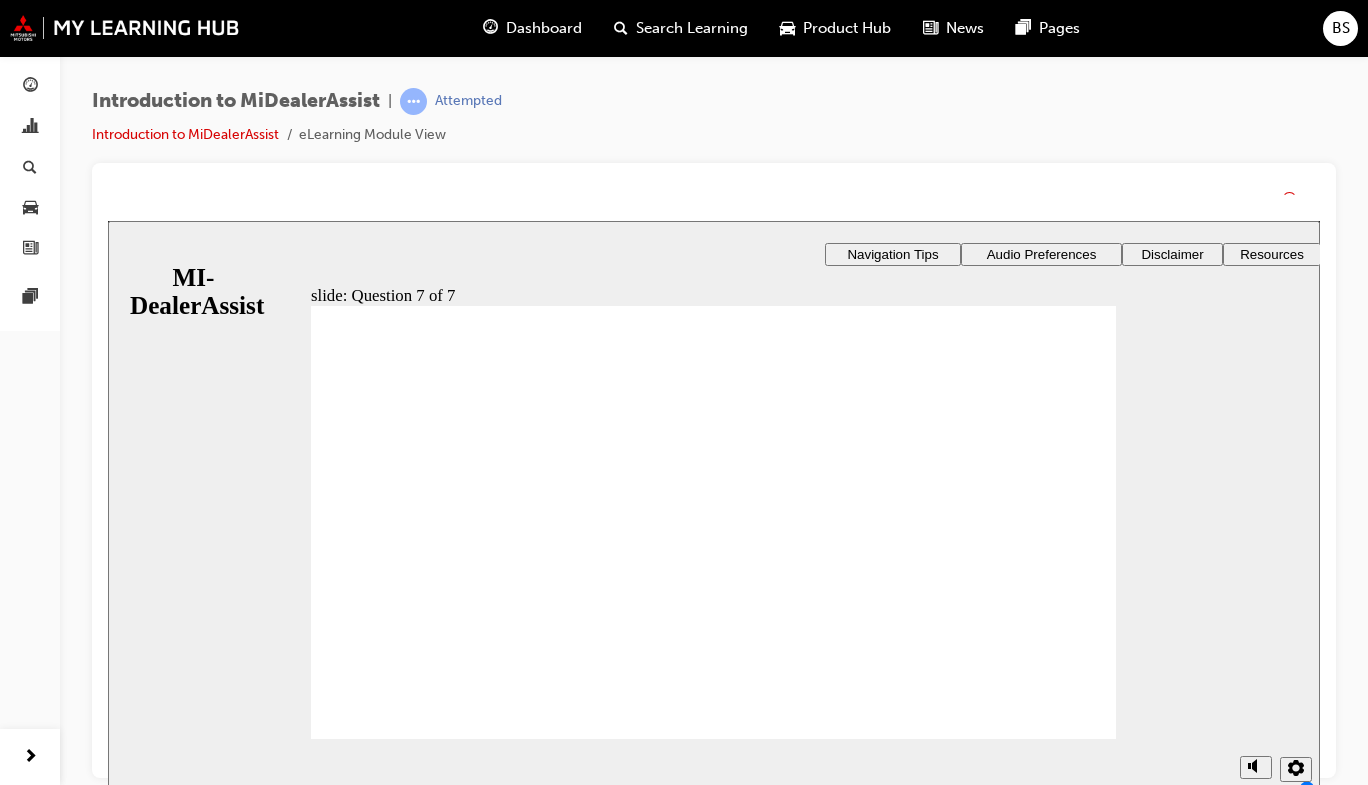 click 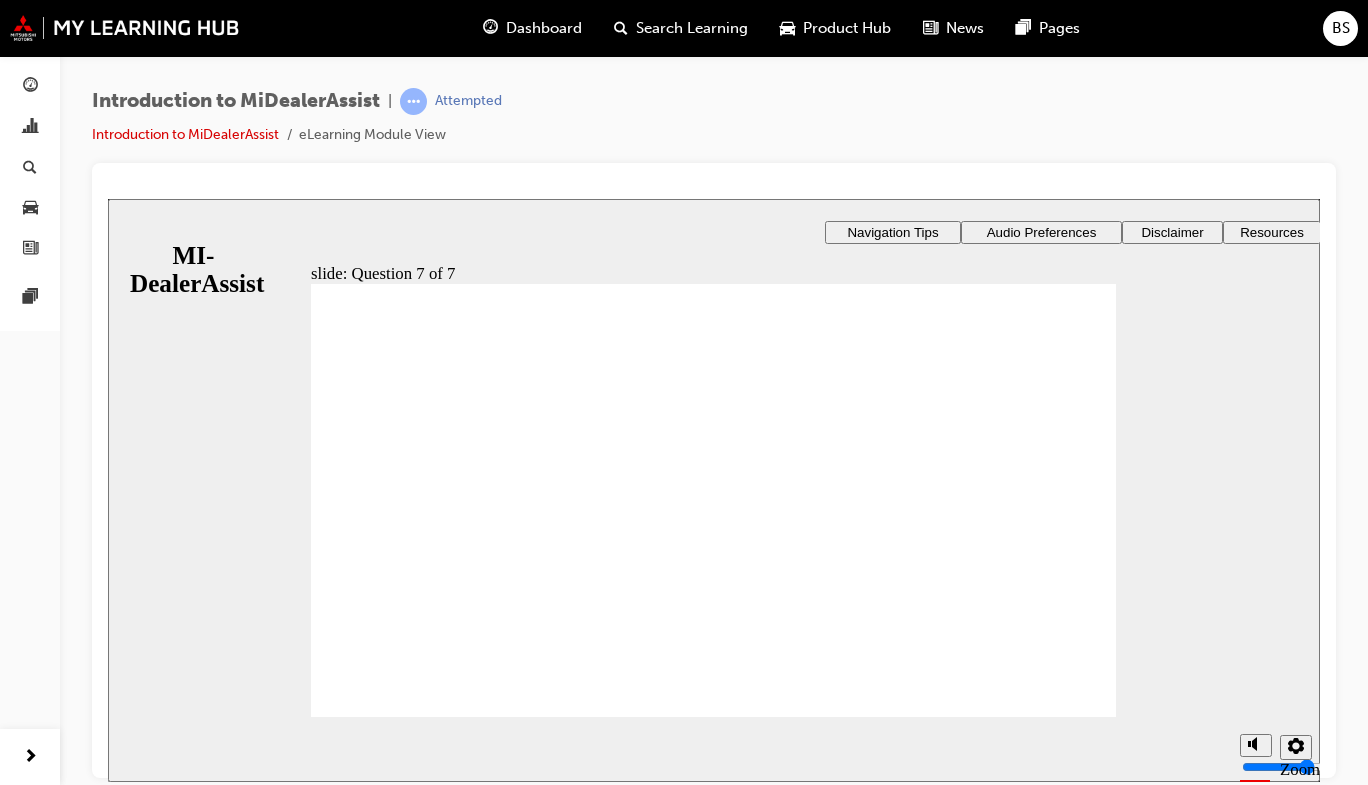click 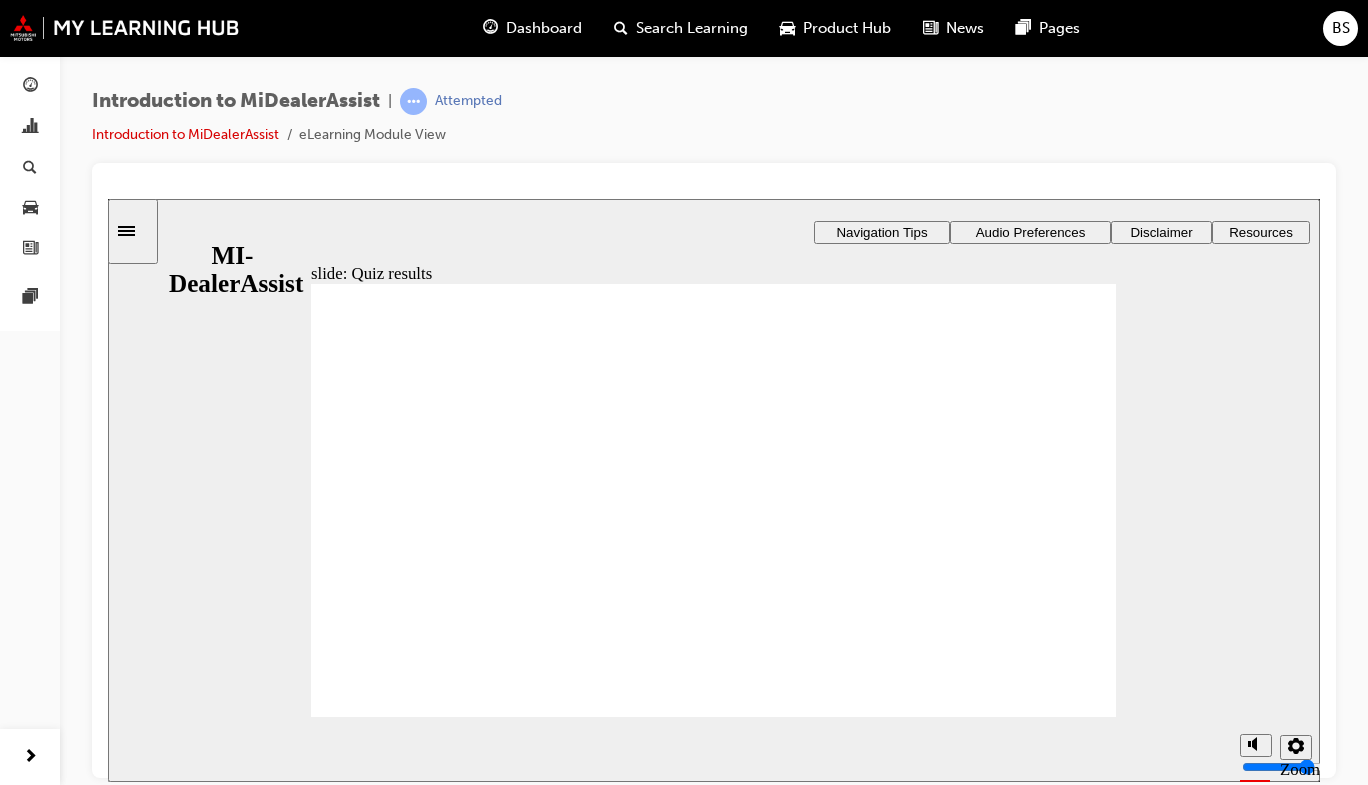 click at bounding box center (713, 1281) 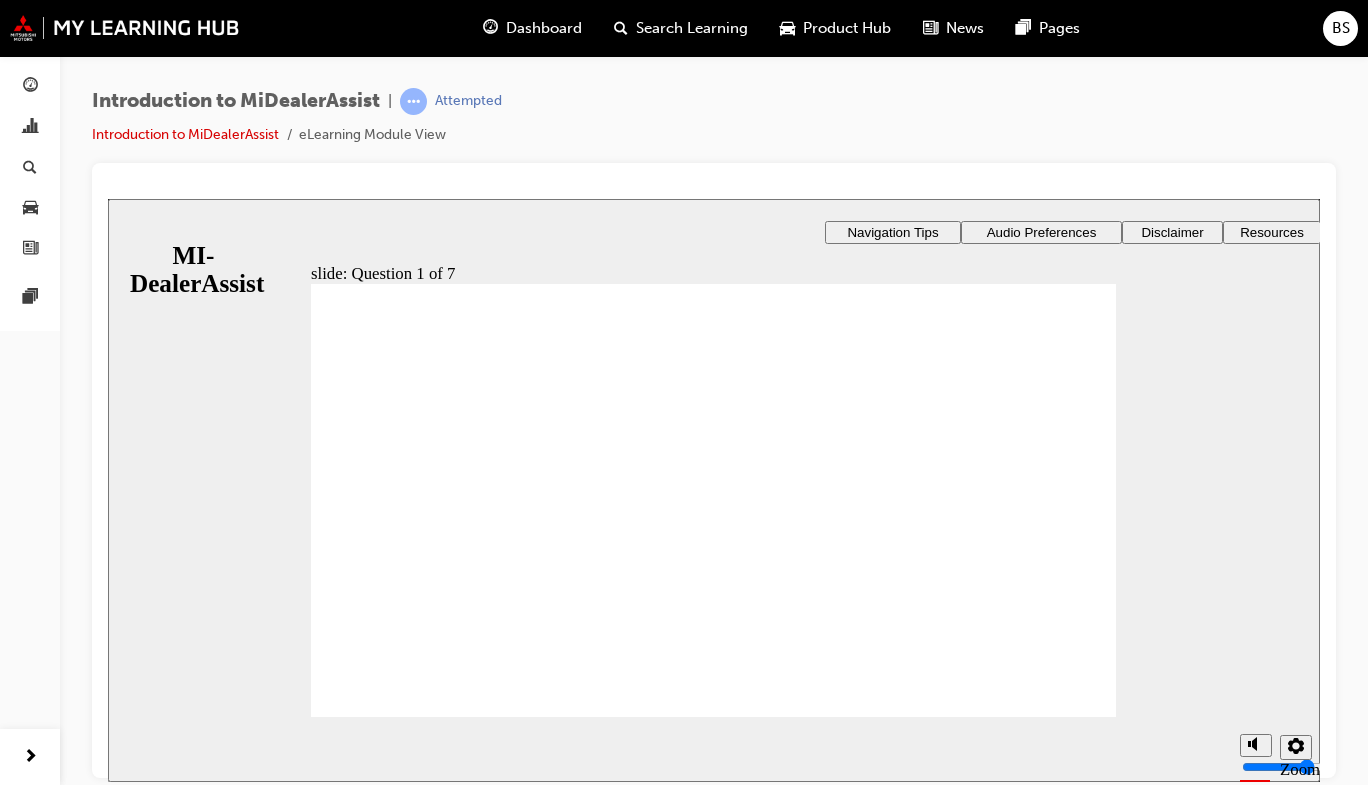 click 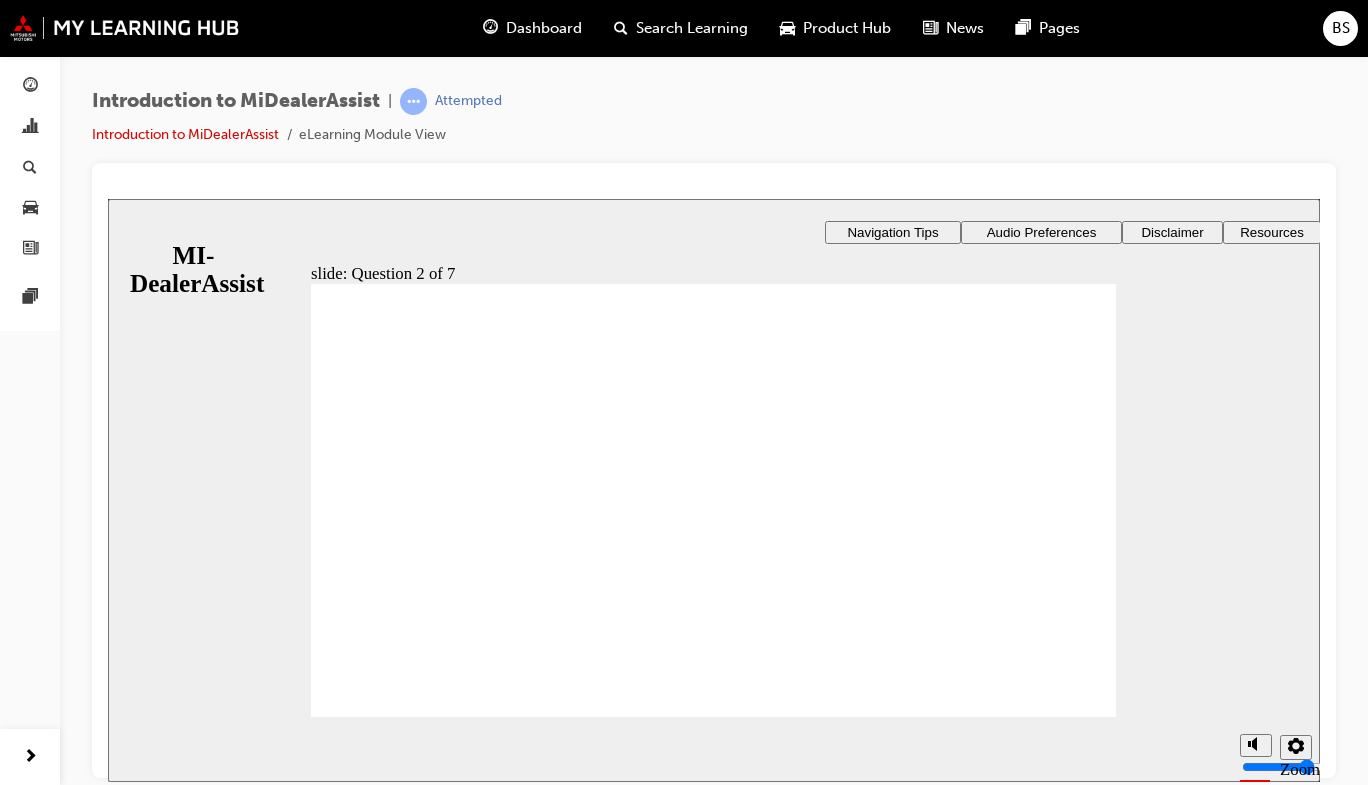 click 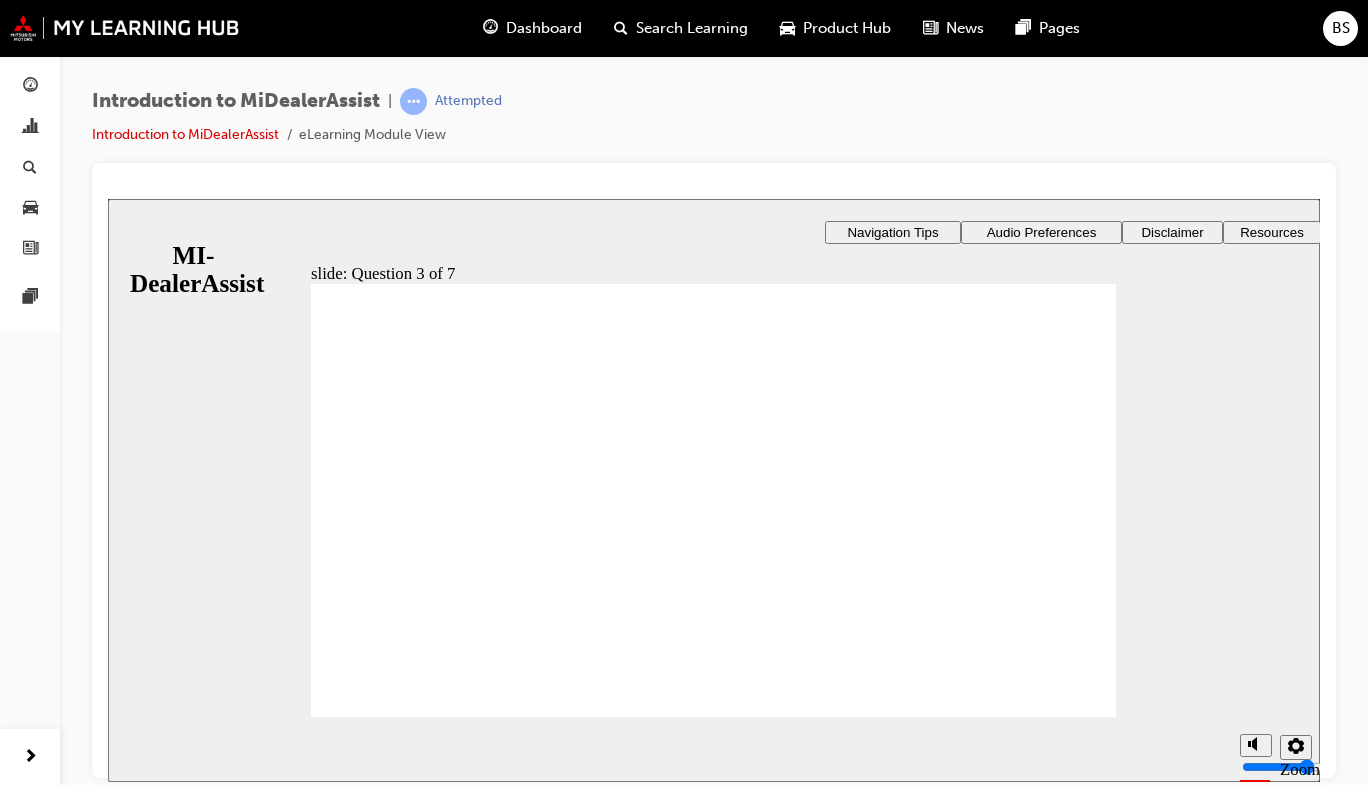 click 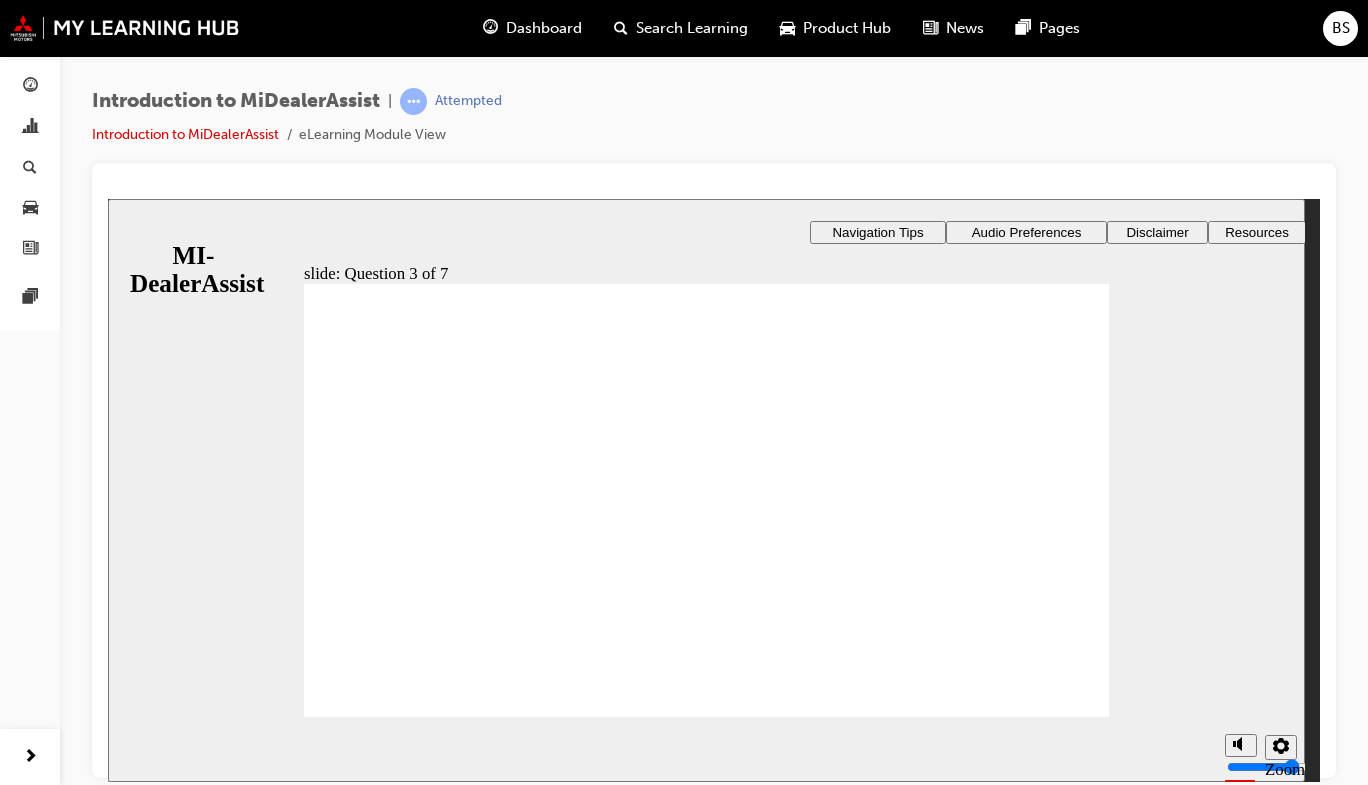 click 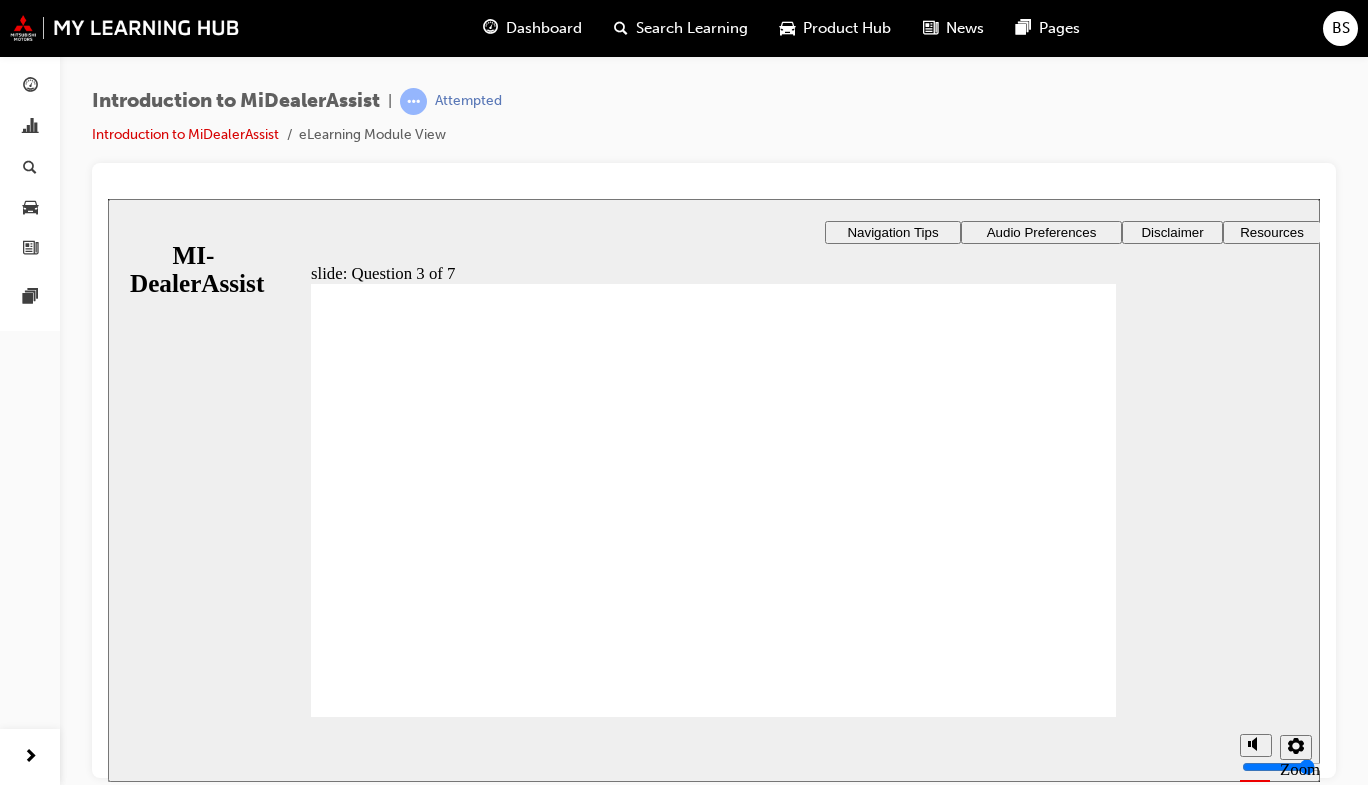 click 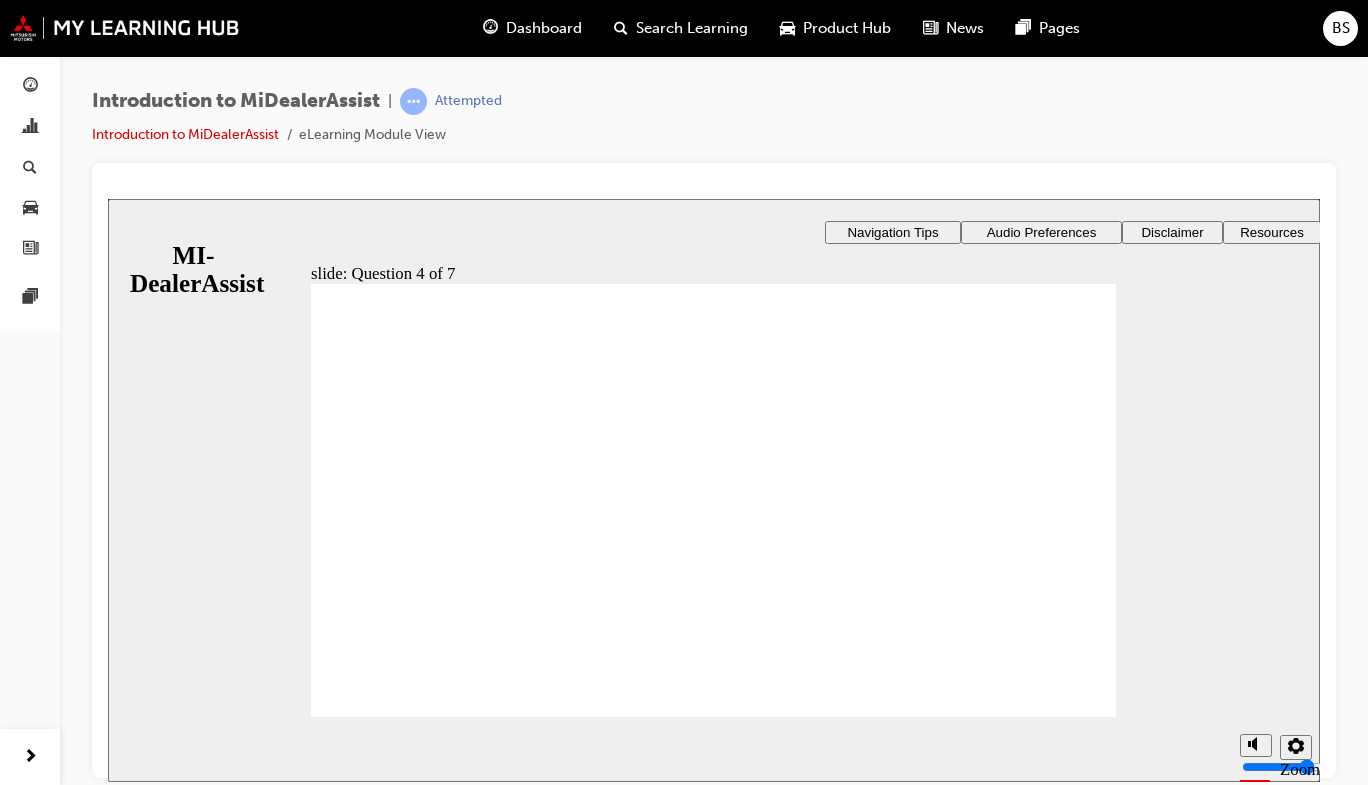 click 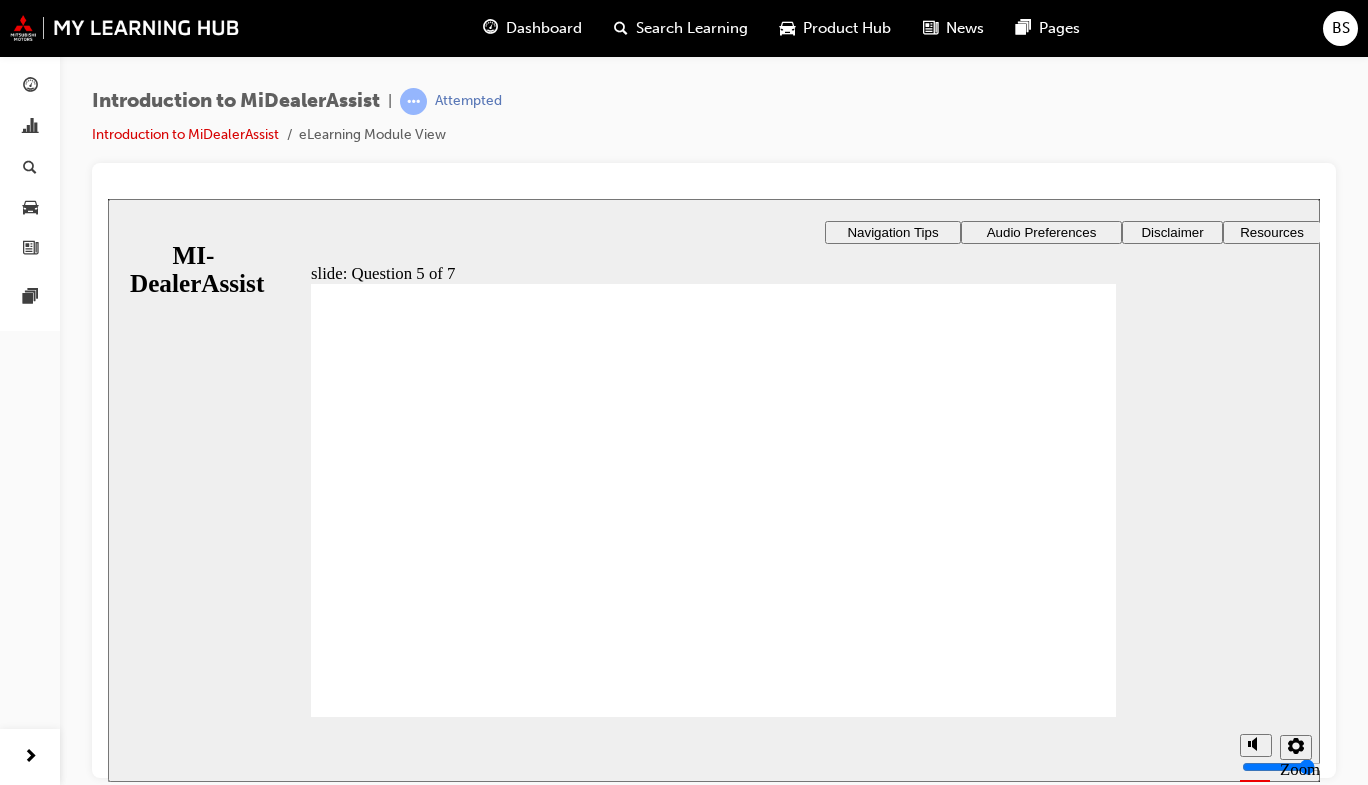 click 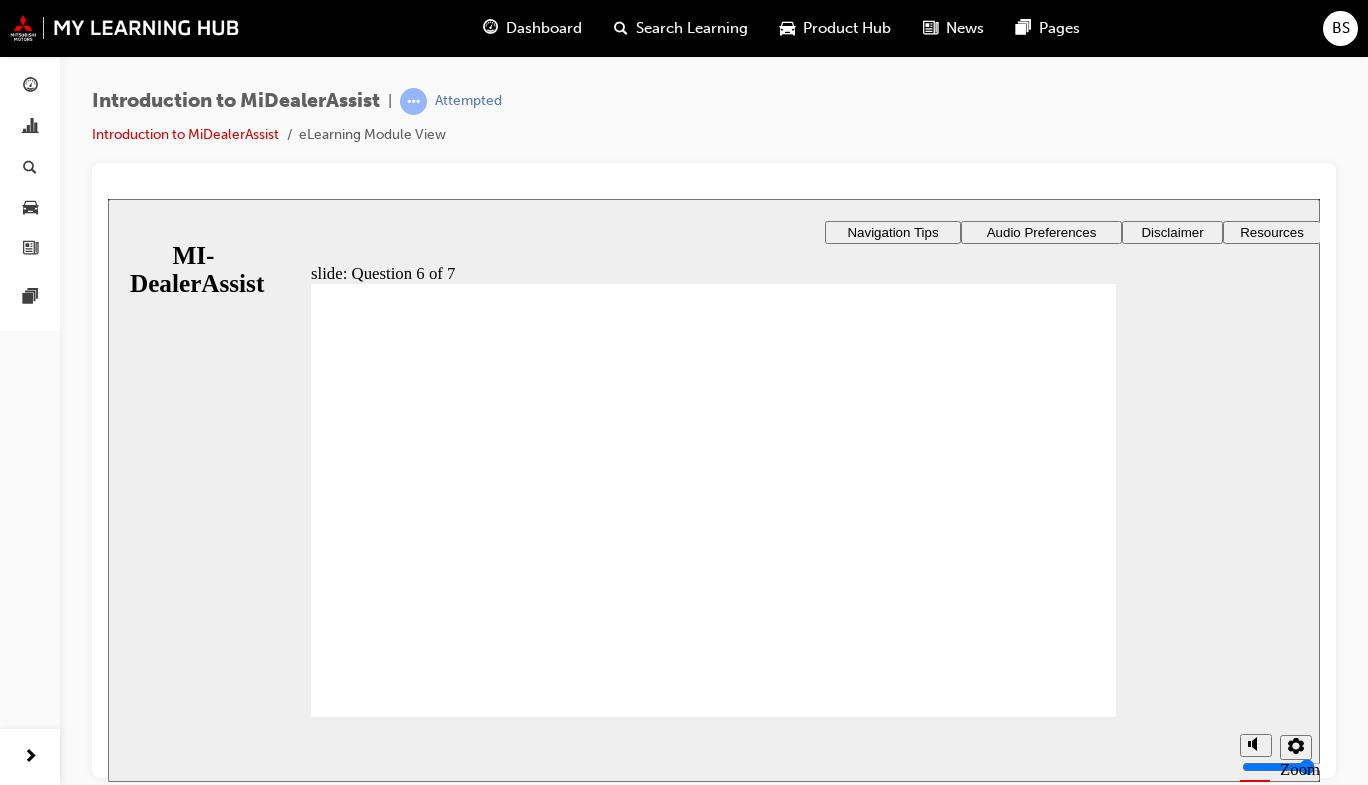 click 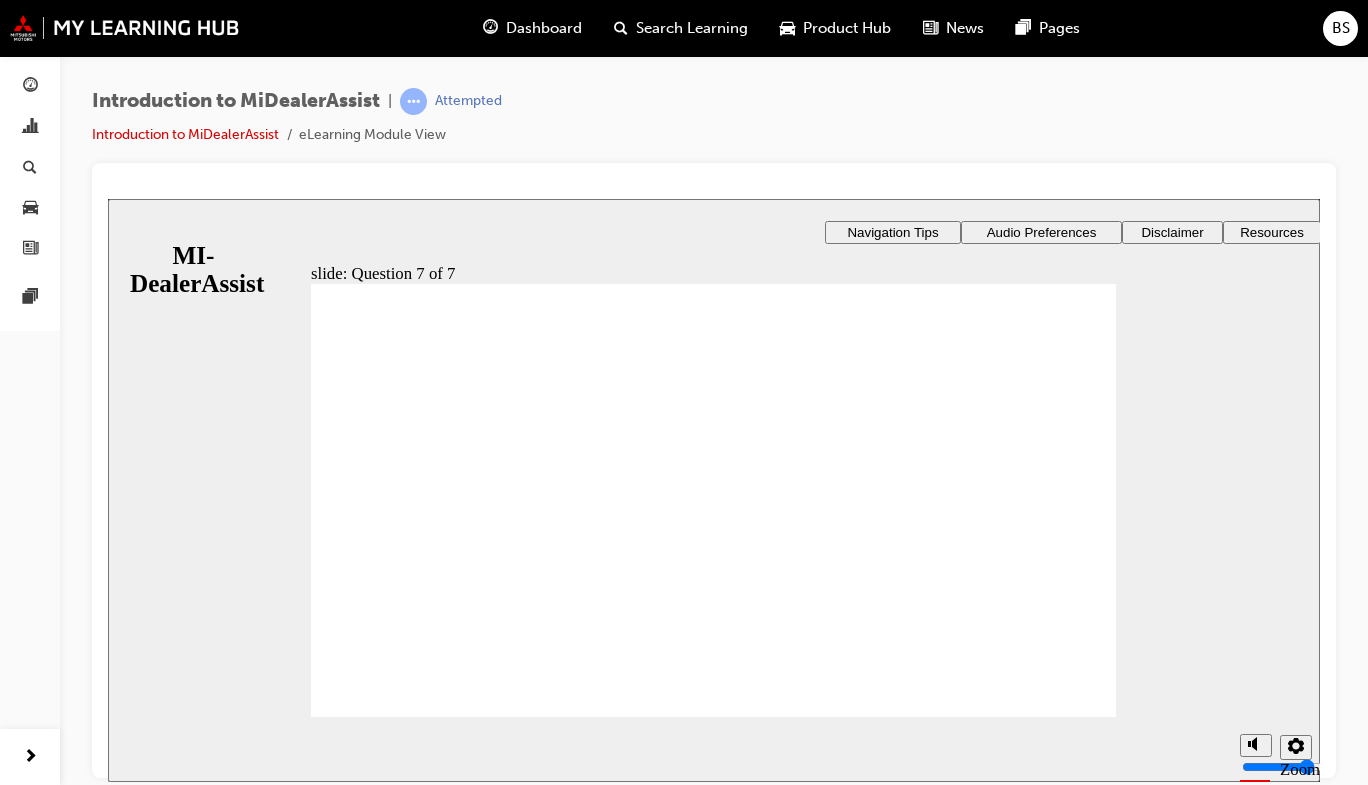 click 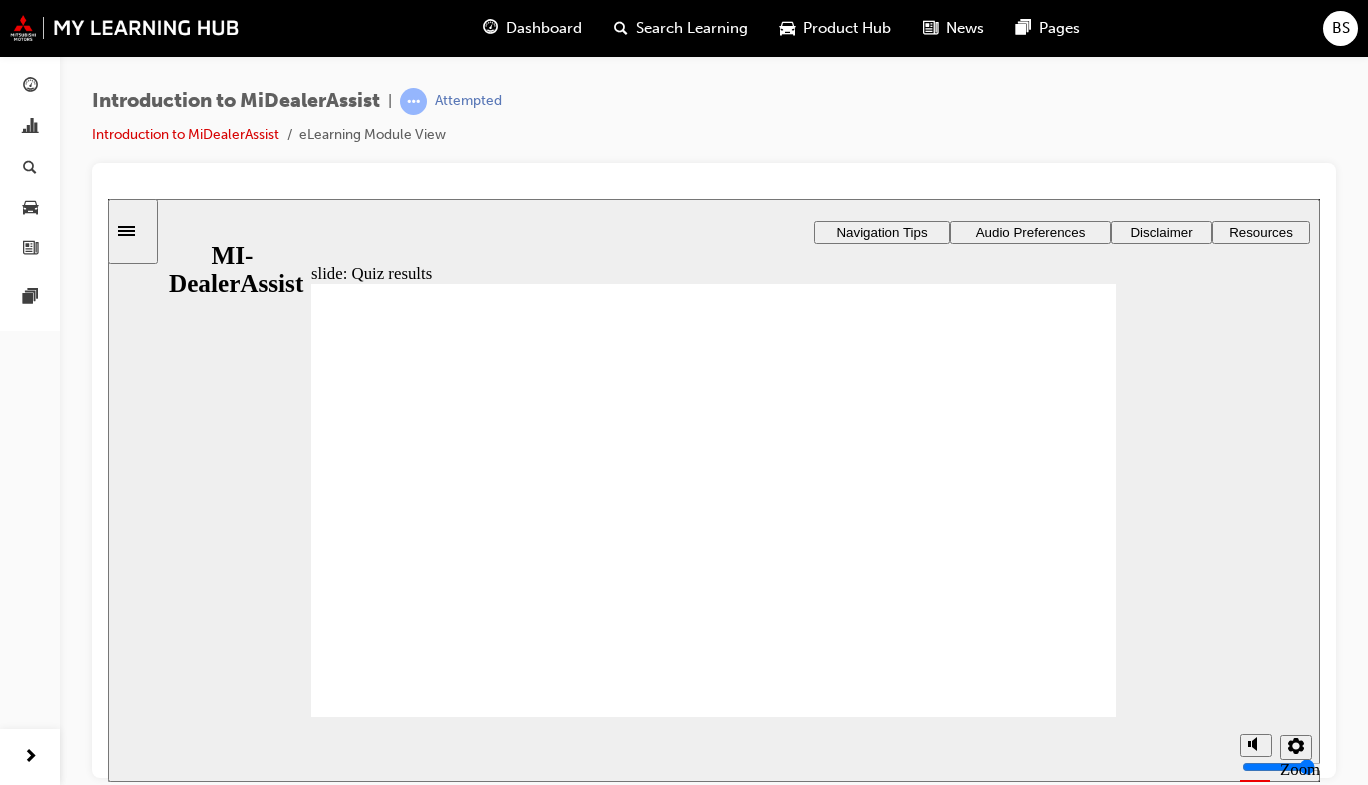 click on "YOUR SCORE PASSING SCORE: 80% Quiz  results Click  Next  to continue. Next Next Next Back Back Back" at bounding box center (713, 1507) 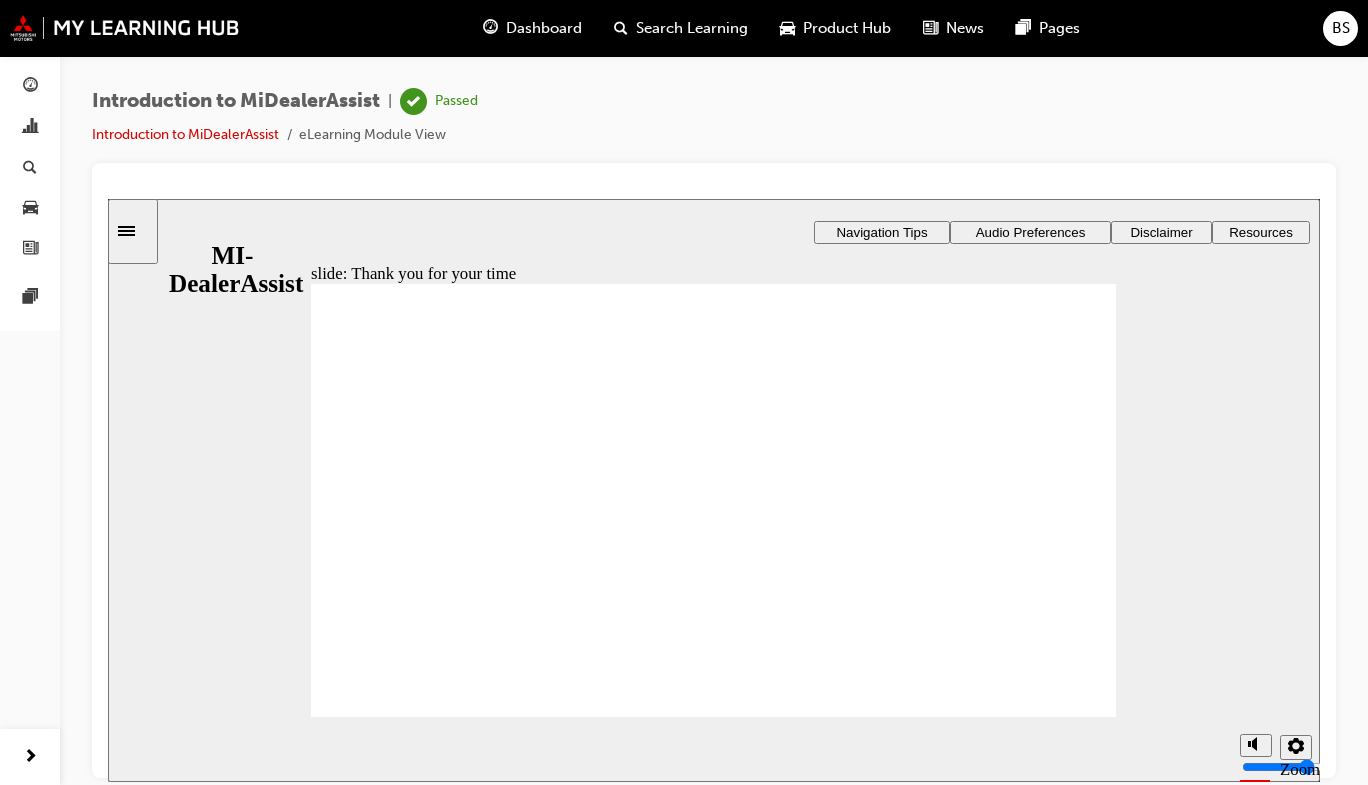 click 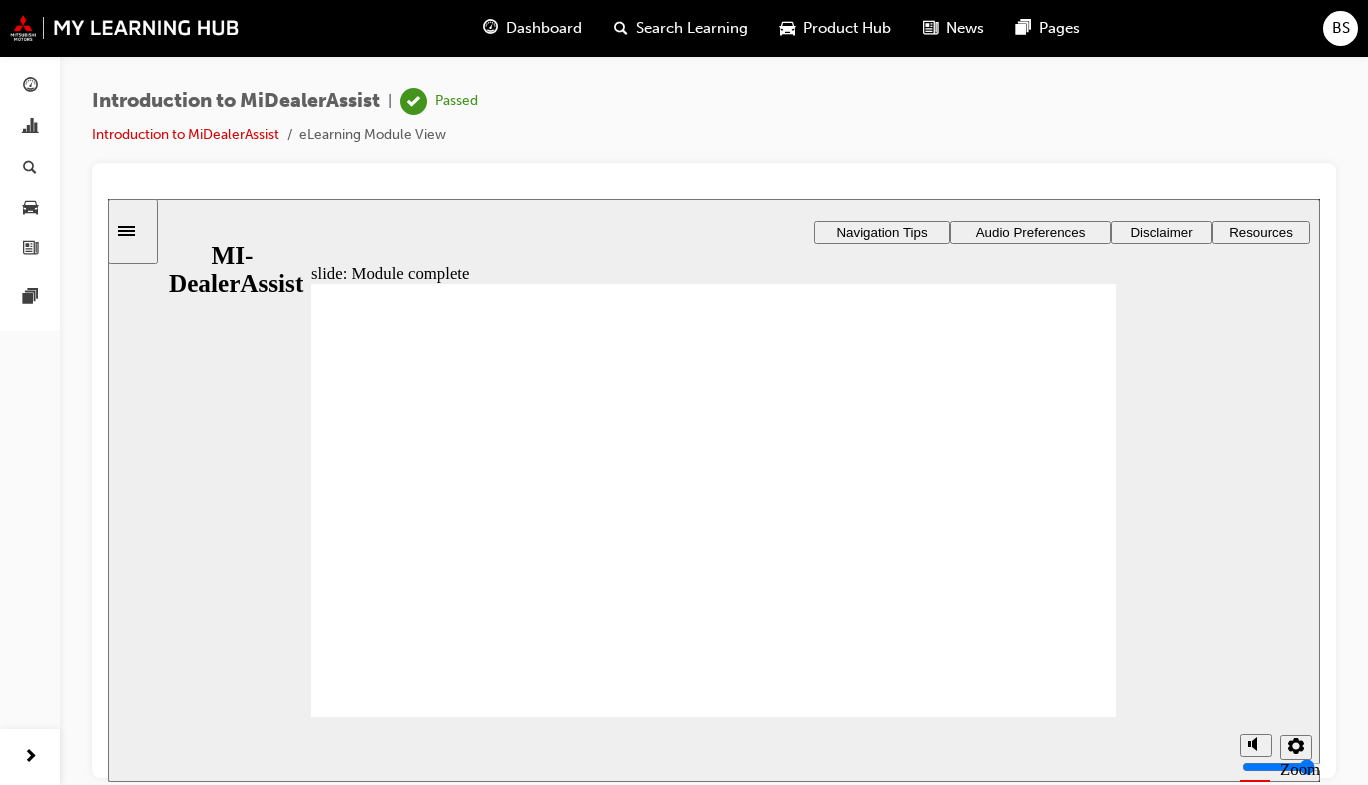 click 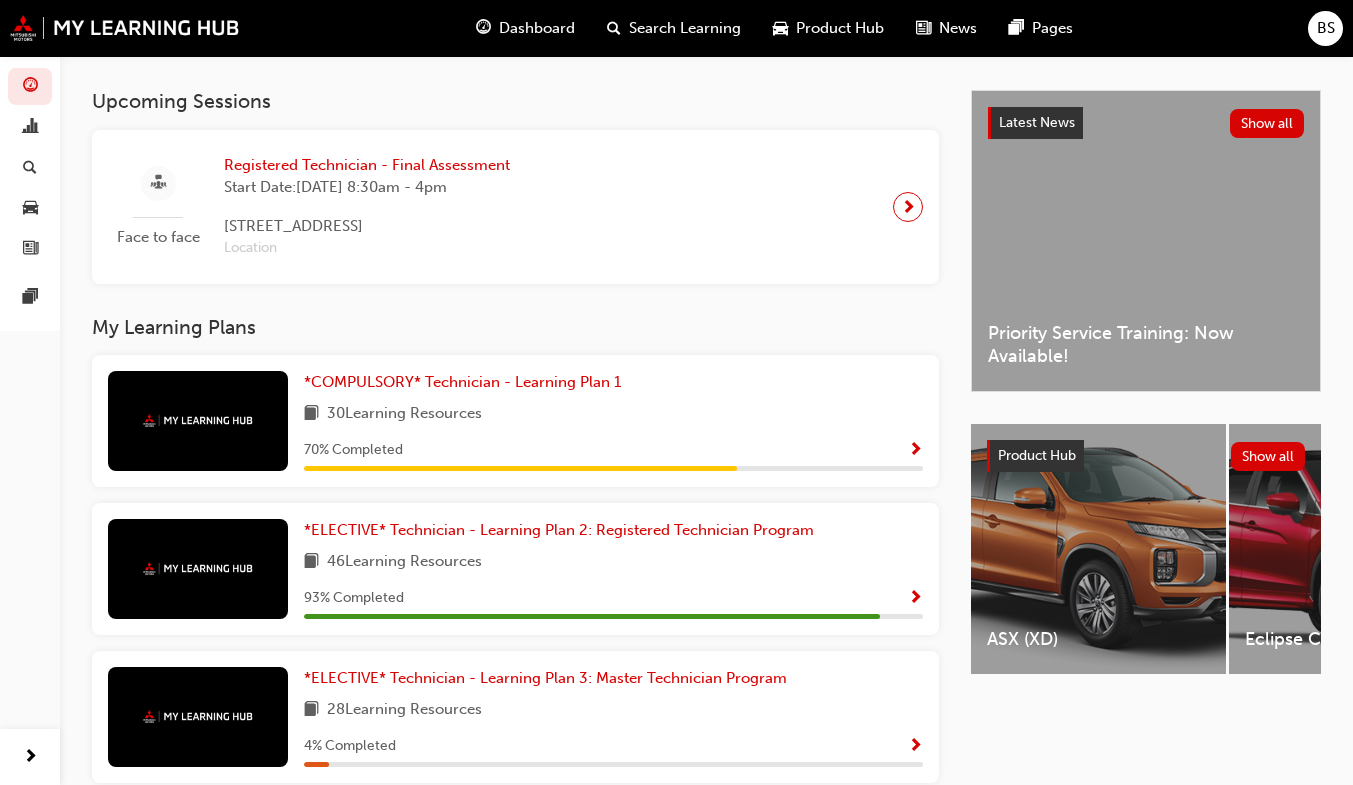 scroll, scrollTop: 425, scrollLeft: 0, axis: vertical 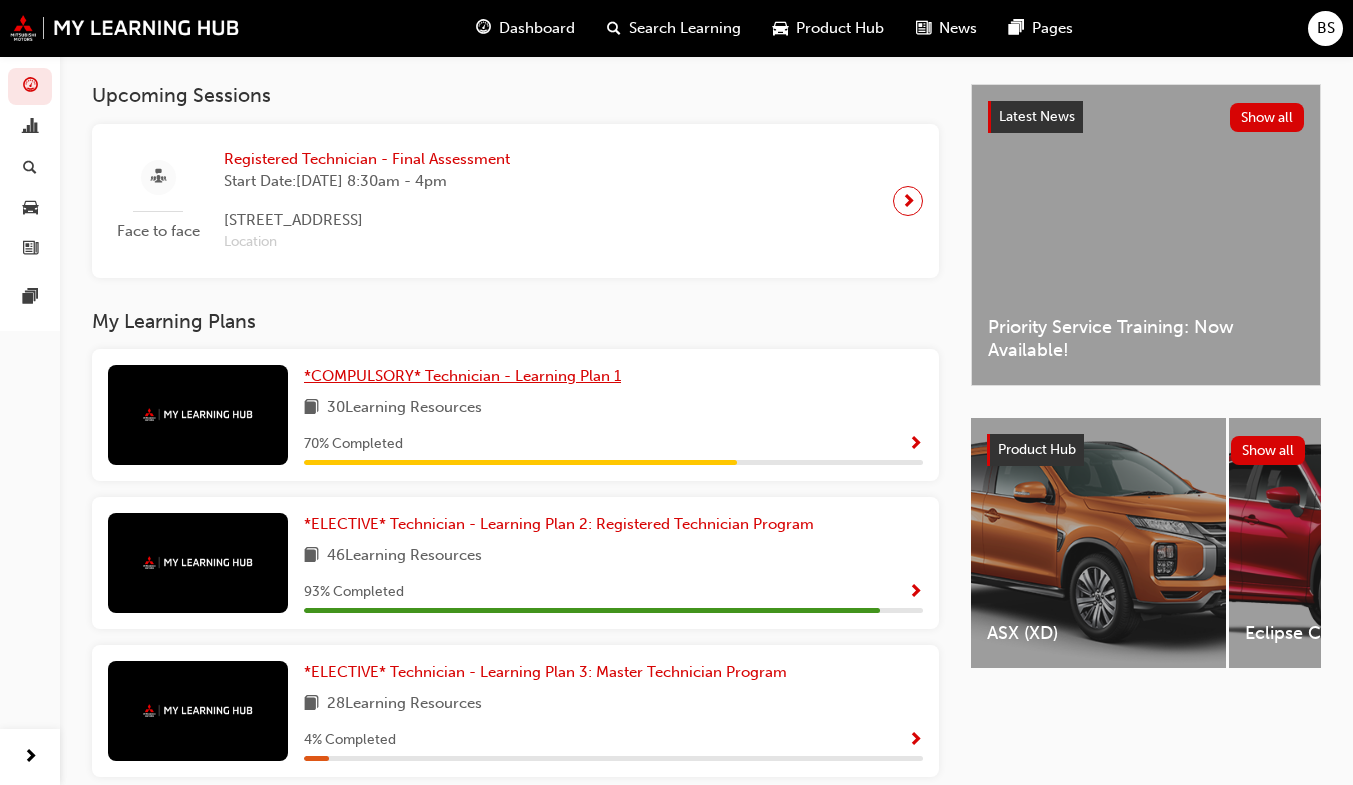 click on "*COMPULSORY* Technician - Learning Plan 1" at bounding box center (462, 376) 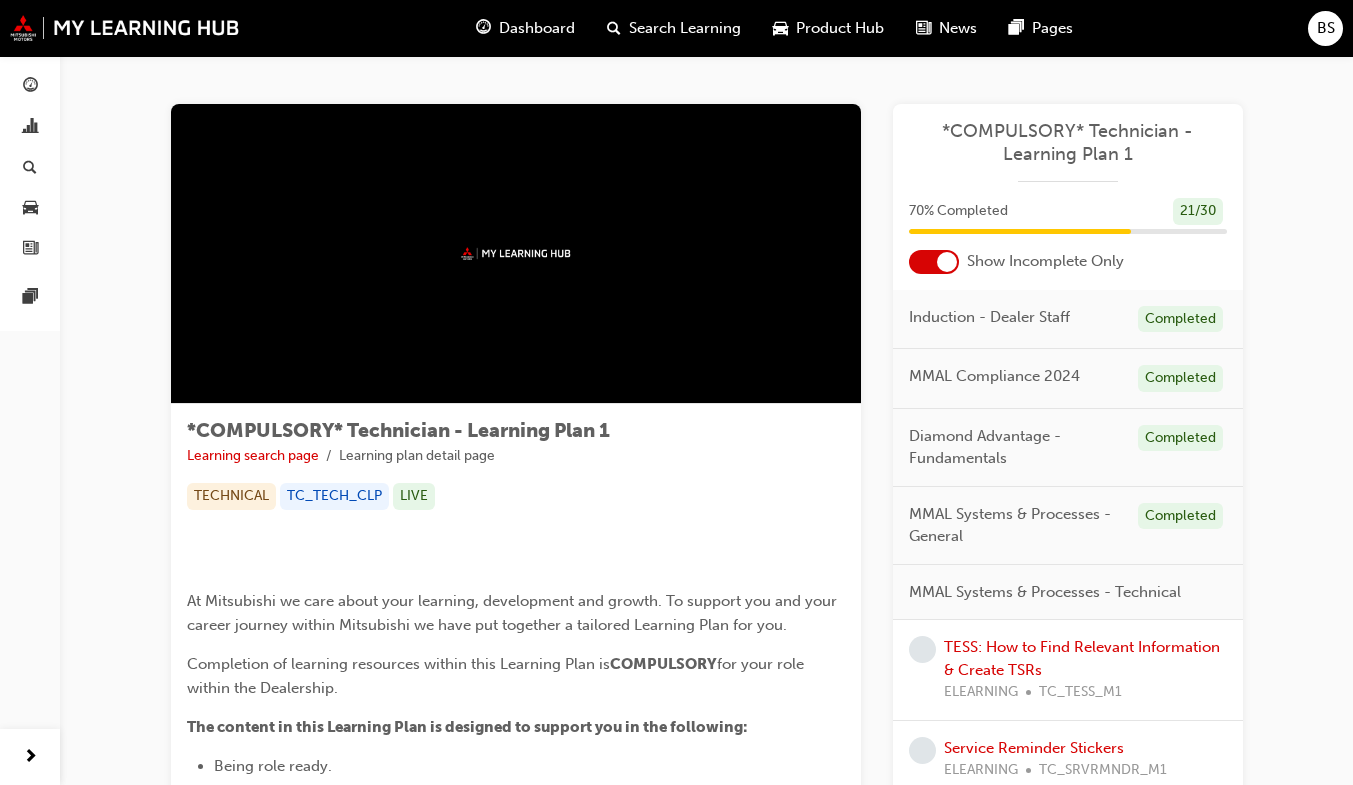 scroll, scrollTop: 113, scrollLeft: 0, axis: vertical 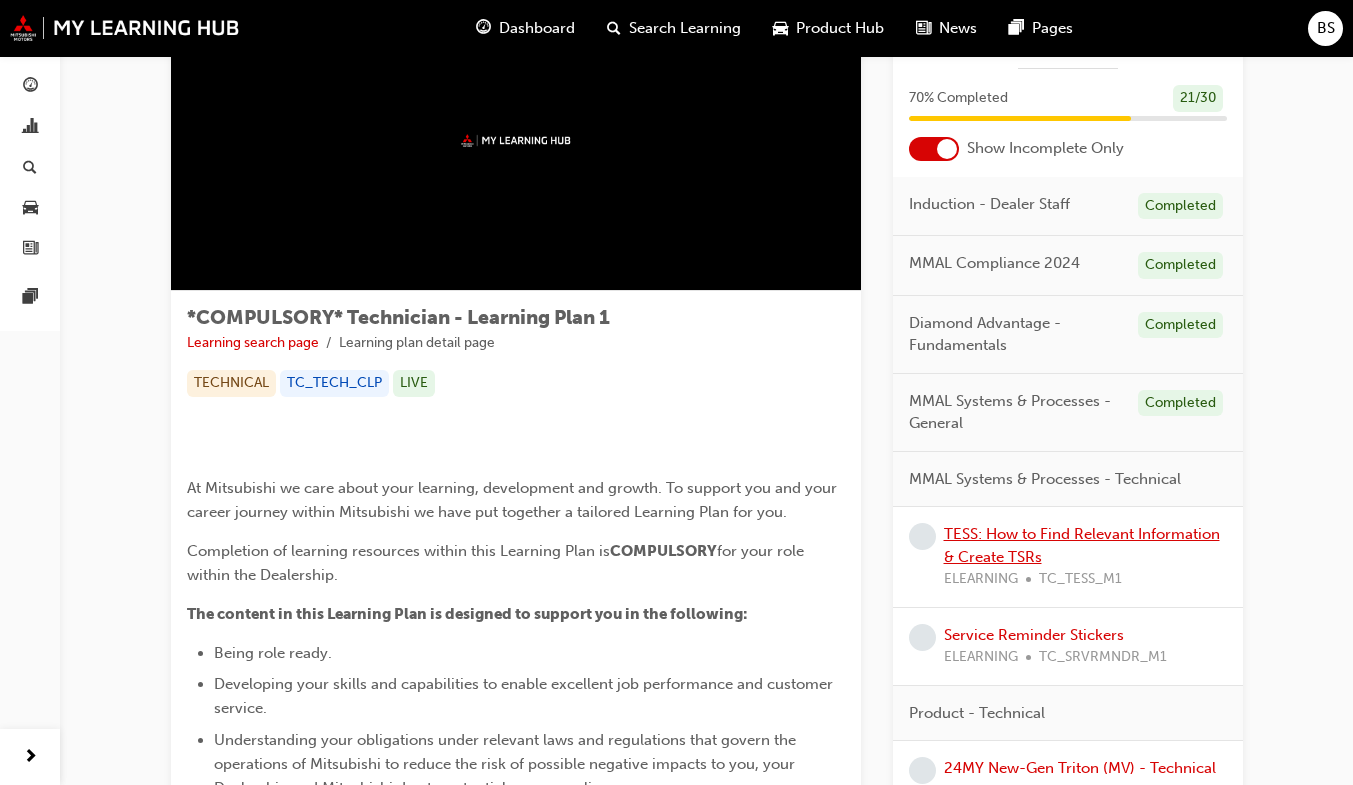 click on "TESS: How to Find Relevant Information & Create TSRs" at bounding box center [1082, 545] 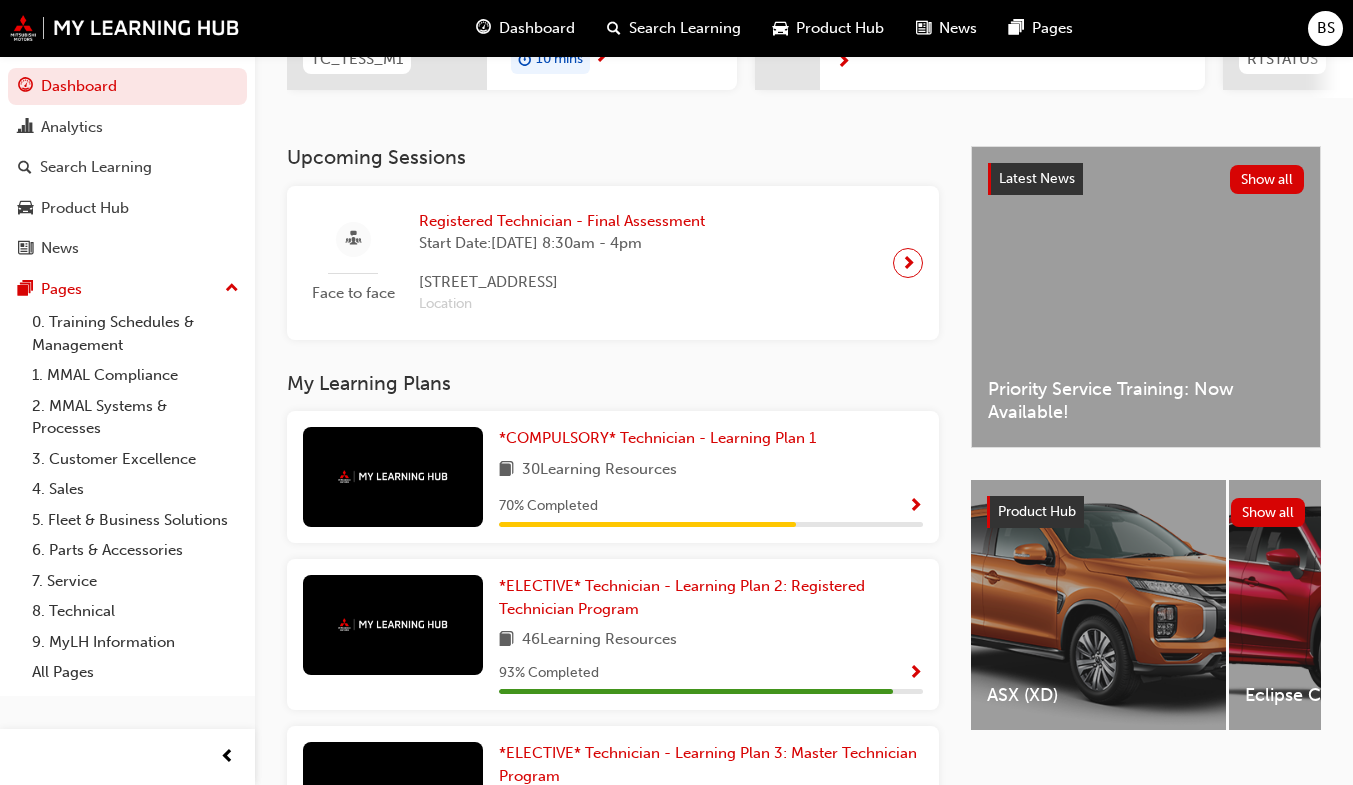 scroll, scrollTop: 364, scrollLeft: 0, axis: vertical 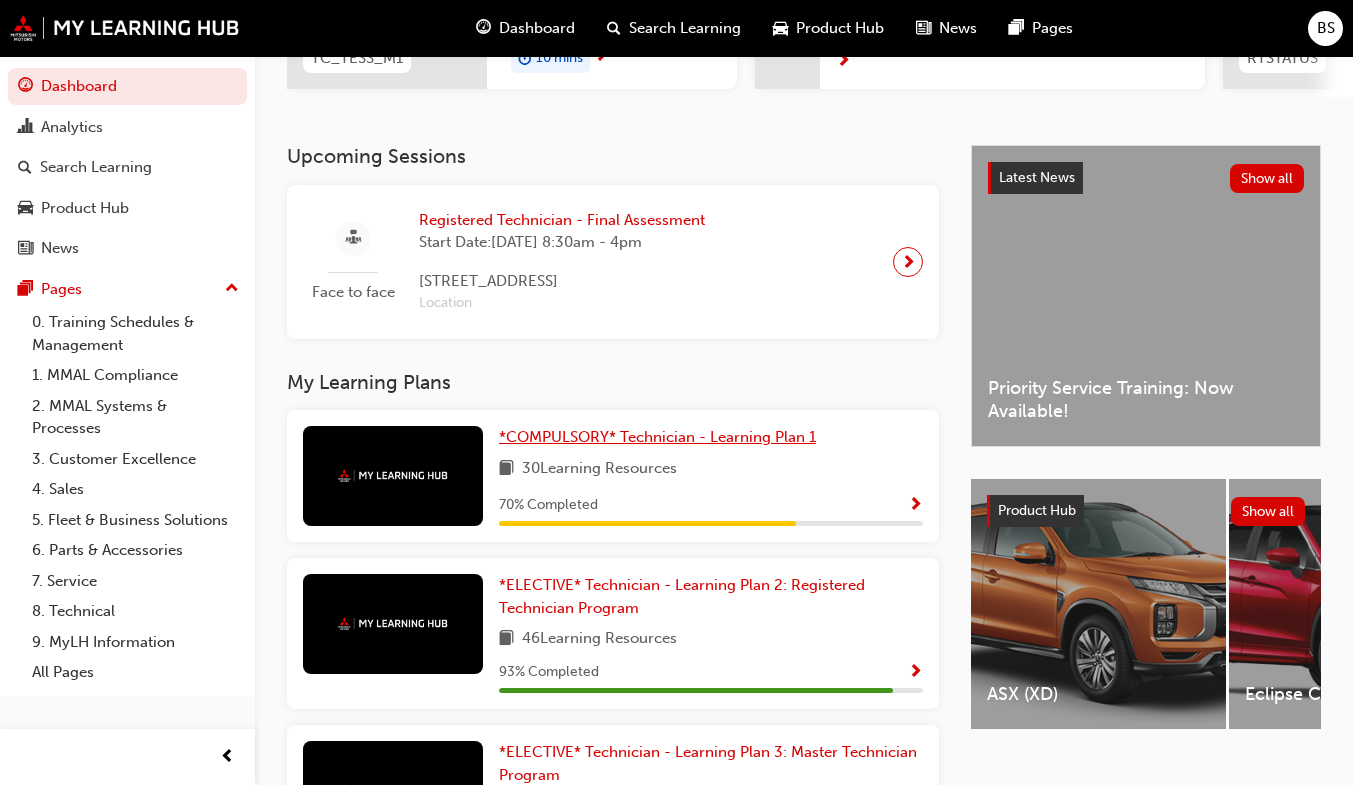 click on "*COMPULSORY* Technician - Learning Plan 1" at bounding box center [657, 437] 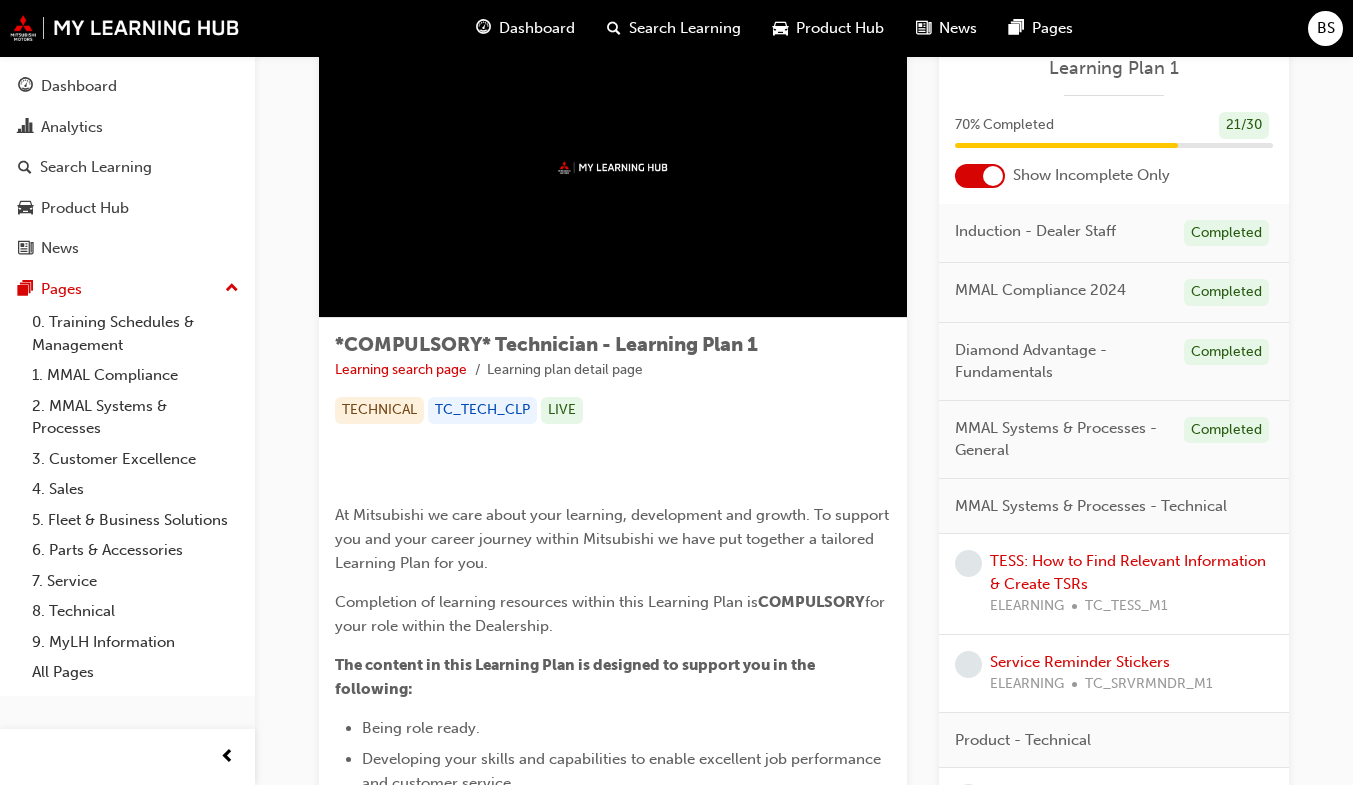 scroll, scrollTop: 87, scrollLeft: 0, axis: vertical 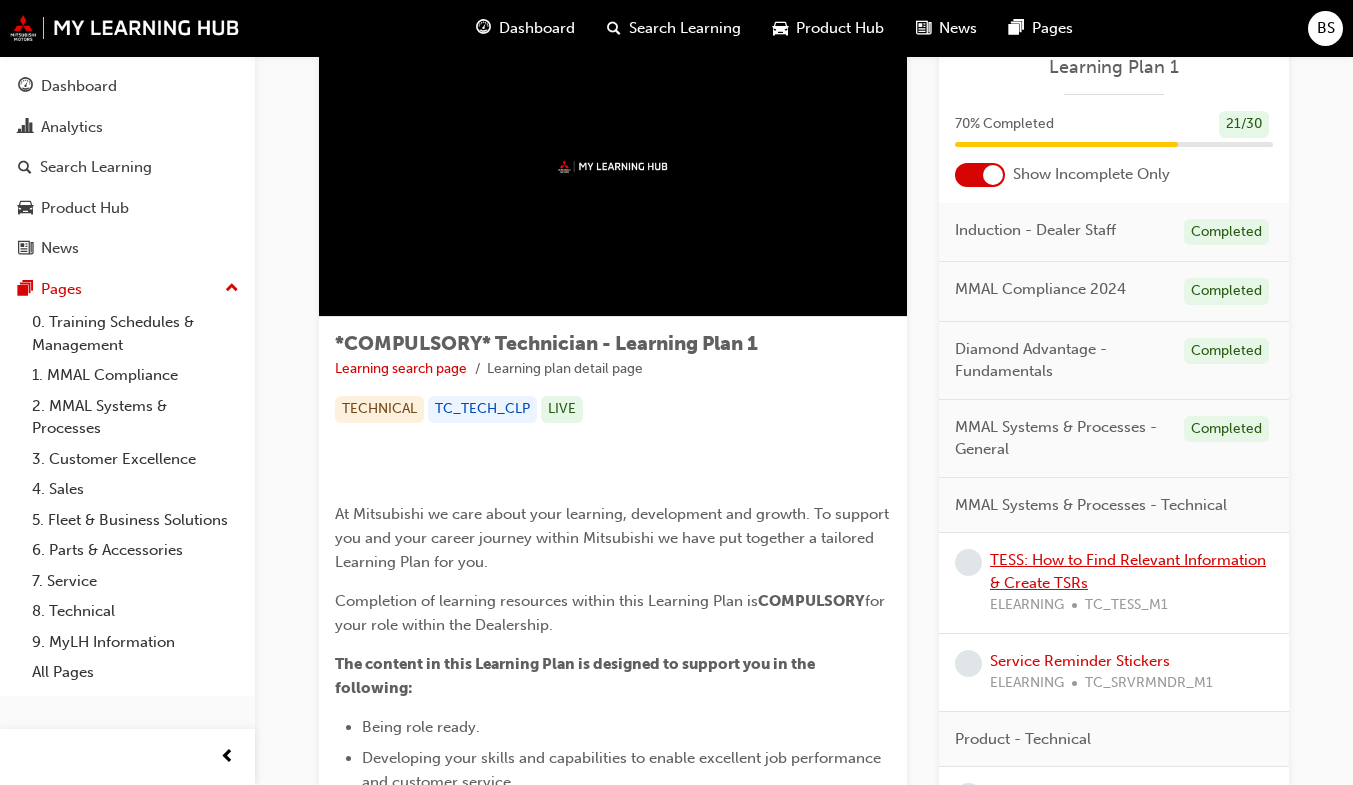 click on "TESS: How to Find Relevant Information & Create TSRs ELEARNING TC_TESS_M1" at bounding box center [1131, 583] 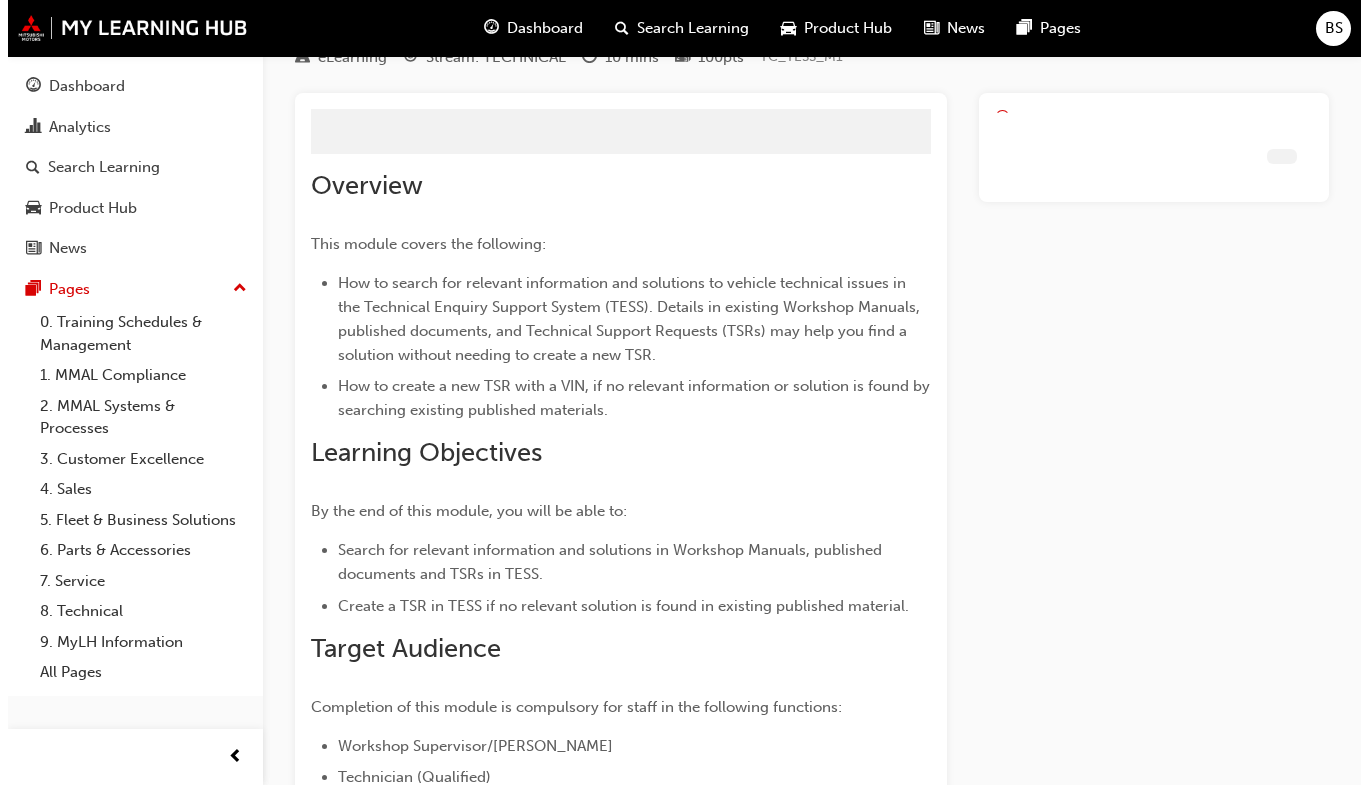 scroll, scrollTop: 0, scrollLeft: 0, axis: both 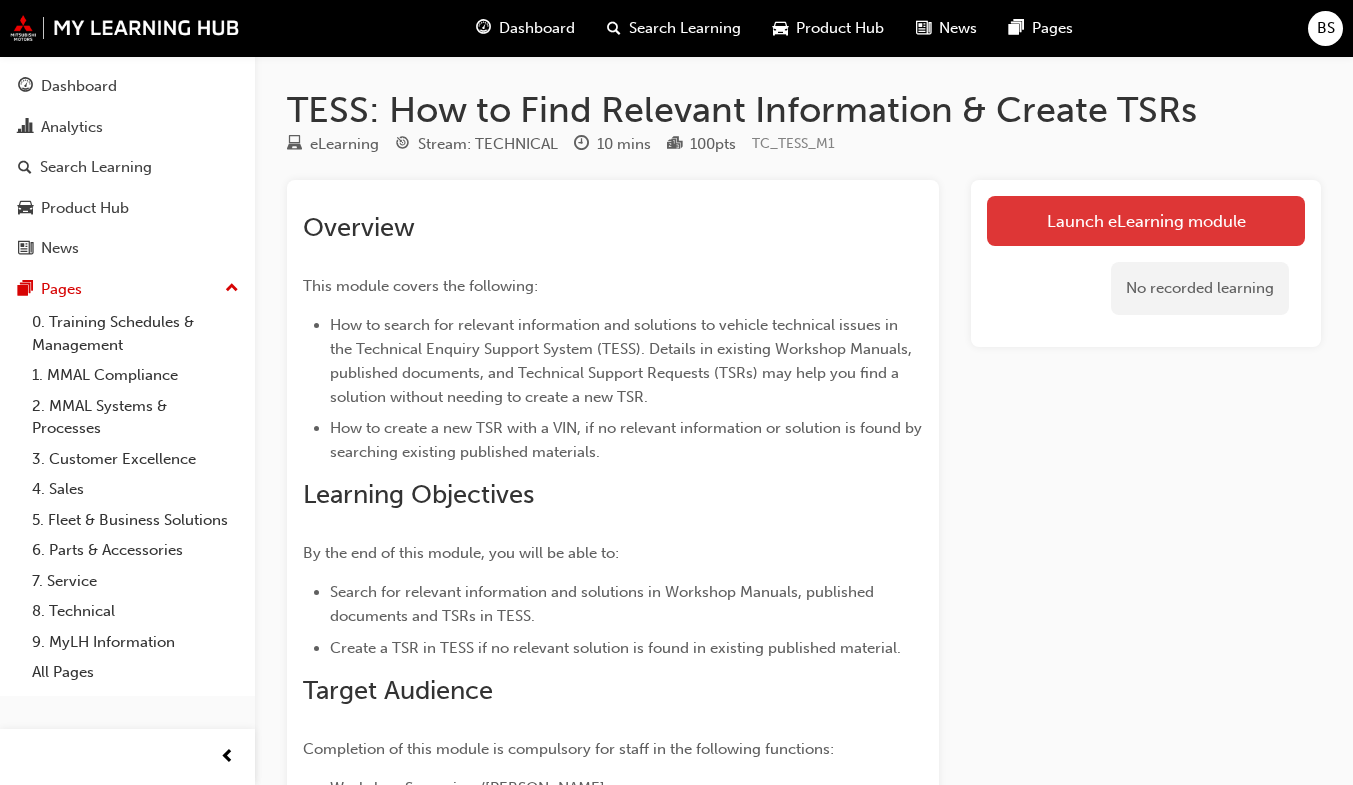 click on "Launch eLearning module" at bounding box center [1146, 221] 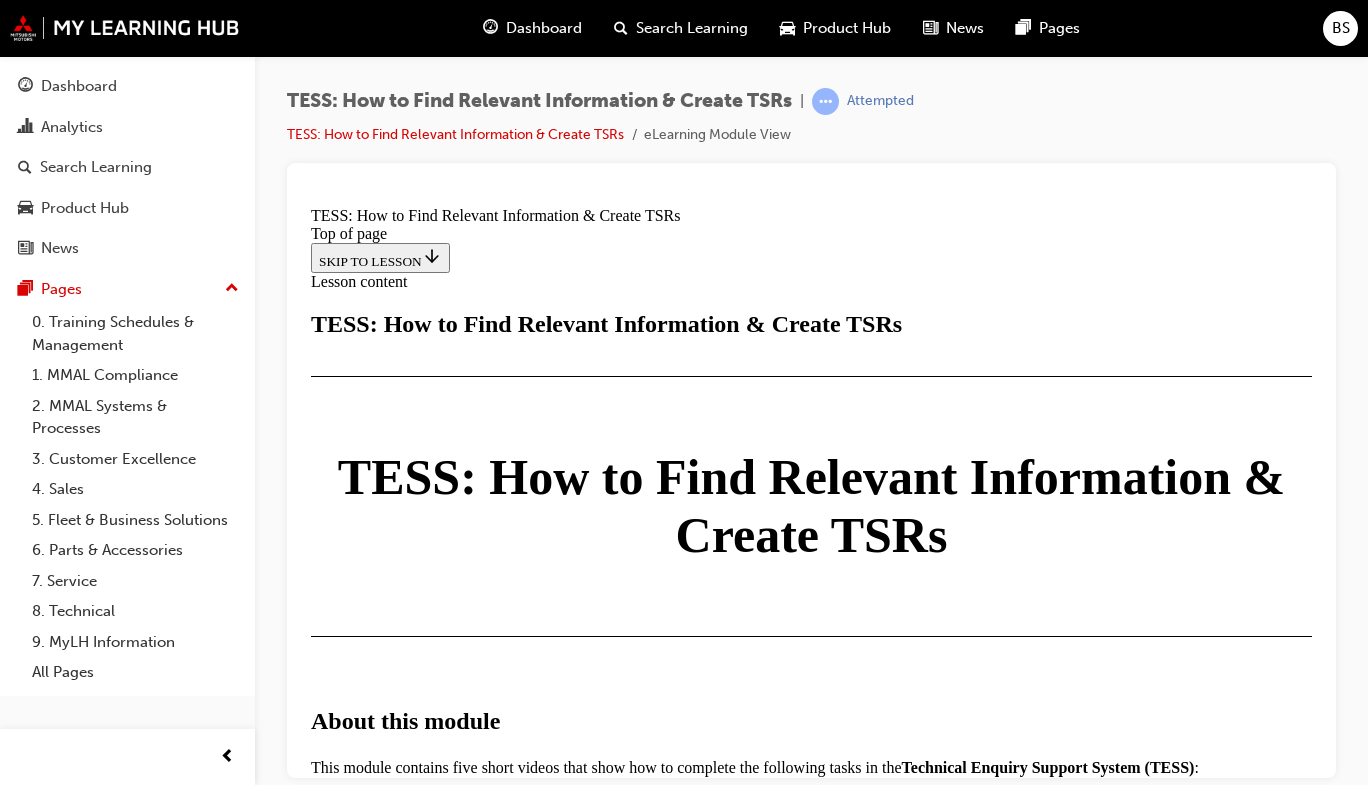 scroll, scrollTop: 0, scrollLeft: 0, axis: both 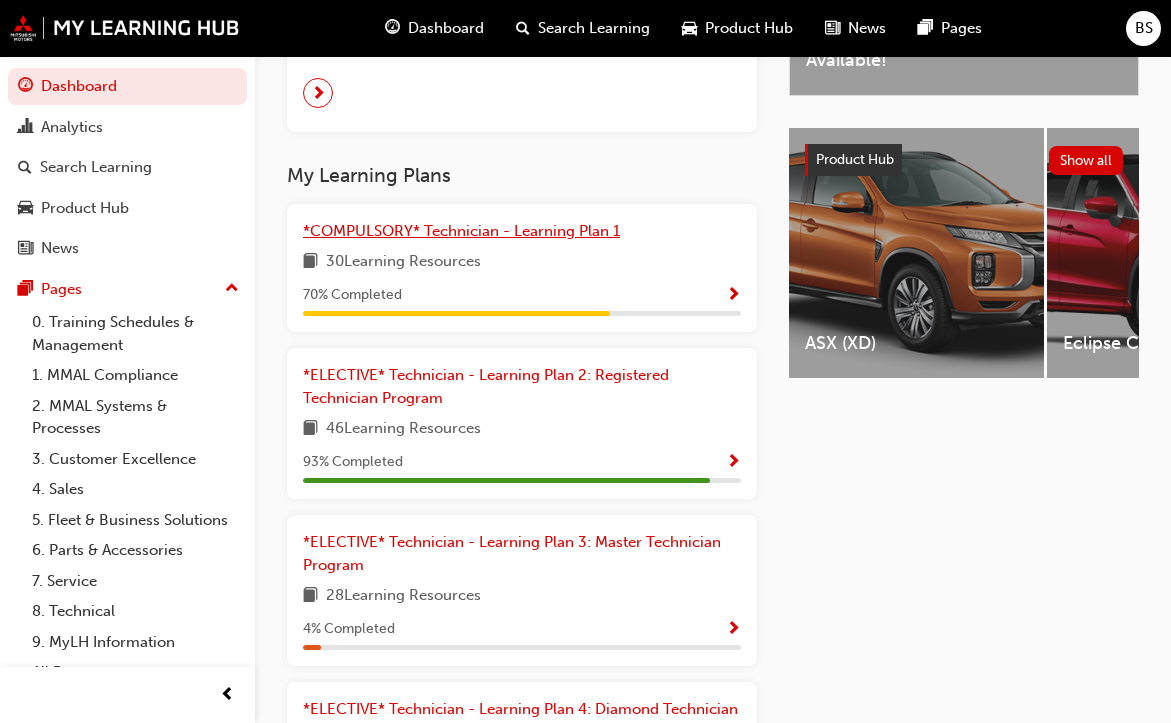 click on "*COMPULSORY* Technician - Learning Plan 1" at bounding box center (461, 231) 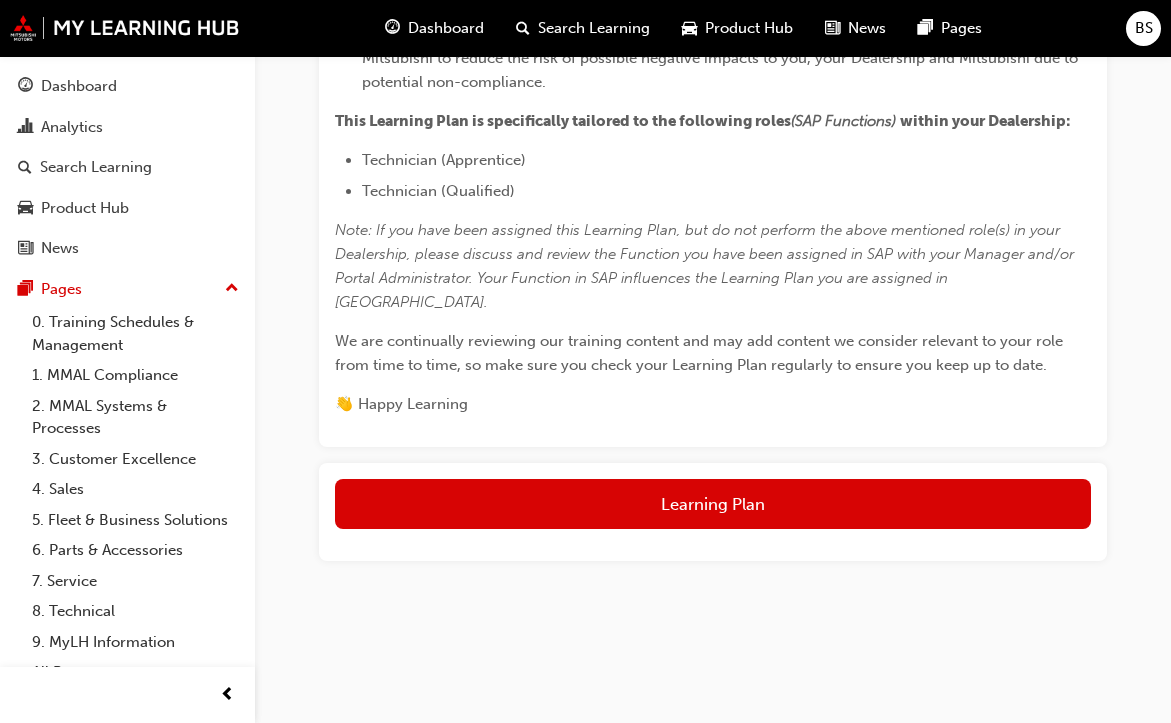 scroll, scrollTop: 1292, scrollLeft: 0, axis: vertical 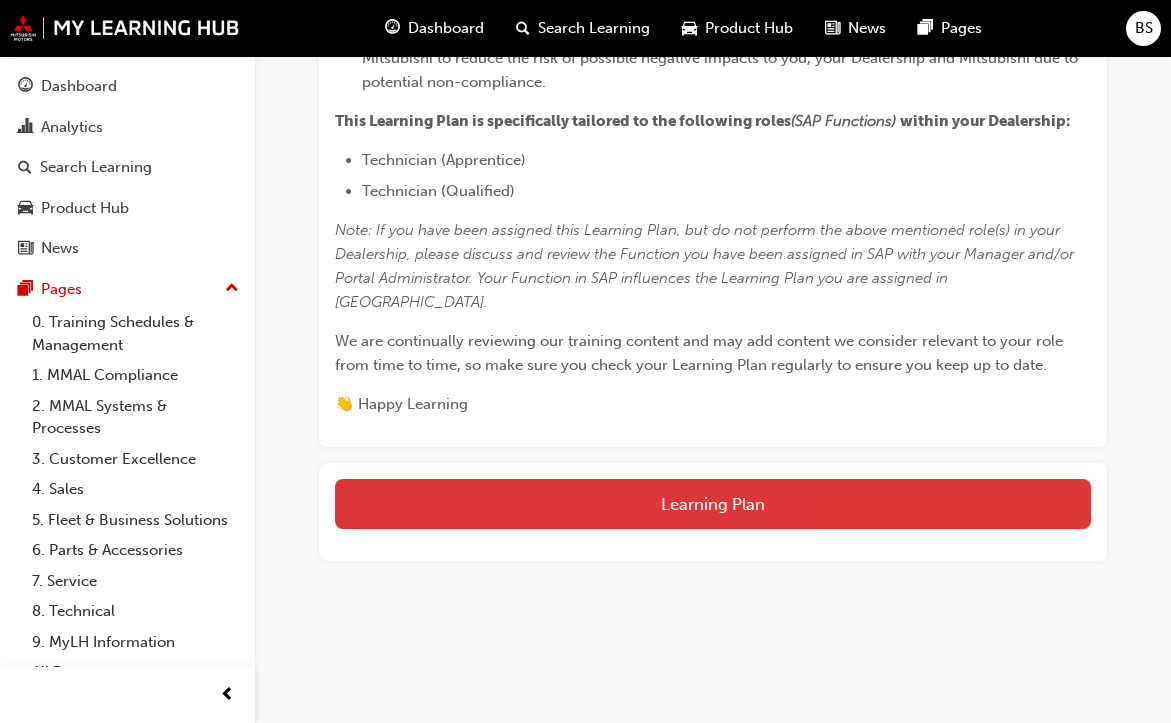 click on "Learning Plan" at bounding box center [713, 504] 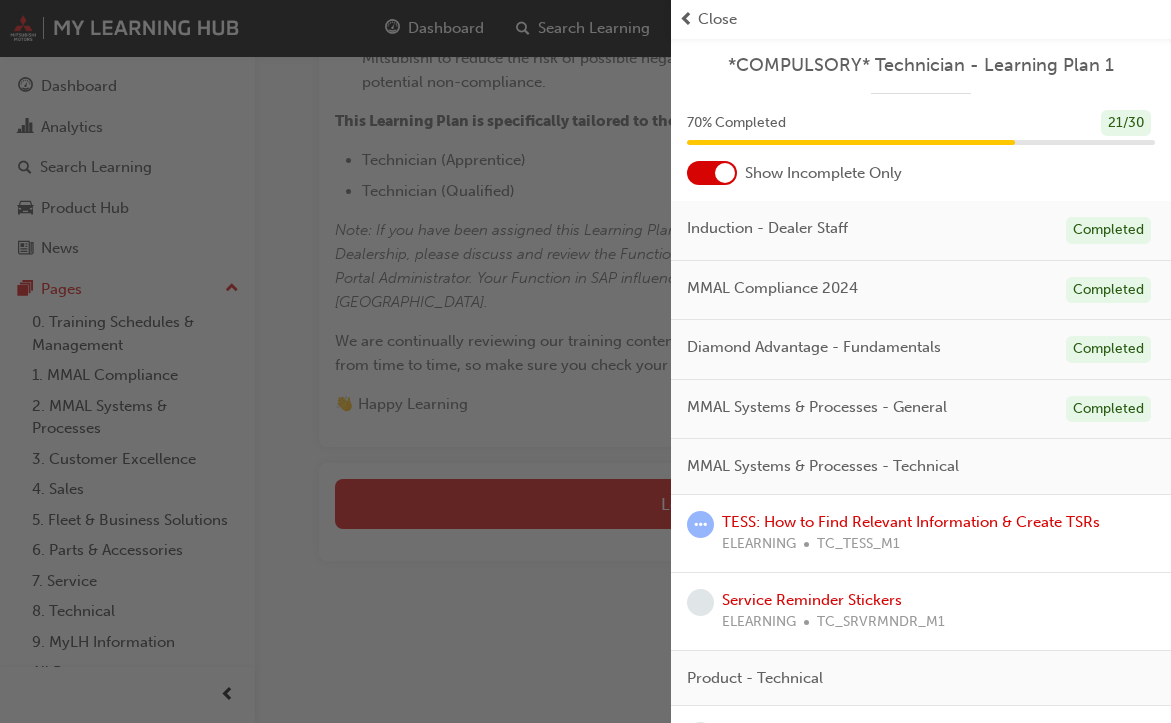 click on "TESS: How to Find Relevant Information & Create TSRs ELEARNING TC_TESS_M1" at bounding box center [911, 533] 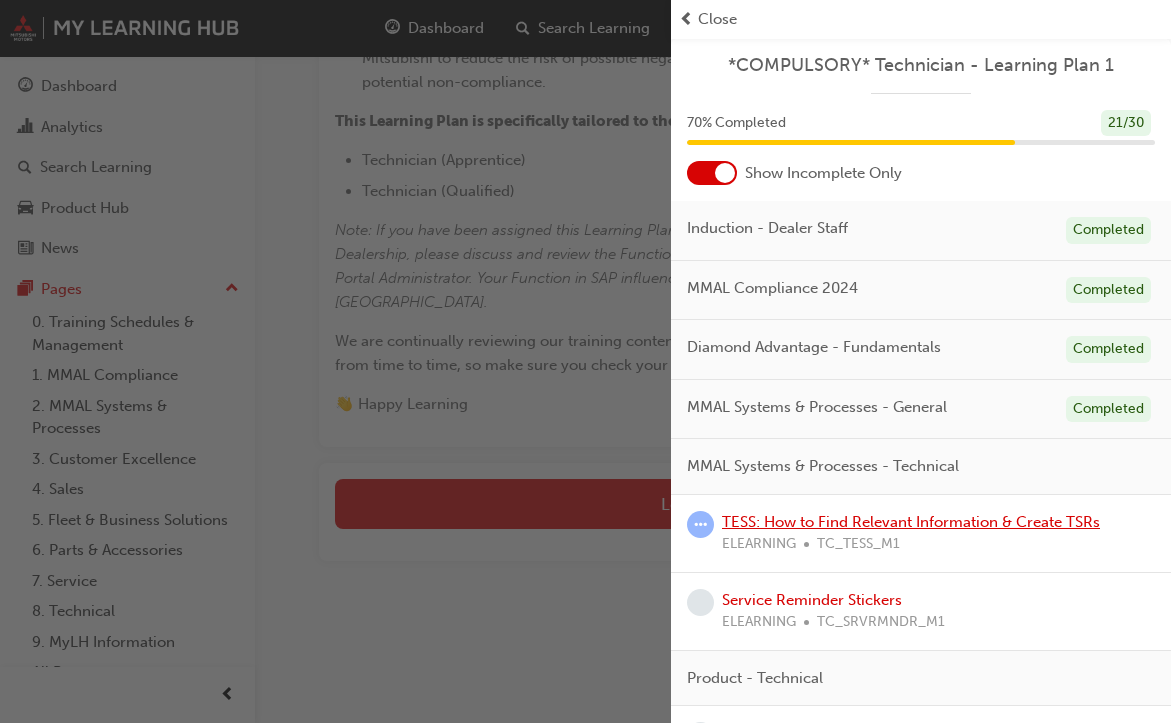 click on "TESS: How to Find Relevant Information & Create TSRs" at bounding box center [911, 522] 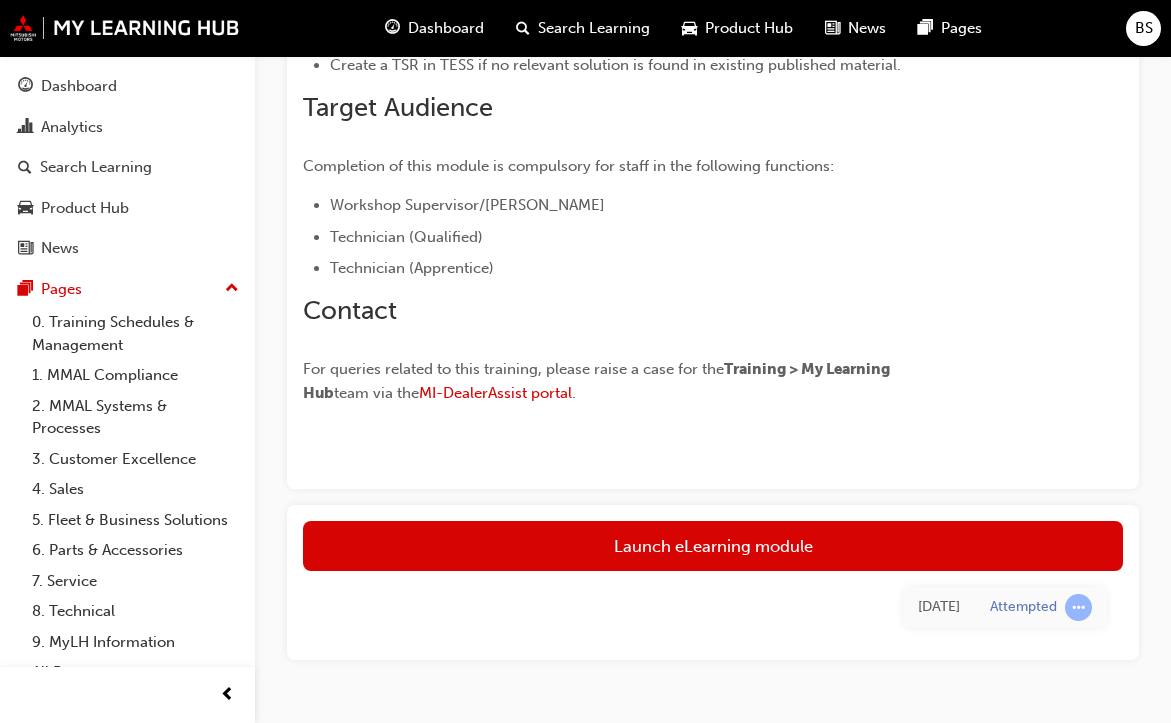 scroll, scrollTop: 693, scrollLeft: 0, axis: vertical 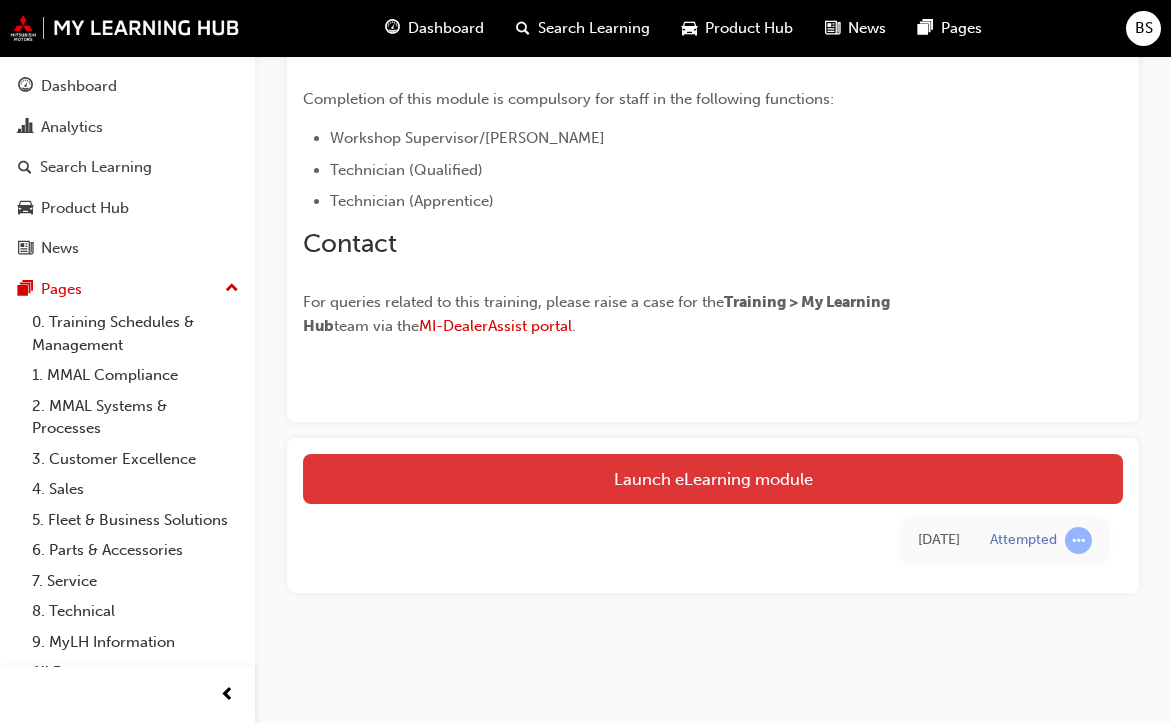 click on "Launch eLearning module" at bounding box center [713, 479] 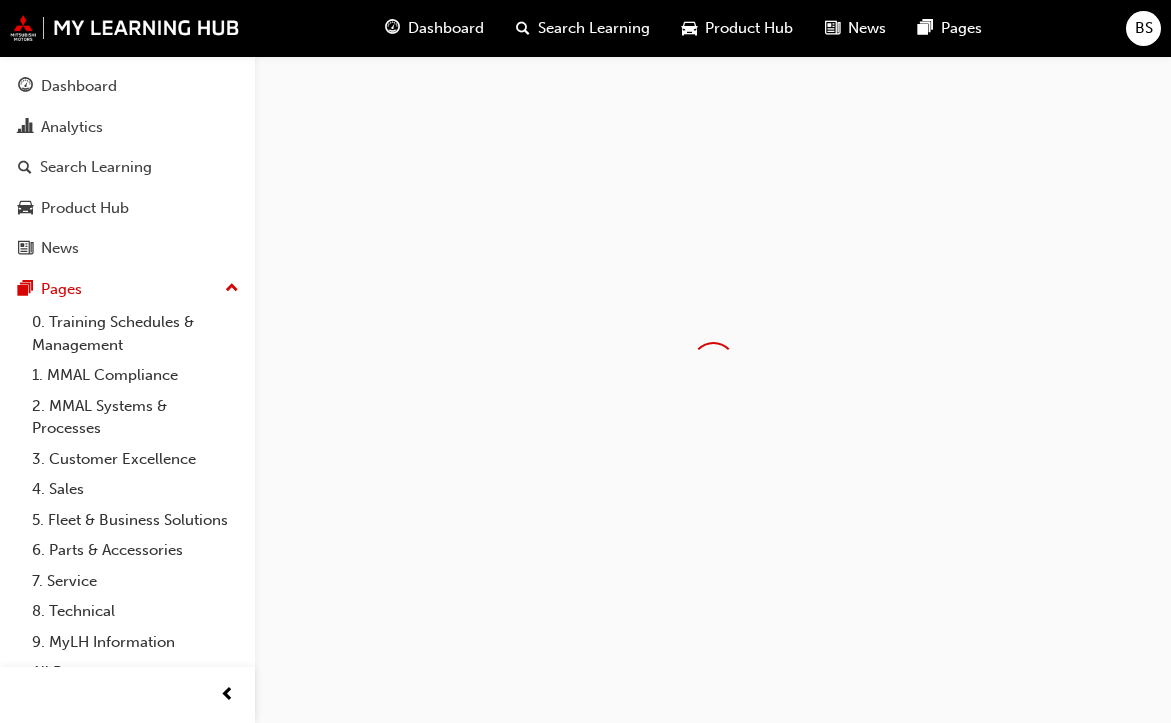 scroll, scrollTop: 0, scrollLeft: 0, axis: both 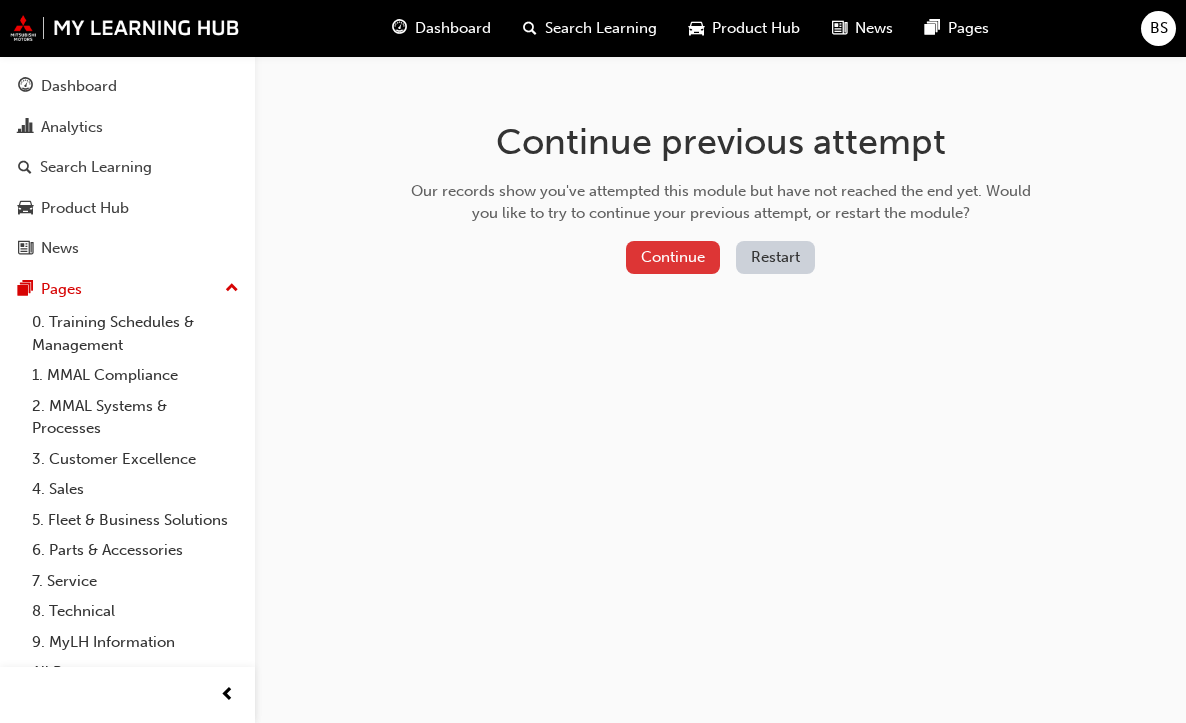 click on "Continue" at bounding box center (673, 257) 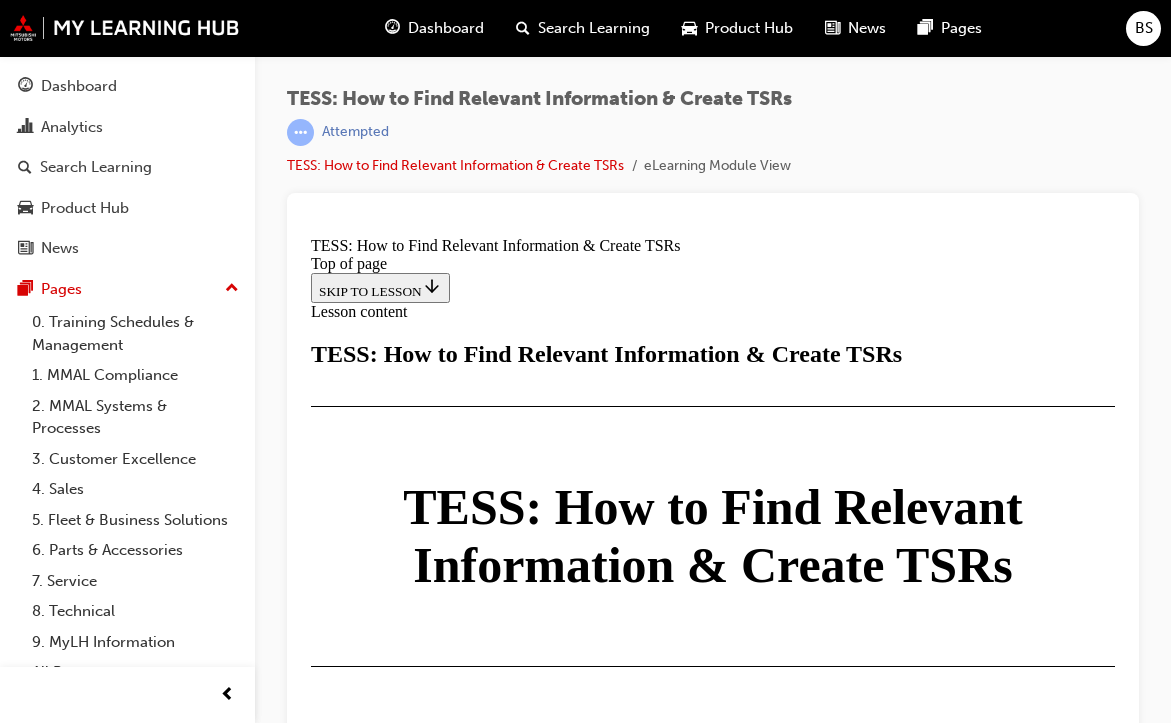 scroll, scrollTop: 26, scrollLeft: 0, axis: vertical 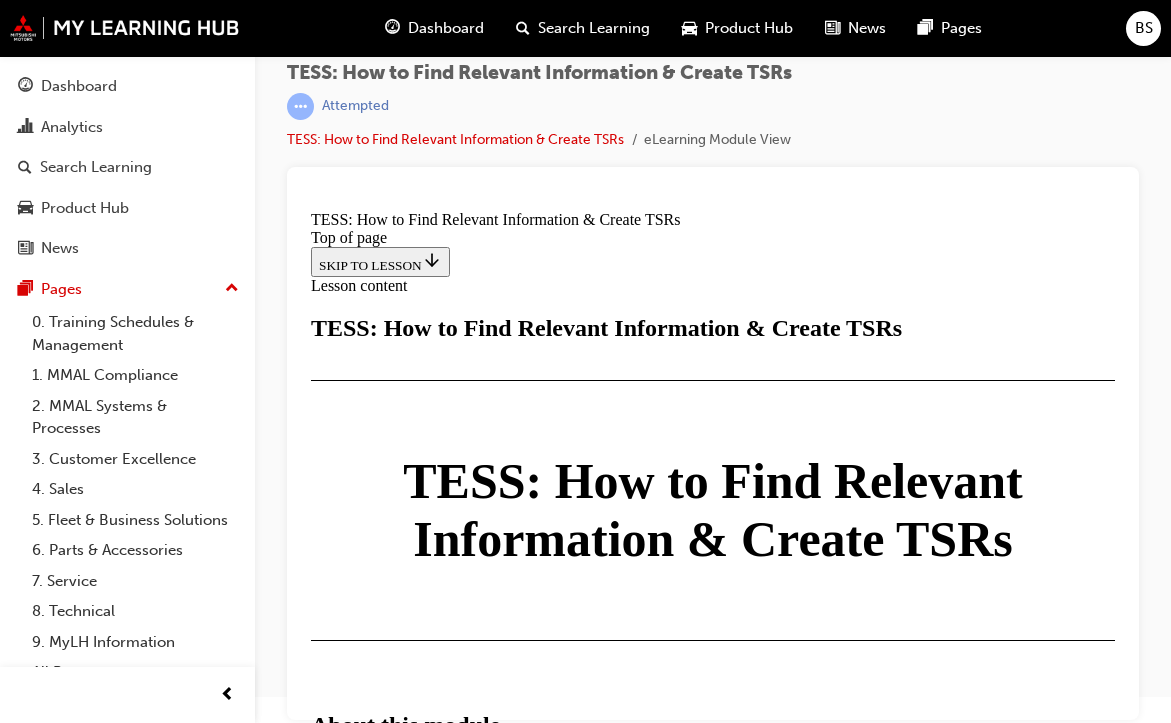 click at bounding box center [359, 1640] 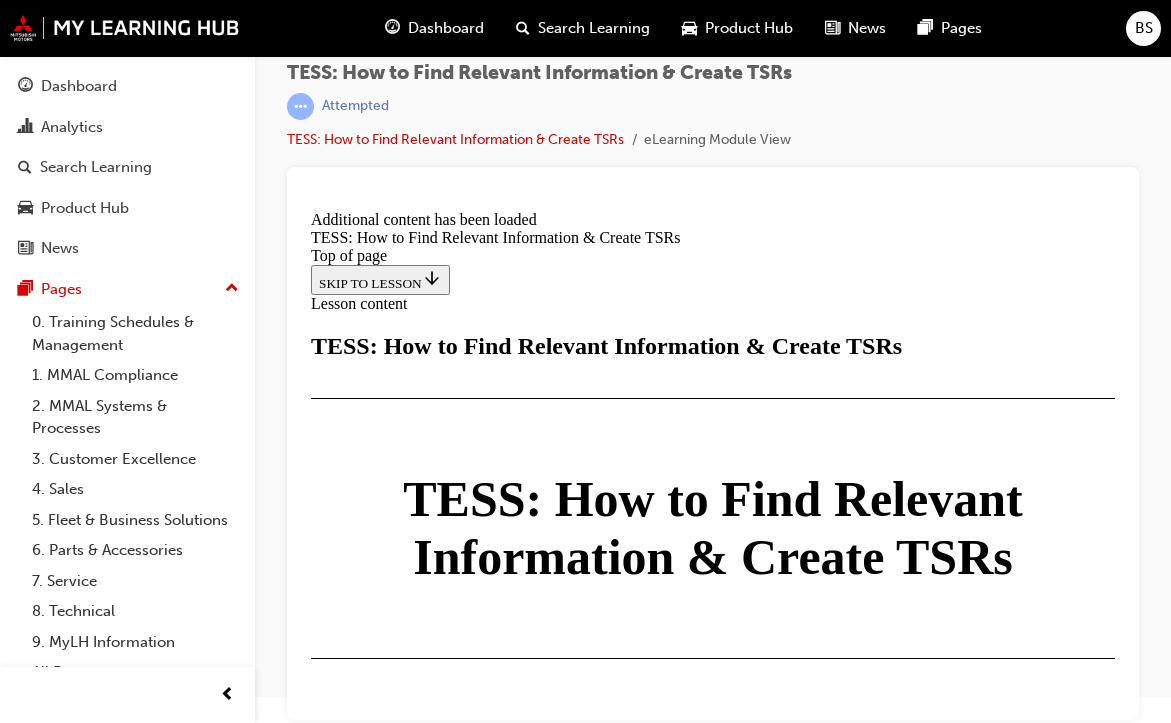 scroll, scrollTop: 4687, scrollLeft: 0, axis: vertical 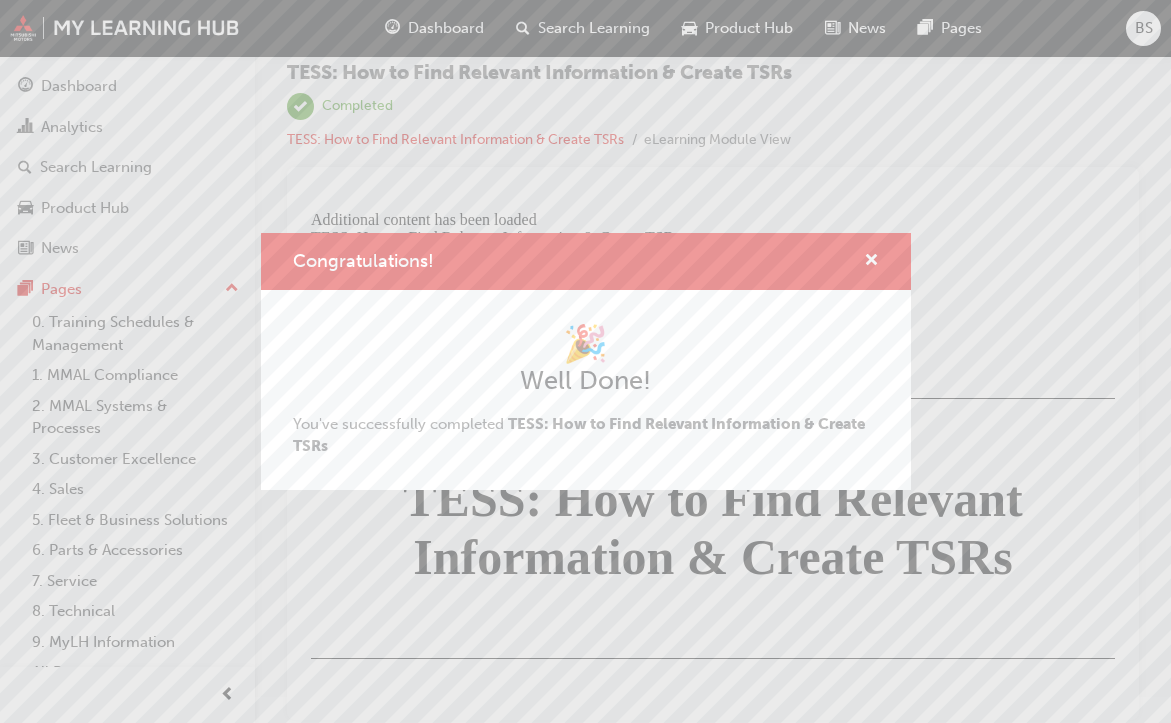 click at bounding box center [863, 261] 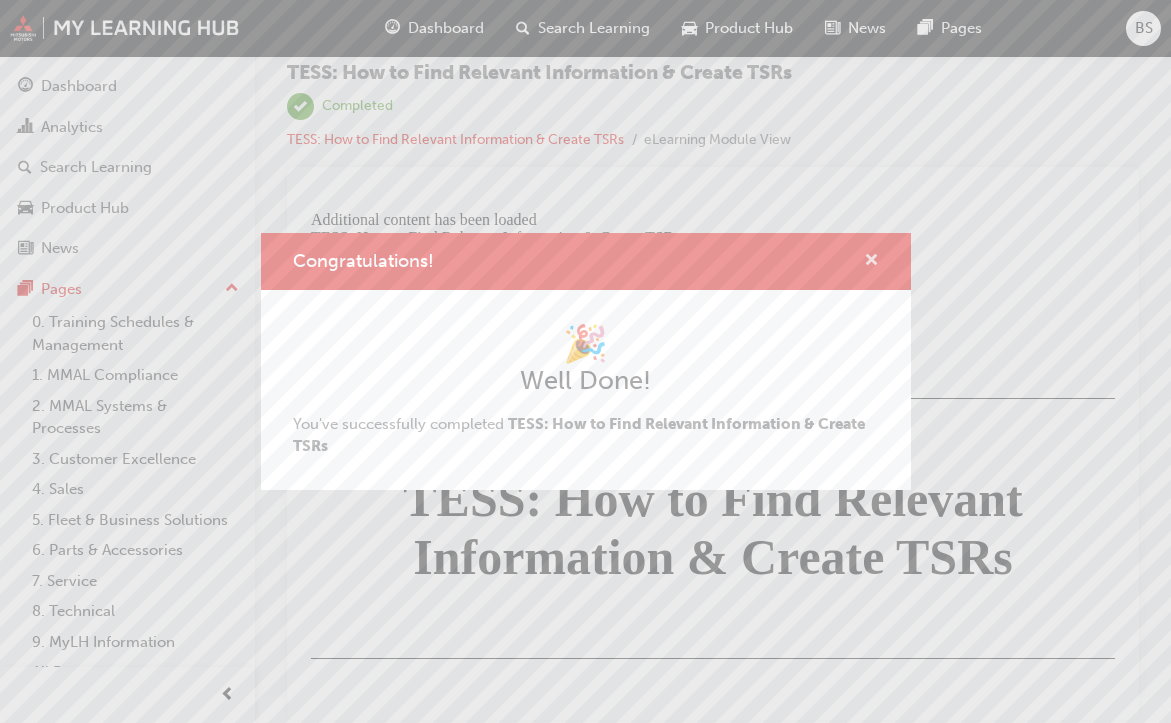 click at bounding box center (871, 262) 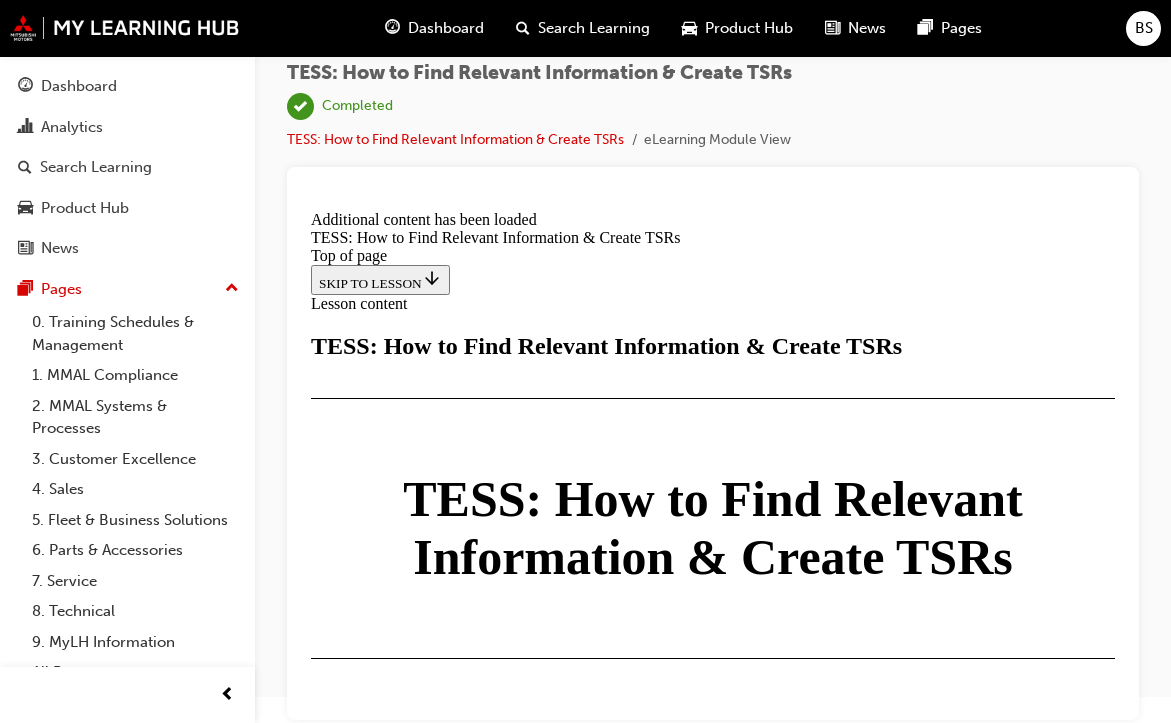 click on "Dashboard" at bounding box center (446, 28) 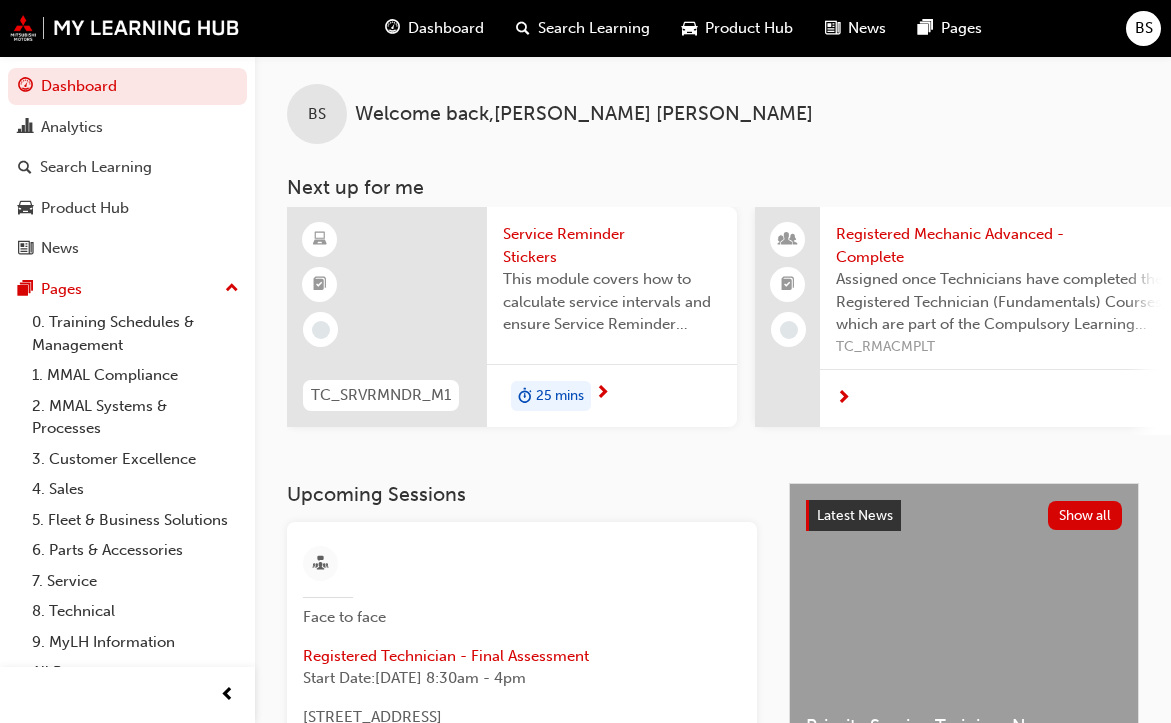 scroll, scrollTop: 0, scrollLeft: 0, axis: both 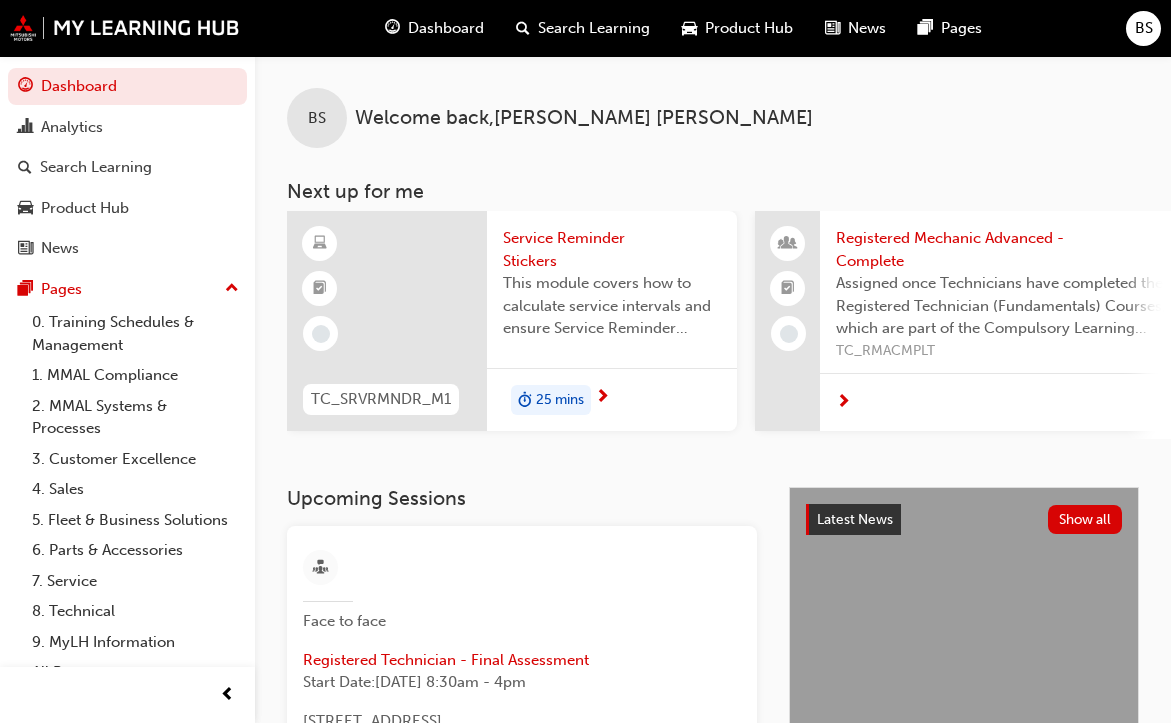 click on "Dashboard" at bounding box center [434, 28] 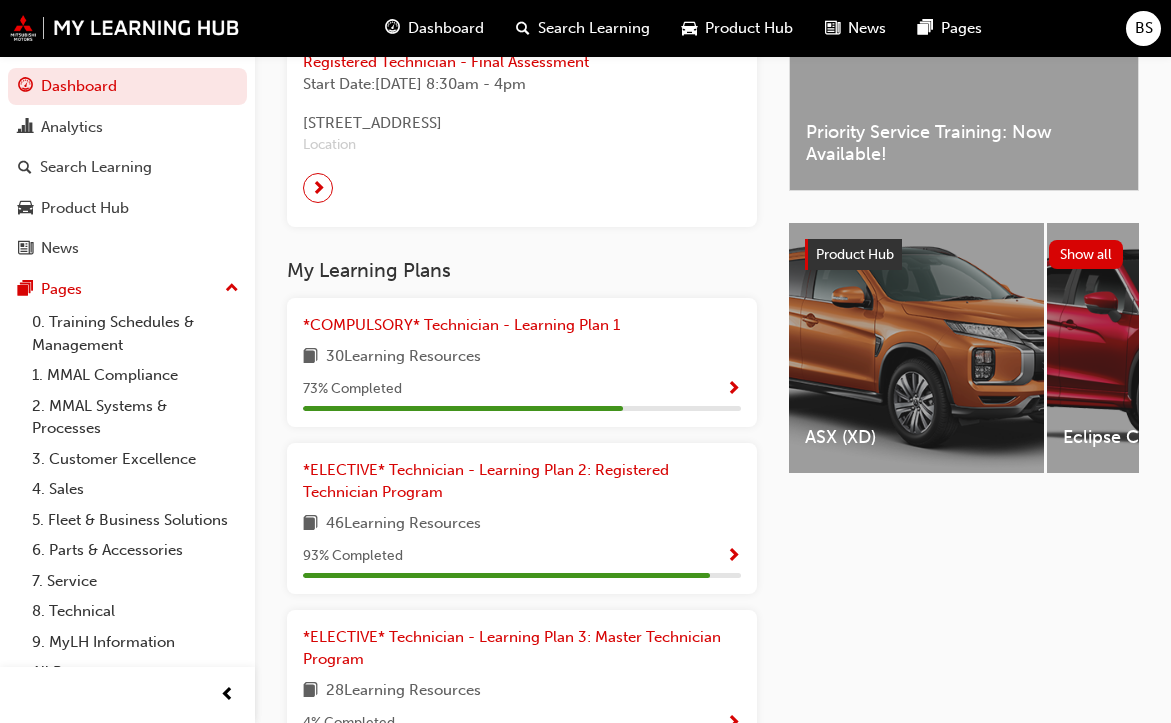 scroll, scrollTop: 615, scrollLeft: 0, axis: vertical 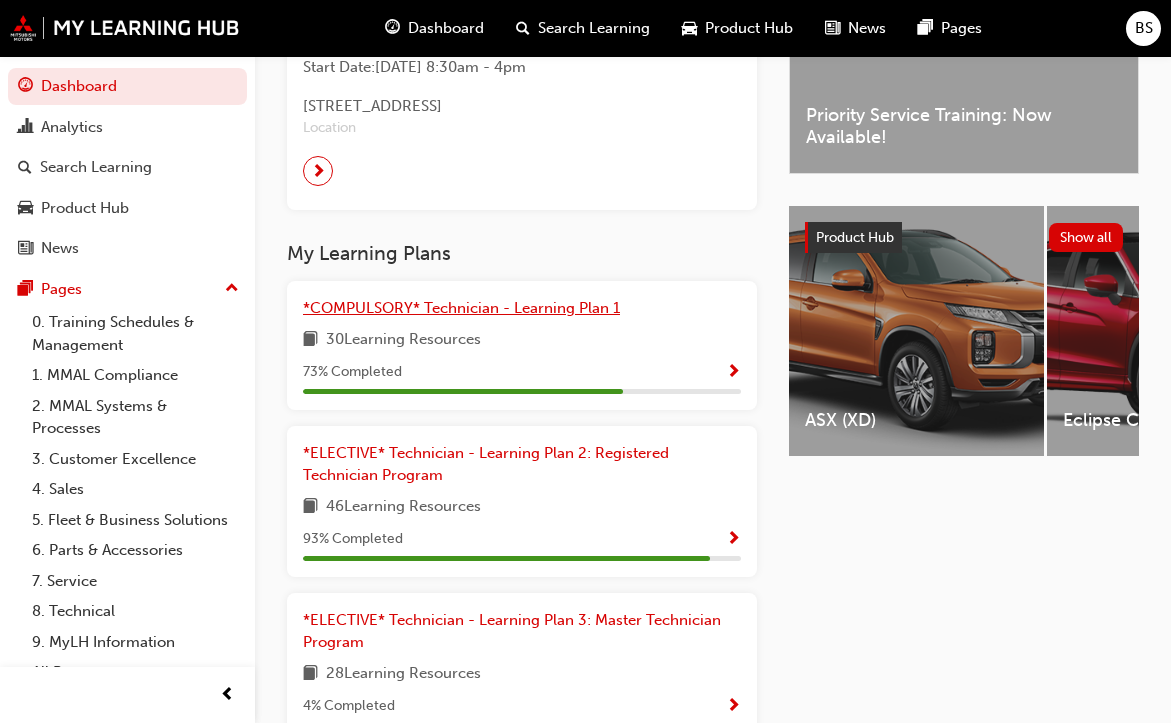 click on "*COMPULSORY* Technician - Learning Plan 1" at bounding box center [461, 308] 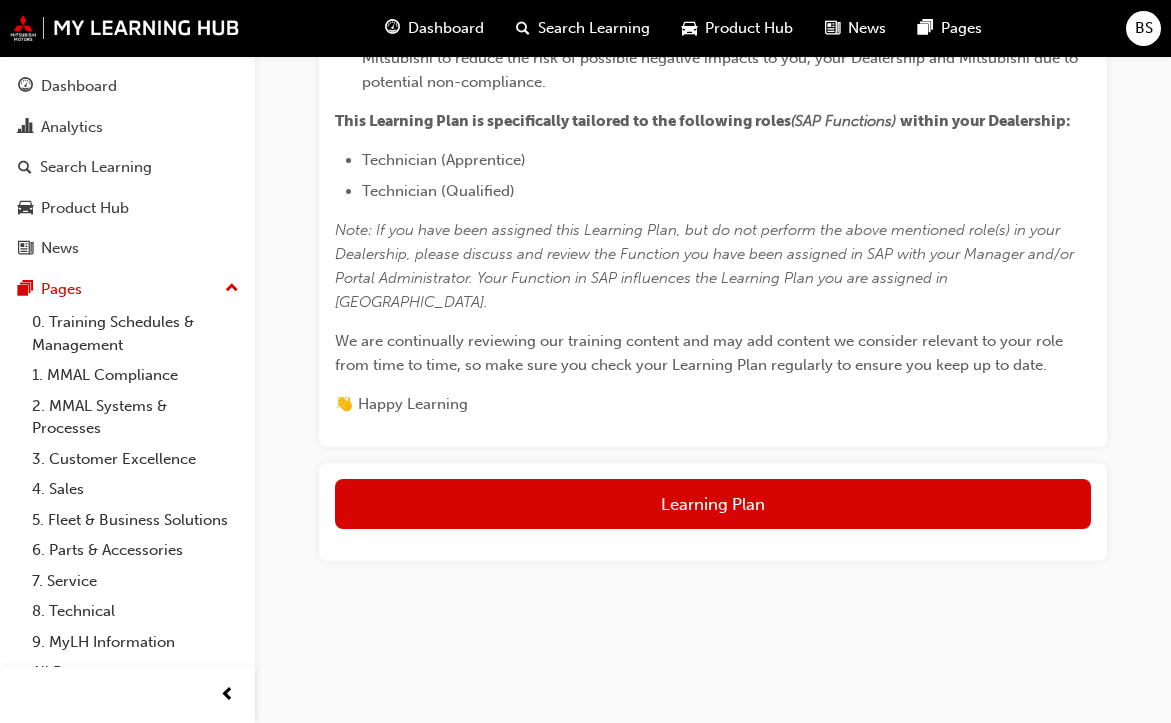 scroll, scrollTop: 1292, scrollLeft: 0, axis: vertical 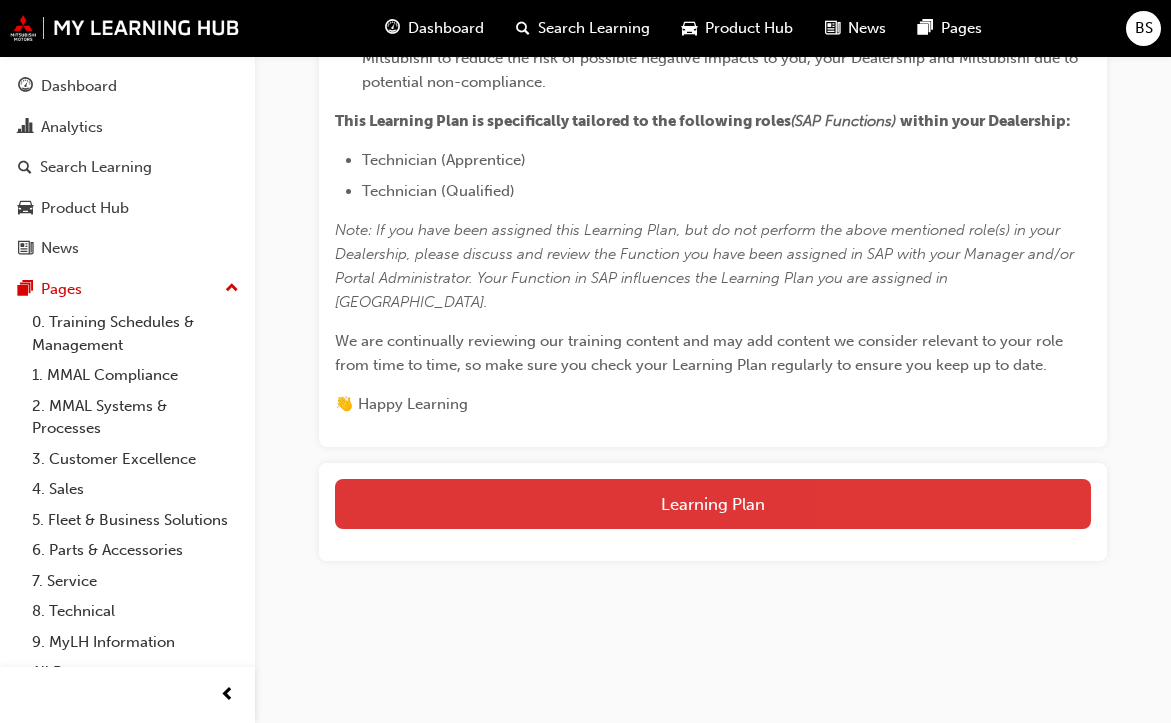 click on "Learning Plan" at bounding box center [713, 504] 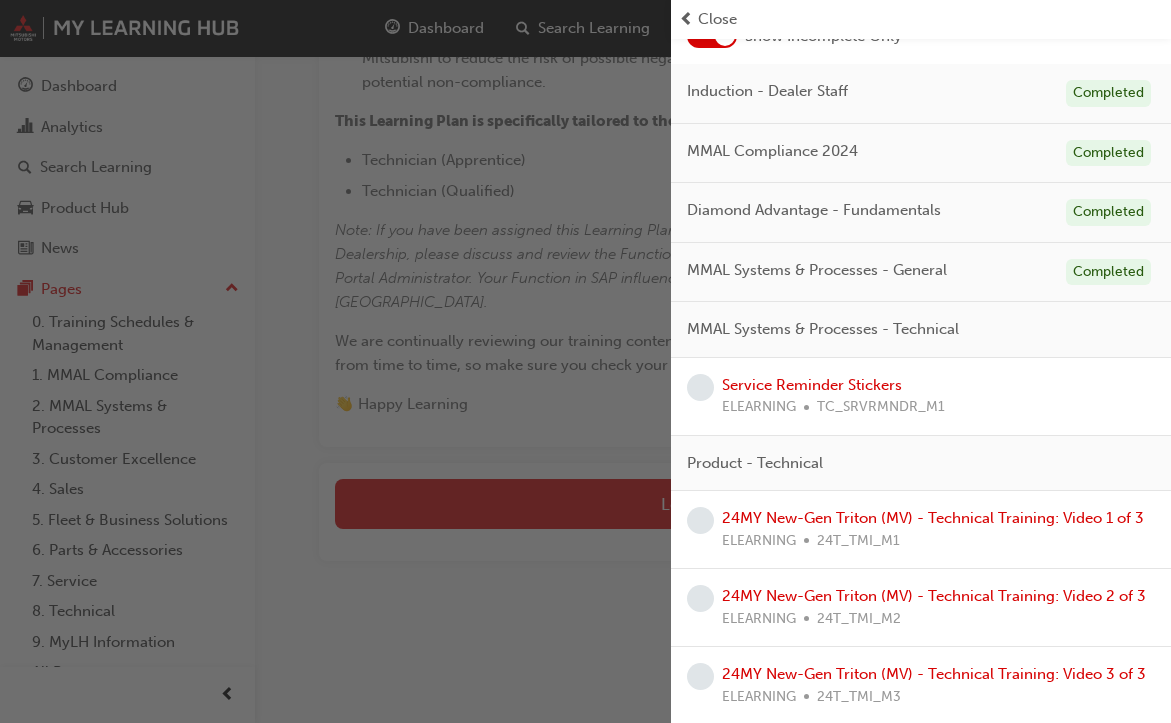 scroll, scrollTop: 147, scrollLeft: 0, axis: vertical 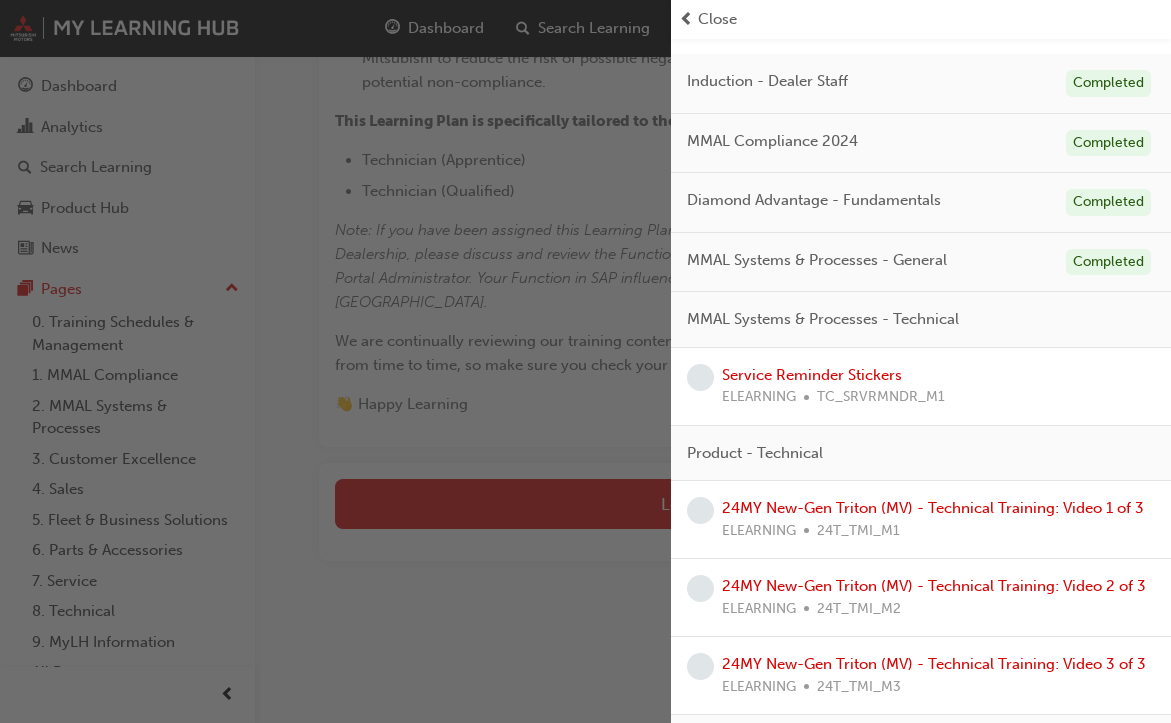 click on "TC_SRVRMNDR_M1" at bounding box center [881, 397] 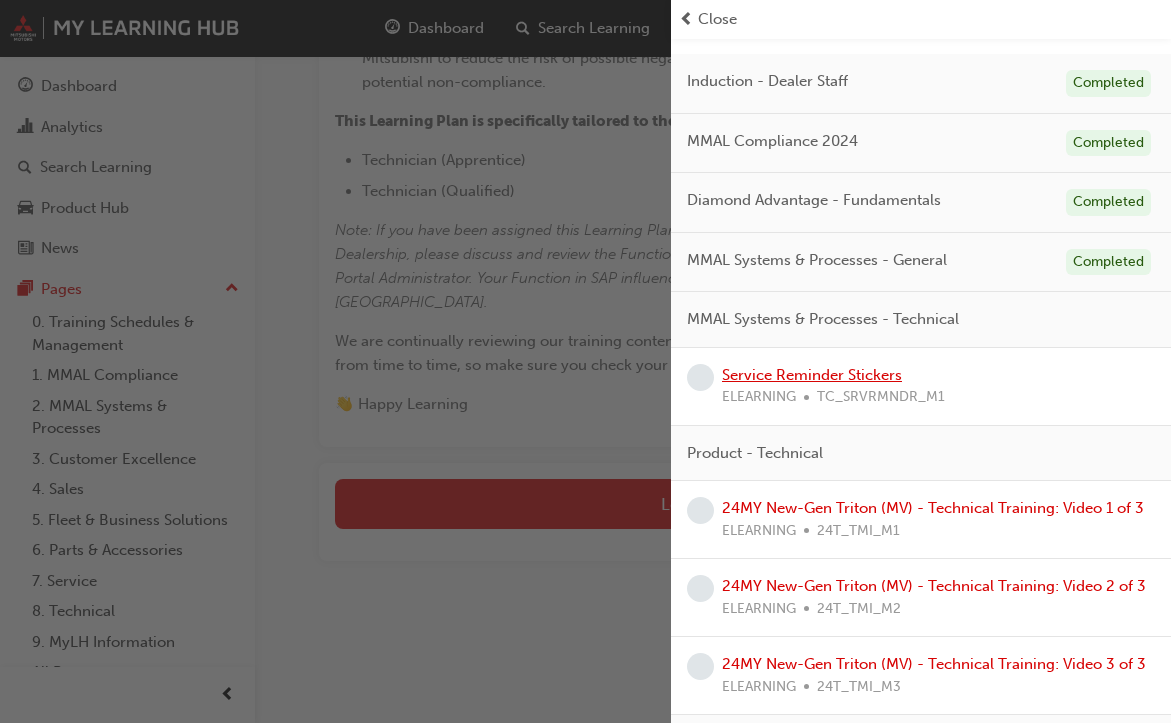 click on "Service Reminder Stickers" at bounding box center [812, 375] 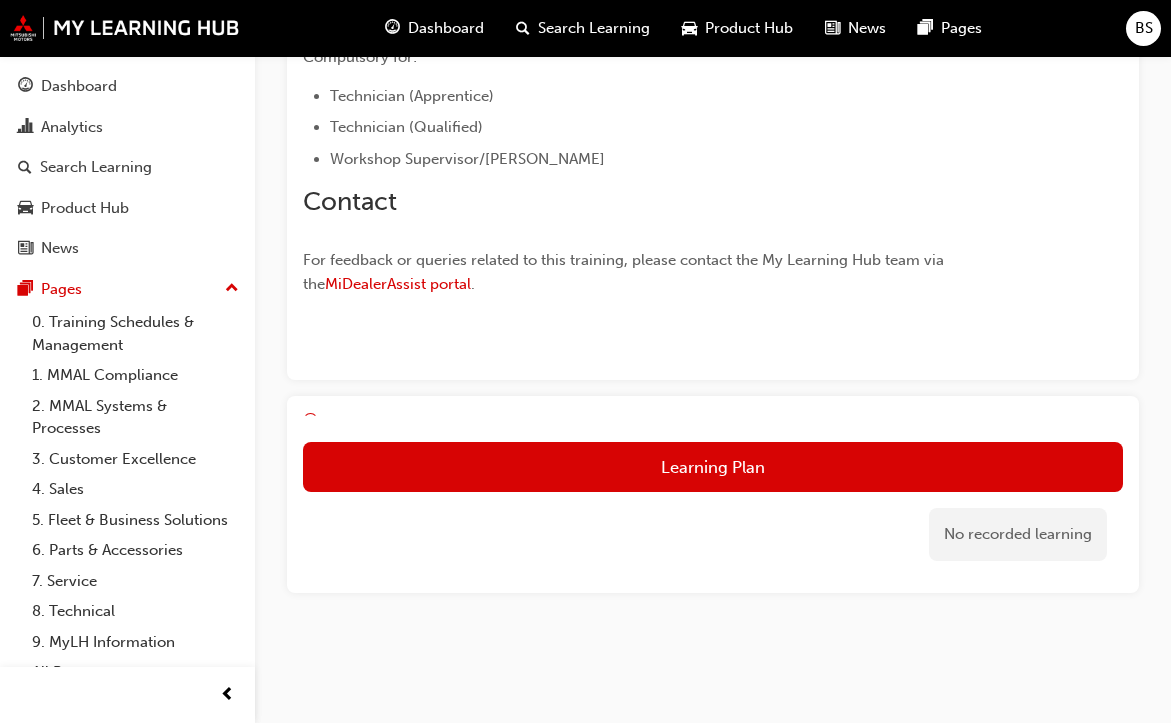 scroll, scrollTop: 779, scrollLeft: 0, axis: vertical 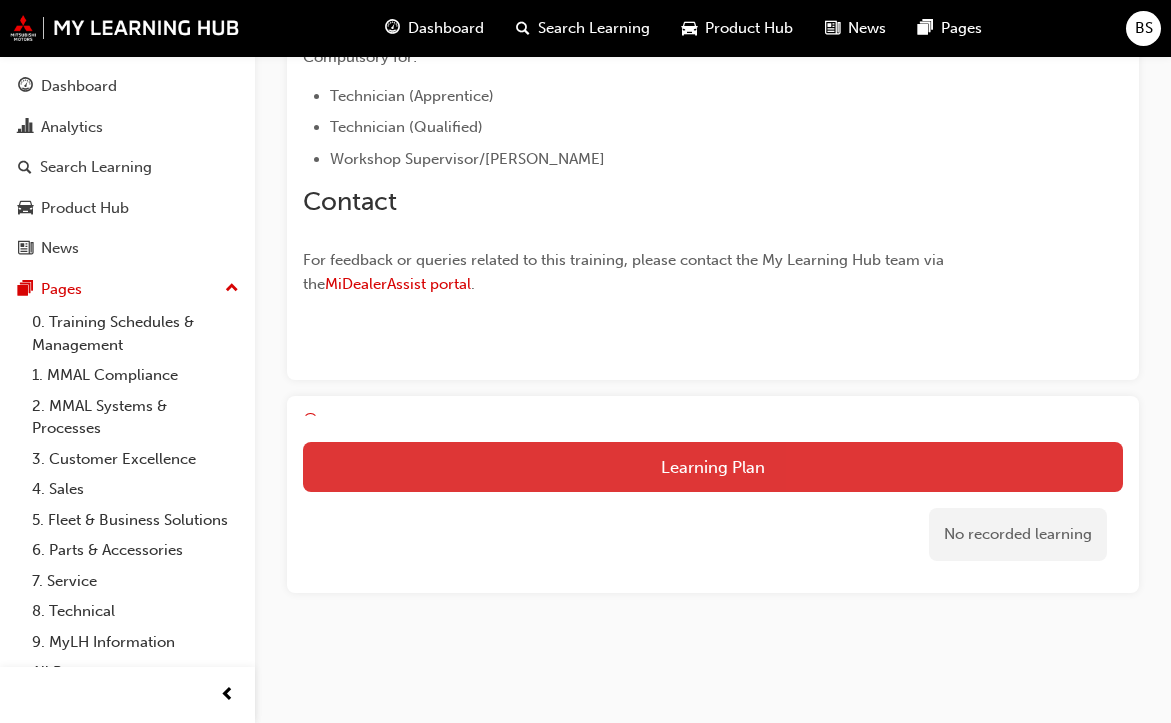 click on "Learning Plan" at bounding box center (713, 467) 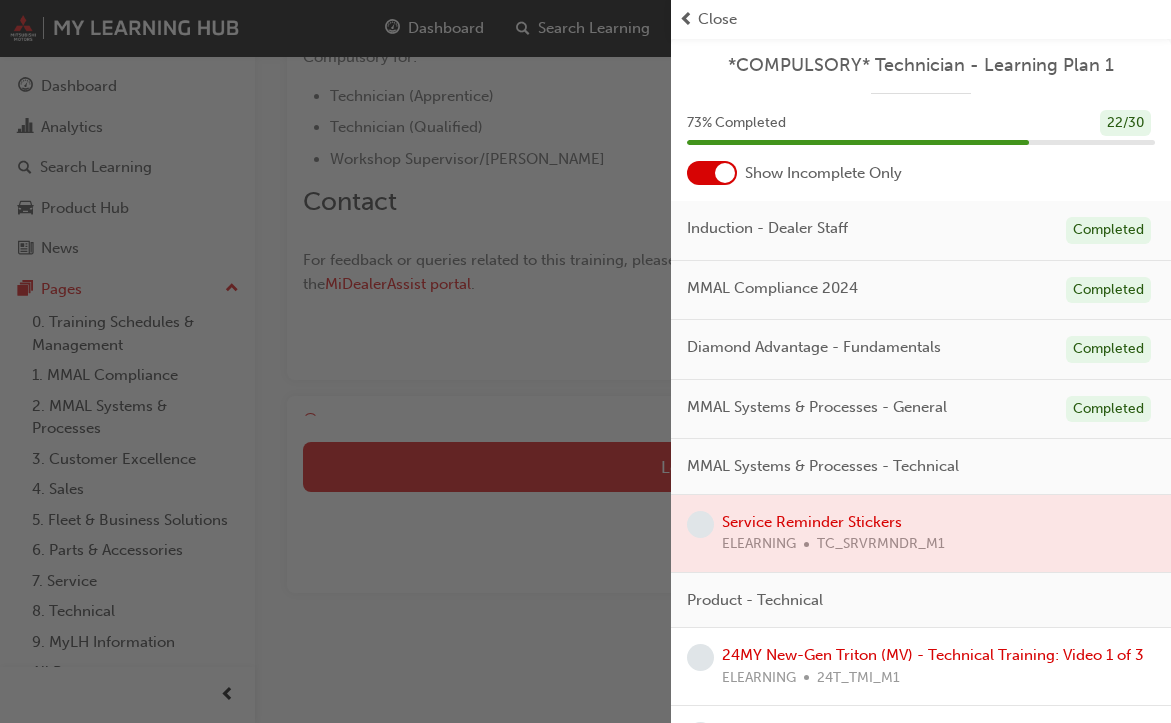 click at bounding box center [335, 361] 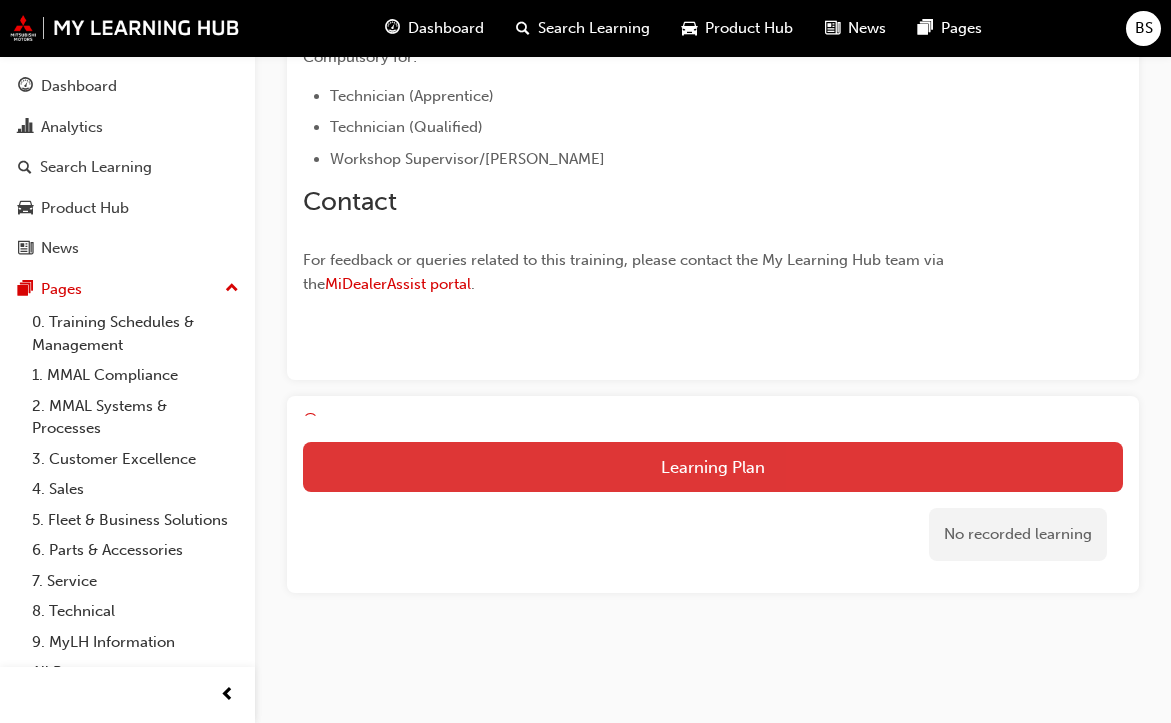 click on "Learning Plan" at bounding box center (713, 467) 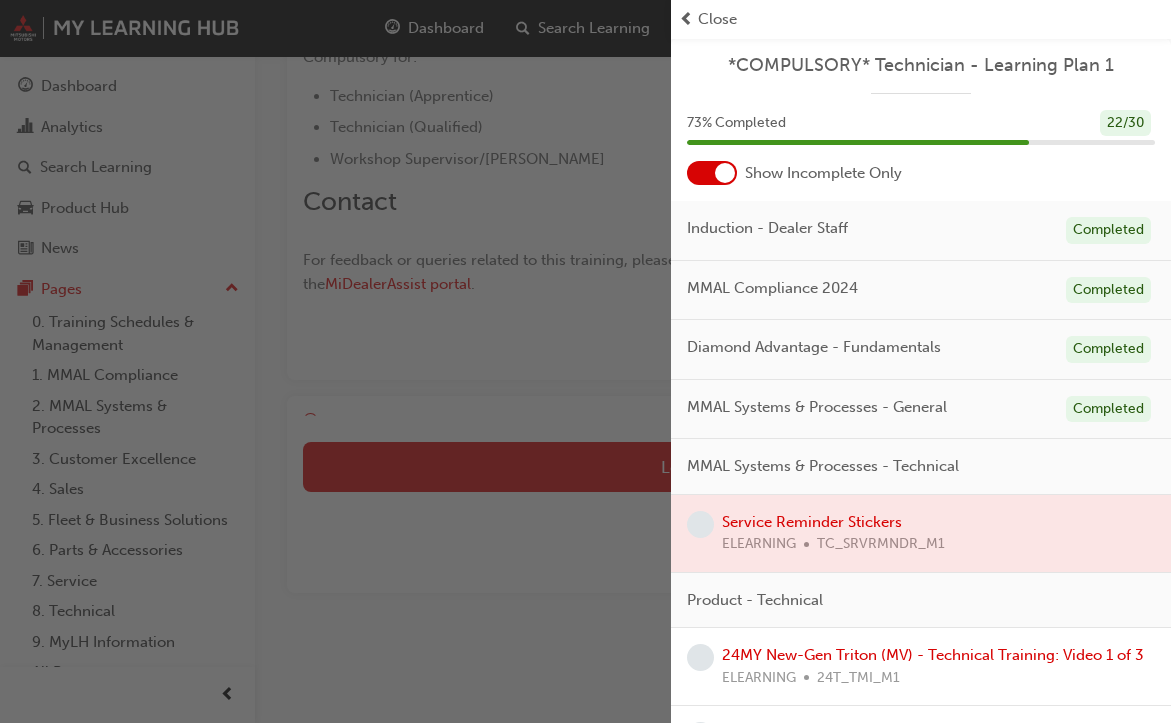 click at bounding box center [921, 533] 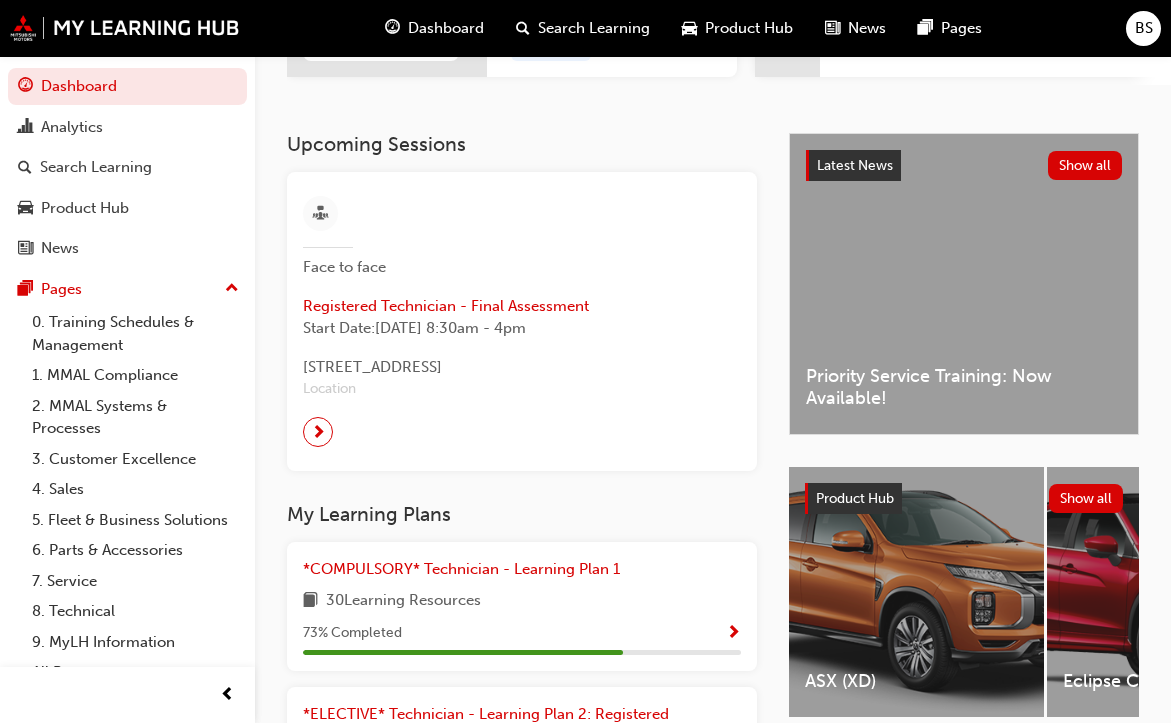 scroll, scrollTop: 353, scrollLeft: 0, axis: vertical 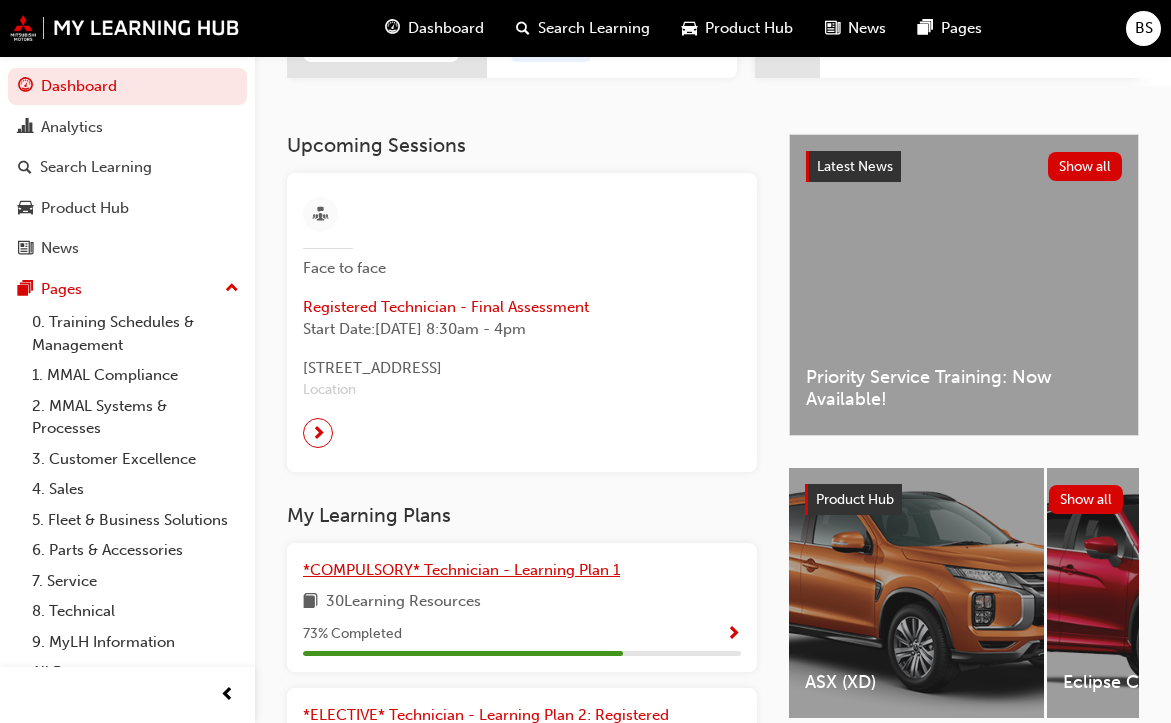 click on "*COMPULSORY* Technician - Learning Plan 1" at bounding box center [461, 570] 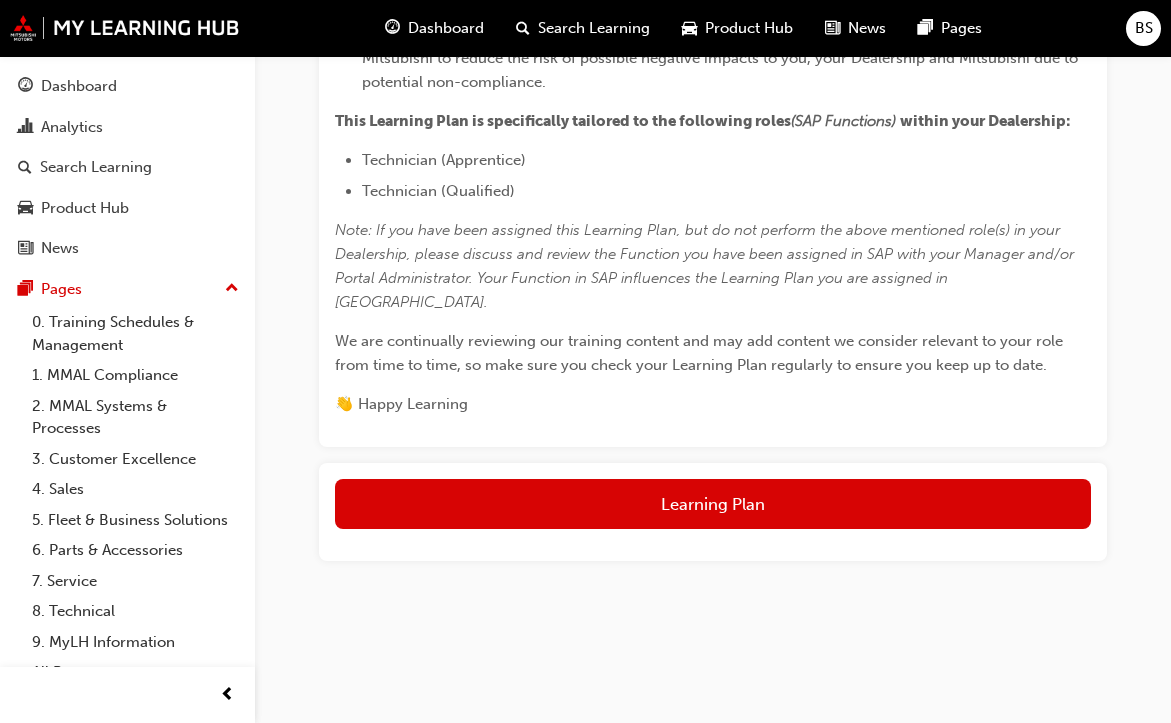 scroll, scrollTop: 1292, scrollLeft: 0, axis: vertical 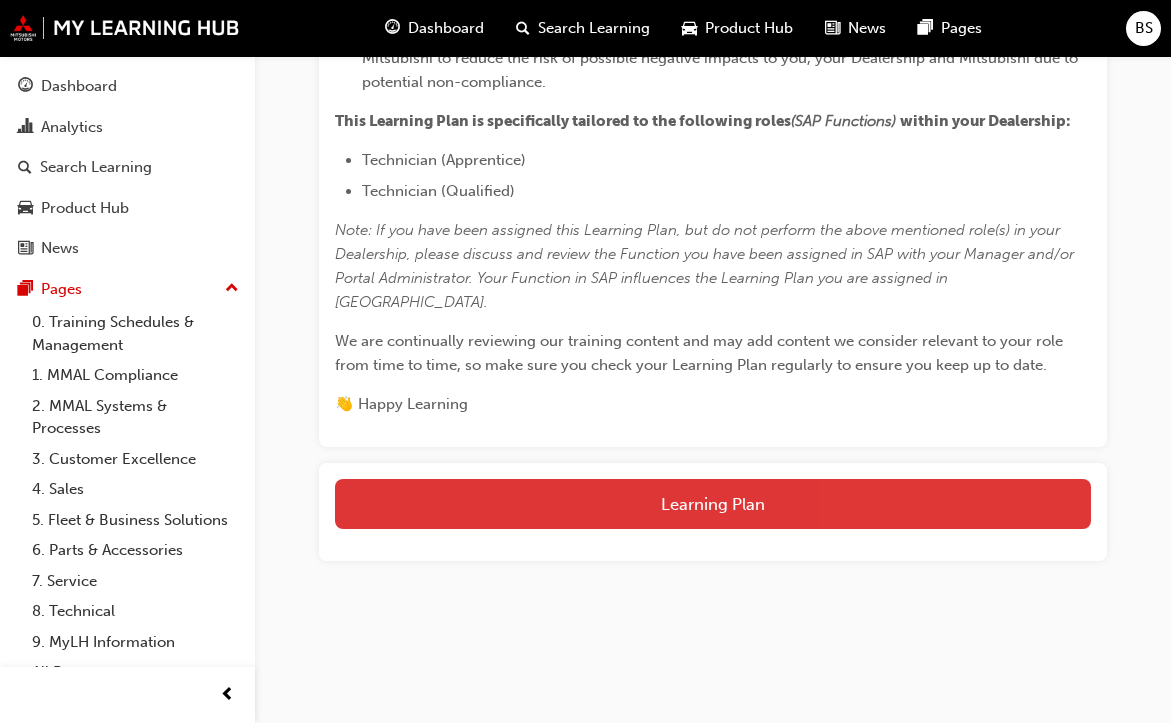 click on "Learning Plan" at bounding box center (713, 504) 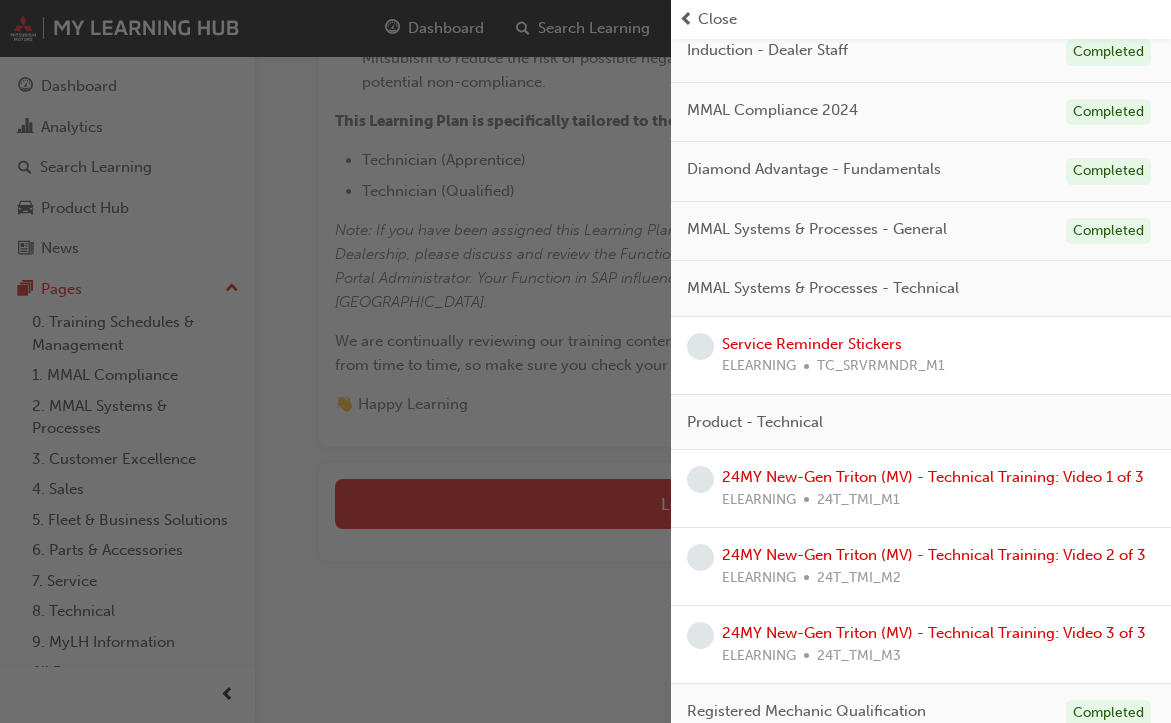 scroll, scrollTop: 177, scrollLeft: 0, axis: vertical 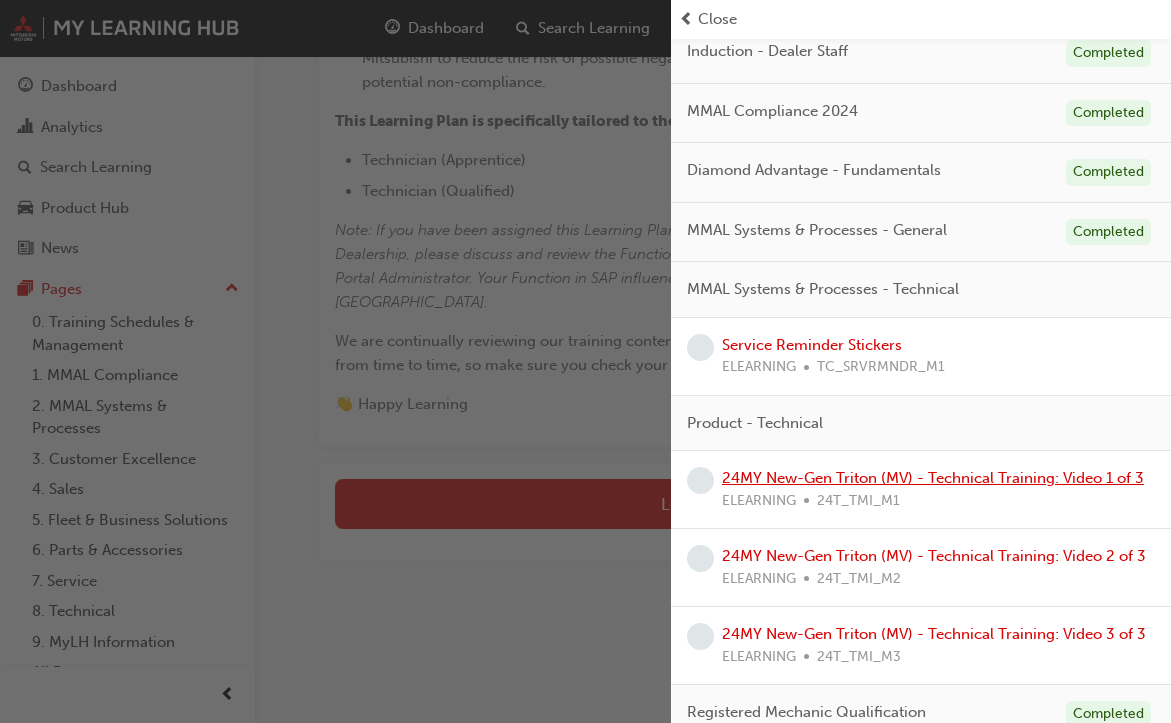 click on "24MY New-Gen Triton (MV) - Technical Training: Video 1 of 3" at bounding box center [933, 478] 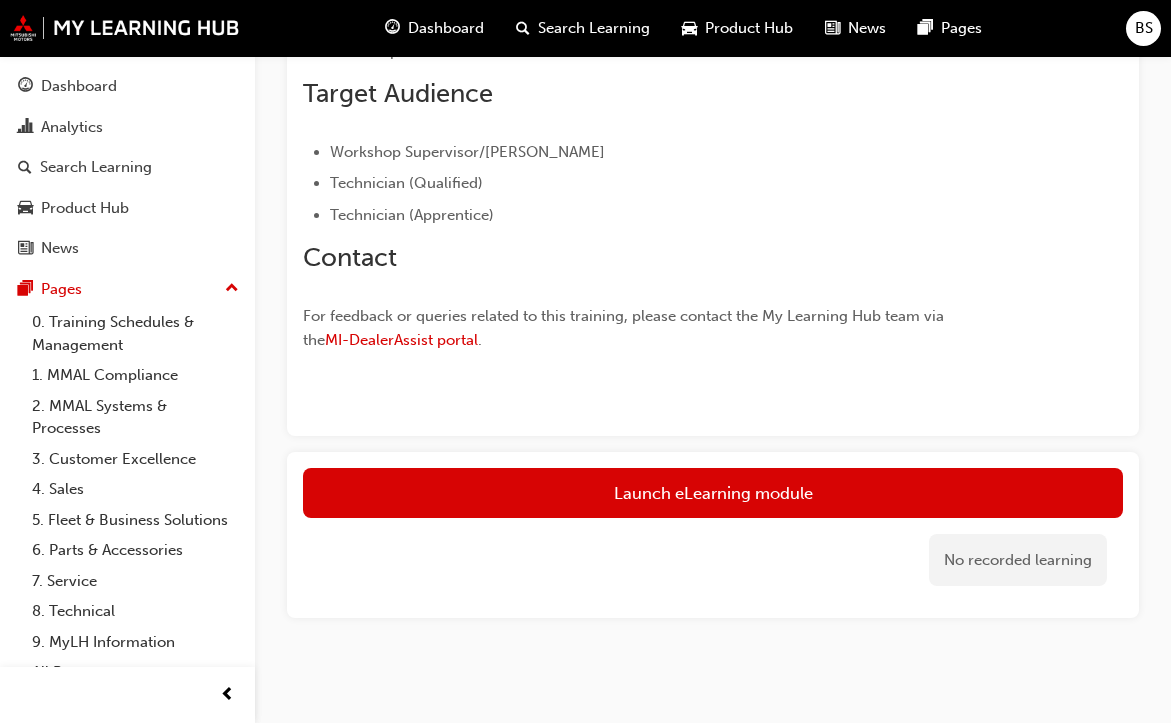 scroll, scrollTop: 689, scrollLeft: 0, axis: vertical 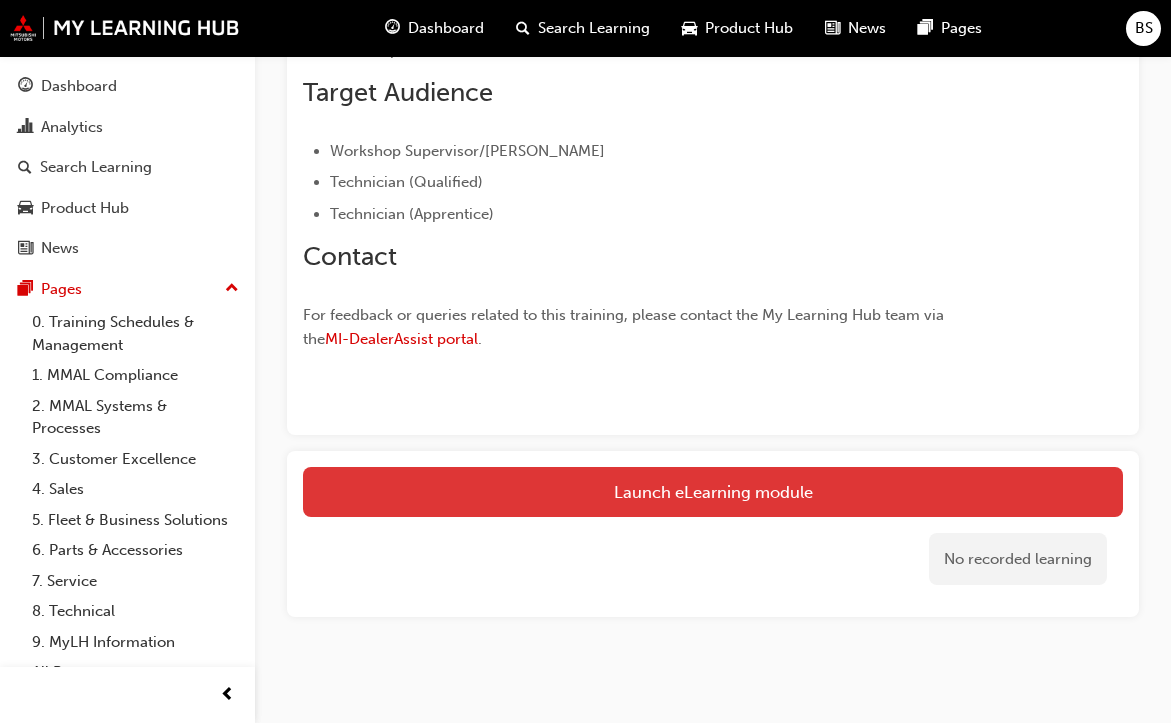 click on "Launch eLearning module" at bounding box center (713, 492) 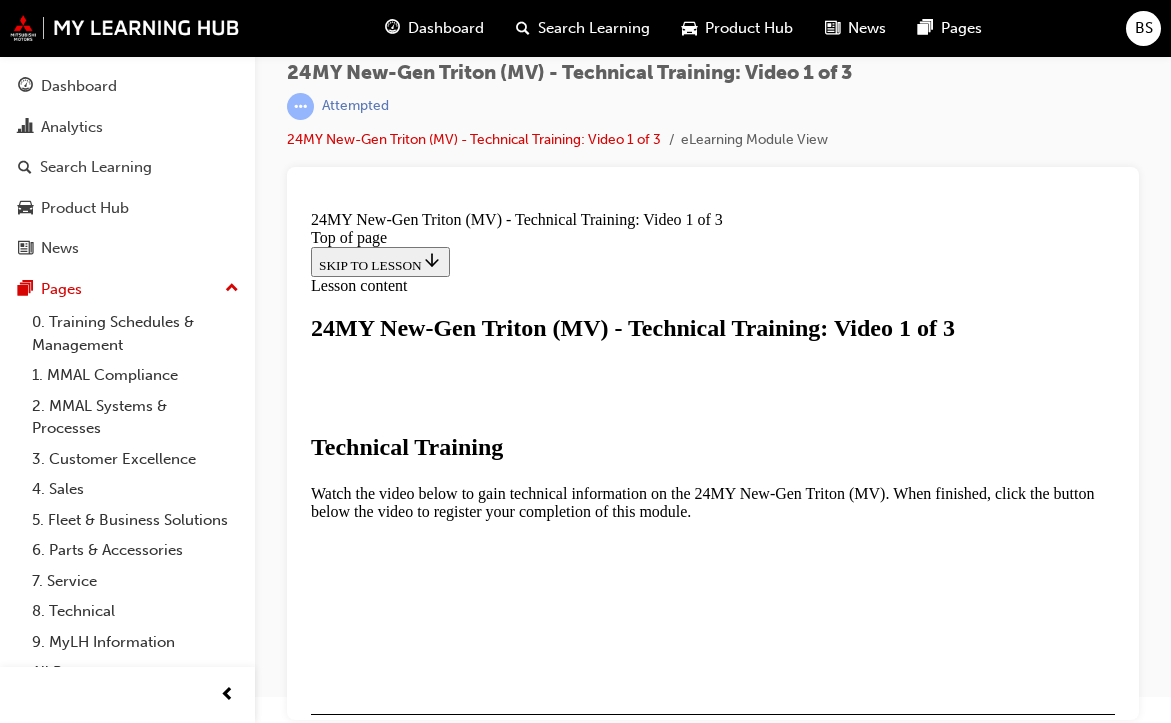 scroll, scrollTop: 0, scrollLeft: 0, axis: both 